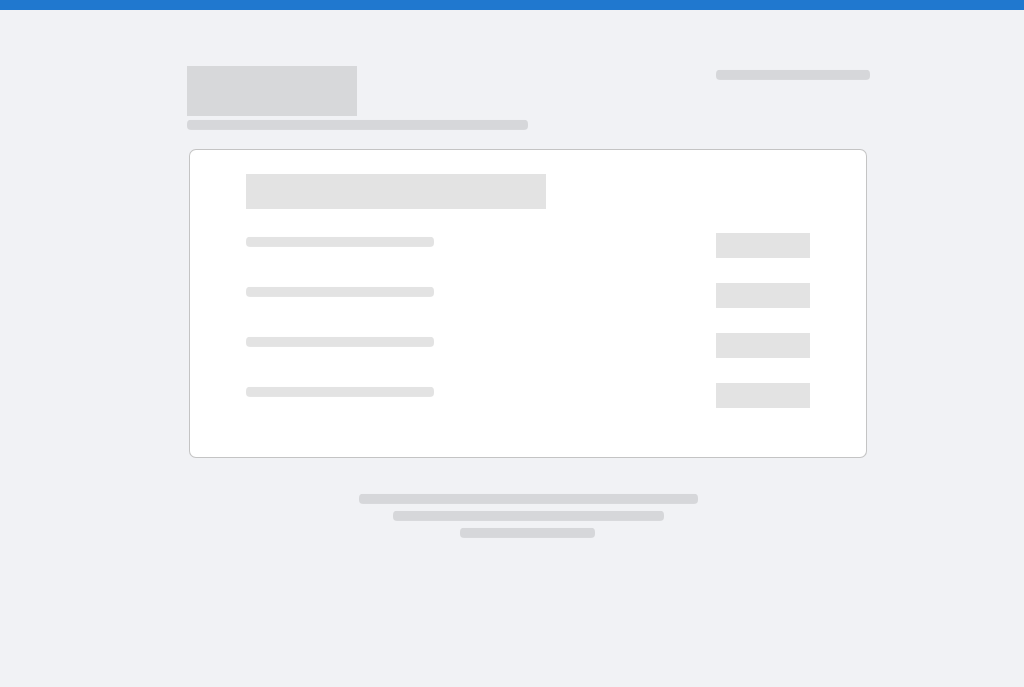 scroll, scrollTop: 0, scrollLeft: 0, axis: both 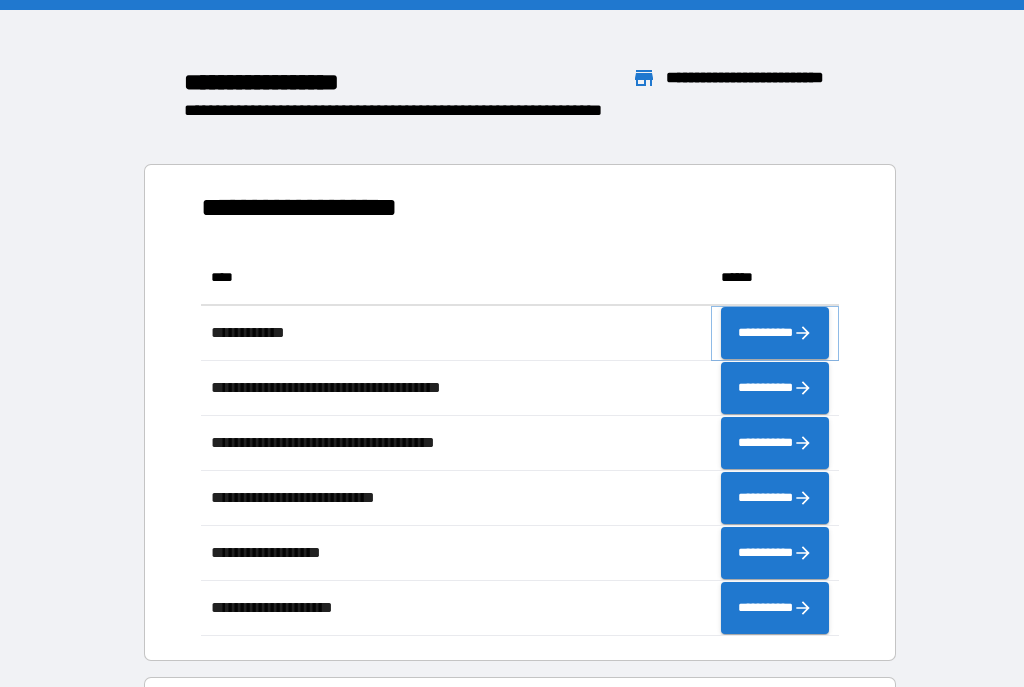 click on "**********" at bounding box center (775, 333) 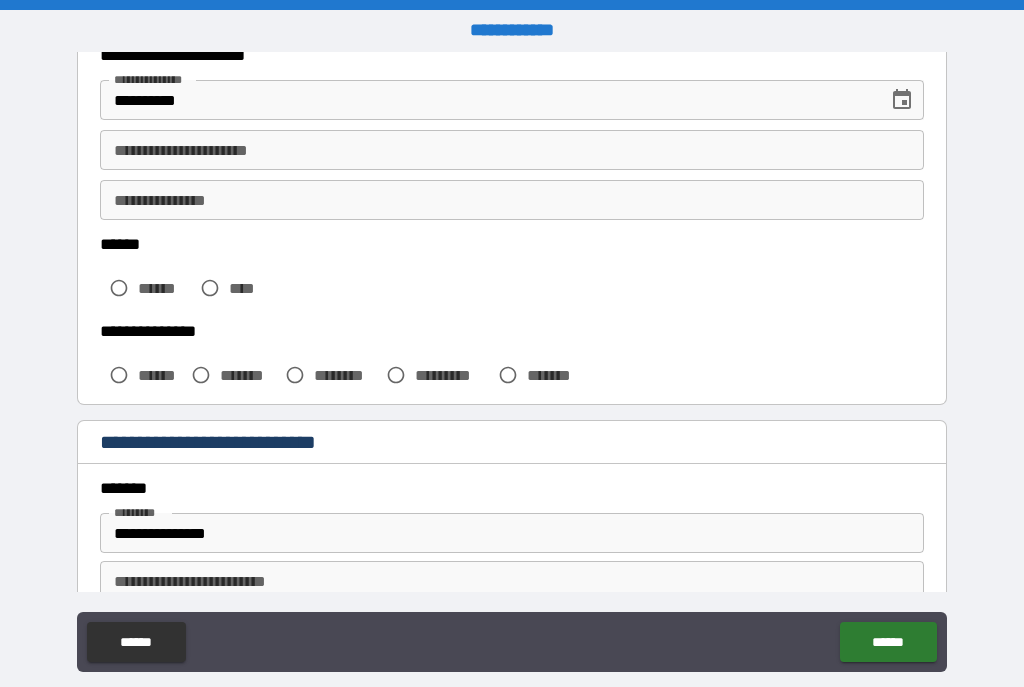 scroll, scrollTop: 361, scrollLeft: 0, axis: vertical 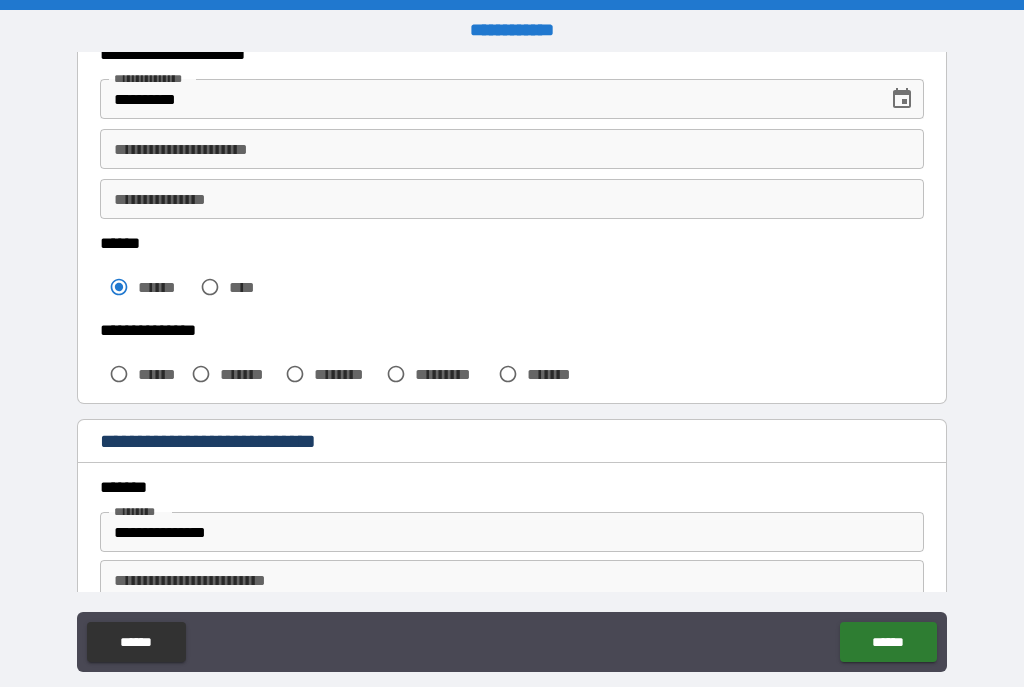 click on "**********" at bounding box center [512, 149] 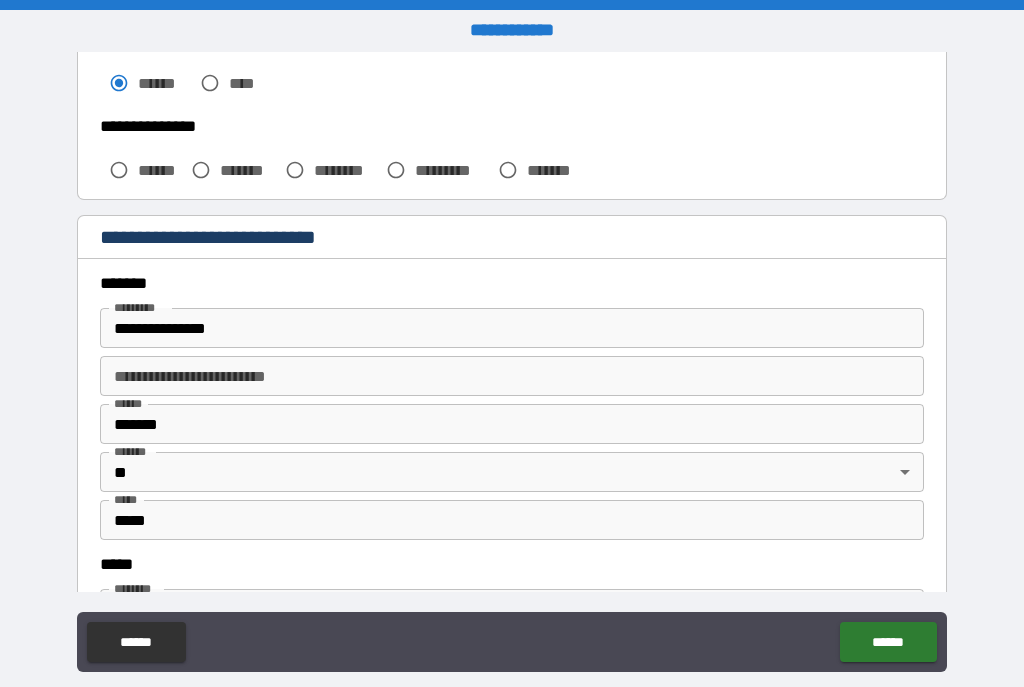 scroll, scrollTop: 570, scrollLeft: 0, axis: vertical 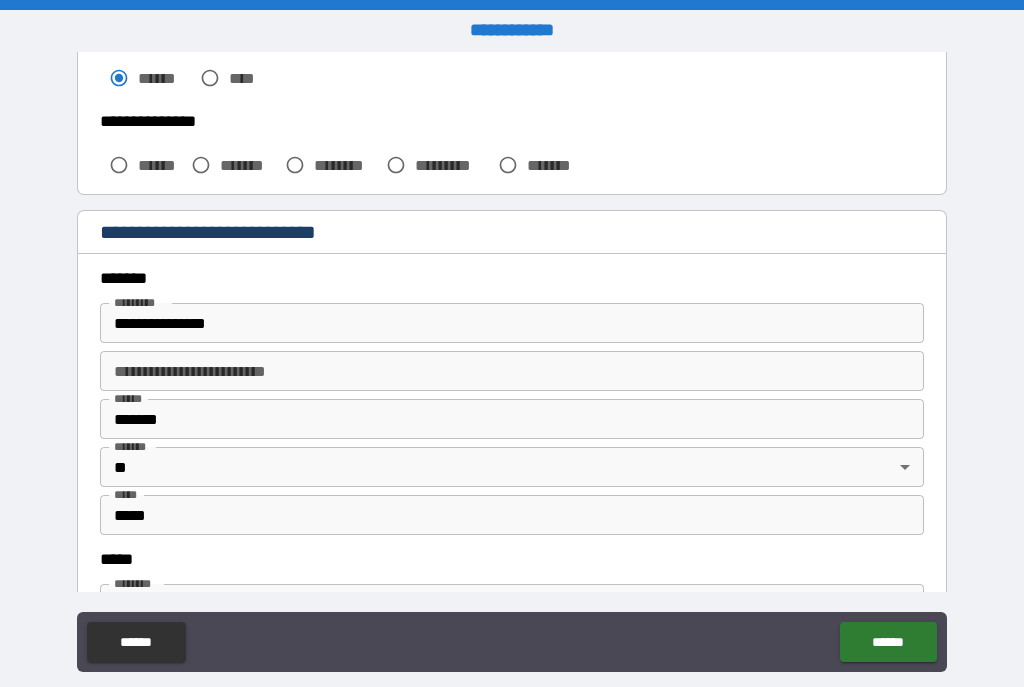 type on "**********" 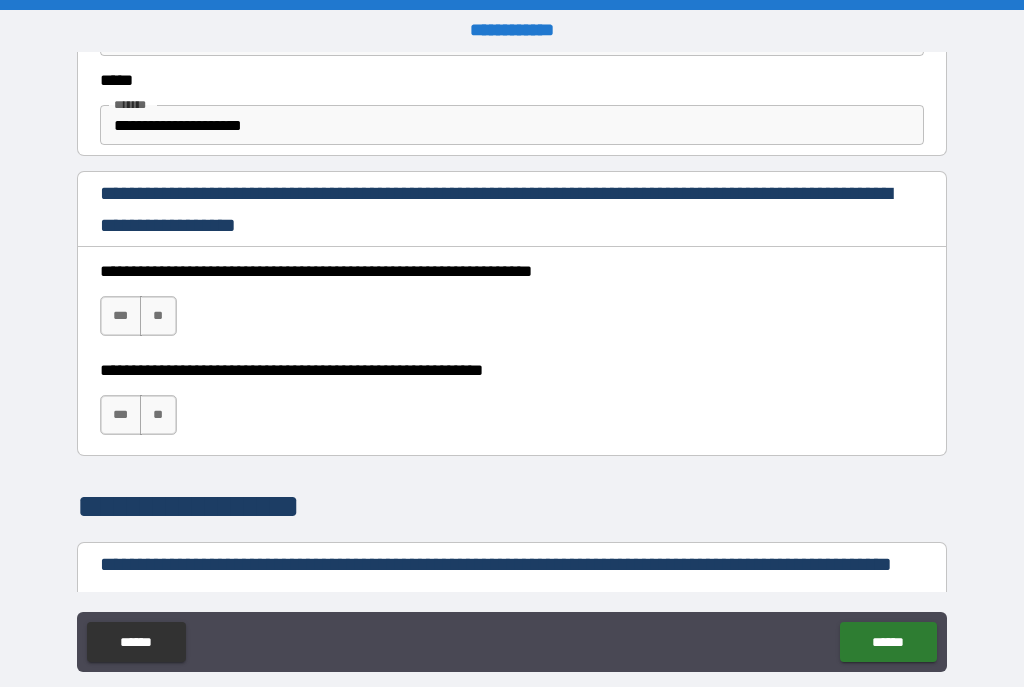 scroll, scrollTop: 1240, scrollLeft: 0, axis: vertical 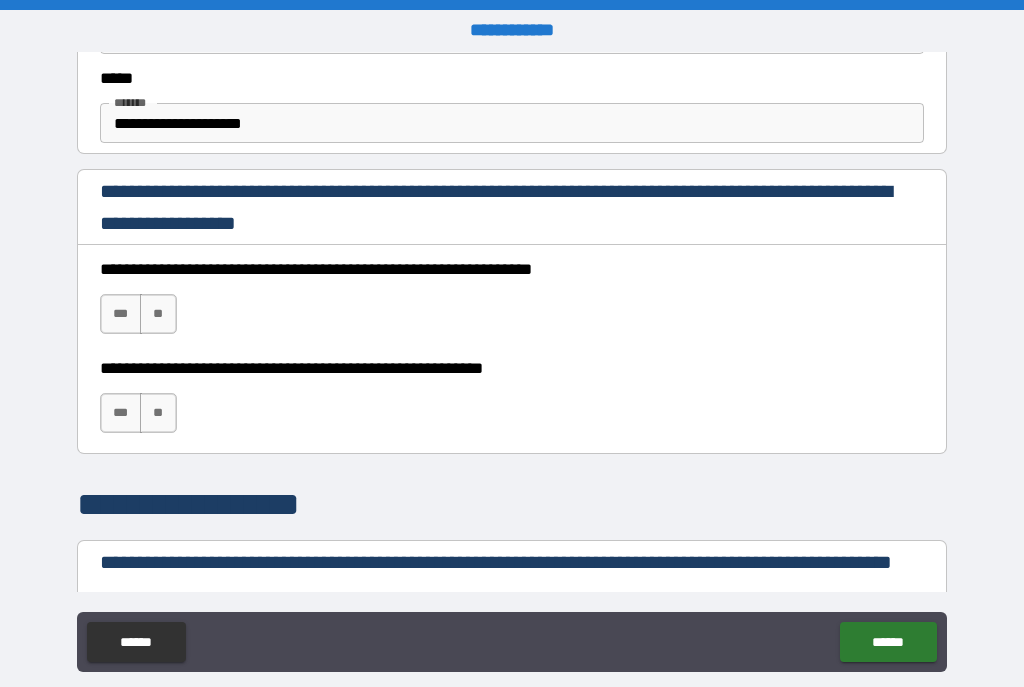 click on "***" at bounding box center [121, 314] 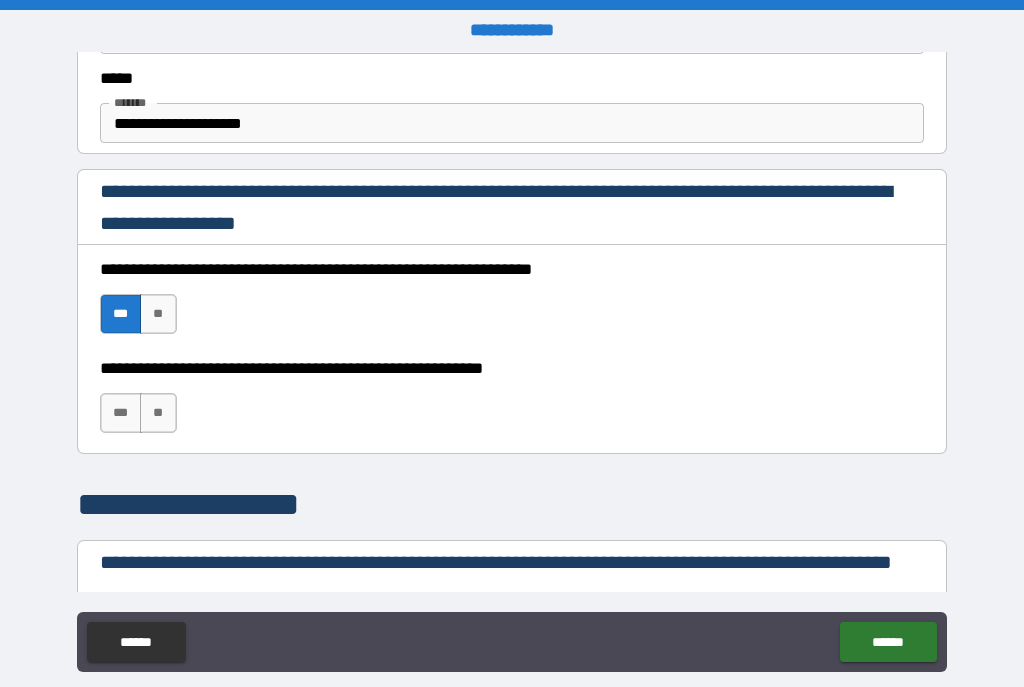 click on "***" at bounding box center [121, 413] 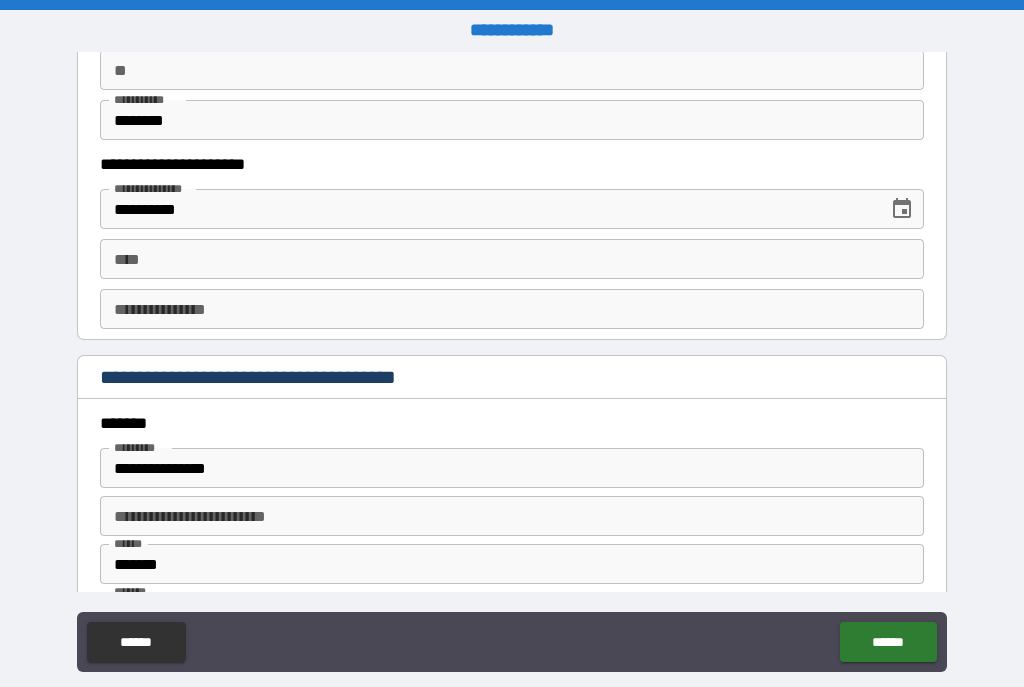 scroll, scrollTop: 2159, scrollLeft: 0, axis: vertical 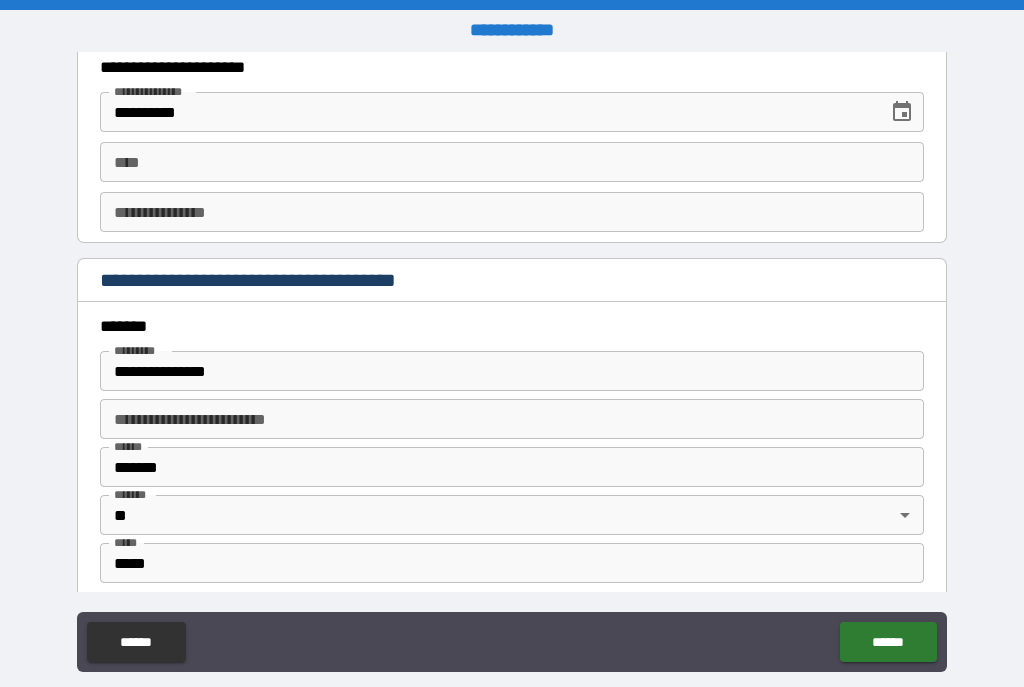 click on "****" at bounding box center [512, 162] 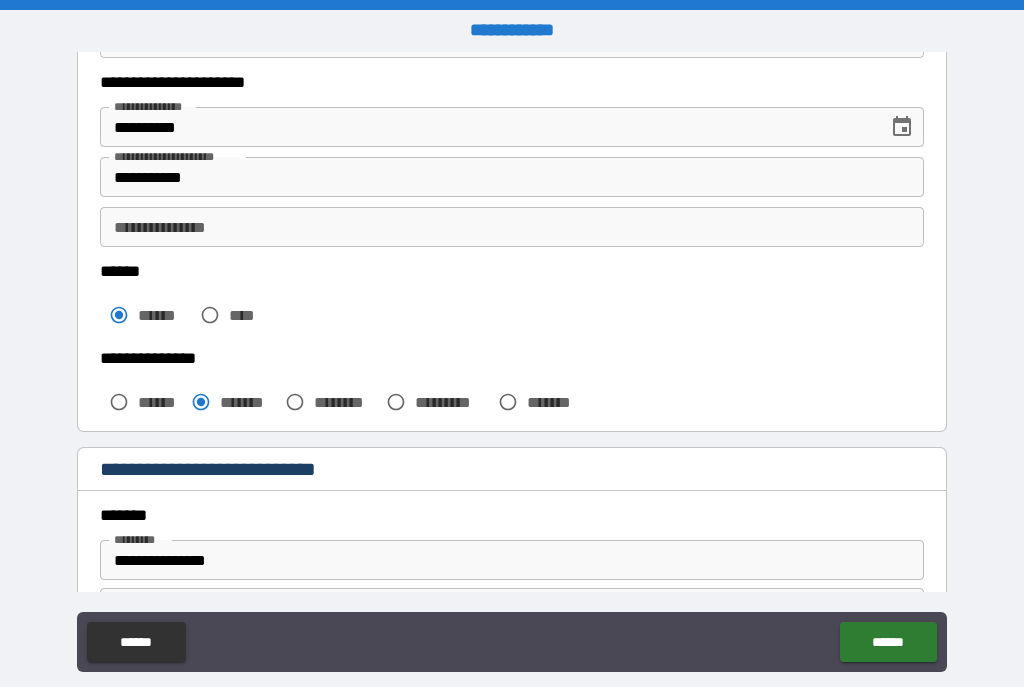 scroll, scrollTop: 332, scrollLeft: 0, axis: vertical 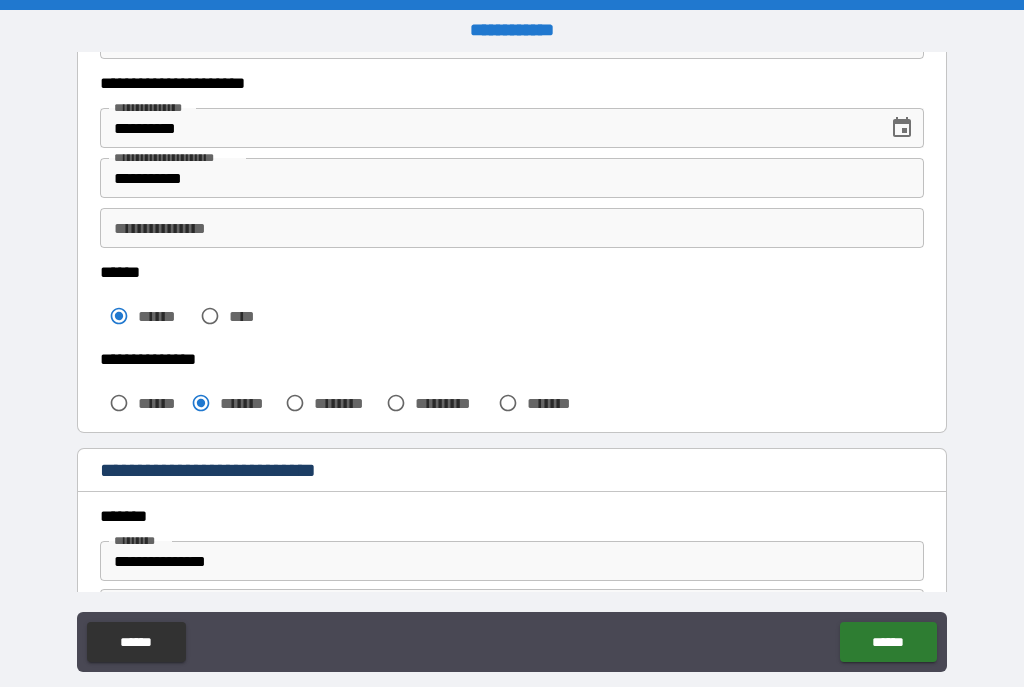 type on "**********" 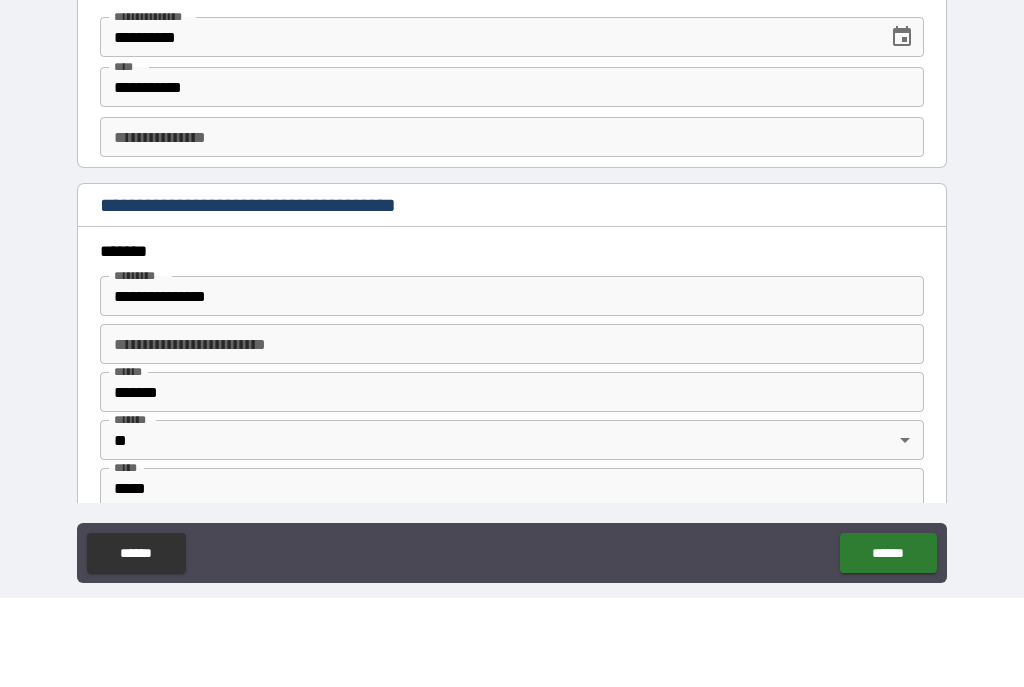 scroll, scrollTop: 2145, scrollLeft: 0, axis: vertical 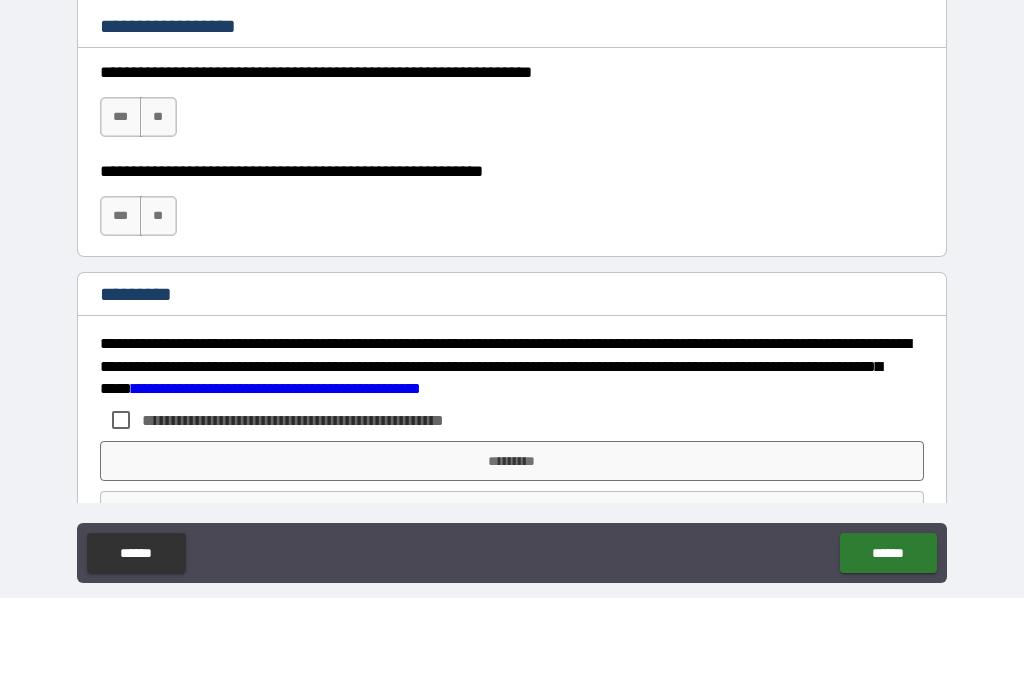 type on "**********" 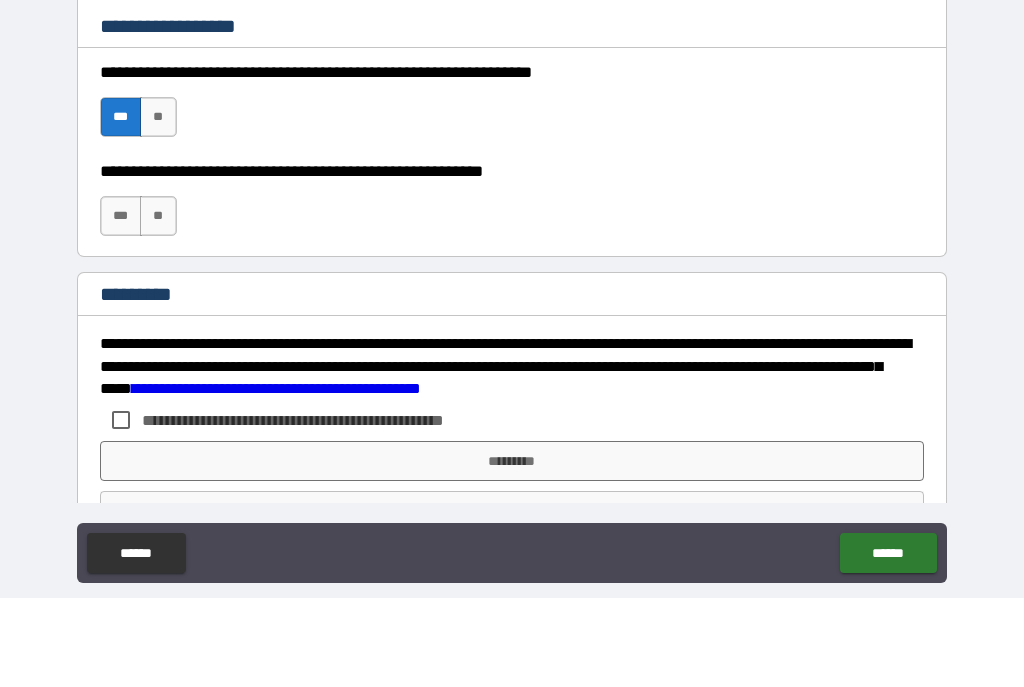 scroll, scrollTop: 36, scrollLeft: 0, axis: vertical 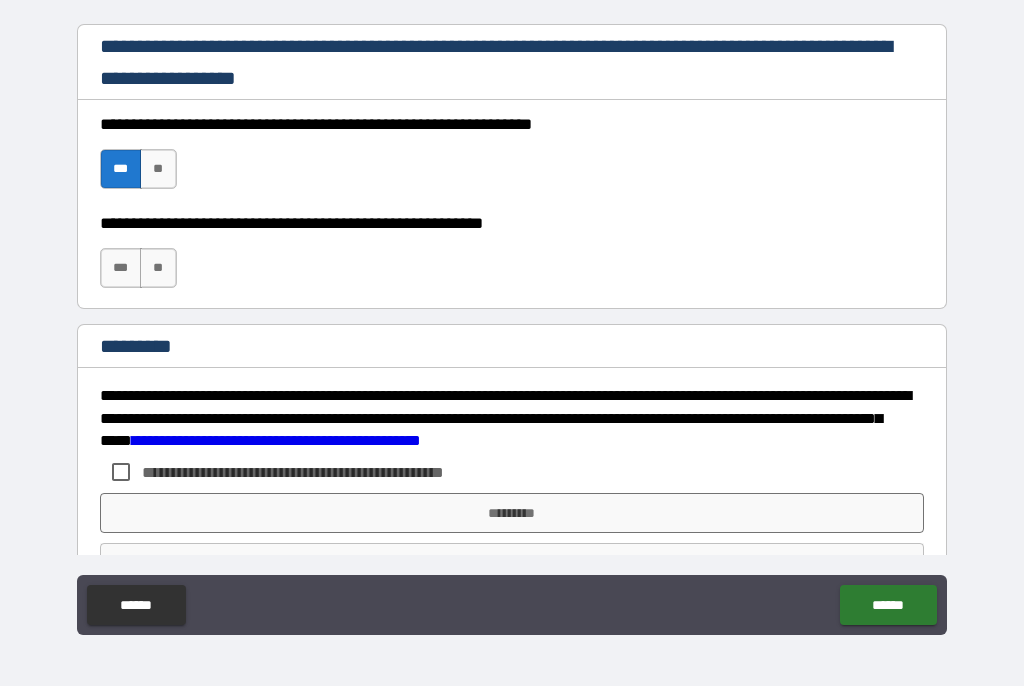 click on "***" at bounding box center (121, 269) 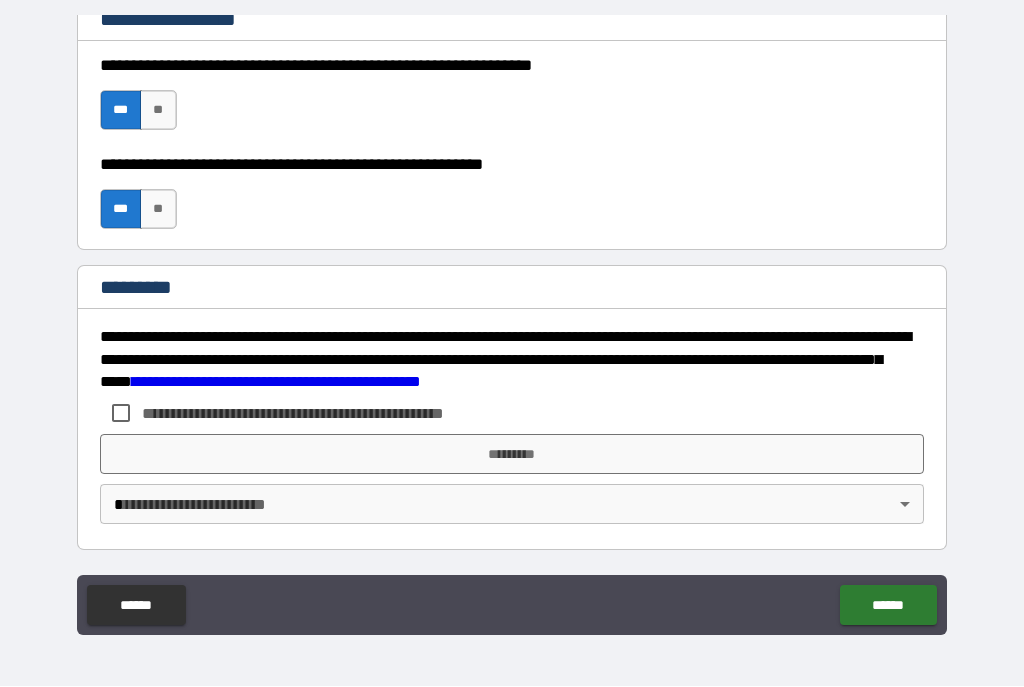 scroll, scrollTop: 3044, scrollLeft: 0, axis: vertical 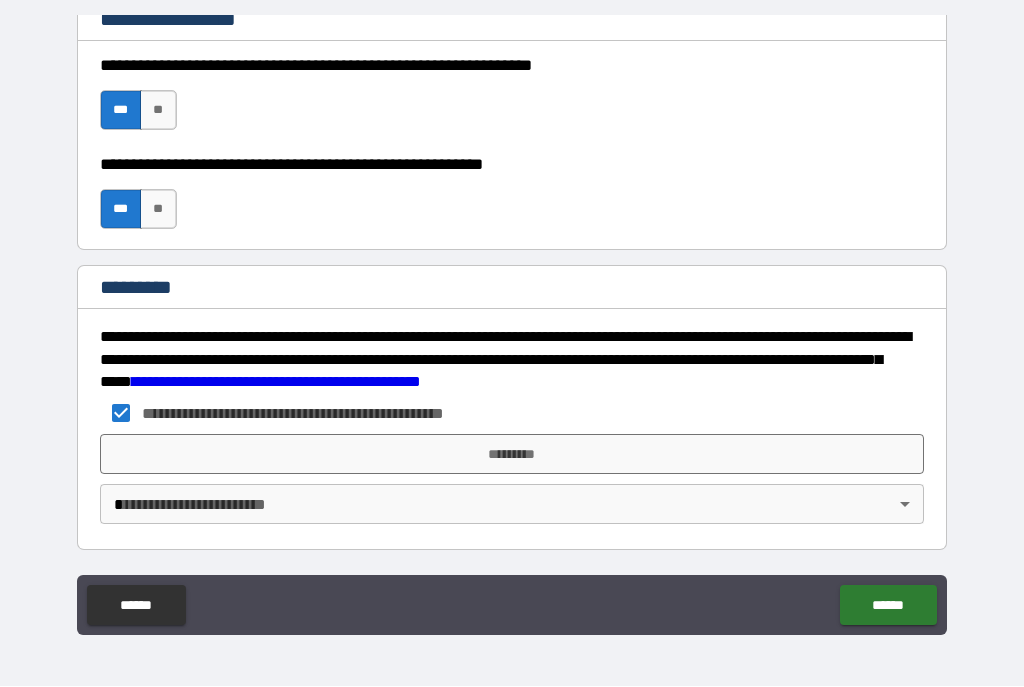 click on "*********" at bounding box center [512, 455] 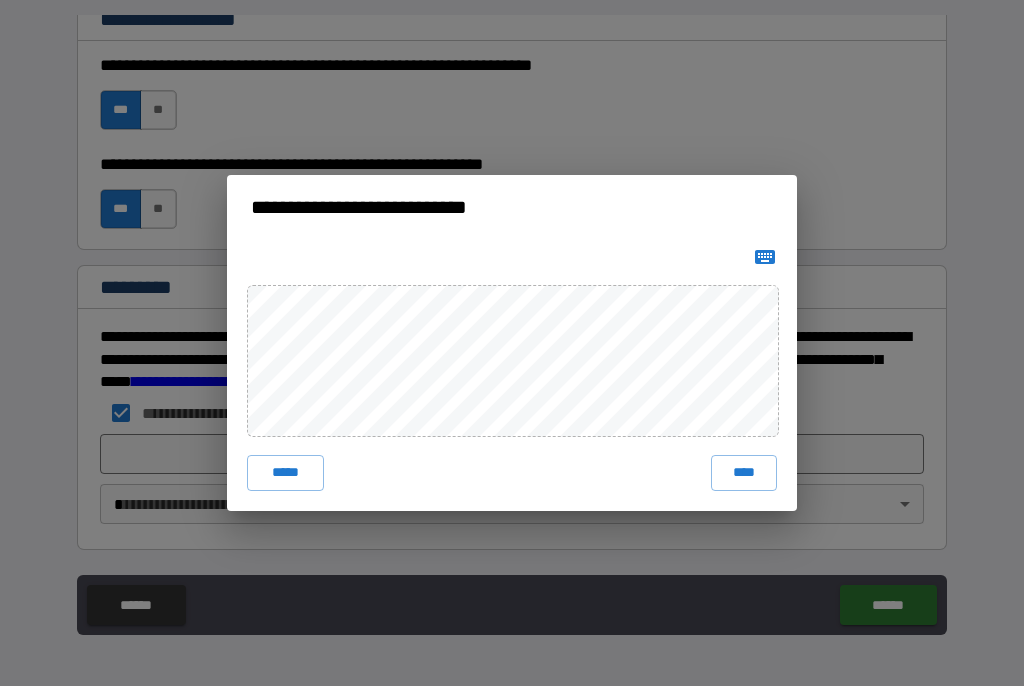 click on "****" at bounding box center [744, 474] 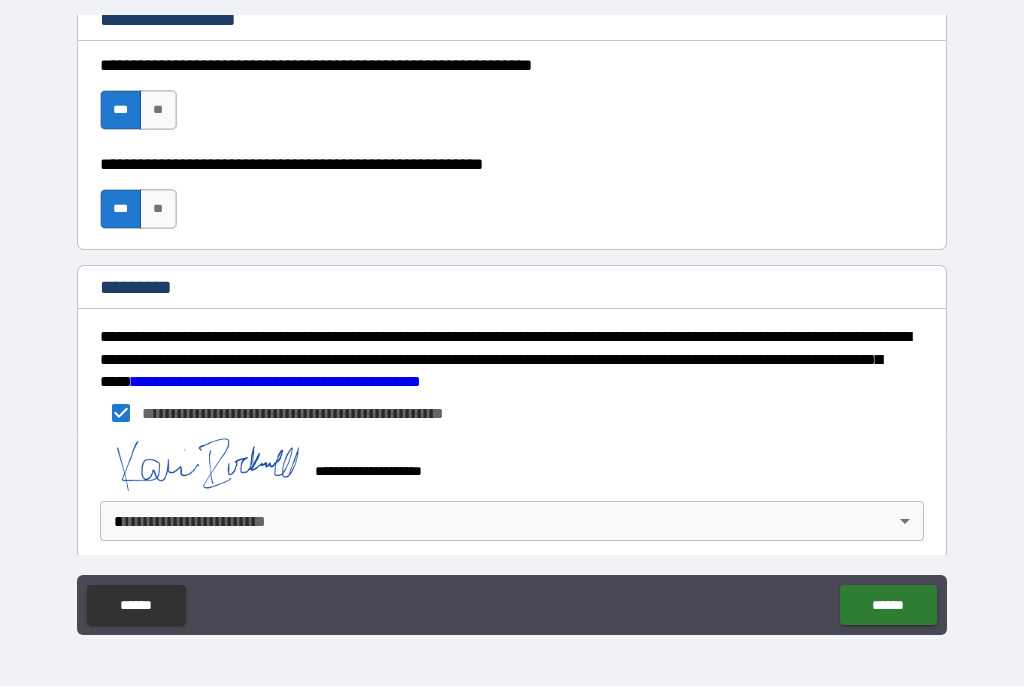 click on "**********" at bounding box center (512, 325) 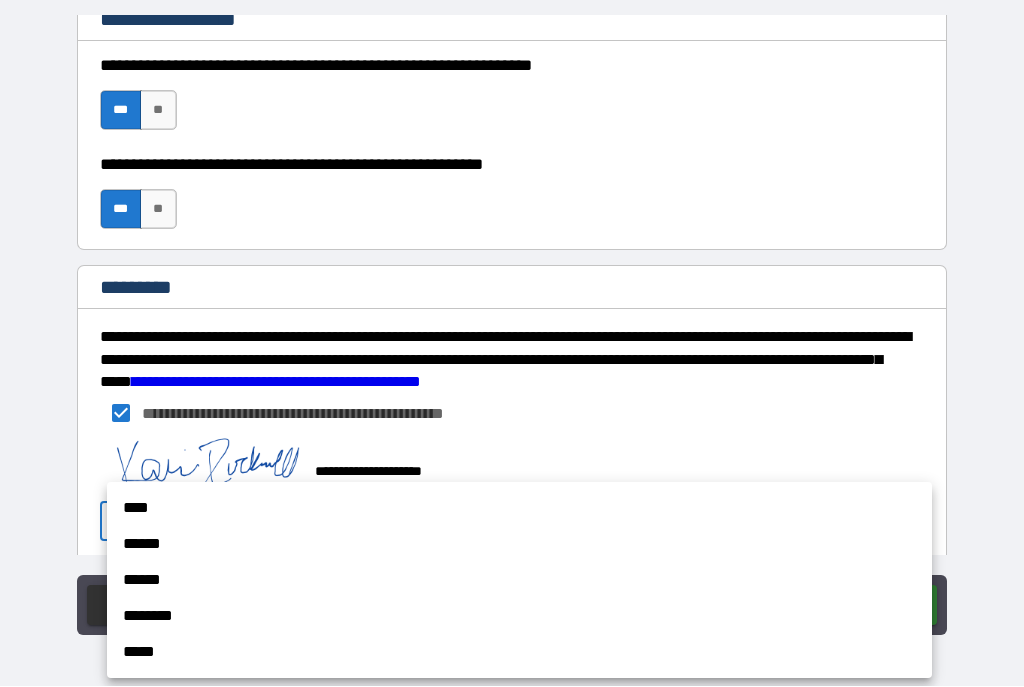 click on "******" at bounding box center (519, 545) 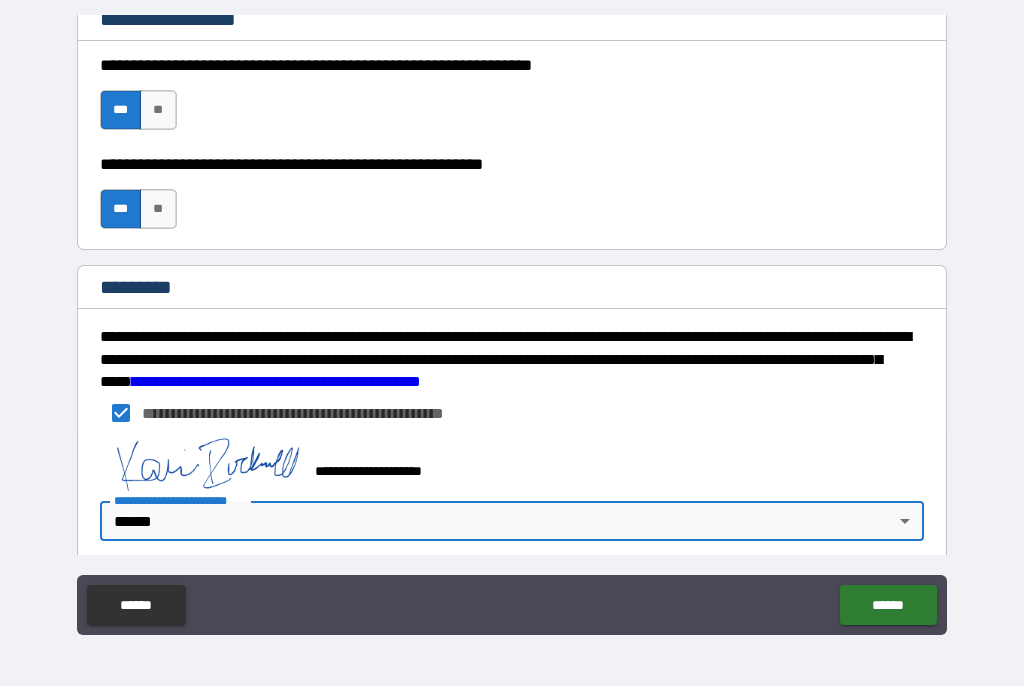 click on "******" at bounding box center (888, 606) 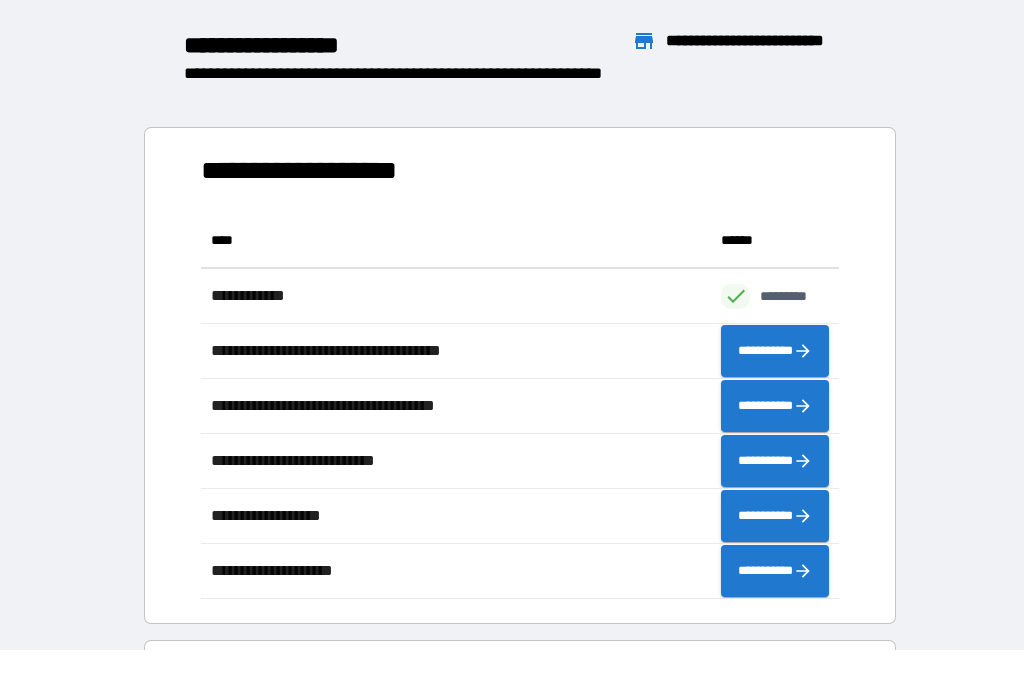 scroll, scrollTop: 1, scrollLeft: 1, axis: both 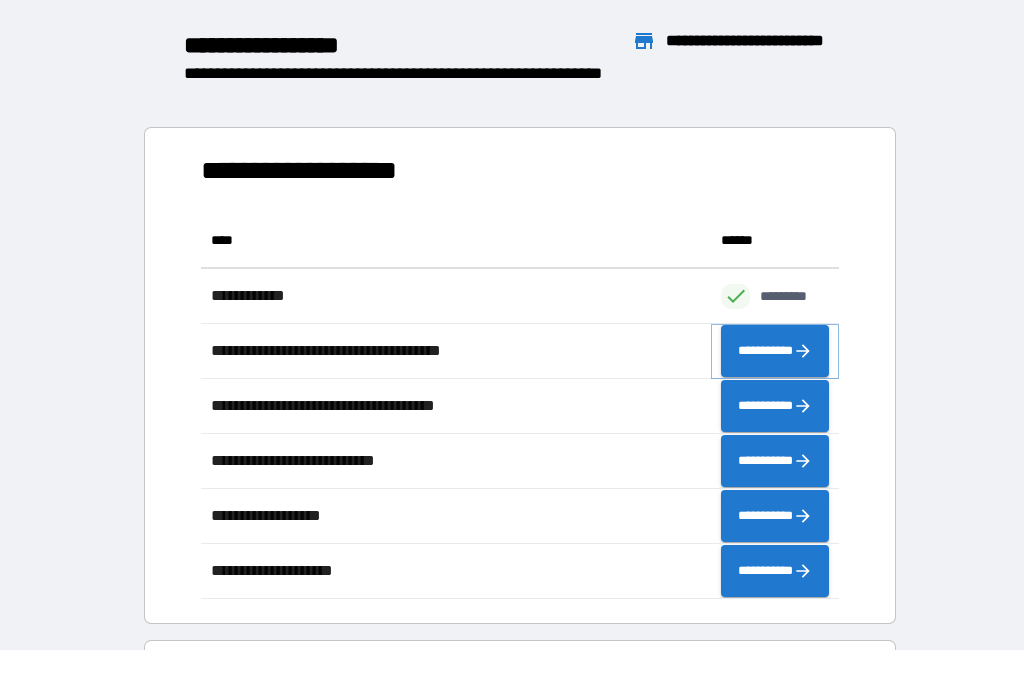 click on "**********" at bounding box center [775, 352] 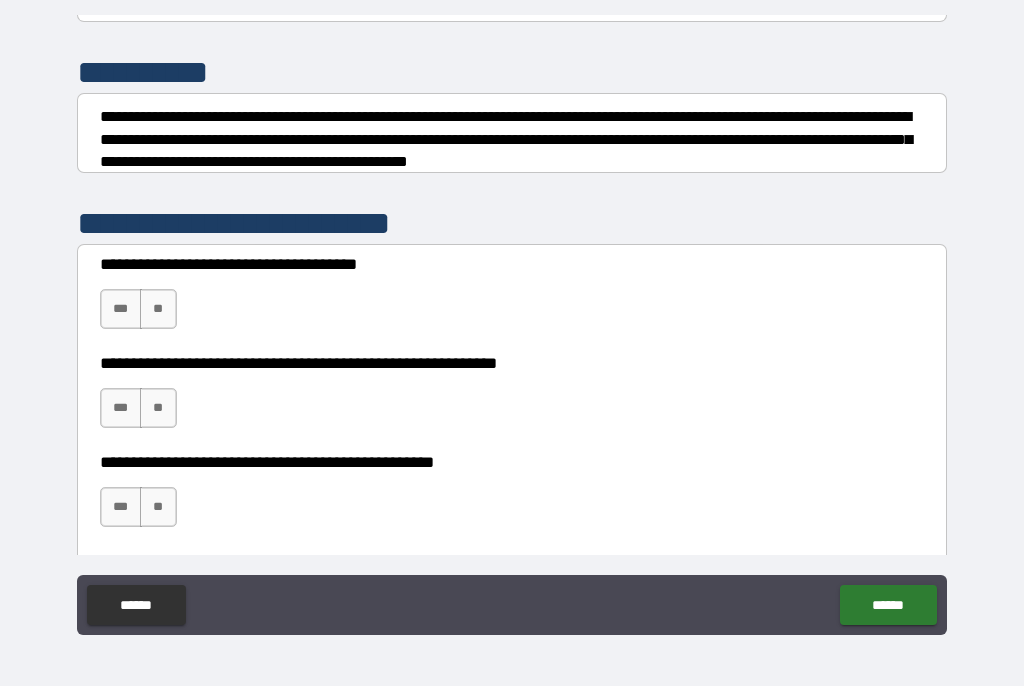 scroll, scrollTop: 294, scrollLeft: 0, axis: vertical 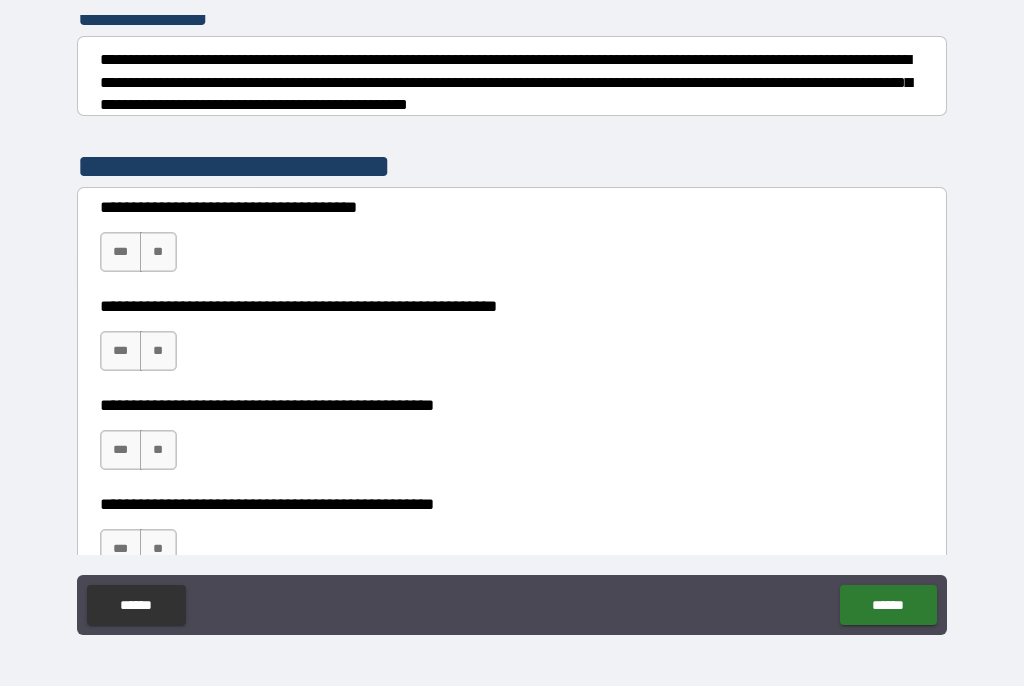 click on "***" at bounding box center [121, 253] 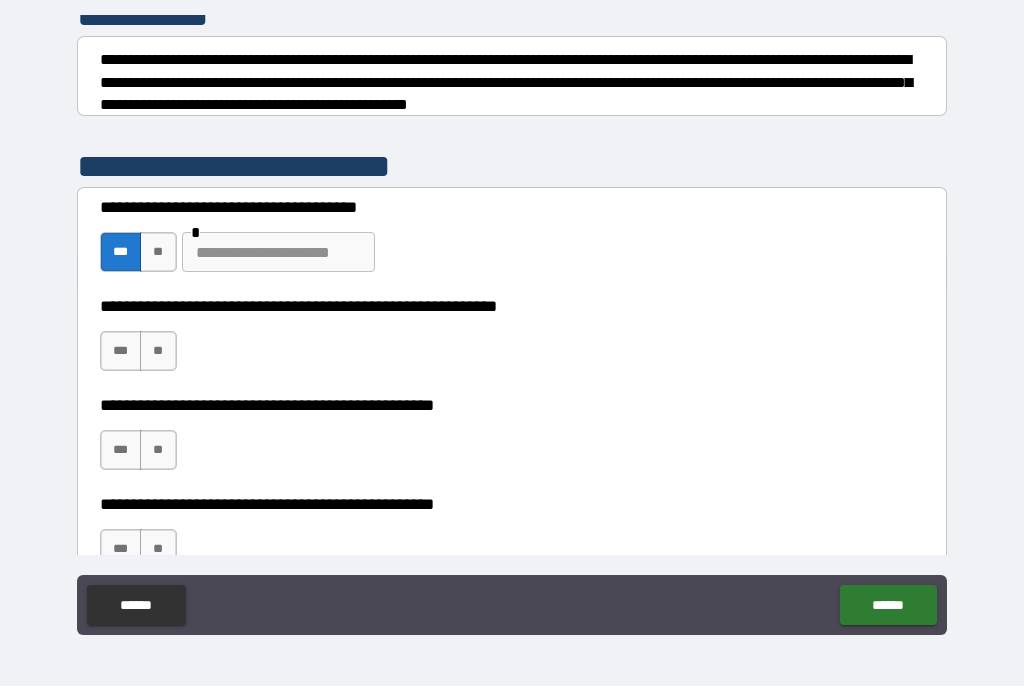 click at bounding box center [278, 253] 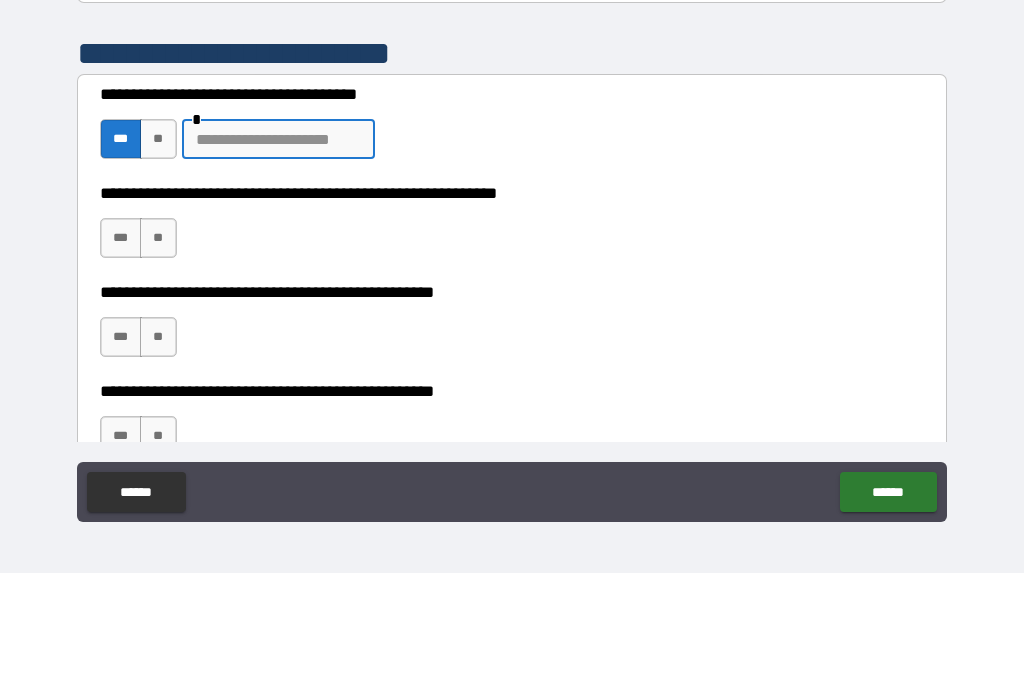 click on "**" at bounding box center (158, 253) 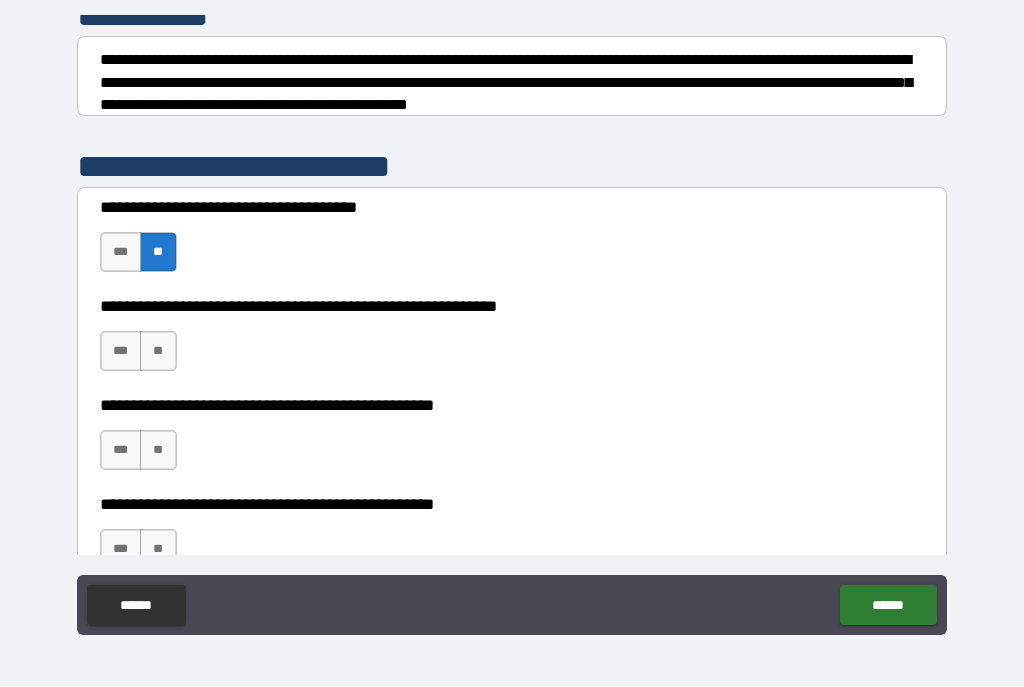 click on "**" at bounding box center (158, 352) 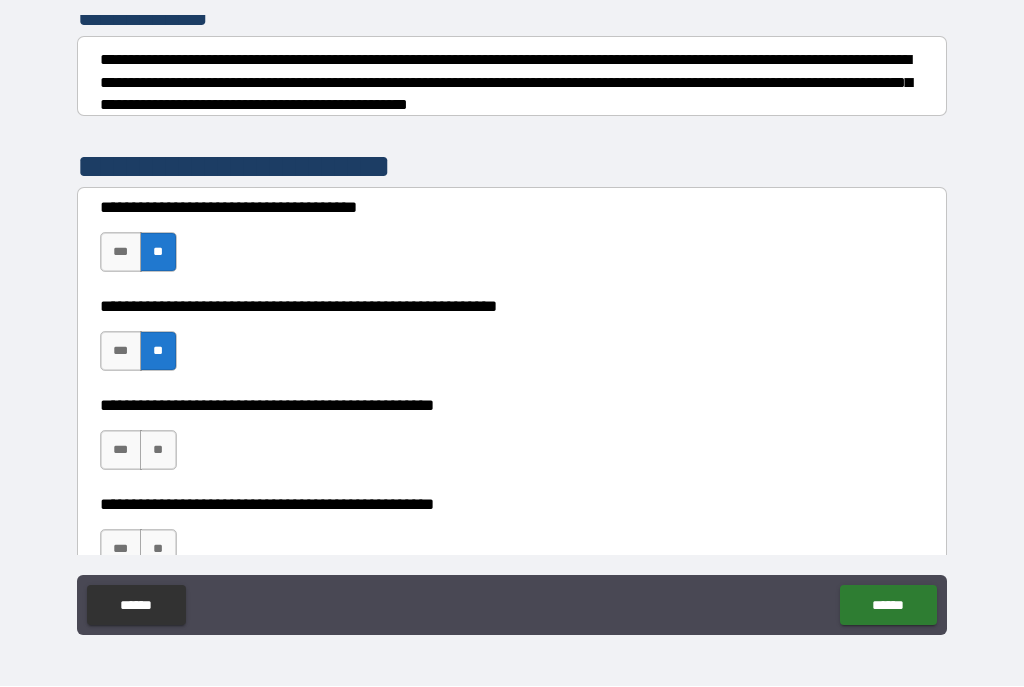click on "**" at bounding box center (158, 451) 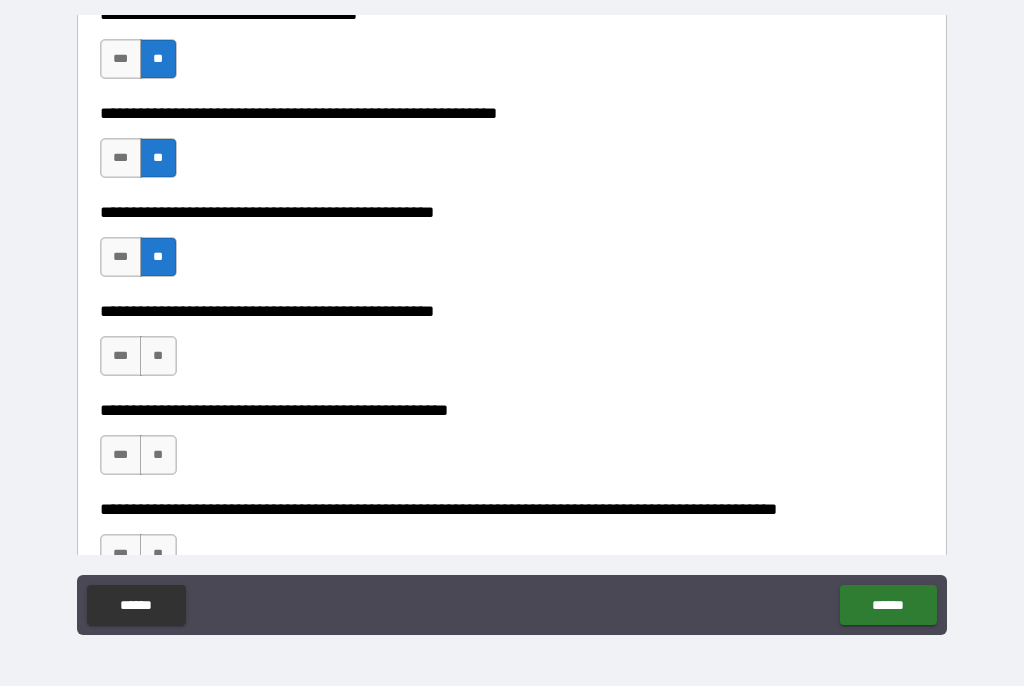 scroll, scrollTop: 488, scrollLeft: 0, axis: vertical 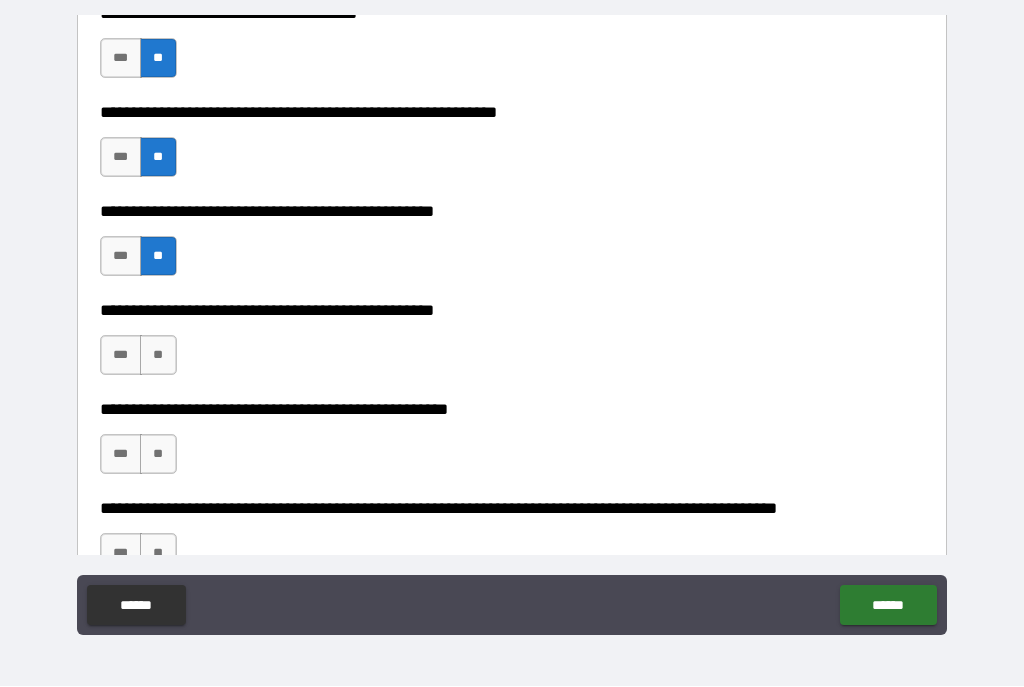 click on "**" at bounding box center (158, 356) 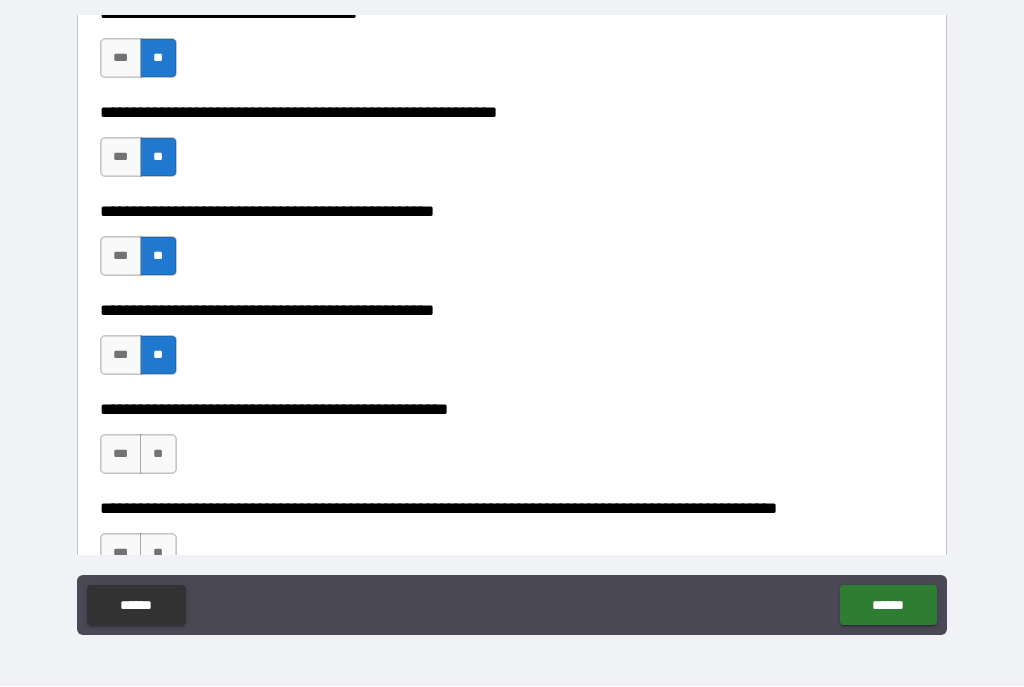 click on "**" at bounding box center (158, 455) 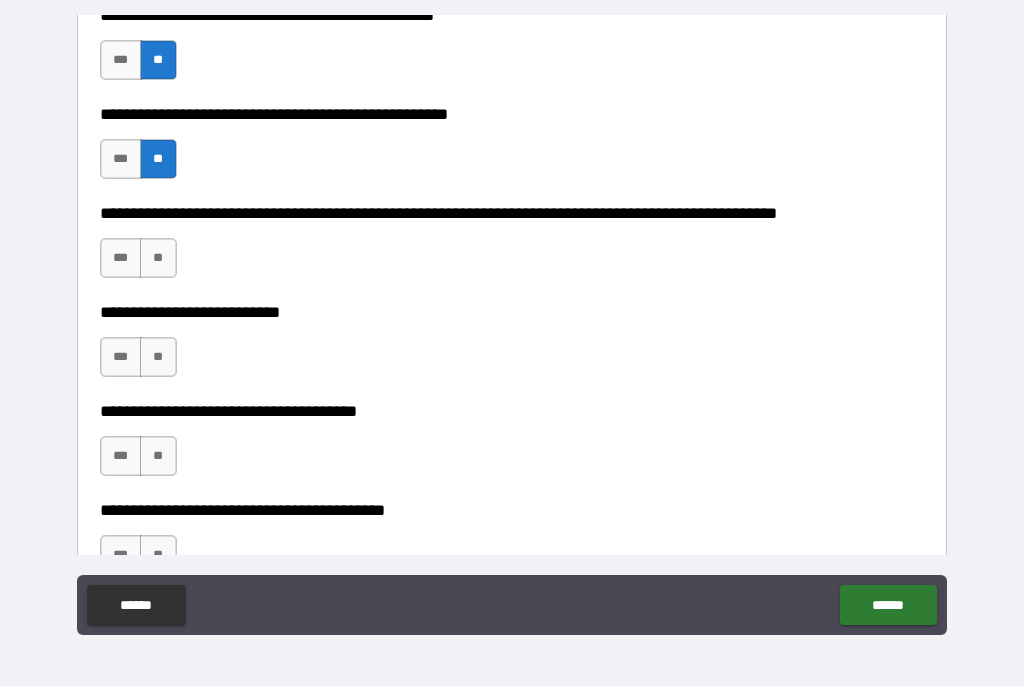 scroll, scrollTop: 783, scrollLeft: 0, axis: vertical 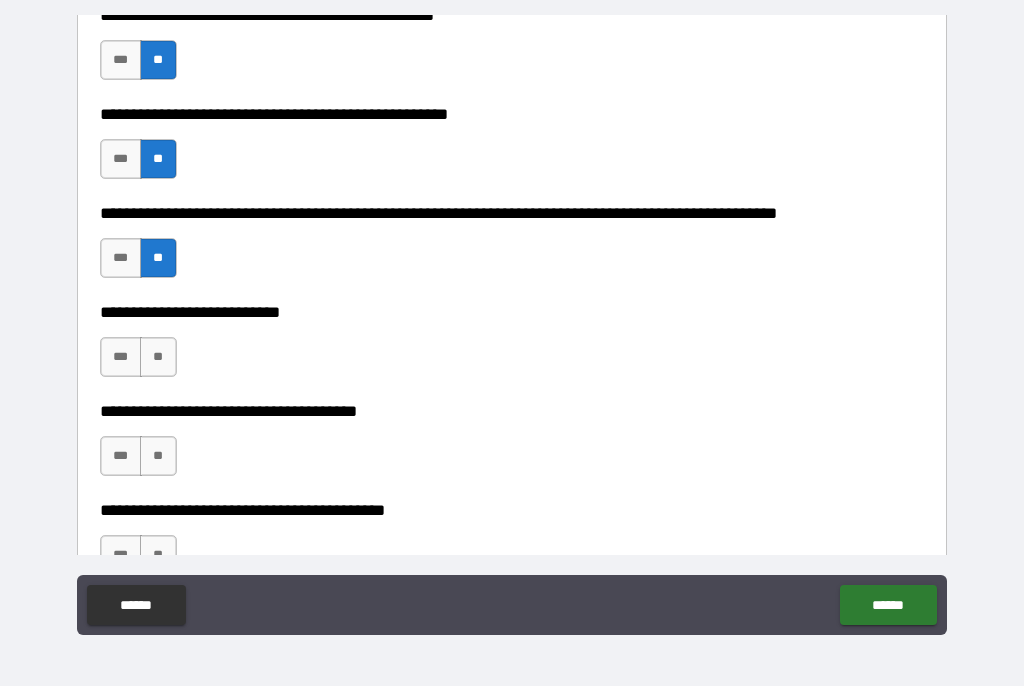 click on "**" at bounding box center [158, 358] 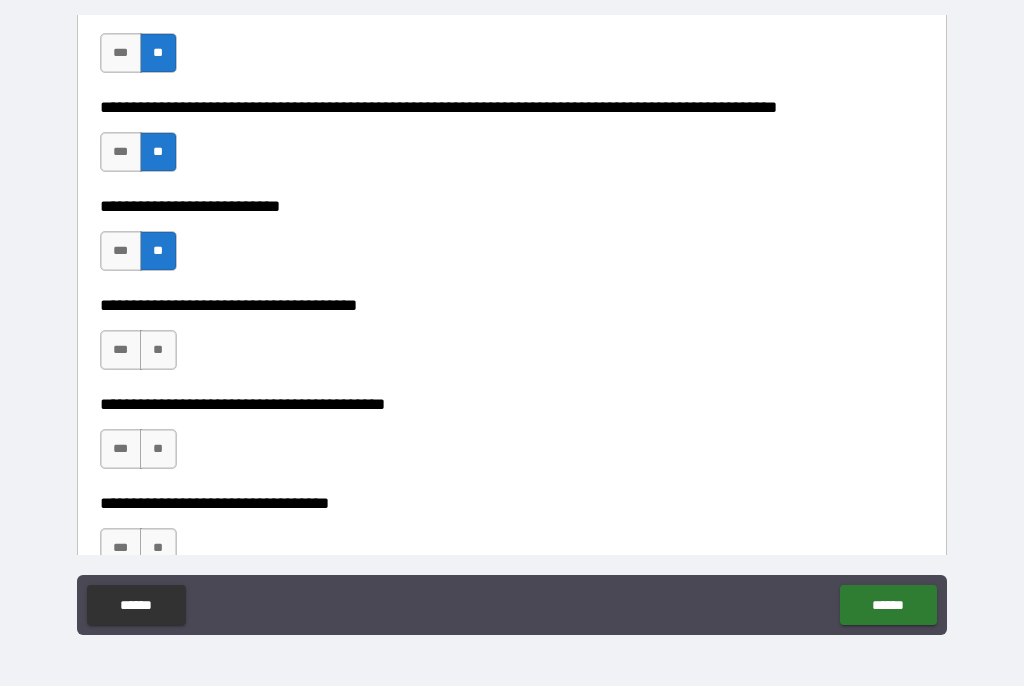 scroll, scrollTop: 904, scrollLeft: 0, axis: vertical 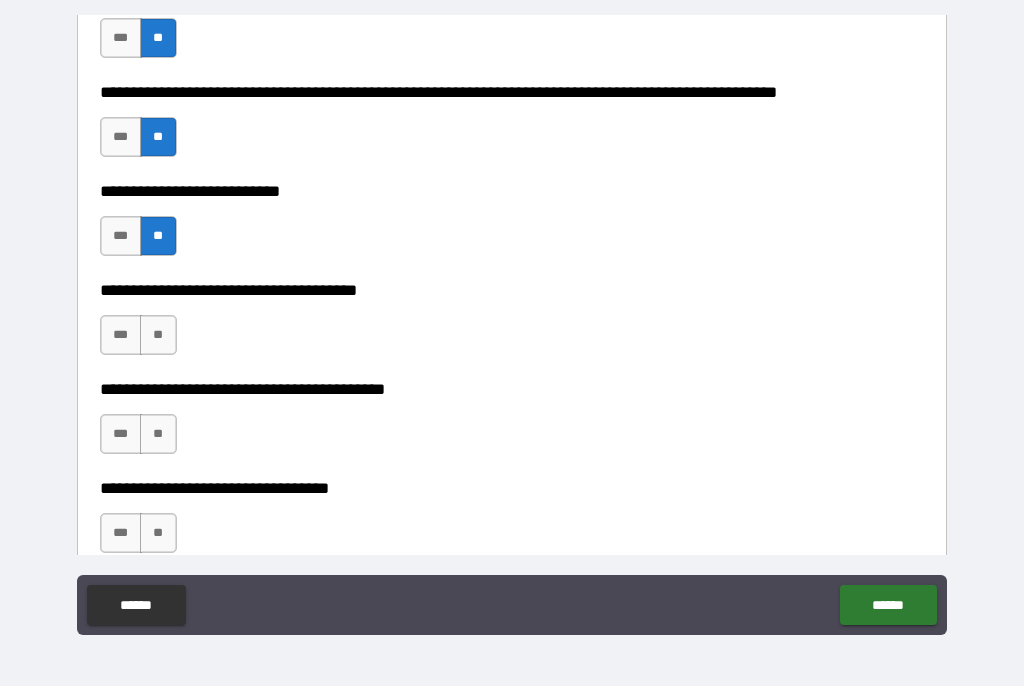 click on "**" at bounding box center (158, 336) 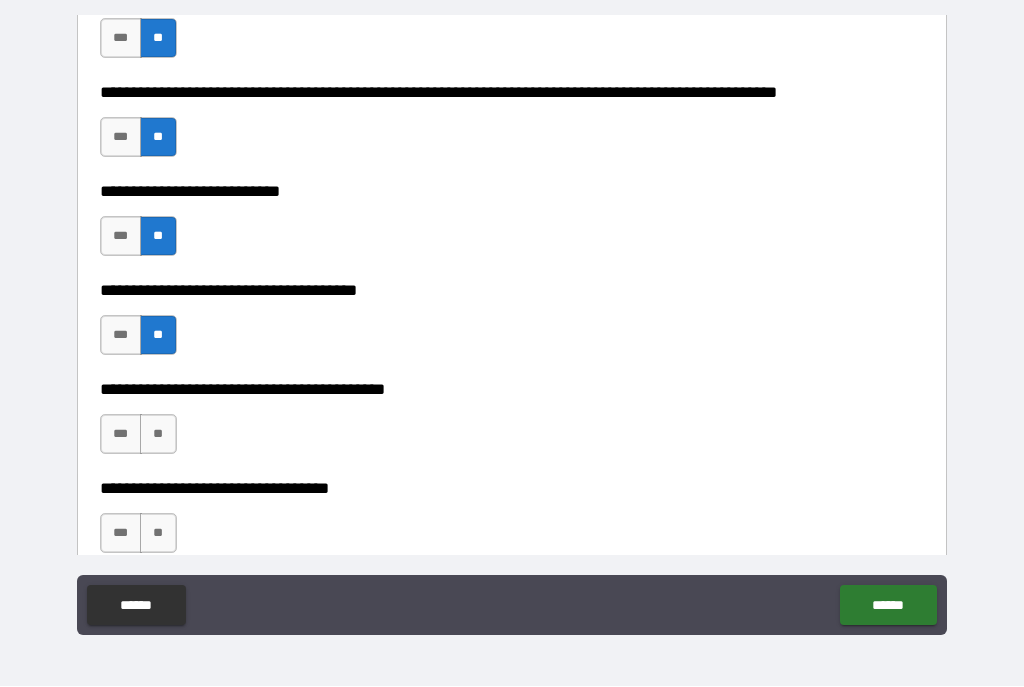 click on "**" at bounding box center [158, 435] 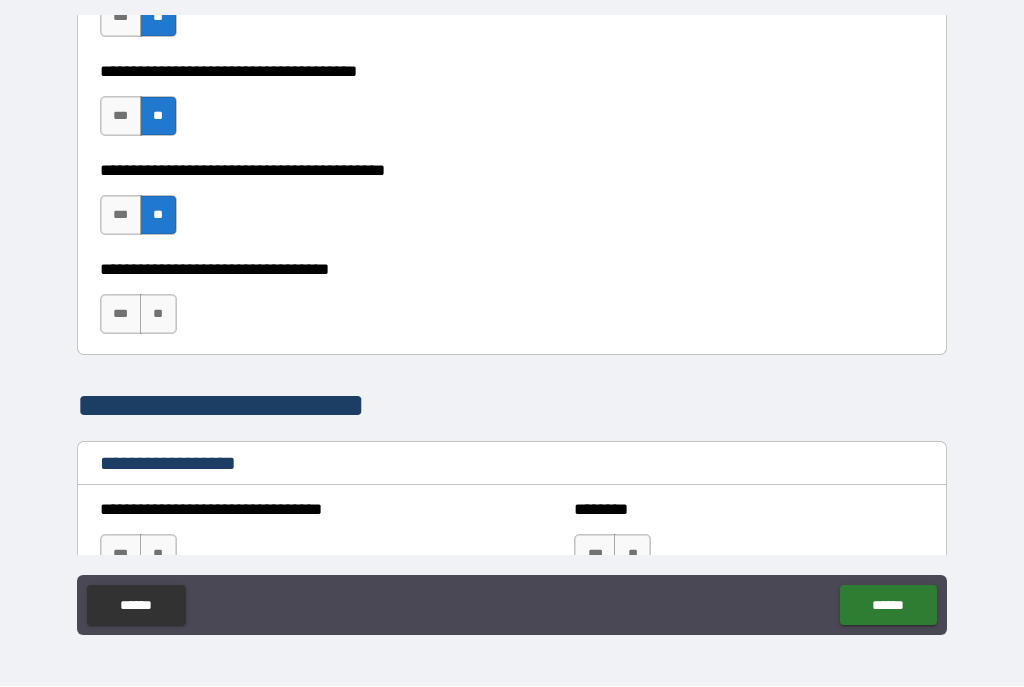 scroll, scrollTop: 1125, scrollLeft: 0, axis: vertical 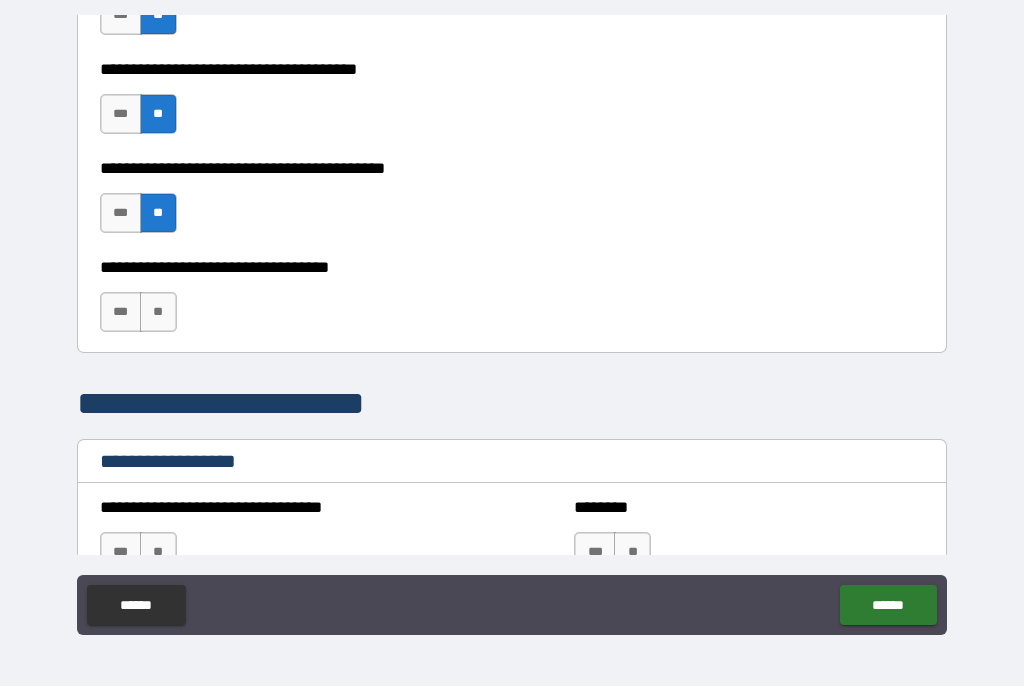 click on "**" at bounding box center [158, 313] 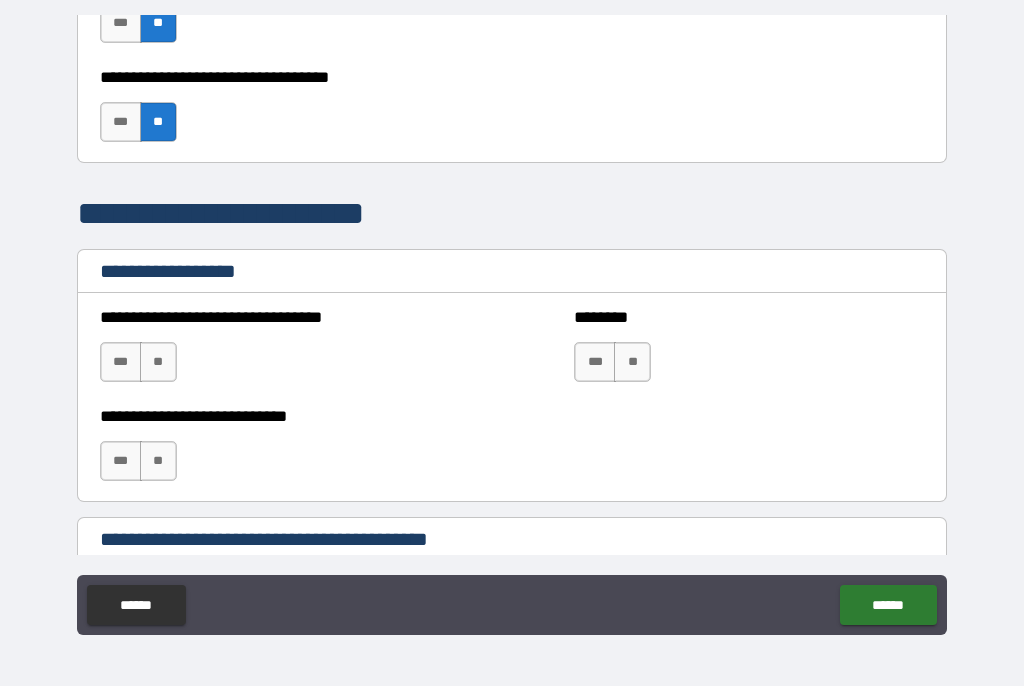 scroll, scrollTop: 1318, scrollLeft: 0, axis: vertical 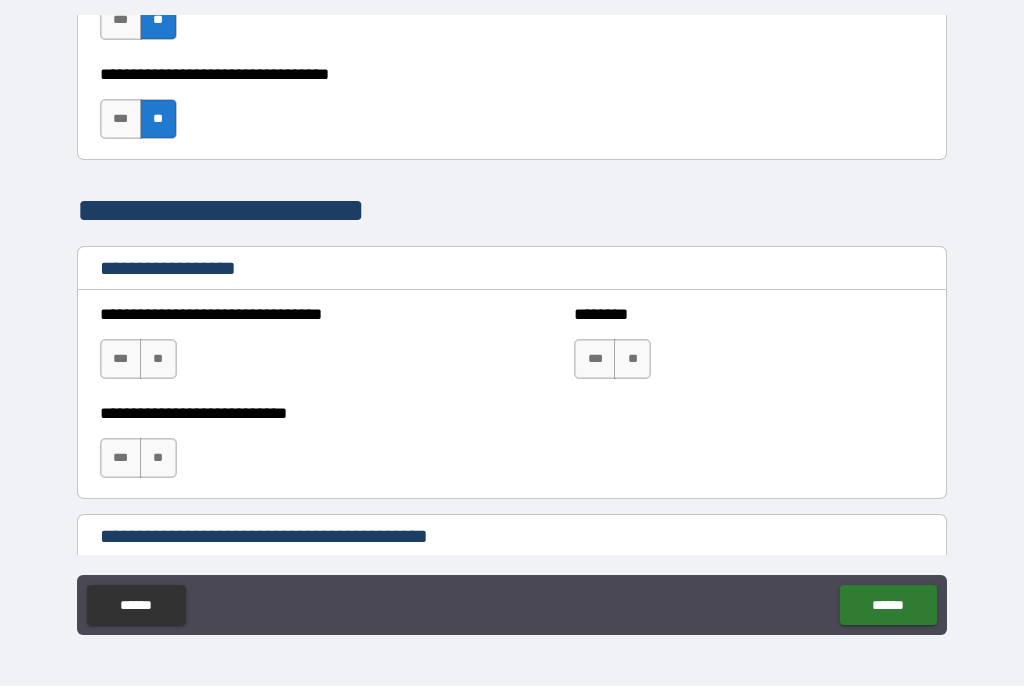 click on "***" at bounding box center (121, 360) 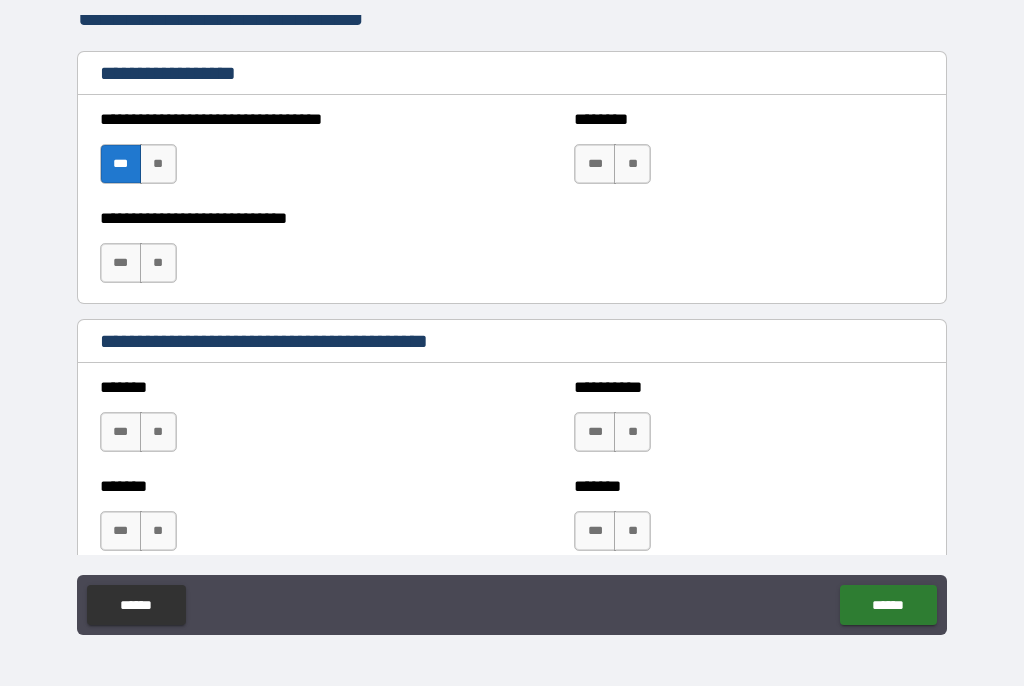 scroll, scrollTop: 1473, scrollLeft: 0, axis: vertical 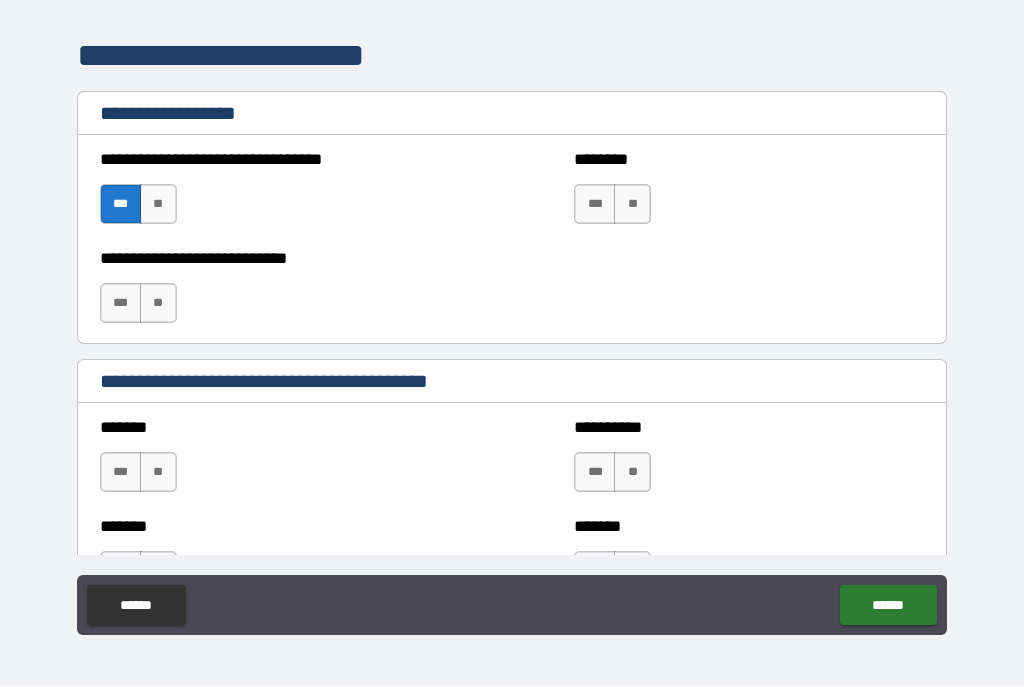 click on "**" at bounding box center (632, 205) 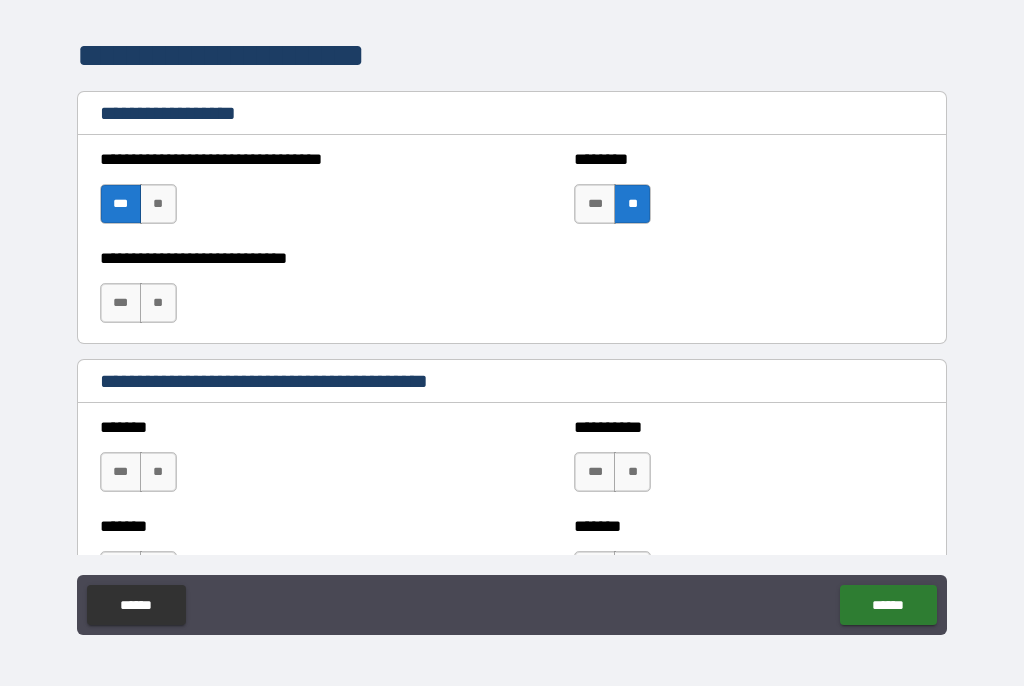 click on "**" at bounding box center (158, 304) 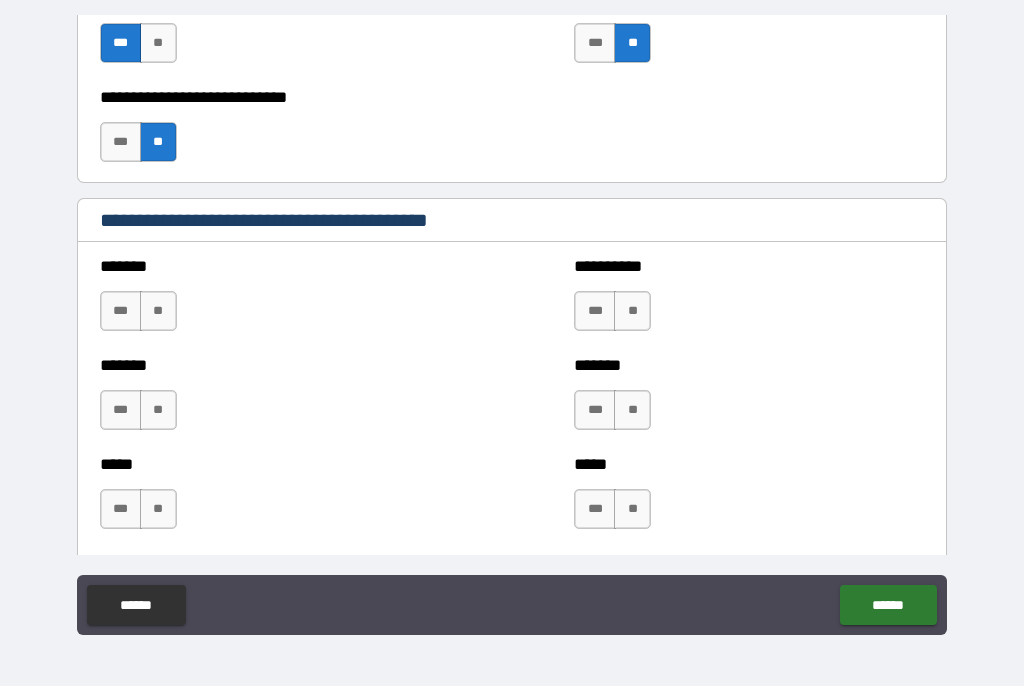 scroll, scrollTop: 1641, scrollLeft: 0, axis: vertical 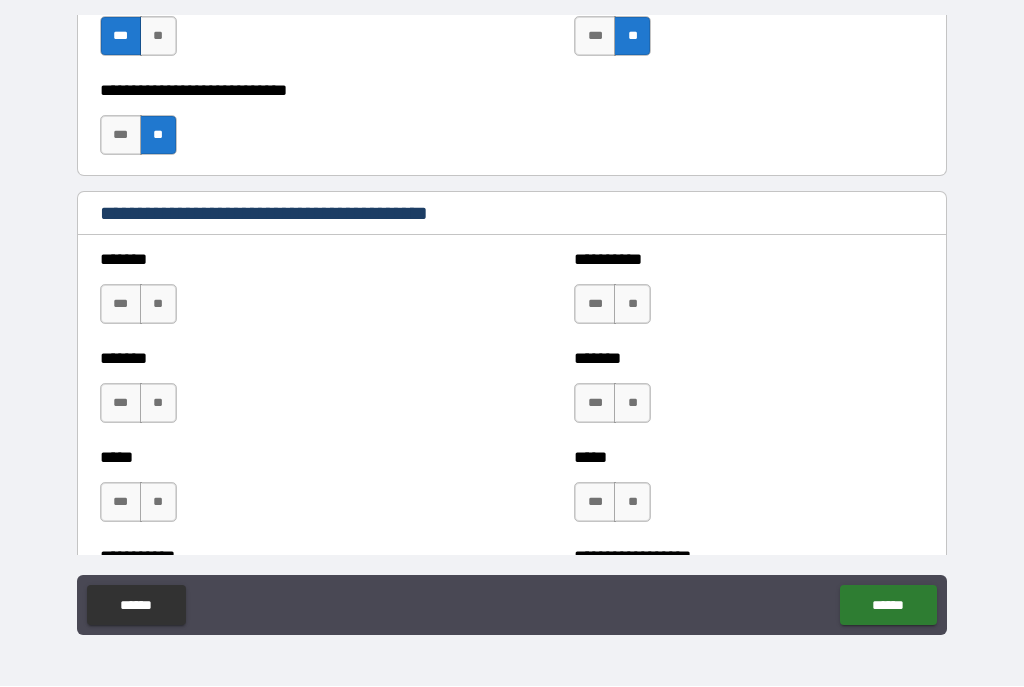 click on "**" at bounding box center (158, 305) 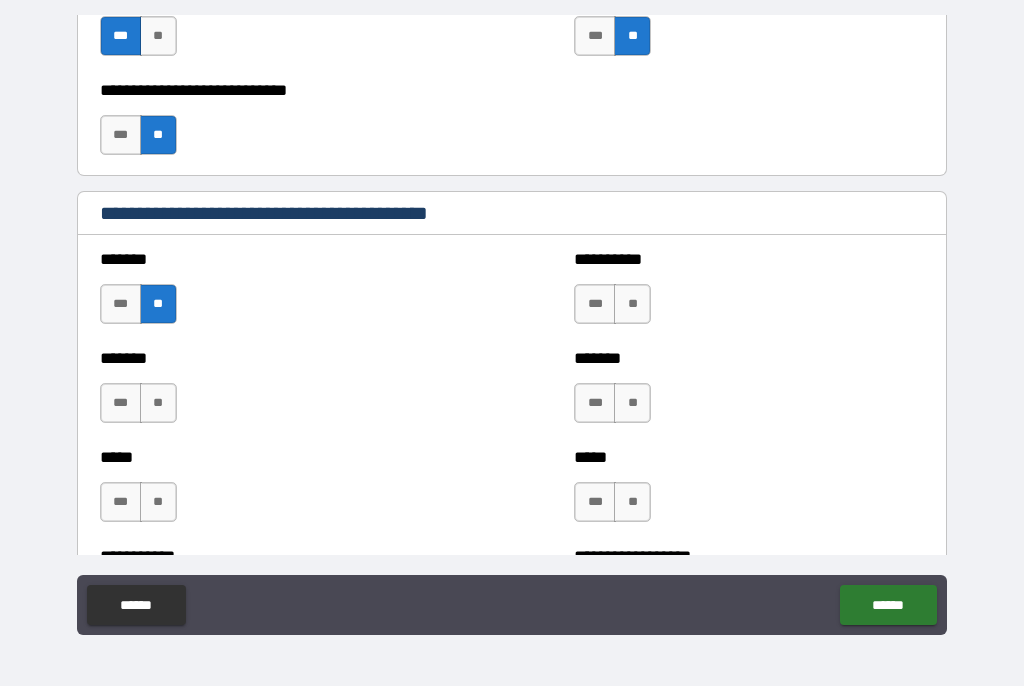 click on "**" at bounding box center (158, 404) 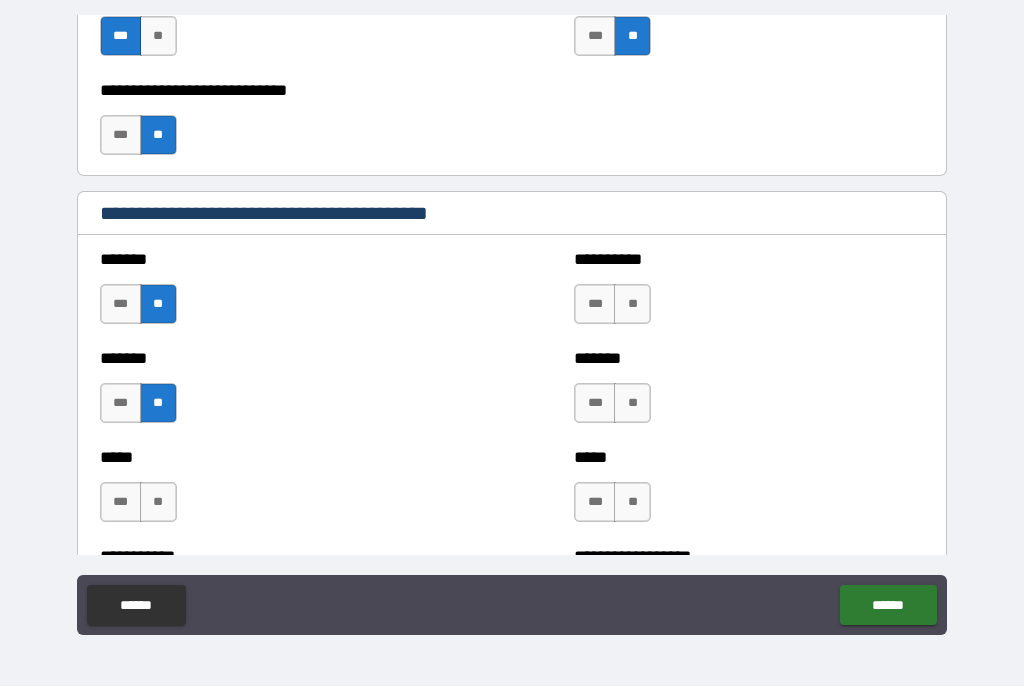 click on "**" at bounding box center (158, 503) 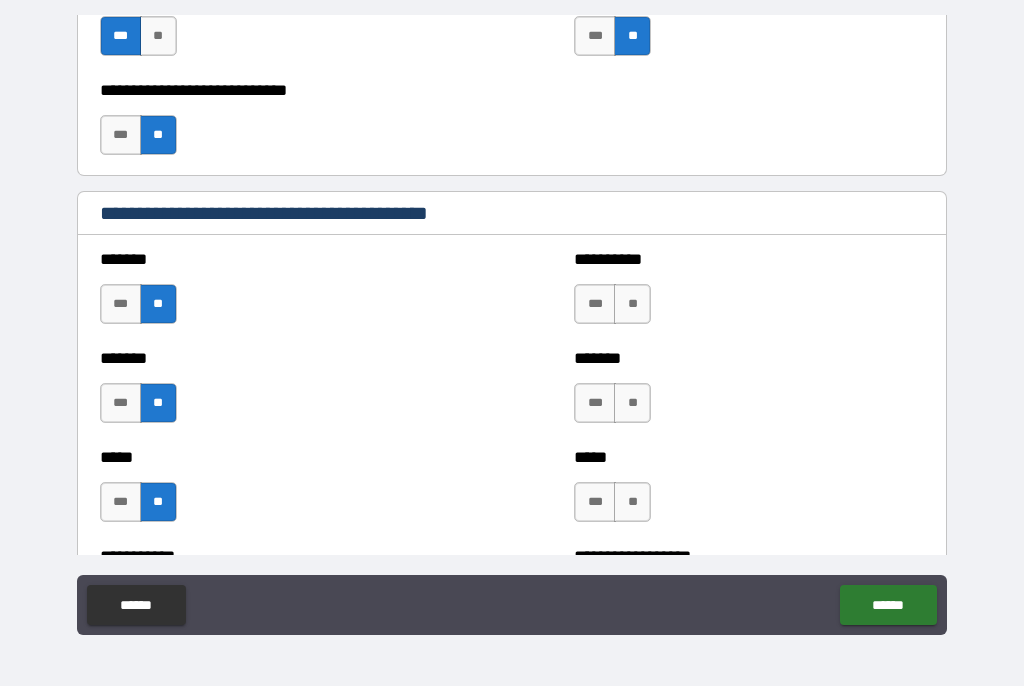 click on "**" at bounding box center (632, 305) 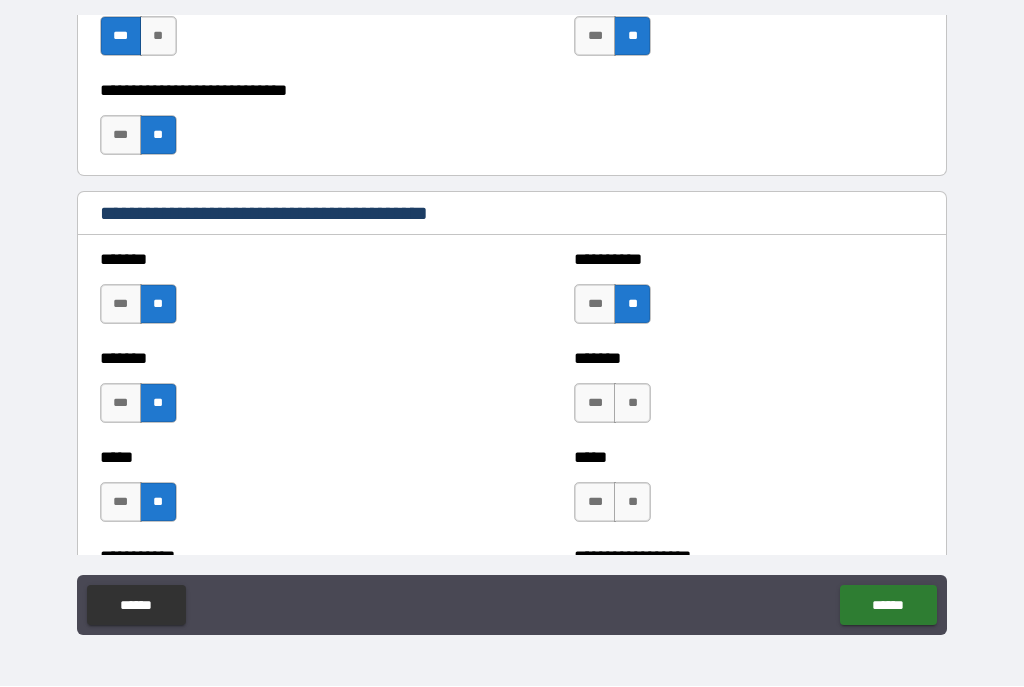 click on "**" at bounding box center [632, 404] 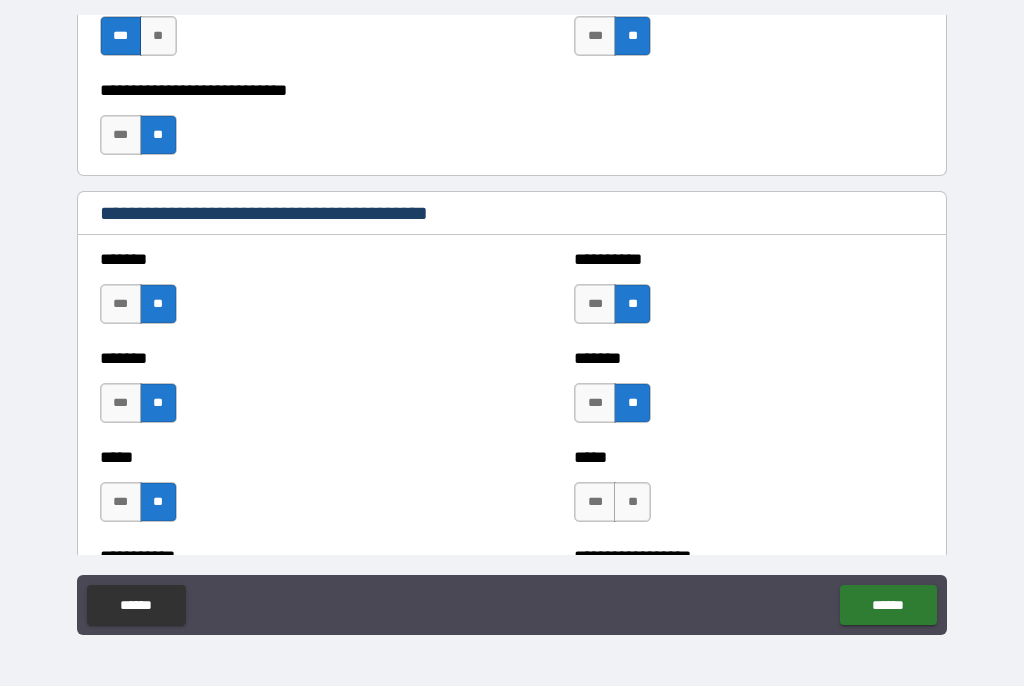click on "**" at bounding box center (632, 503) 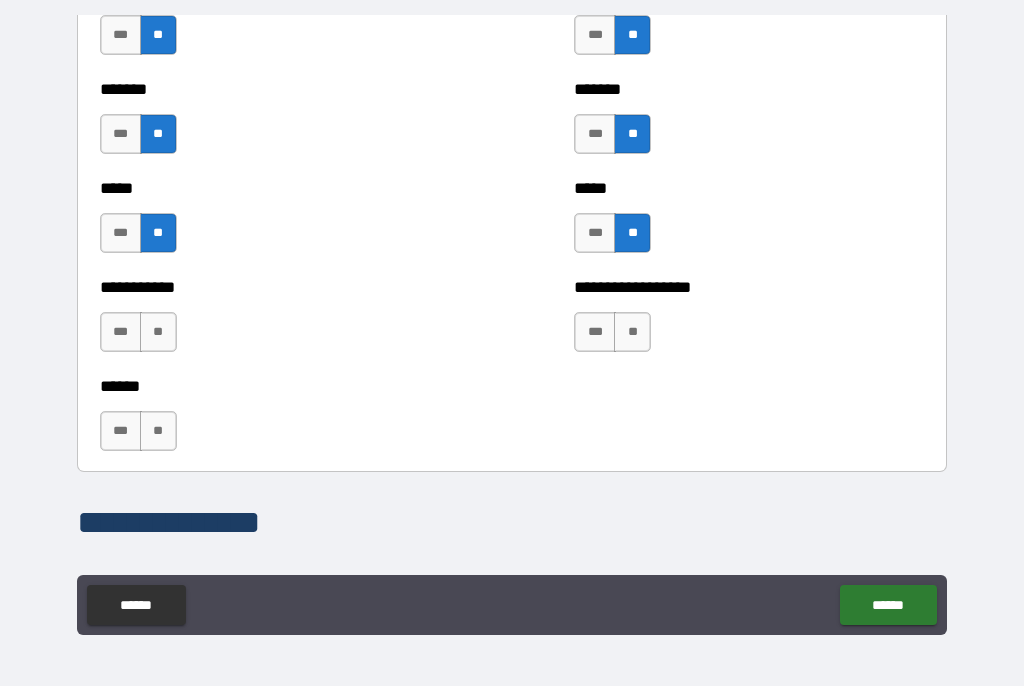 scroll, scrollTop: 1915, scrollLeft: 0, axis: vertical 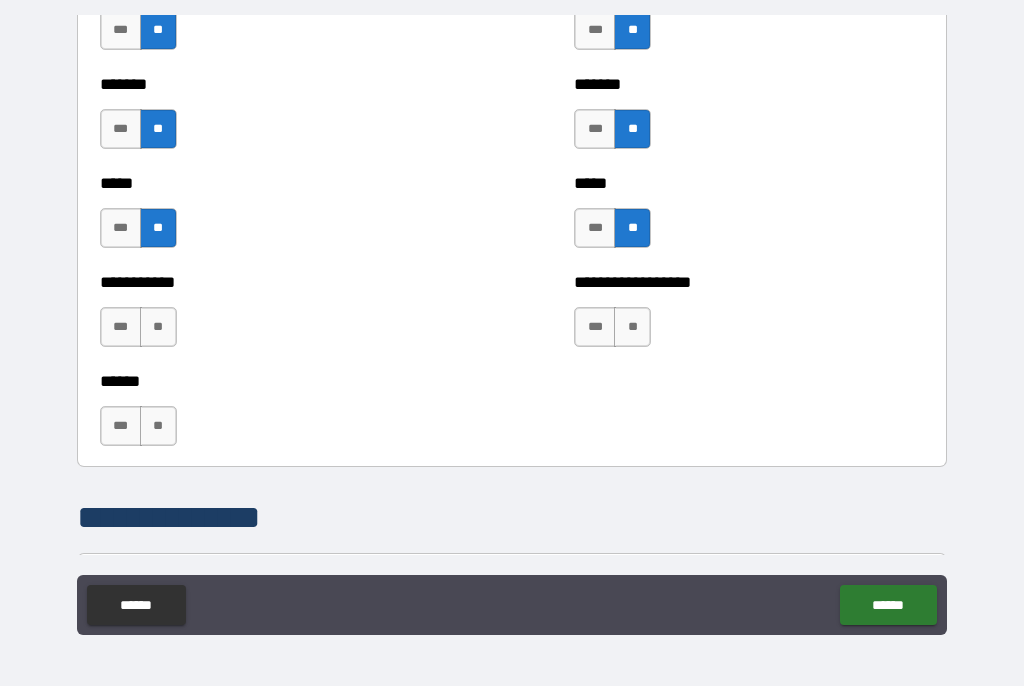 click on "**" at bounding box center (632, 328) 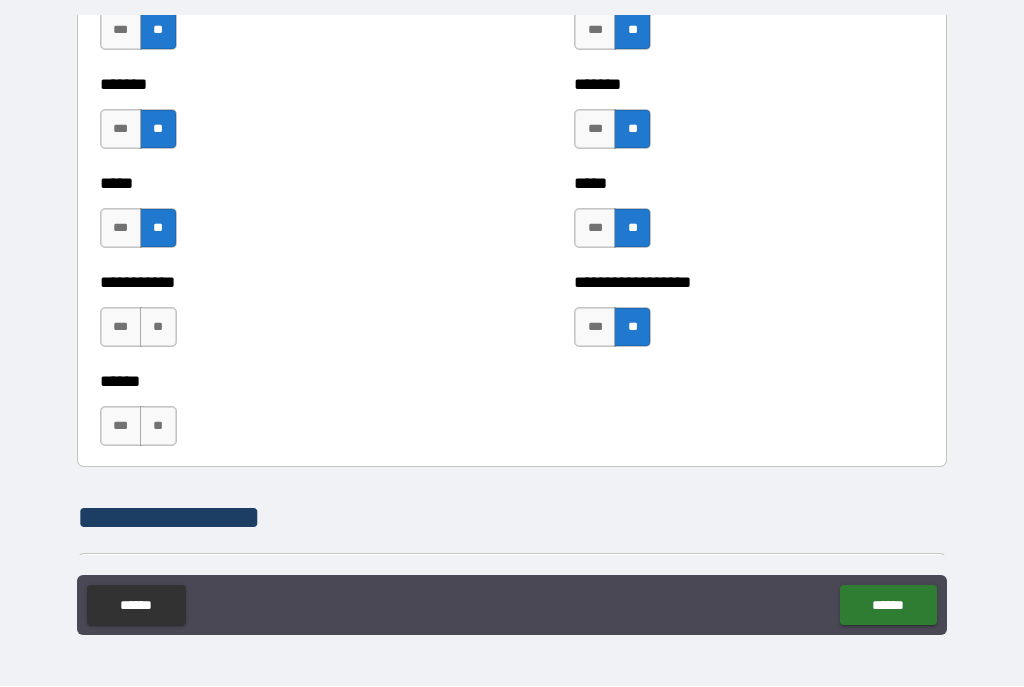 click on "**" at bounding box center (158, 328) 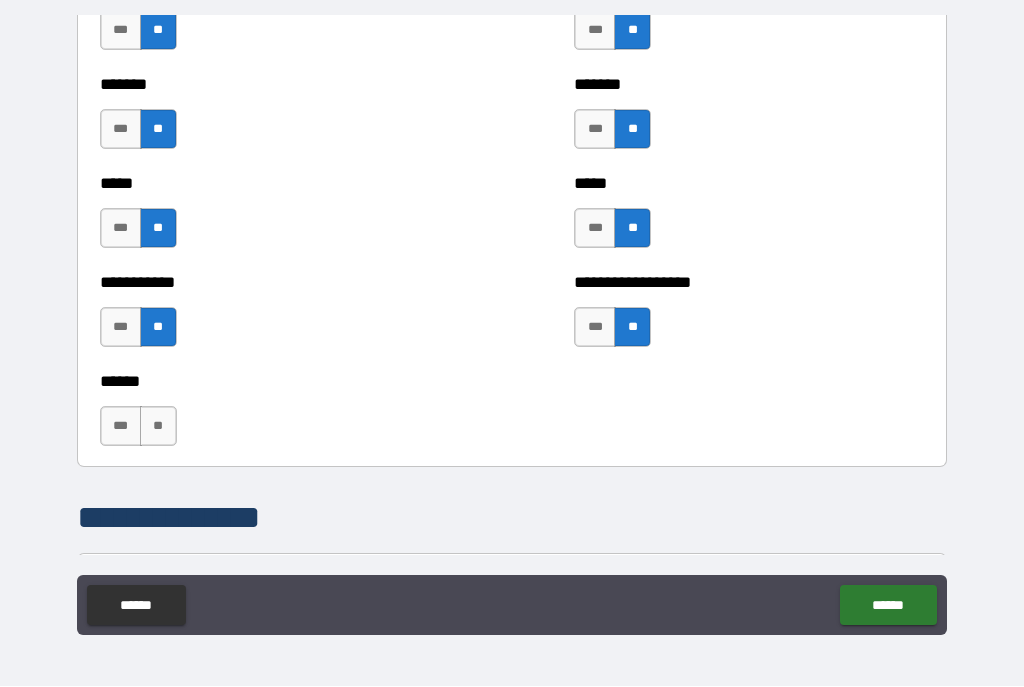 click on "**" at bounding box center (158, 427) 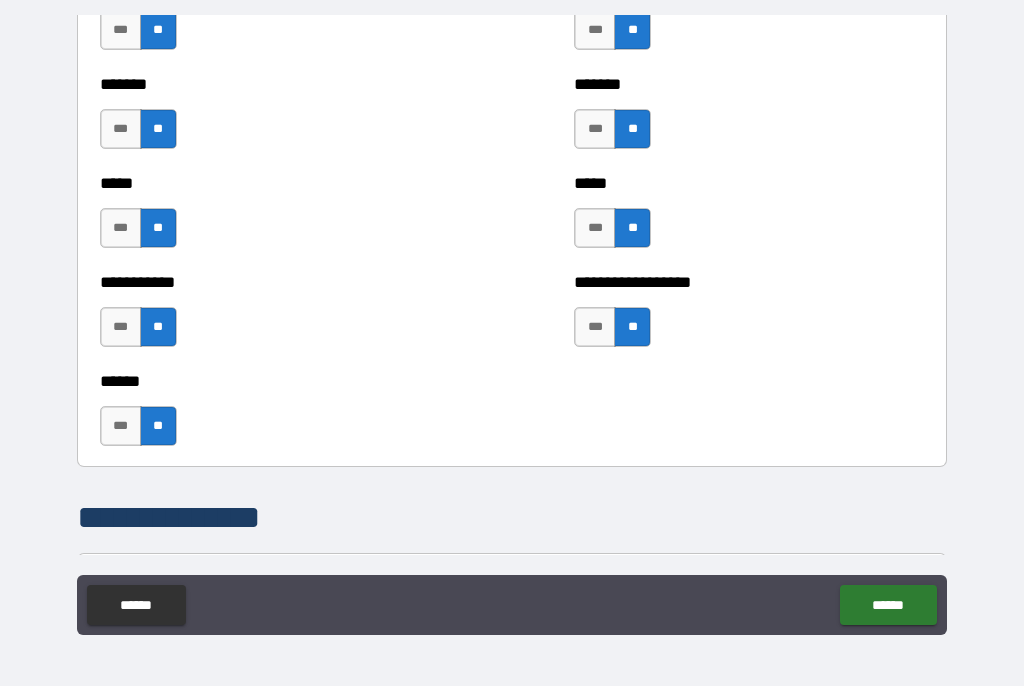 click on "***" at bounding box center (121, 328) 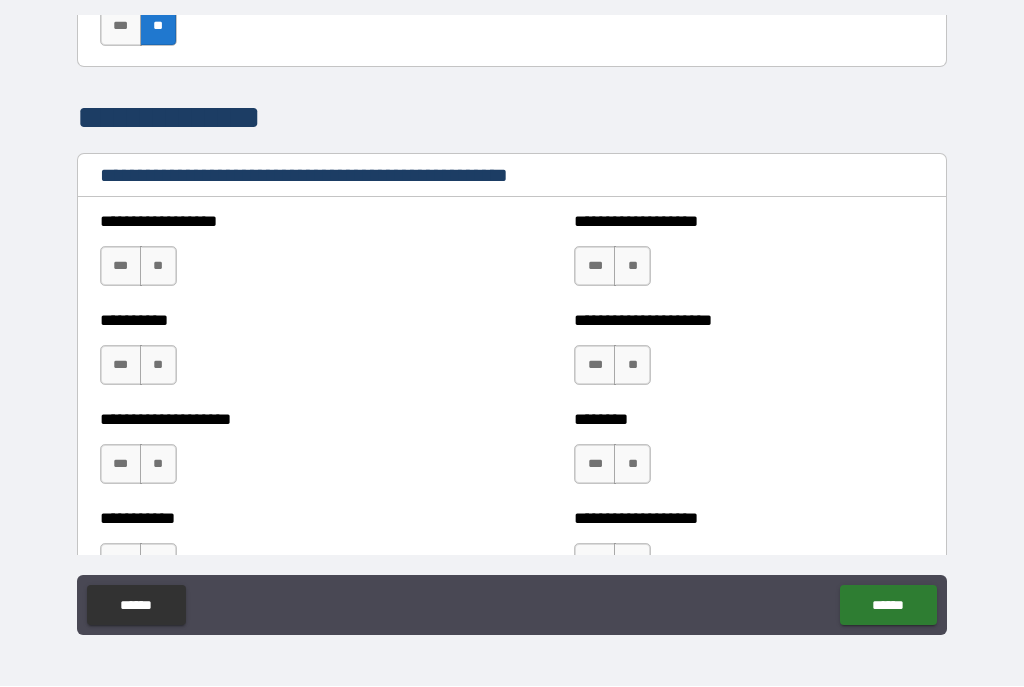 scroll, scrollTop: 2339, scrollLeft: 0, axis: vertical 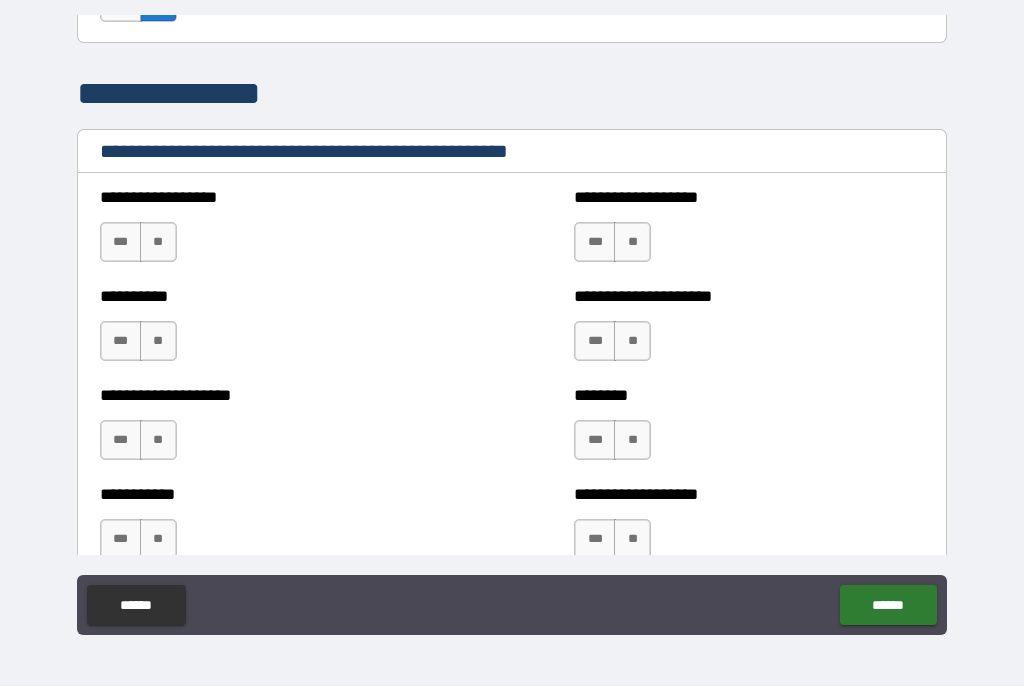 click on "**" at bounding box center [158, 243] 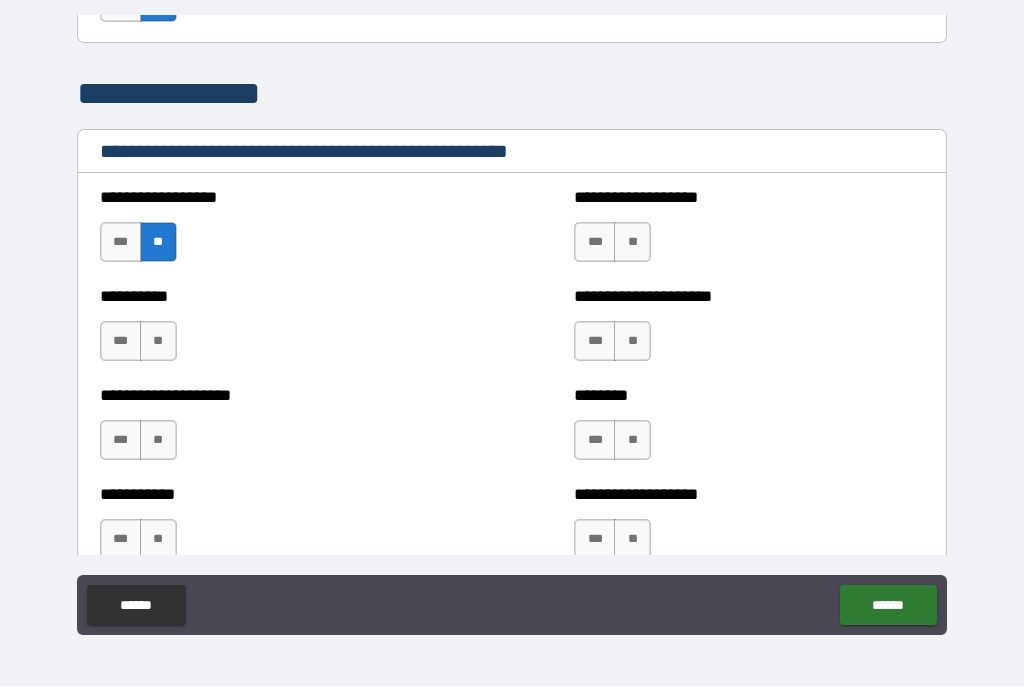 click on "**" at bounding box center [158, 342] 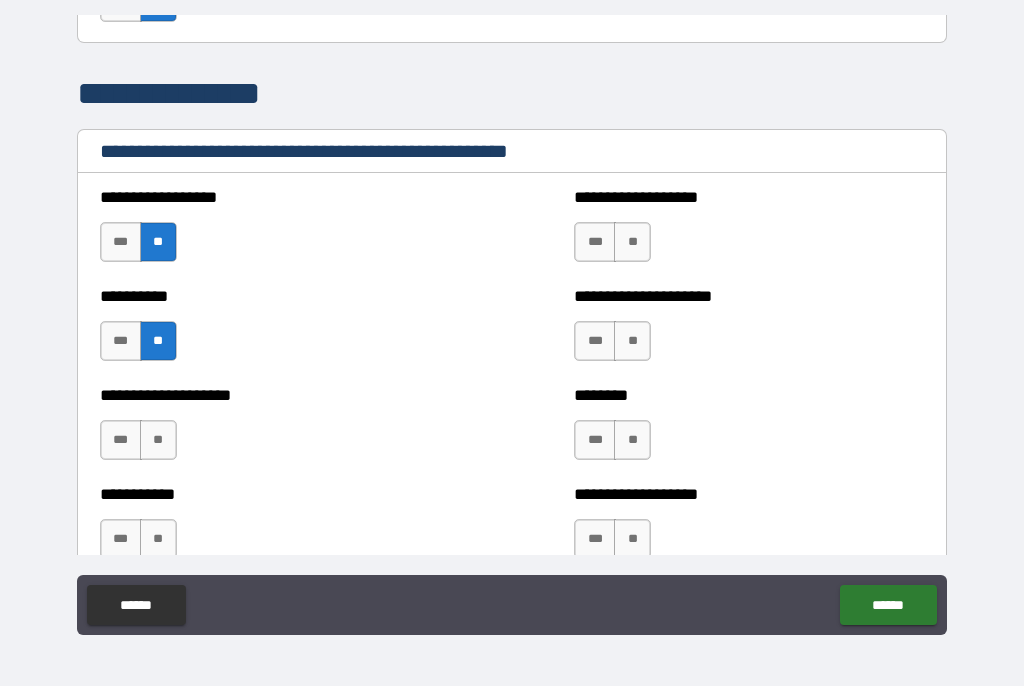 click on "**" at bounding box center (158, 441) 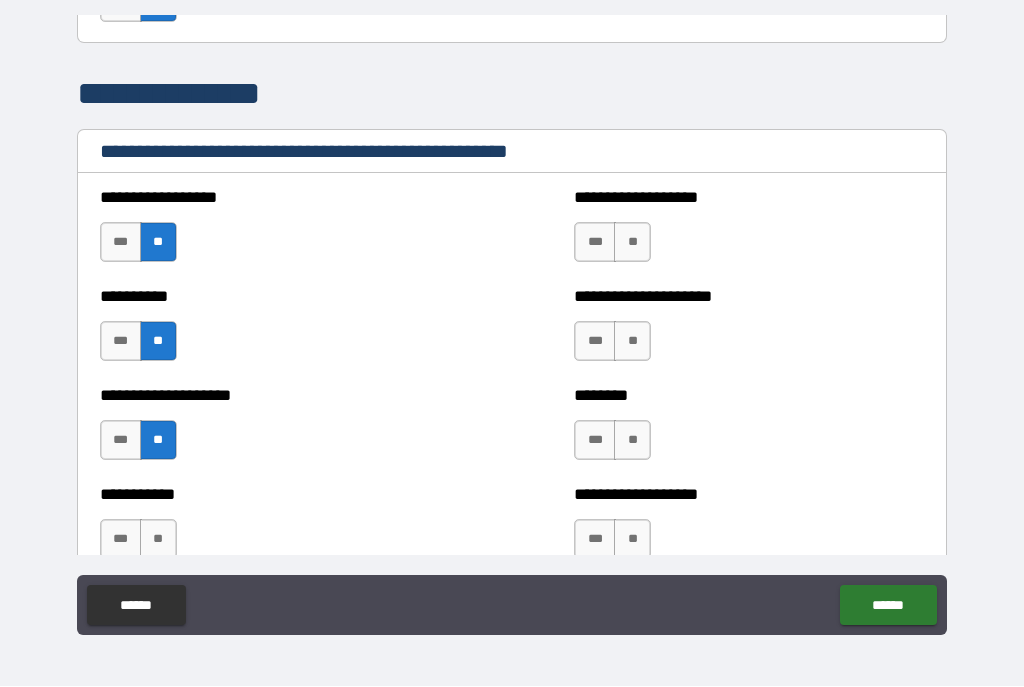 click on "**" at bounding box center [632, 243] 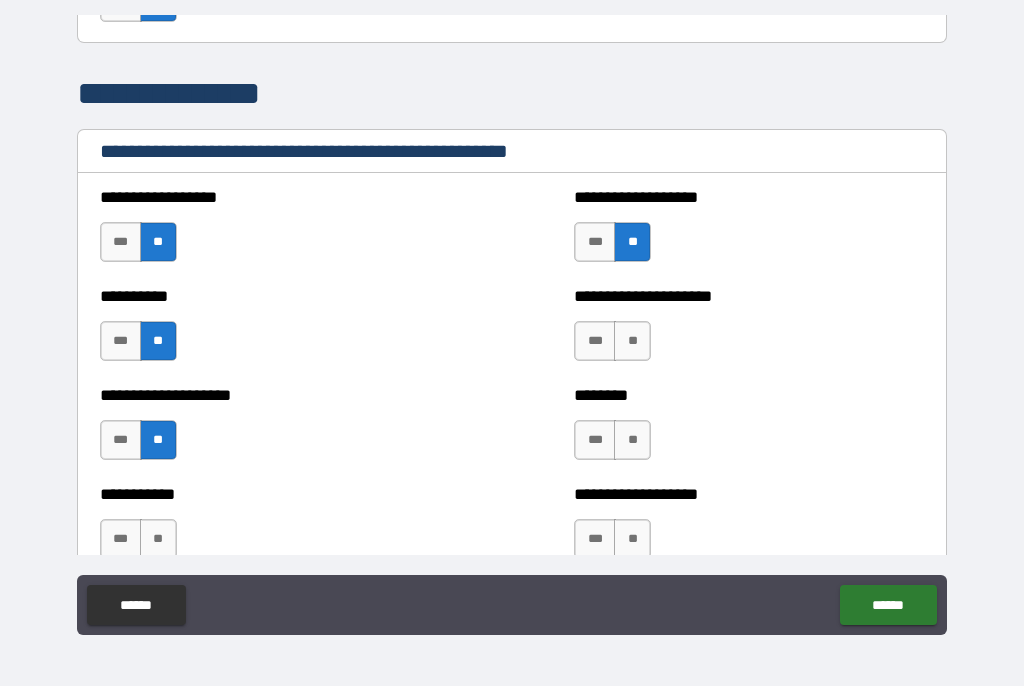 click on "**" at bounding box center [632, 342] 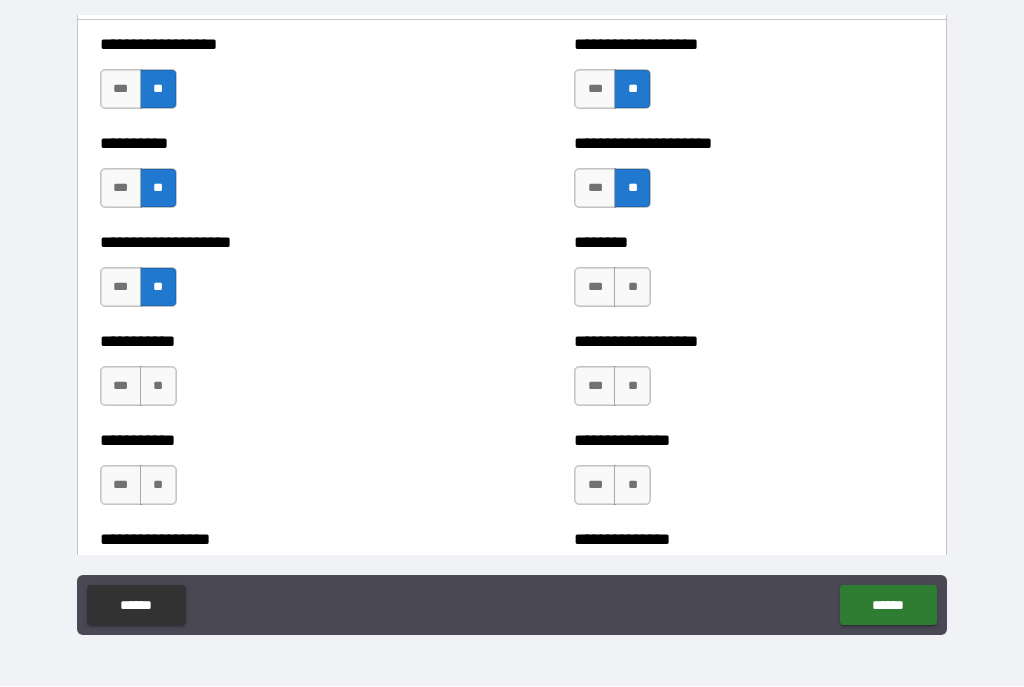 scroll, scrollTop: 2495, scrollLeft: 0, axis: vertical 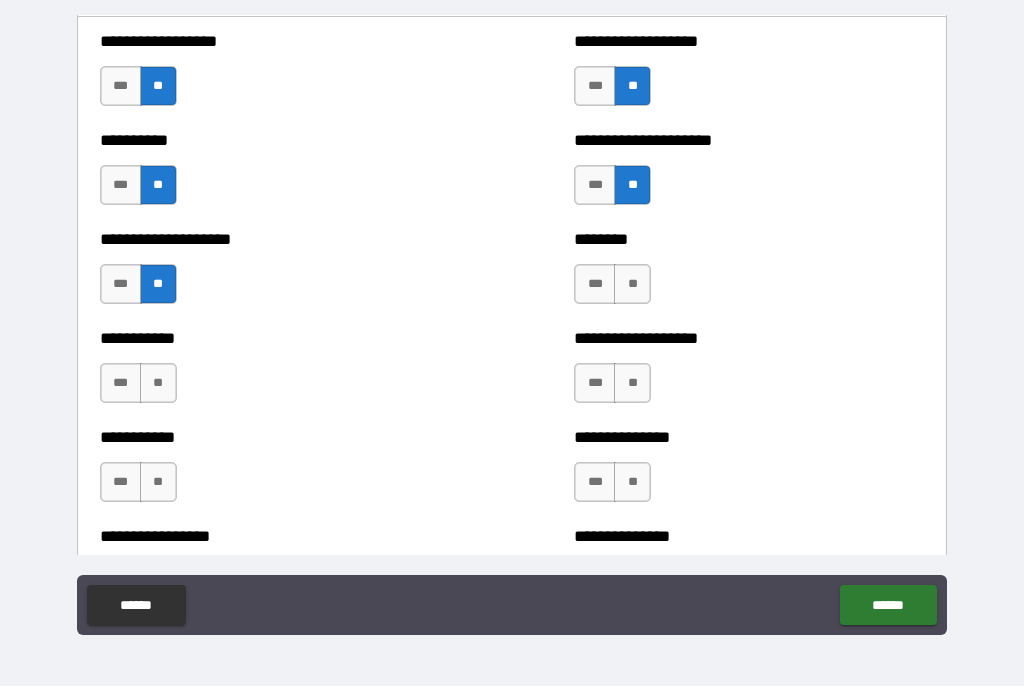 click on "**" at bounding box center (158, 384) 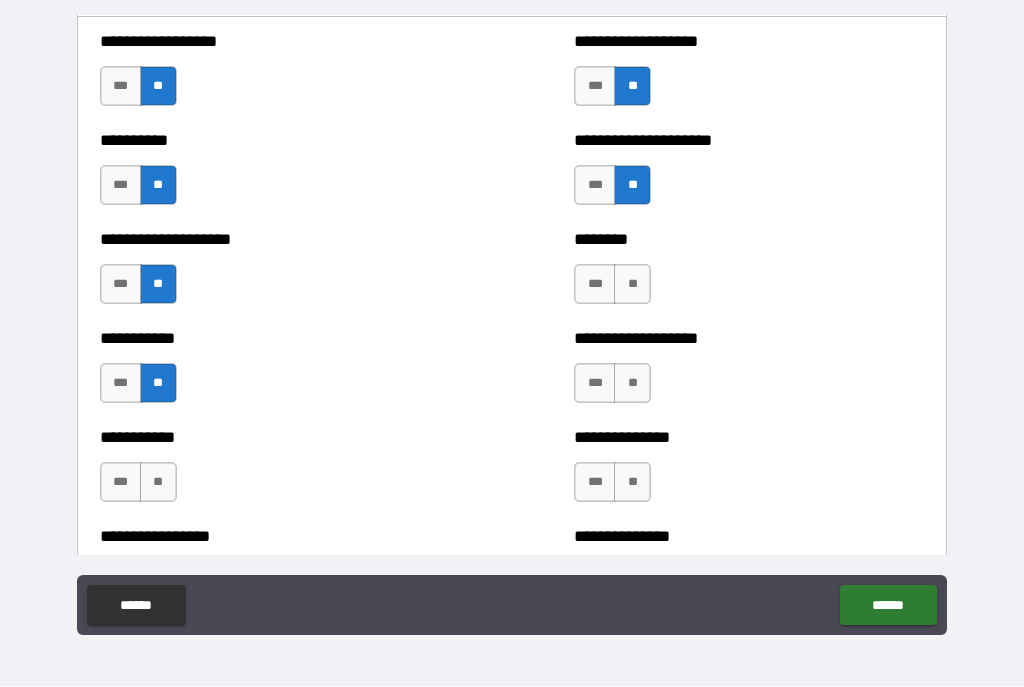 click on "**" at bounding box center [158, 483] 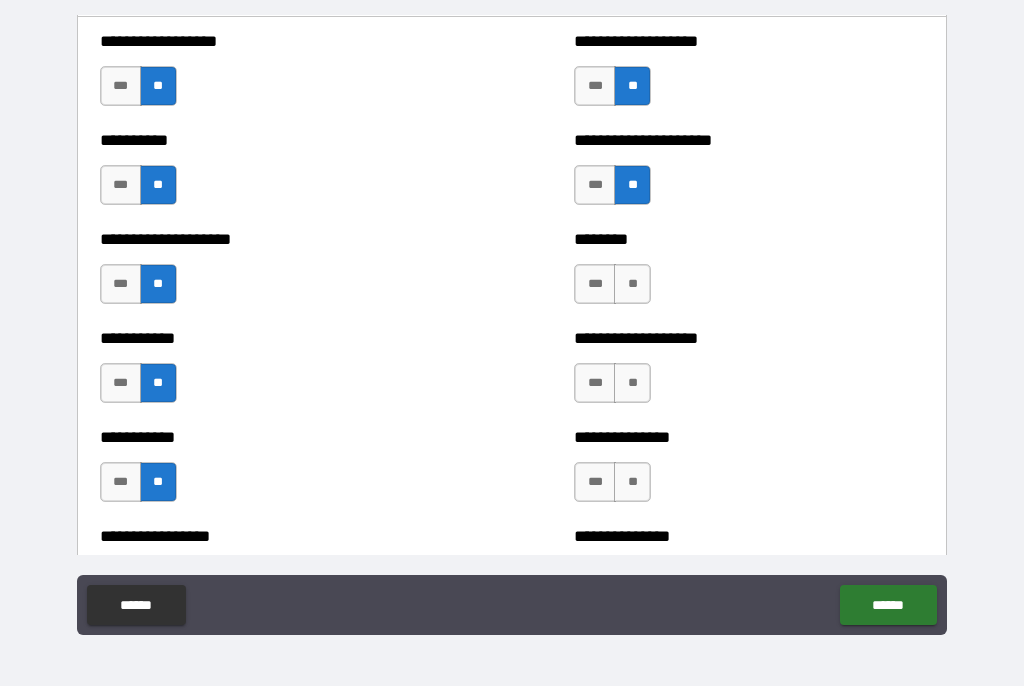click on "**" at bounding box center (632, 285) 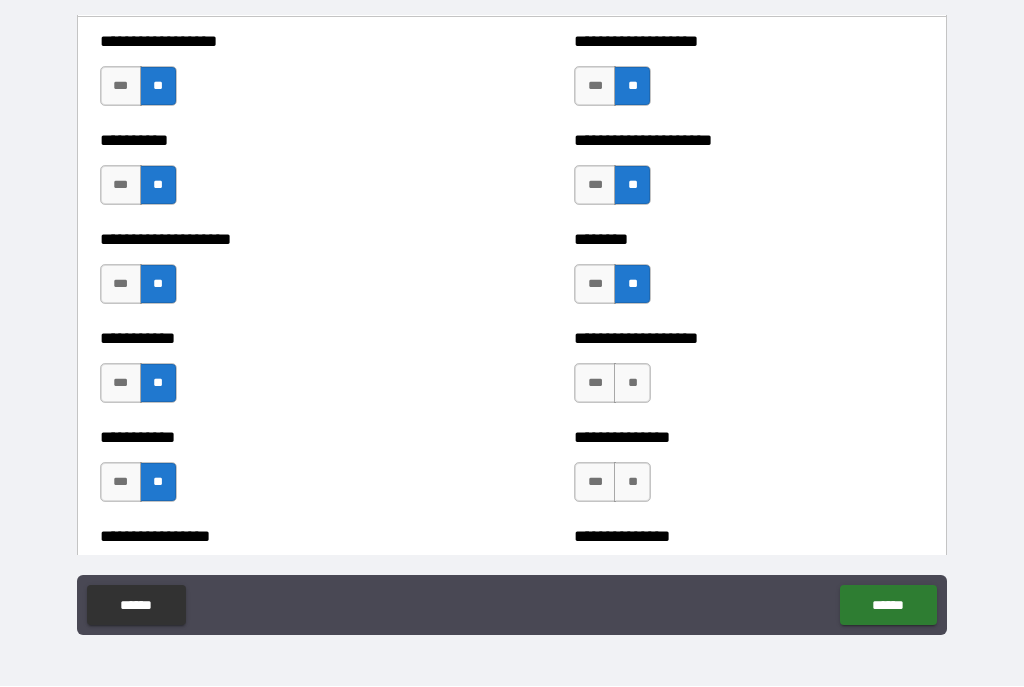 click on "**" at bounding box center (632, 384) 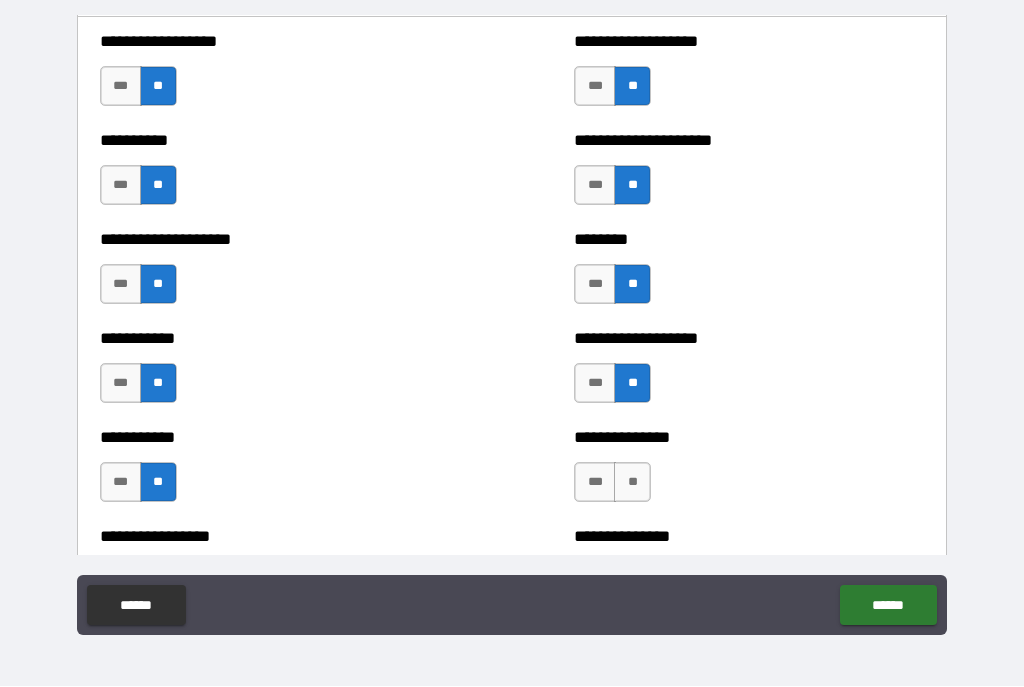 click on "**" at bounding box center (632, 483) 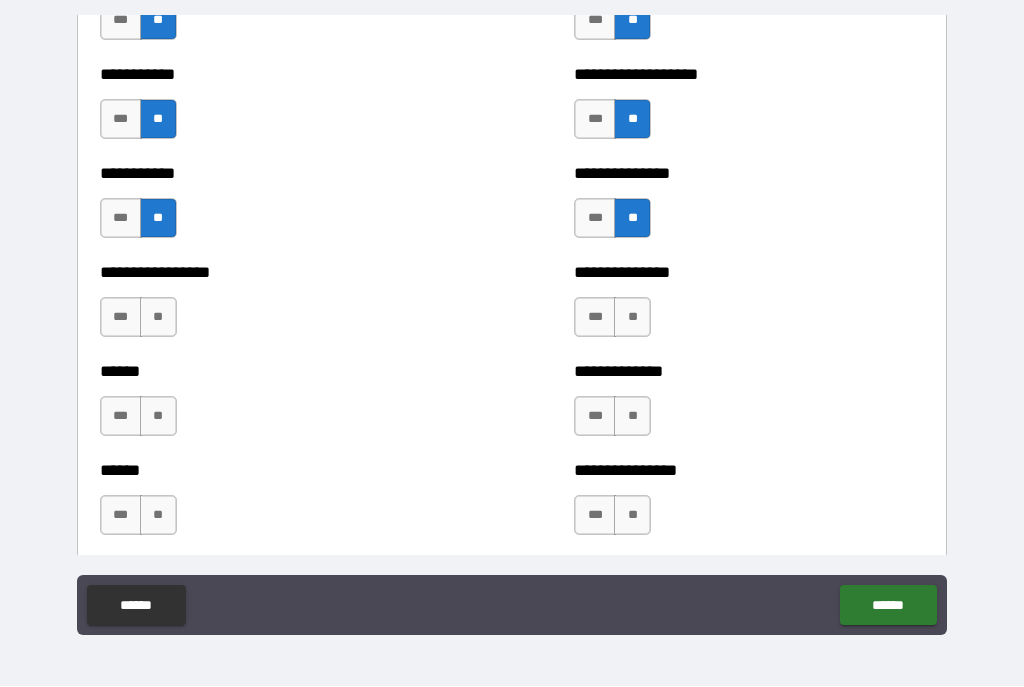 scroll, scrollTop: 2763, scrollLeft: 0, axis: vertical 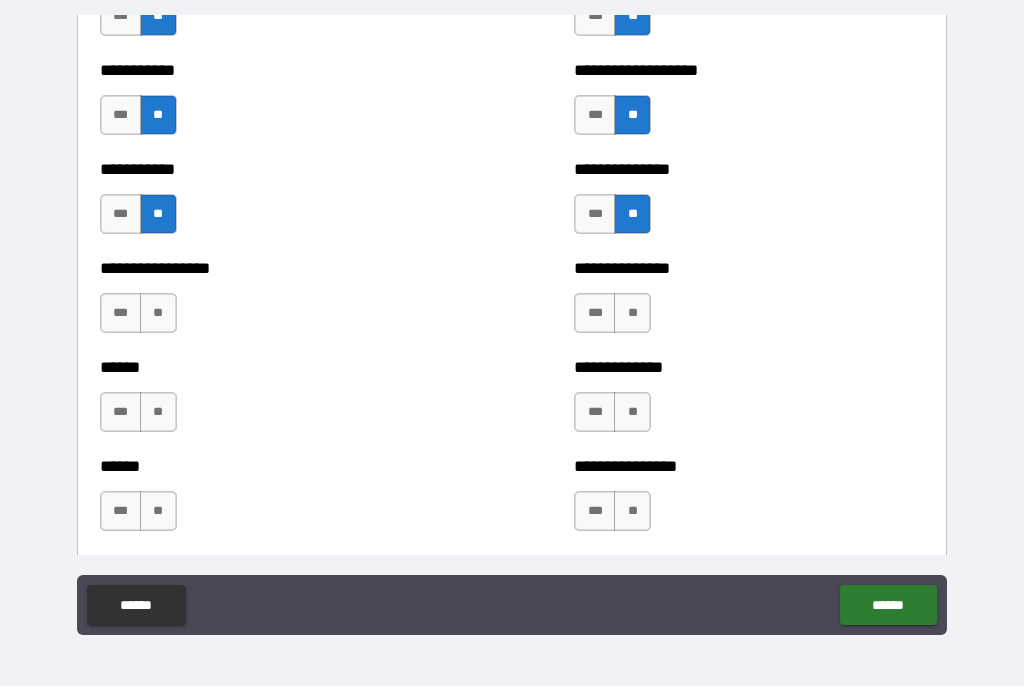 click on "**" at bounding box center (158, 314) 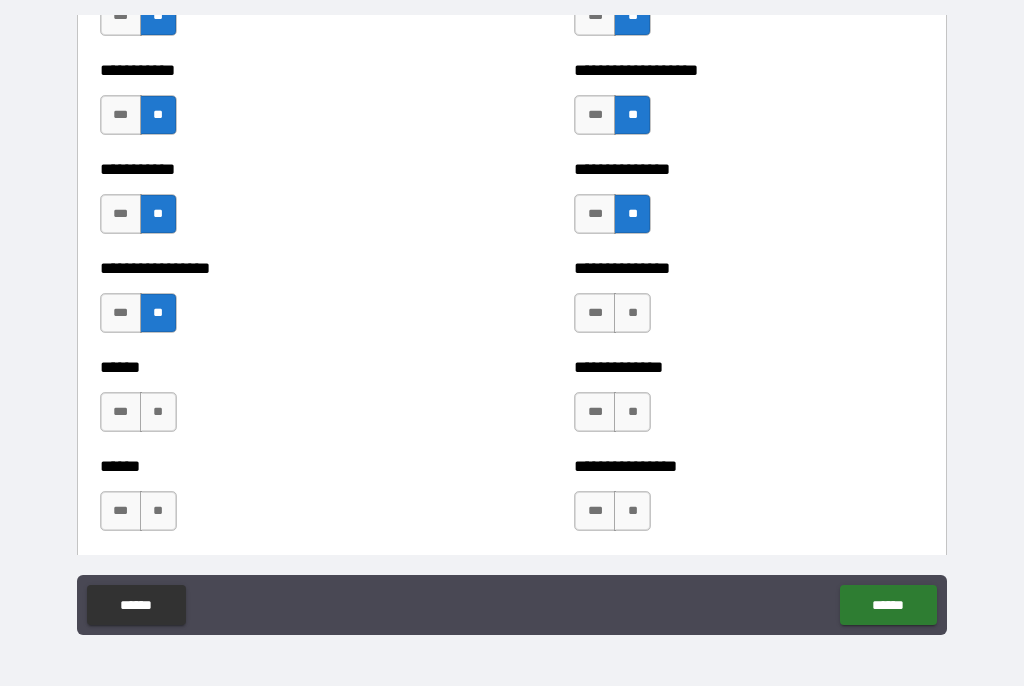click on "**" at bounding box center (158, 413) 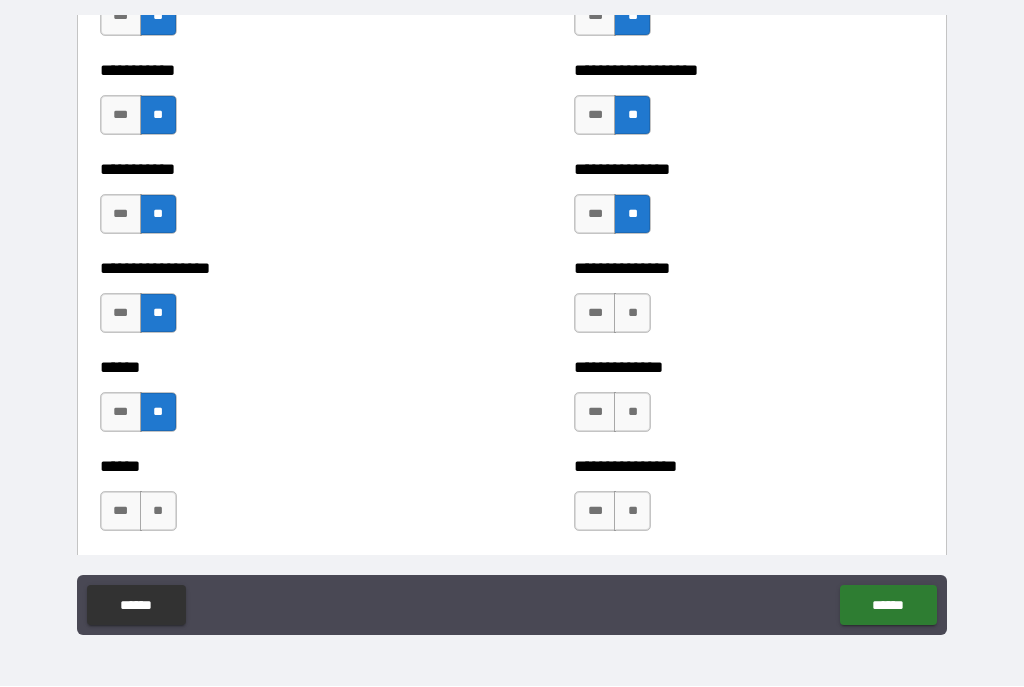 click on "**" at bounding box center [158, 512] 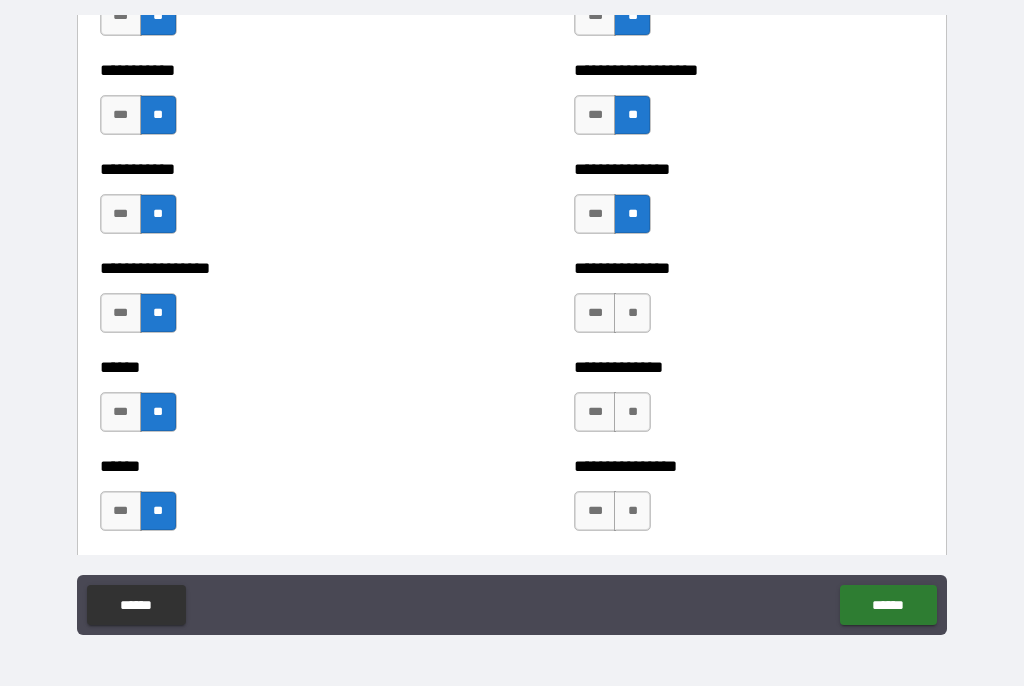 click on "**" at bounding box center (632, 314) 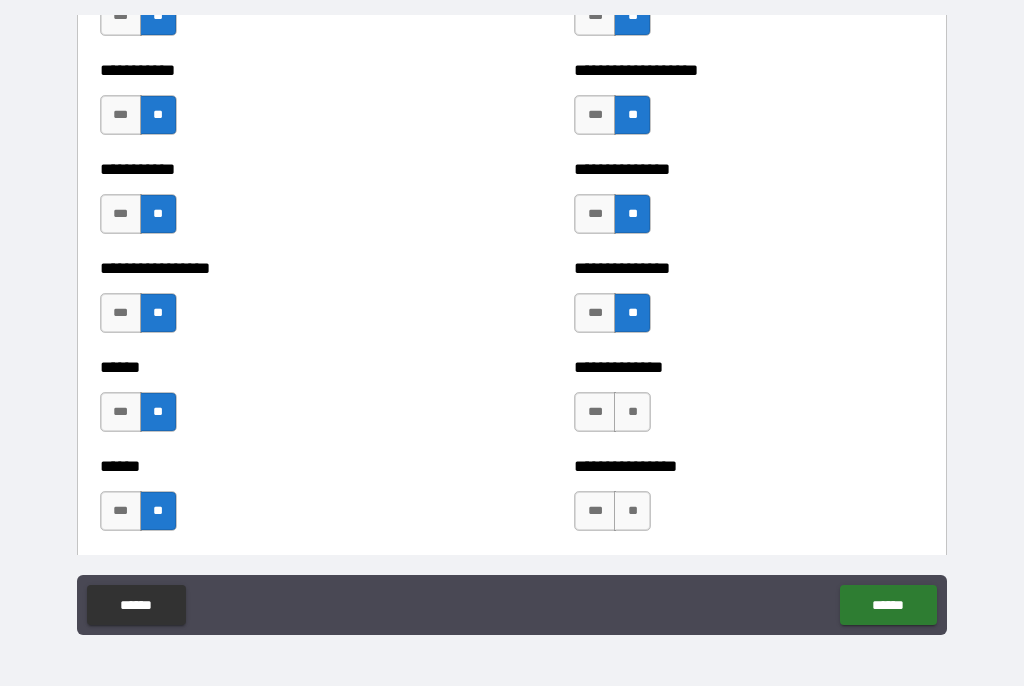 click on "**" at bounding box center [632, 413] 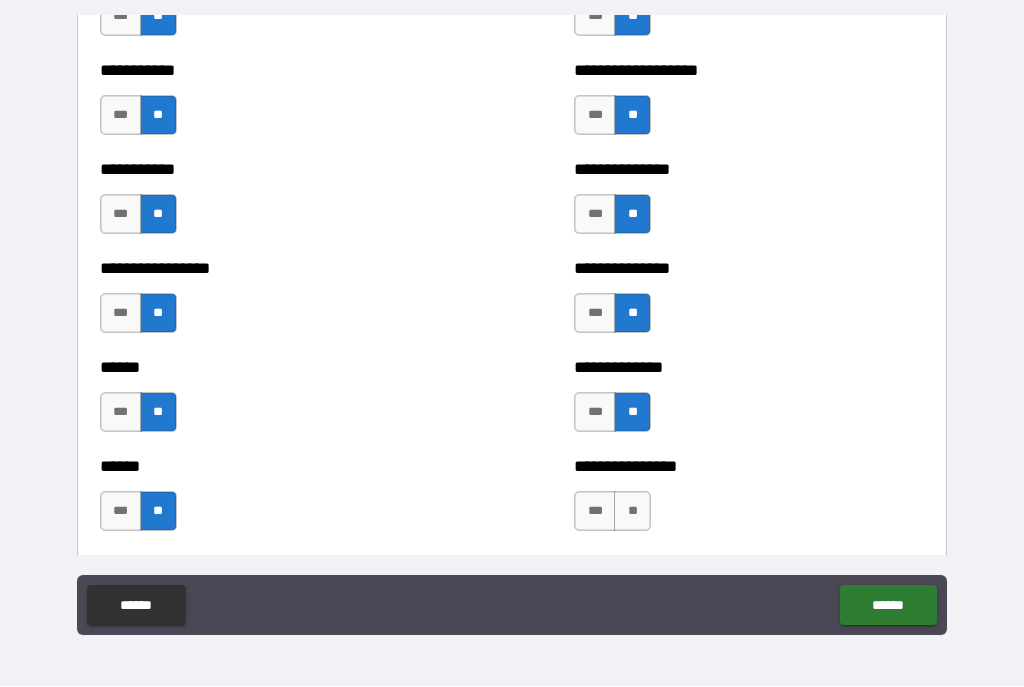 click on "**" at bounding box center [632, 512] 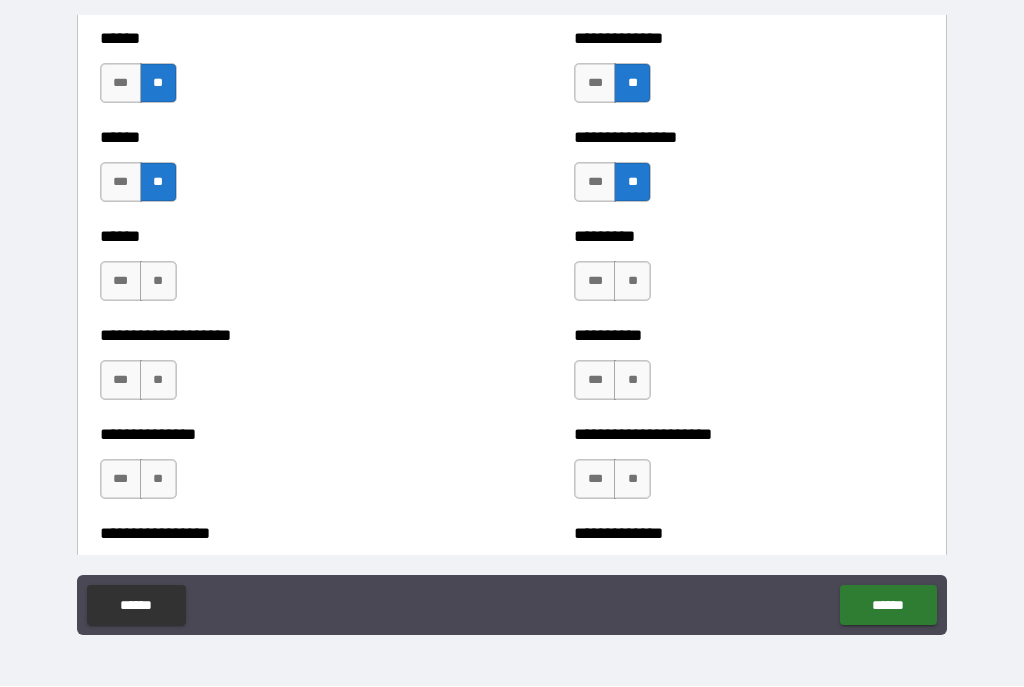 scroll, scrollTop: 3101, scrollLeft: 0, axis: vertical 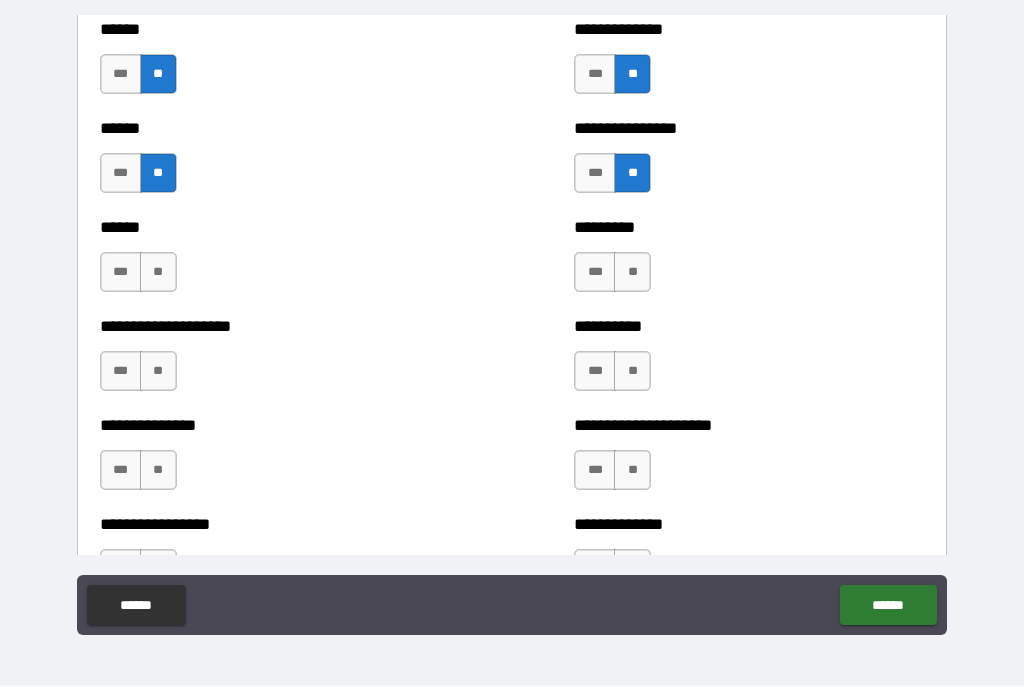 click on "**" at bounding box center (158, 273) 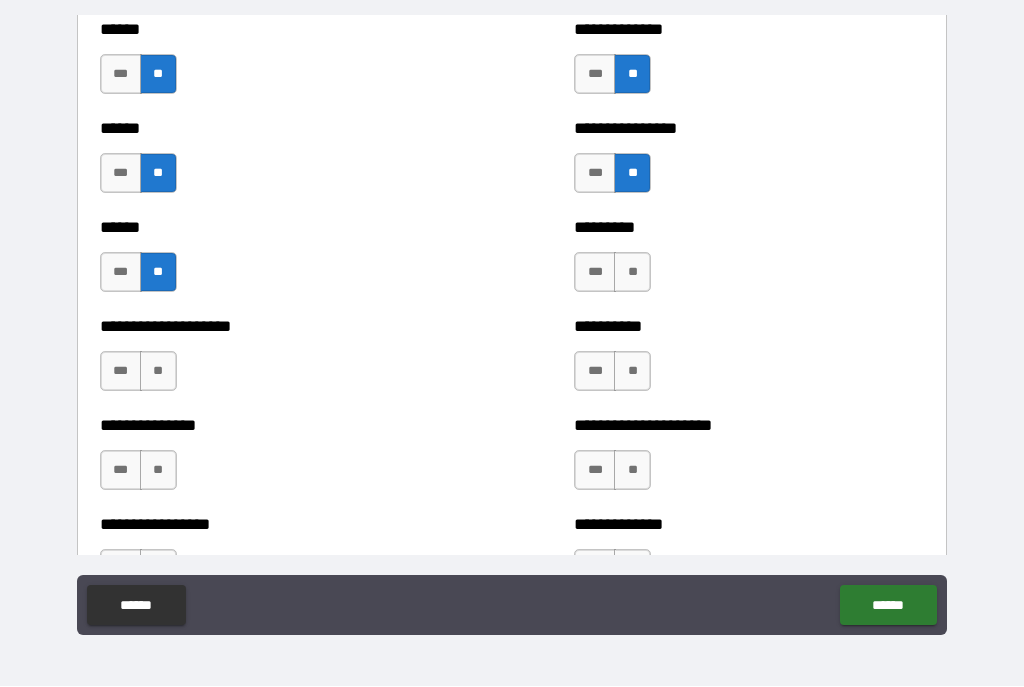 click on "**" at bounding box center [158, 372] 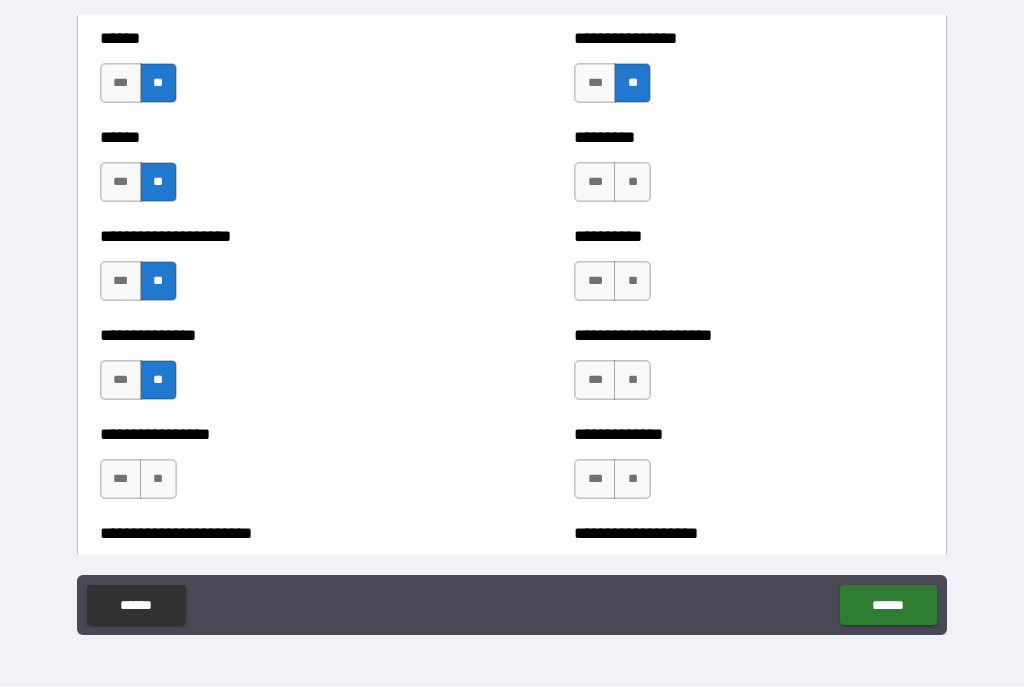 scroll, scrollTop: 3285, scrollLeft: 0, axis: vertical 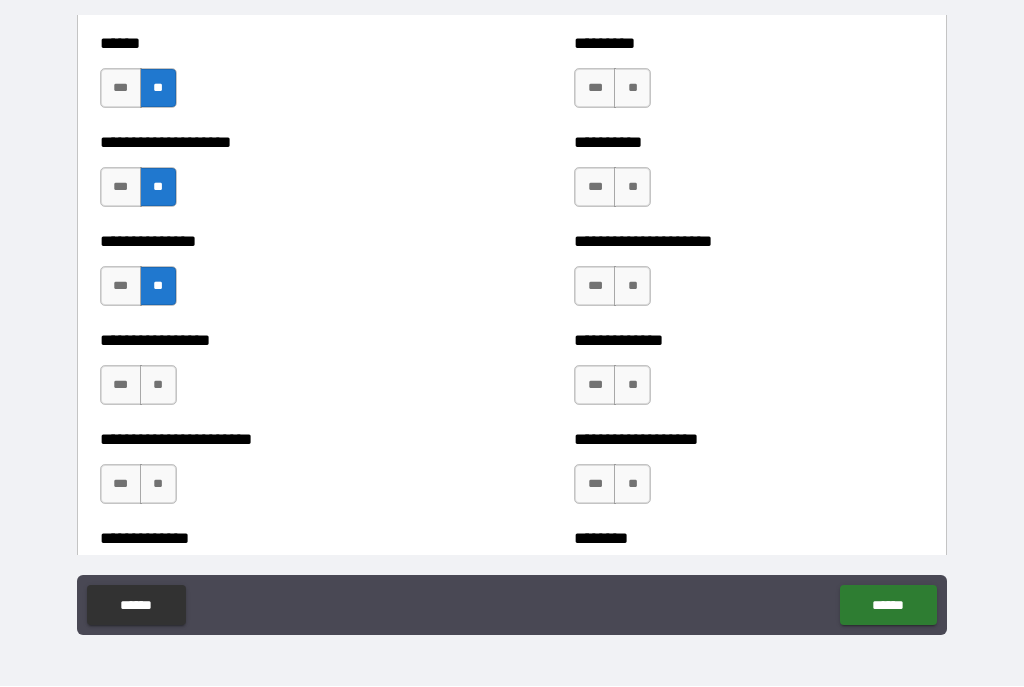 click on "**" at bounding box center [158, 386] 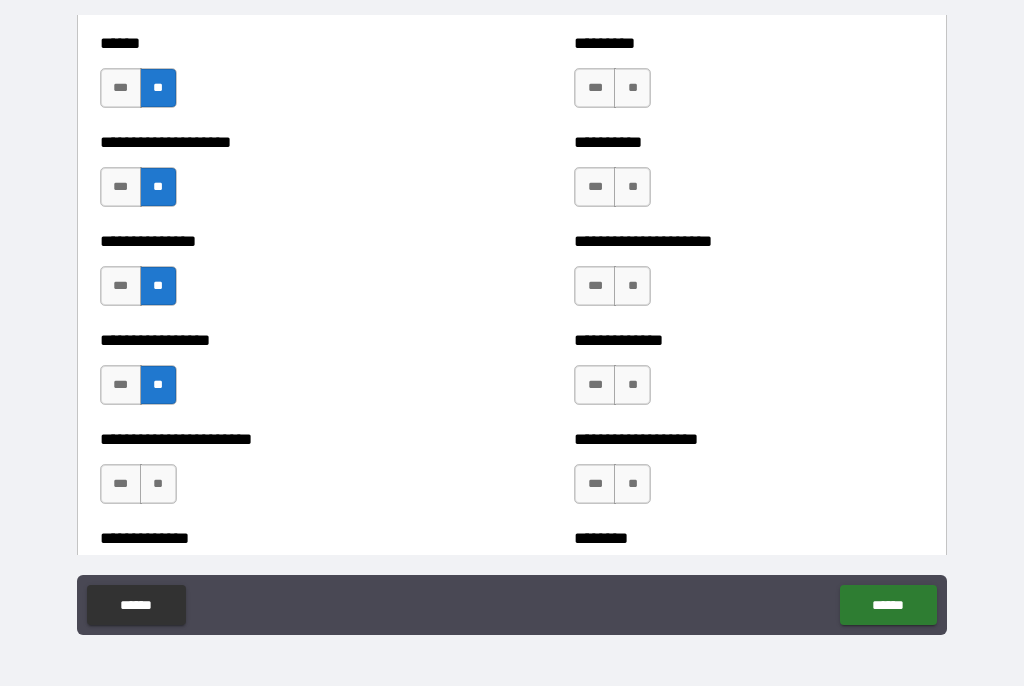 click on "**" at bounding box center [158, 485] 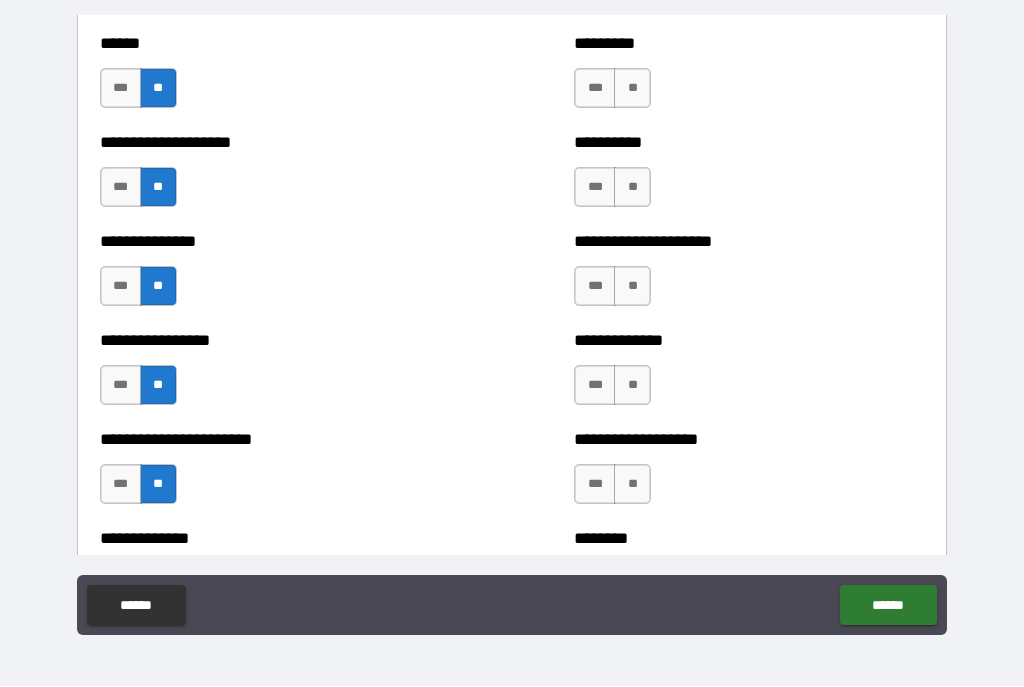 click on "**" at bounding box center (632, 89) 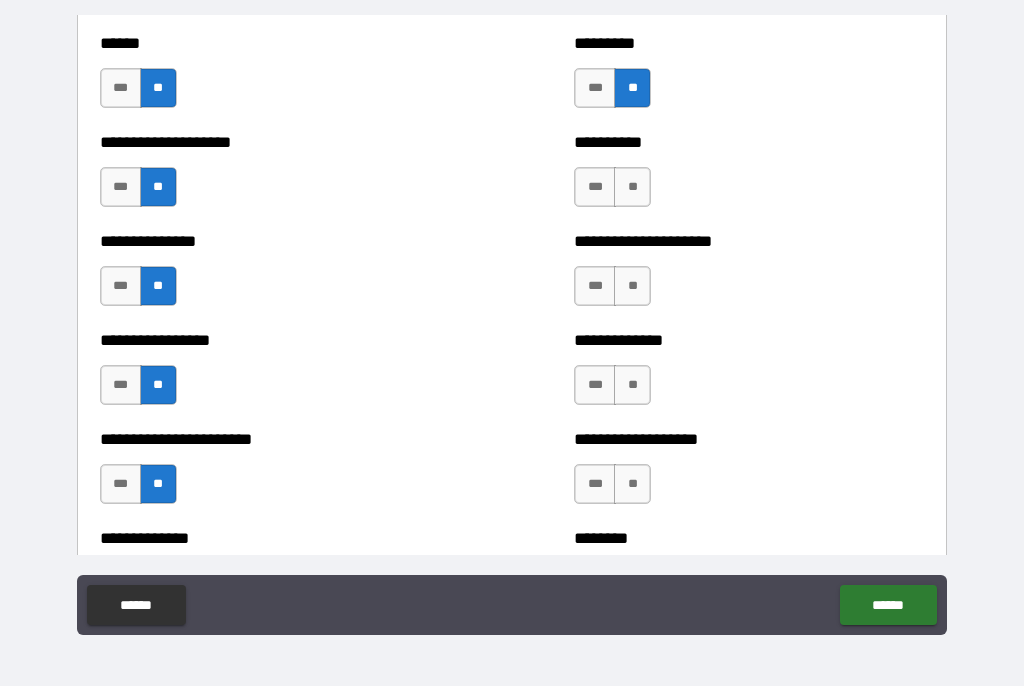 click on "**" at bounding box center (632, 188) 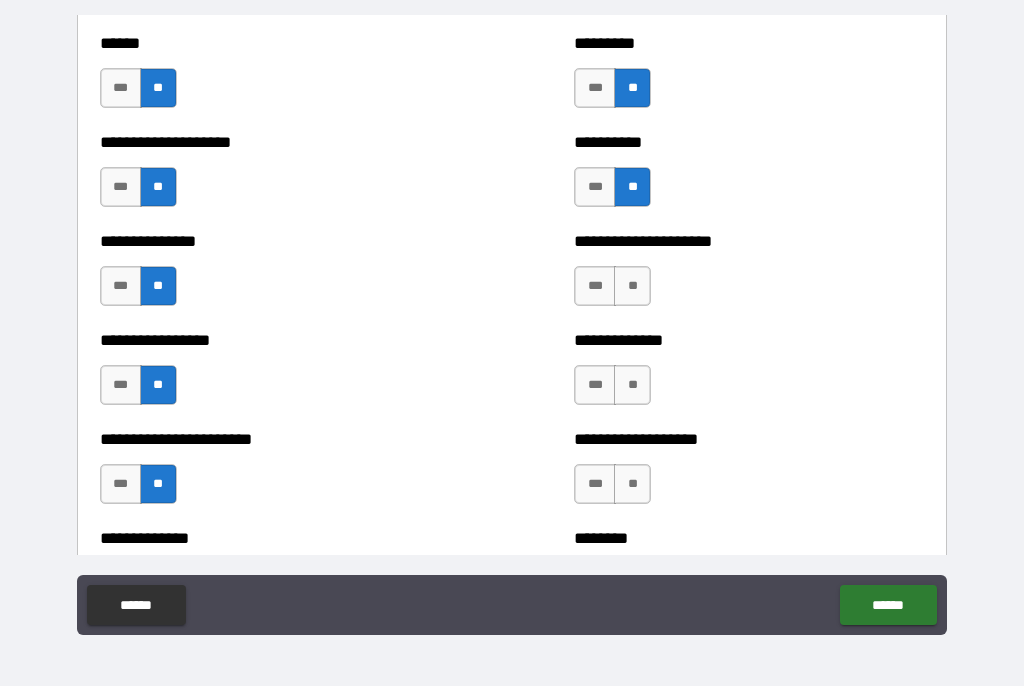 click on "**" at bounding box center (632, 287) 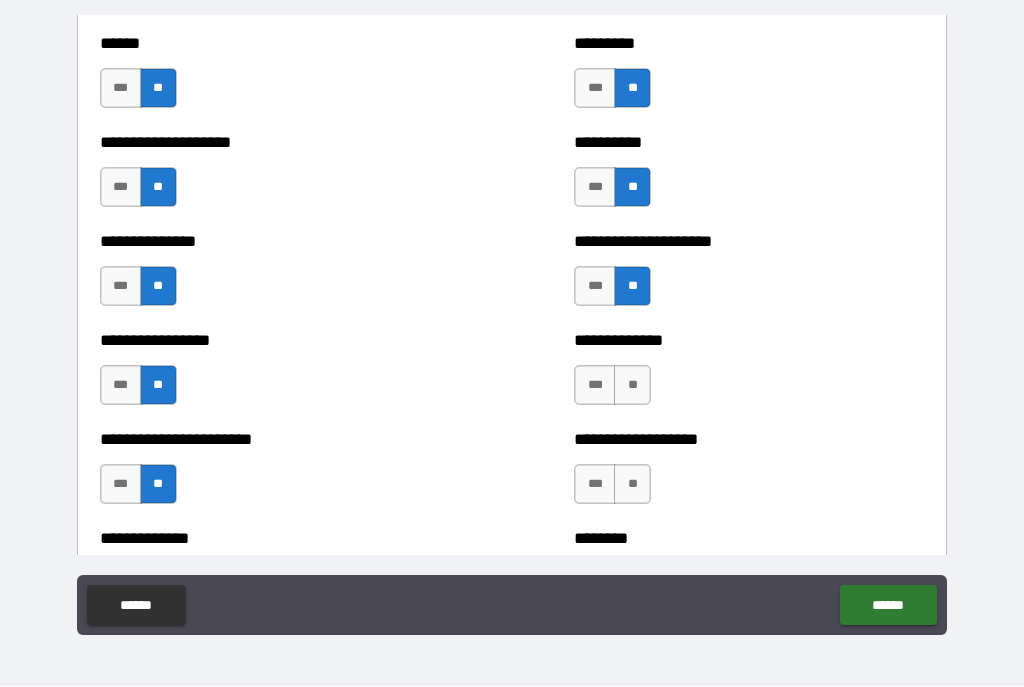 click on "**" at bounding box center [632, 386] 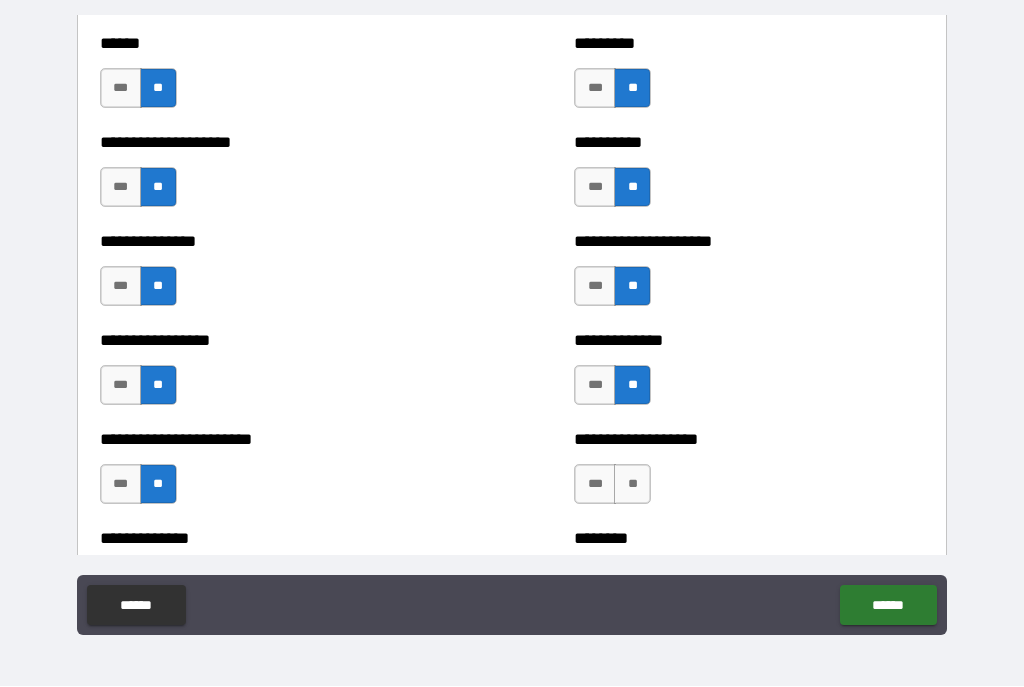 click on "**" at bounding box center (632, 485) 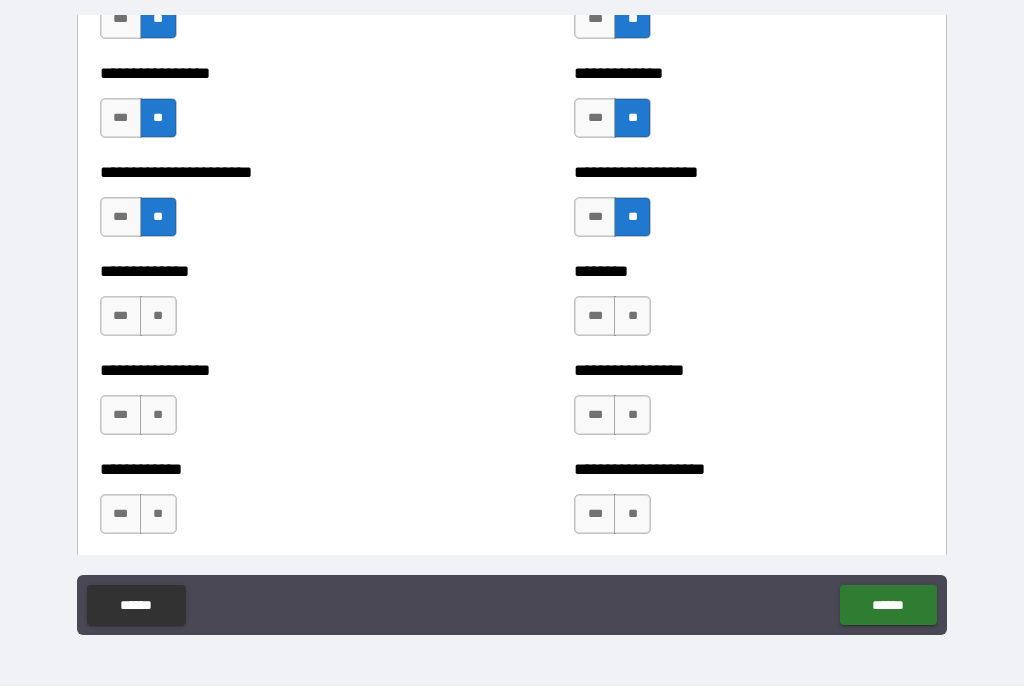 scroll, scrollTop: 3573, scrollLeft: 0, axis: vertical 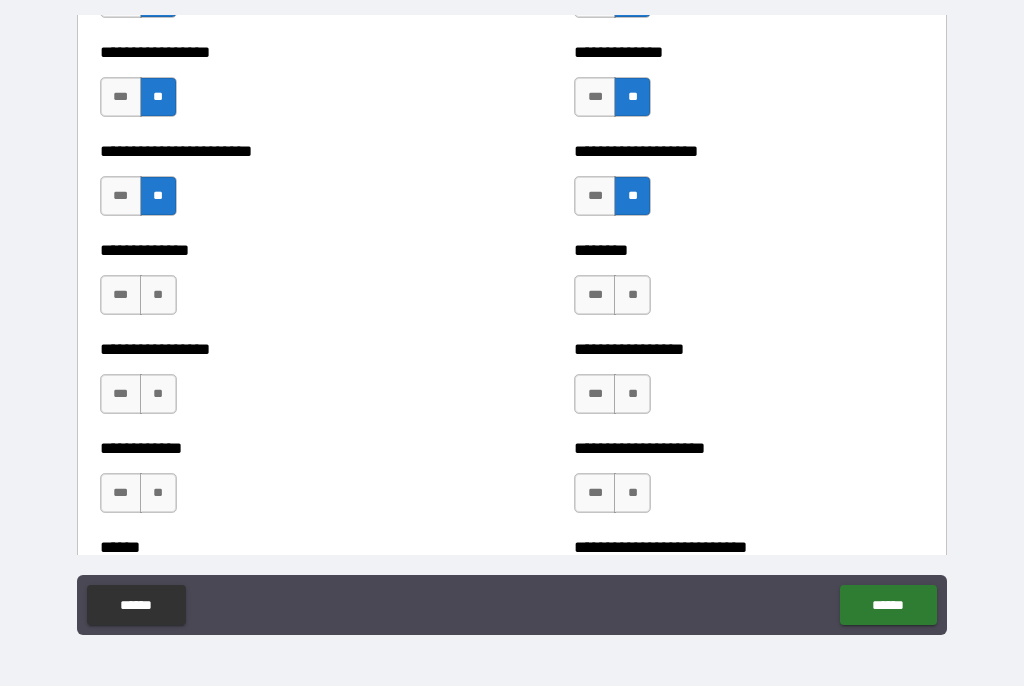 click on "**" at bounding box center [632, 296] 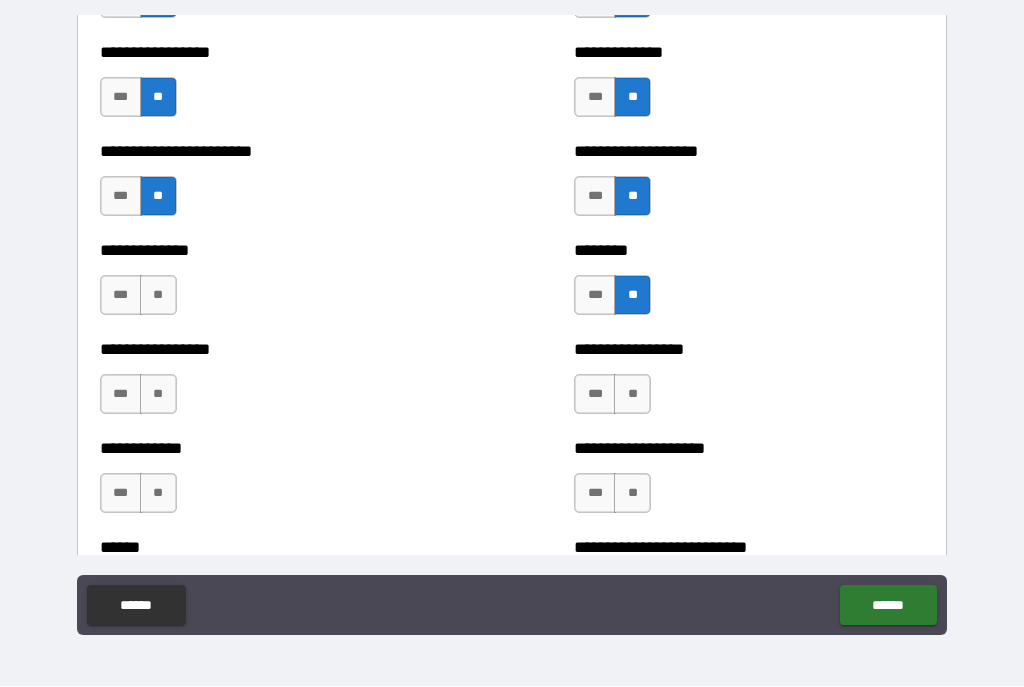 click on "**" at bounding box center [632, 395] 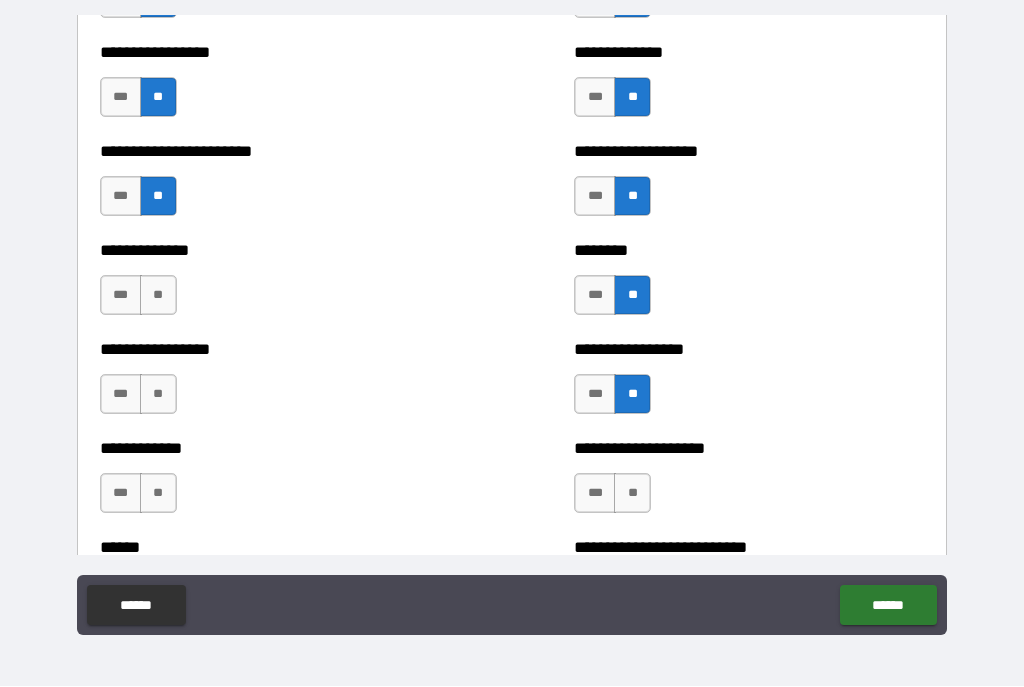 click on "**" at bounding box center (632, 494) 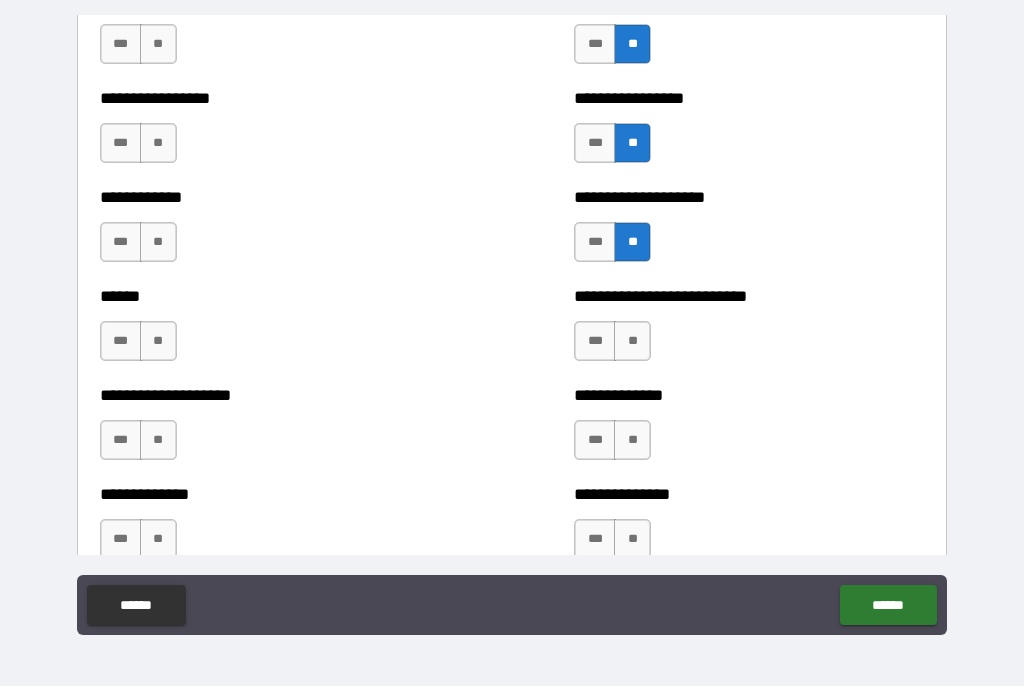 scroll, scrollTop: 3847, scrollLeft: 0, axis: vertical 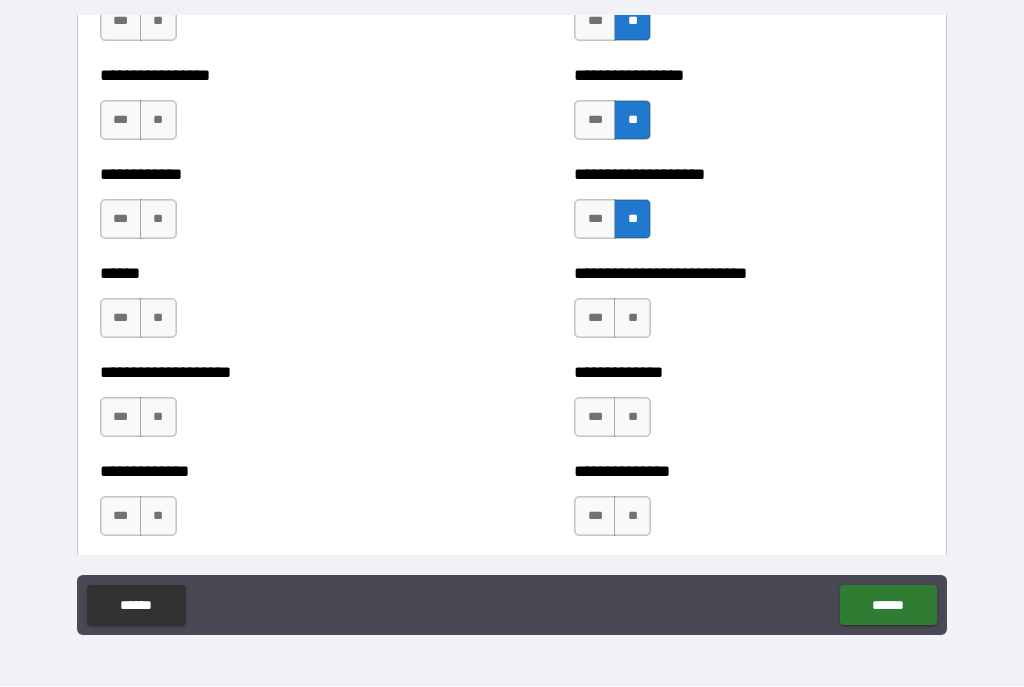click on "**" at bounding box center [632, 319] 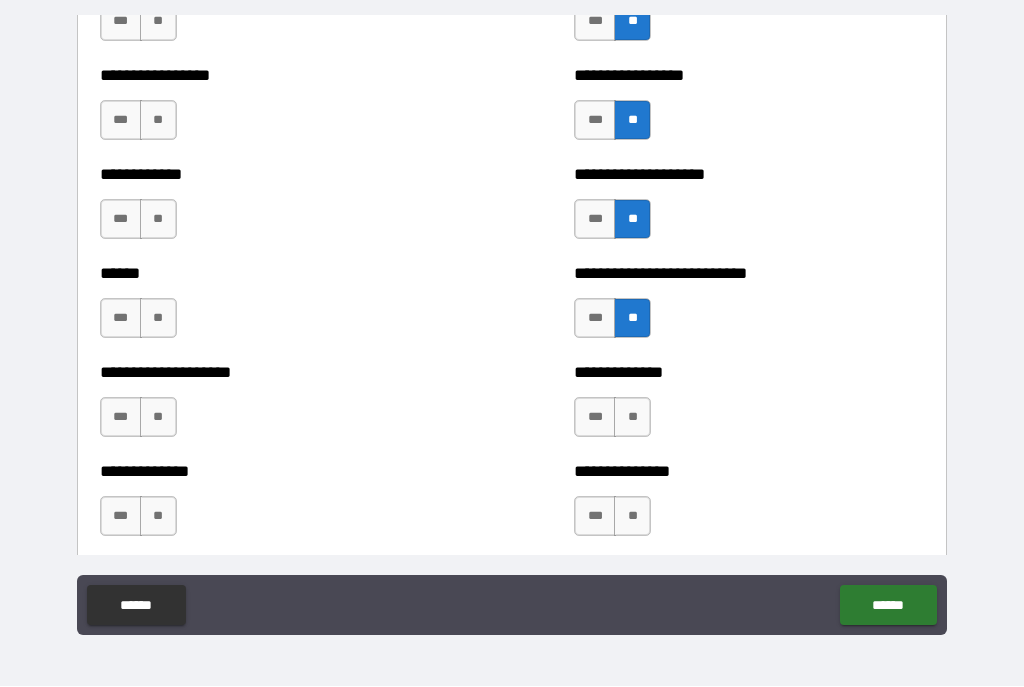 click on "**" at bounding box center (632, 418) 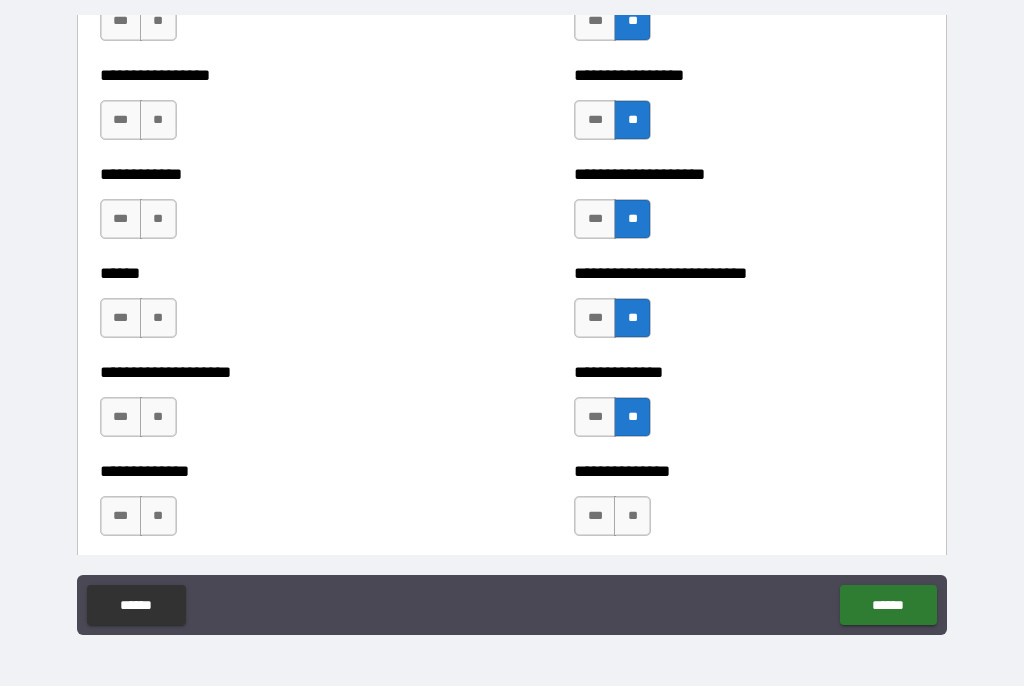 click on "**" at bounding box center [632, 517] 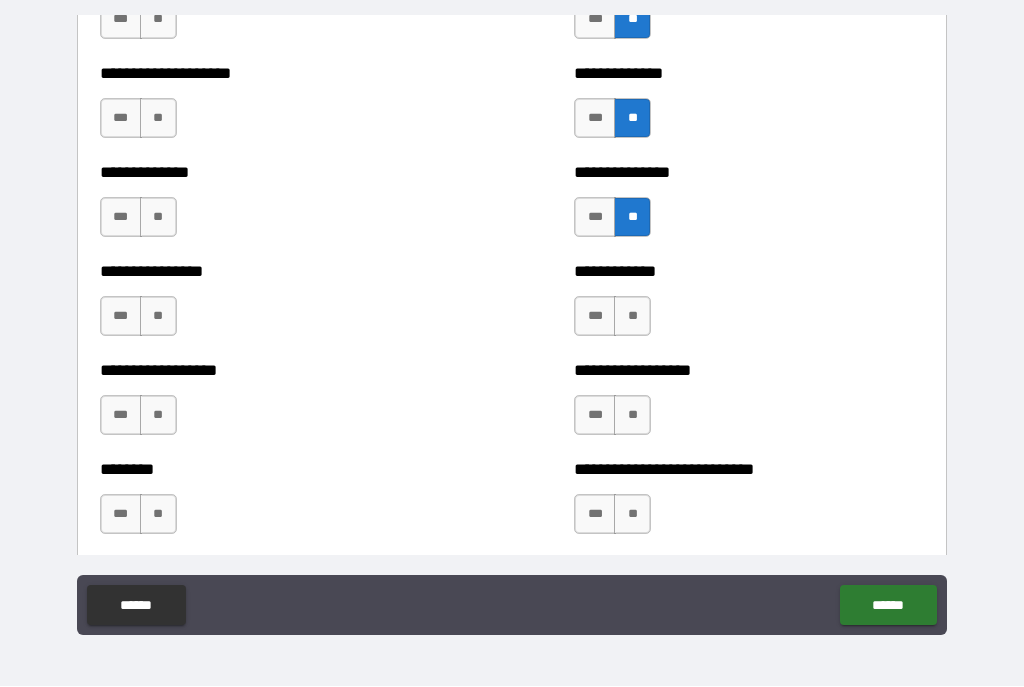 scroll, scrollTop: 4150, scrollLeft: 0, axis: vertical 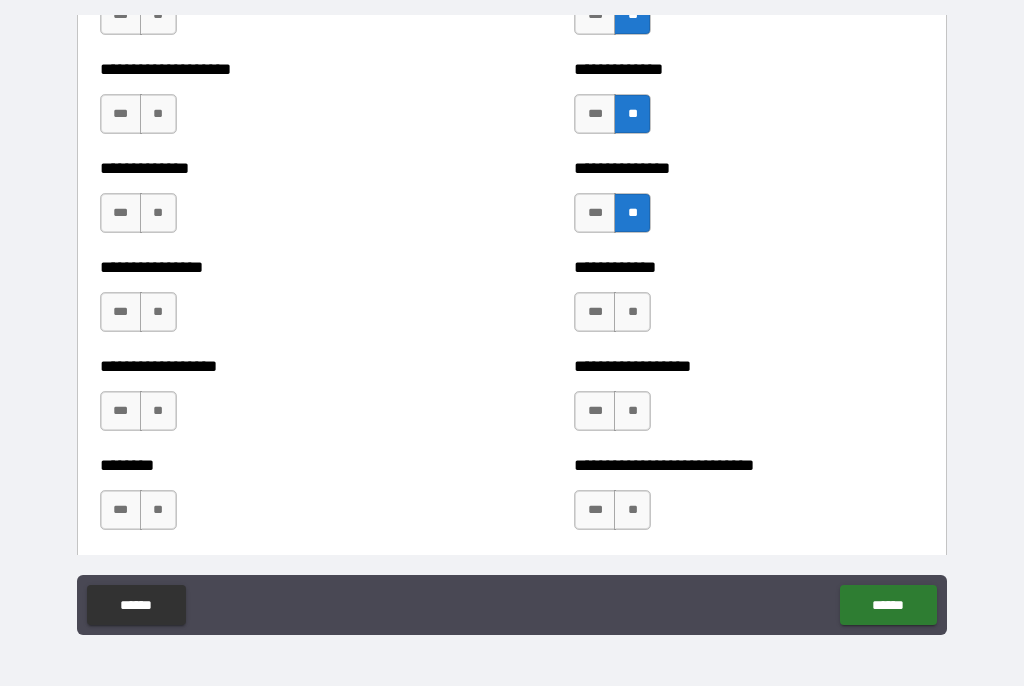 click on "**" at bounding box center [632, 313] 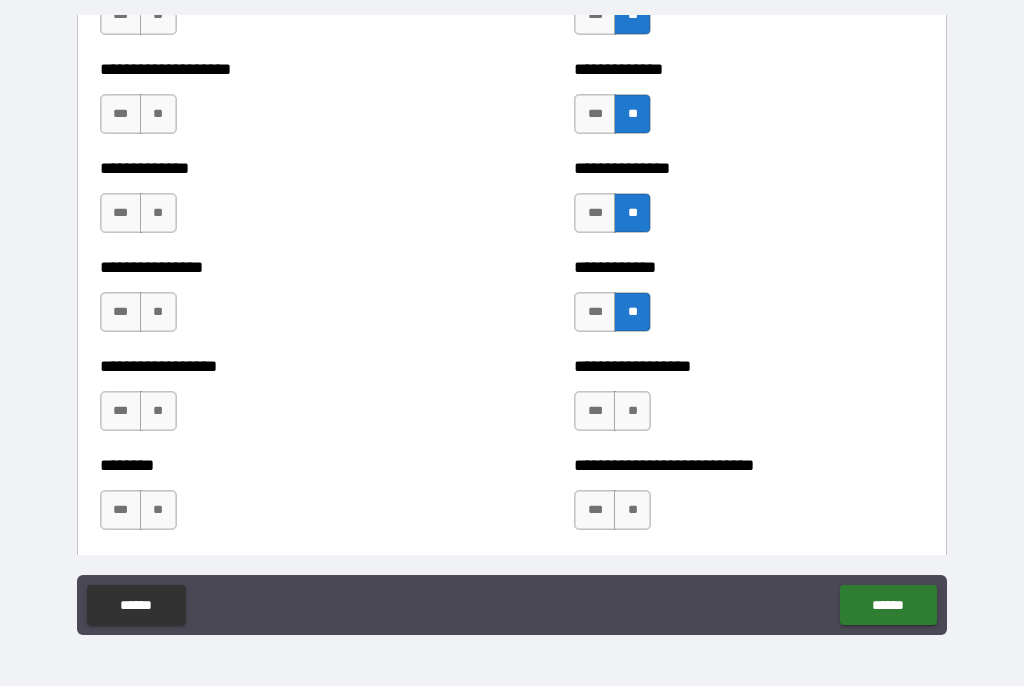 click on "**" at bounding box center (632, 412) 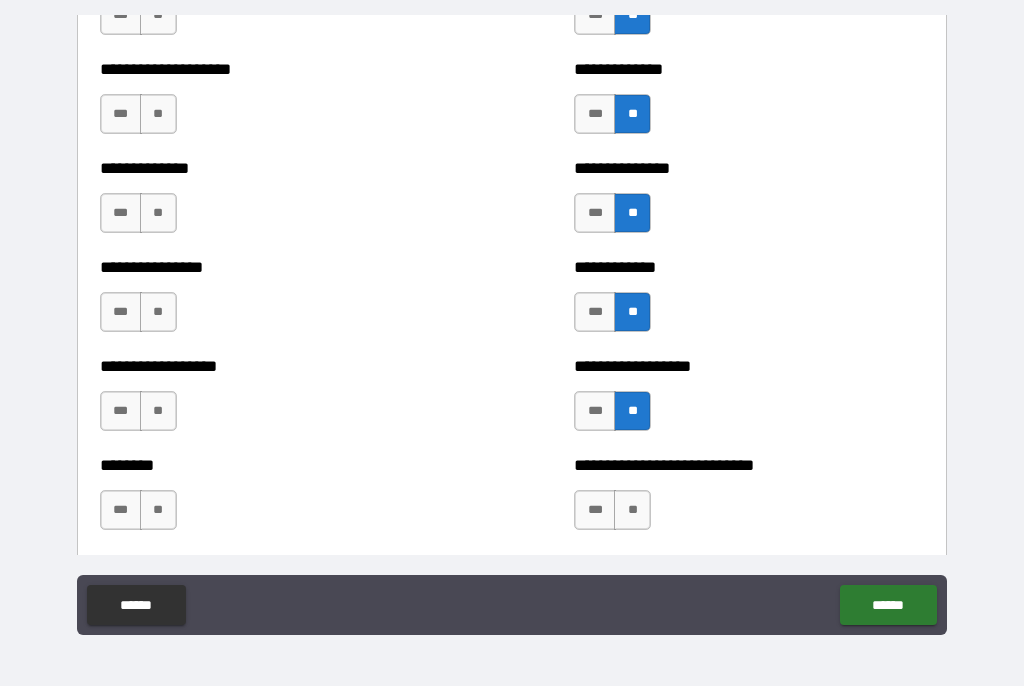click on "**" at bounding box center (632, 511) 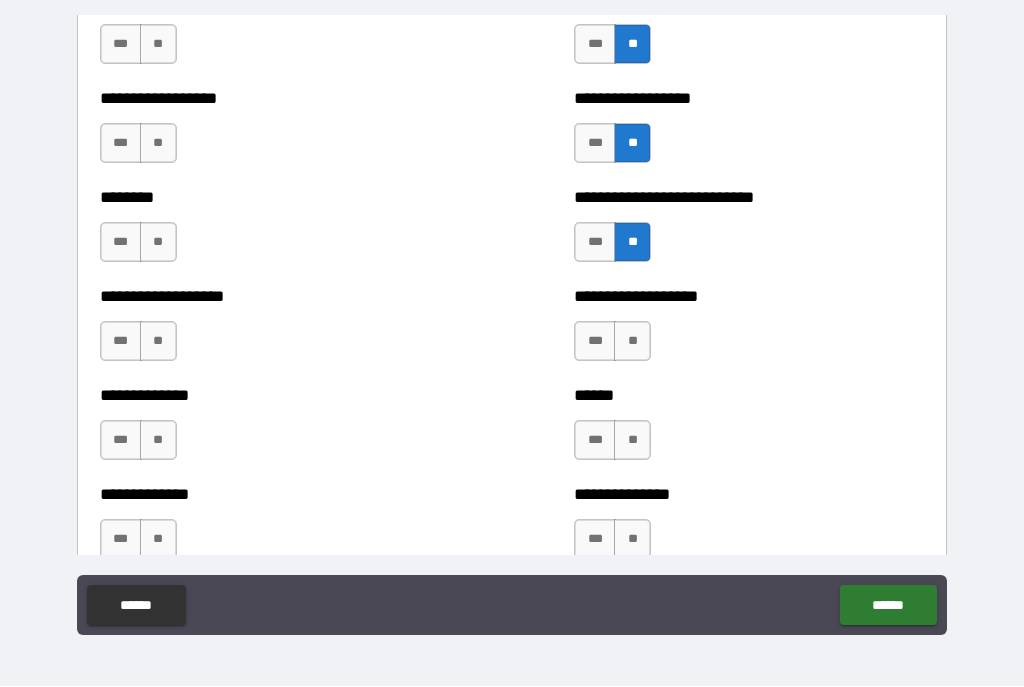 scroll, scrollTop: 4475, scrollLeft: 0, axis: vertical 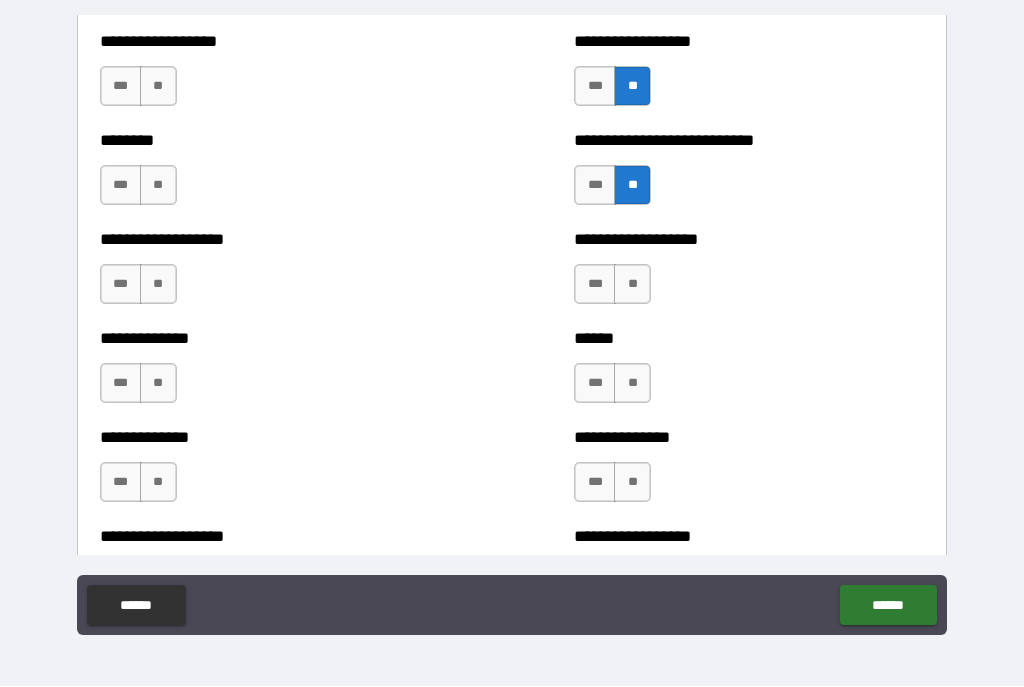 click on "**" at bounding box center (632, 285) 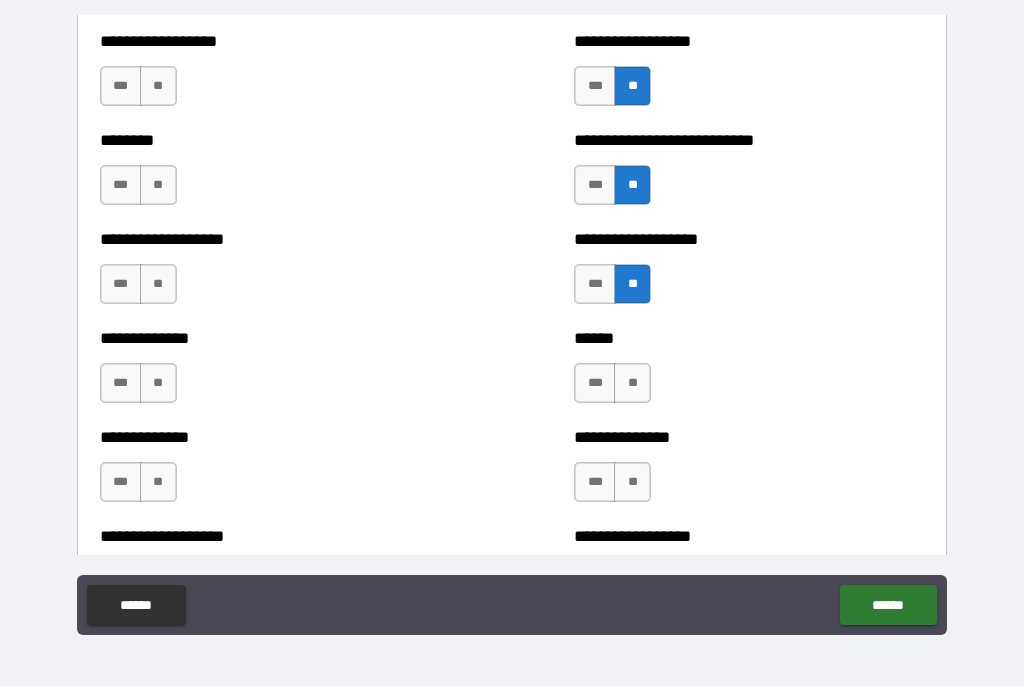 click on "**" at bounding box center (632, 384) 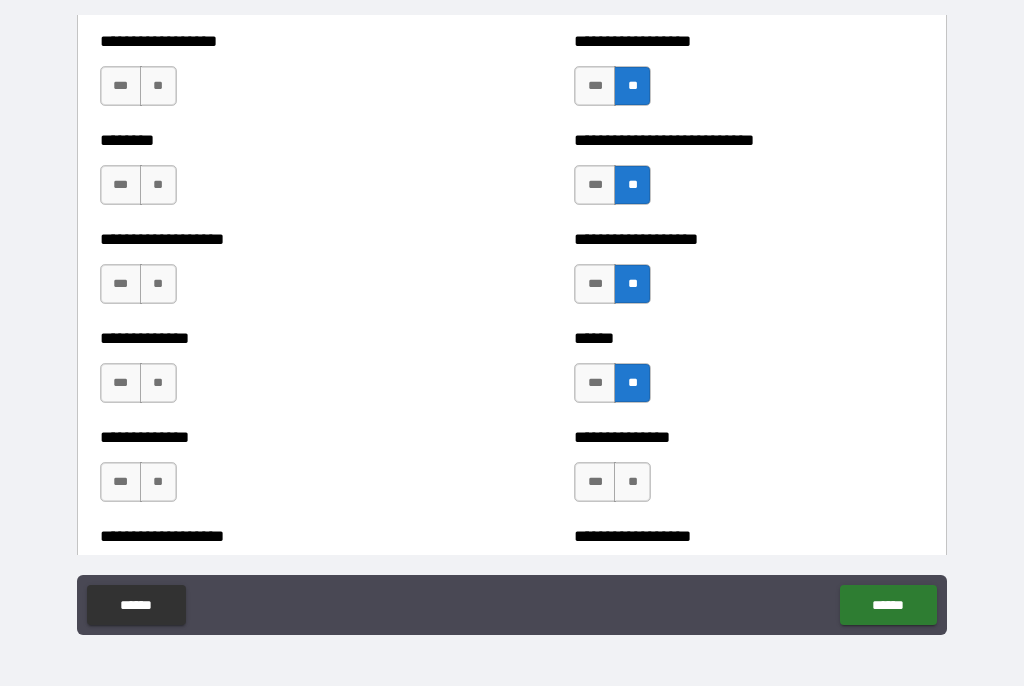 click on "**" at bounding box center [632, 483] 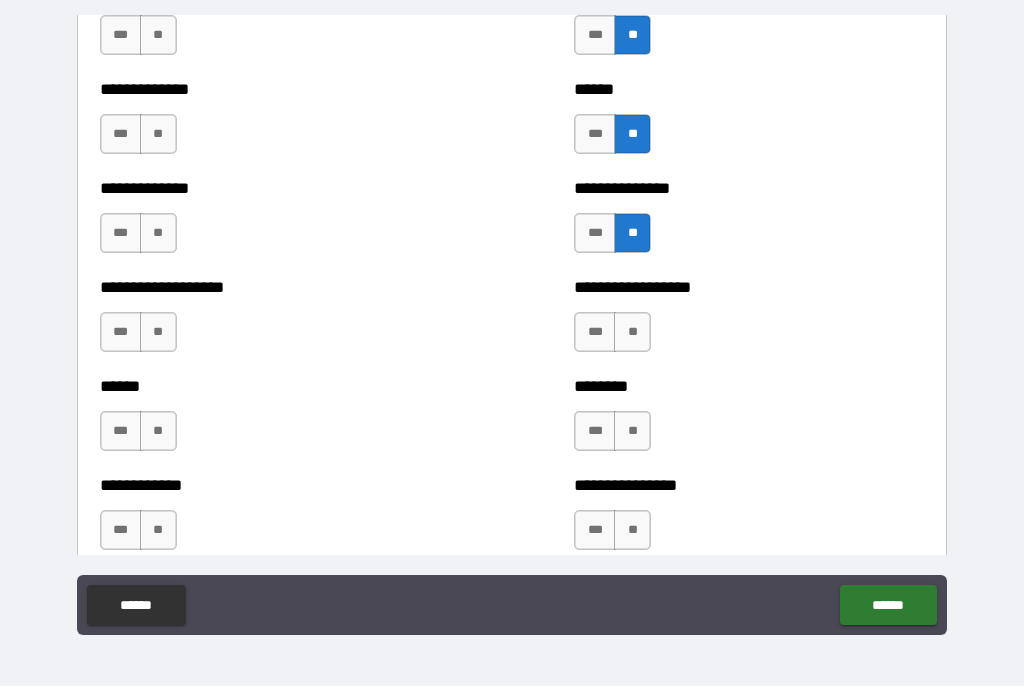 scroll, scrollTop: 4743, scrollLeft: 0, axis: vertical 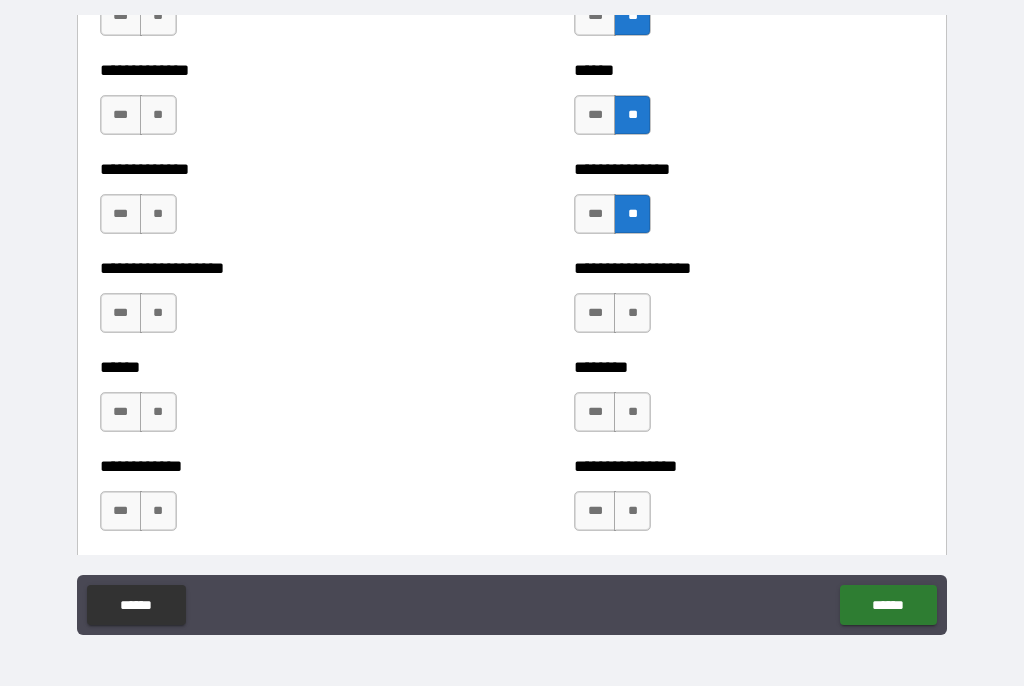 click on "**" at bounding box center (632, 314) 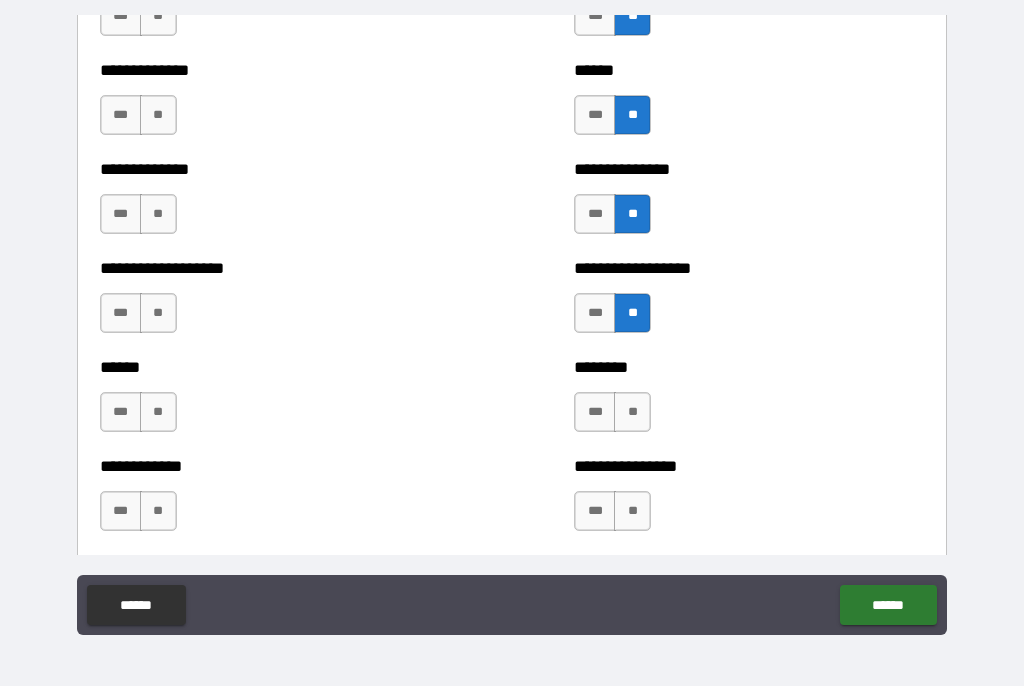 click on "**" at bounding box center [632, 413] 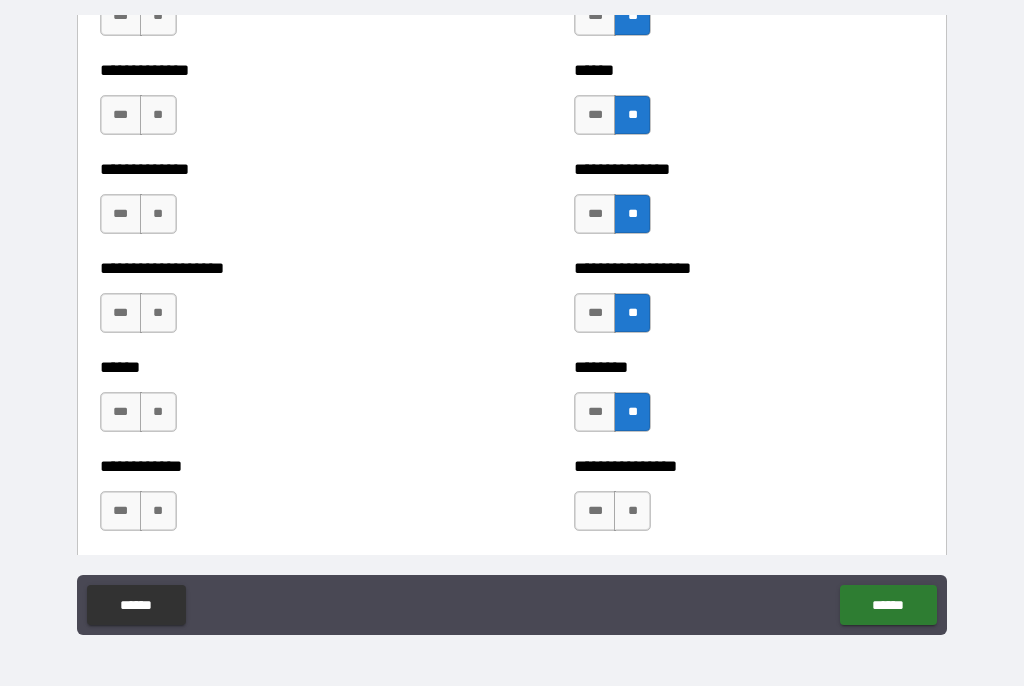 click on "**" at bounding box center [632, 512] 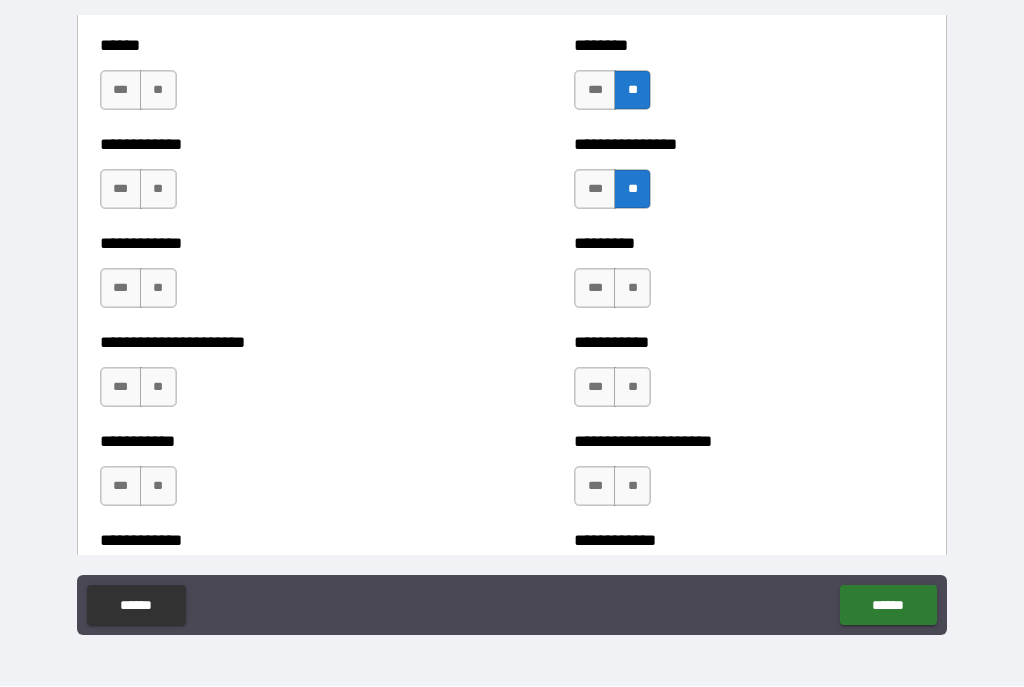 scroll, scrollTop: 5086, scrollLeft: 0, axis: vertical 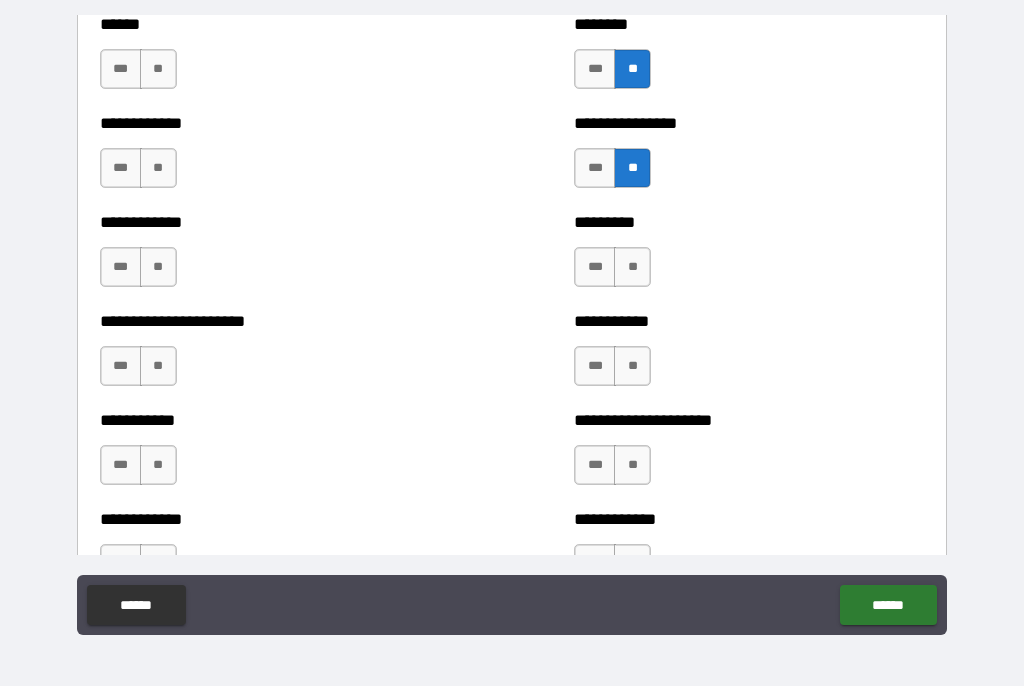 click on "**" at bounding box center (632, 268) 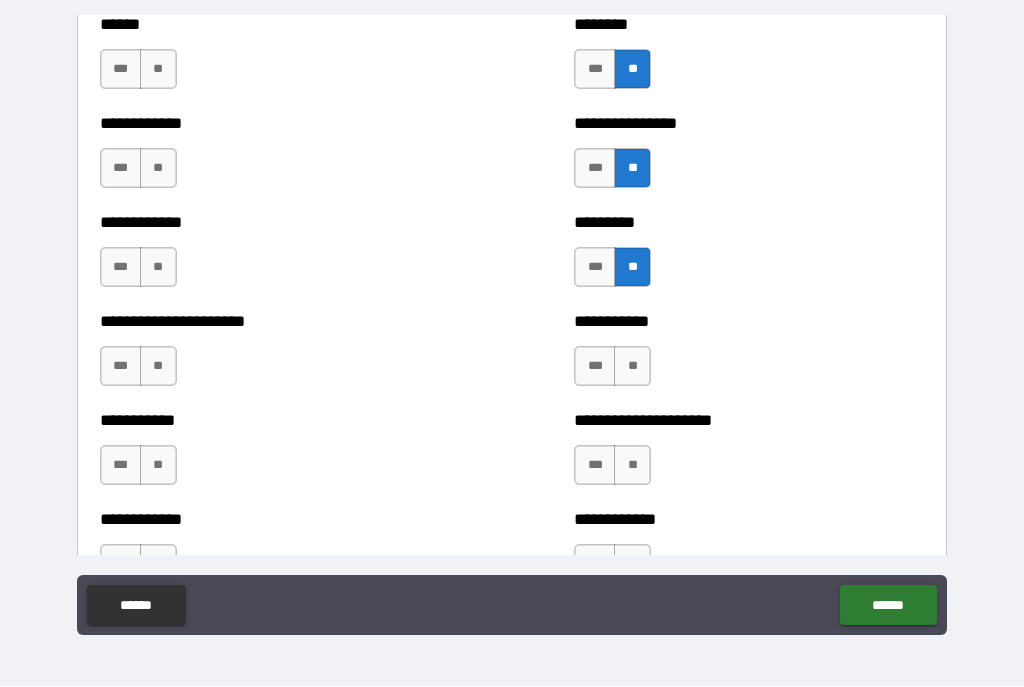 click on "**" at bounding box center [632, 367] 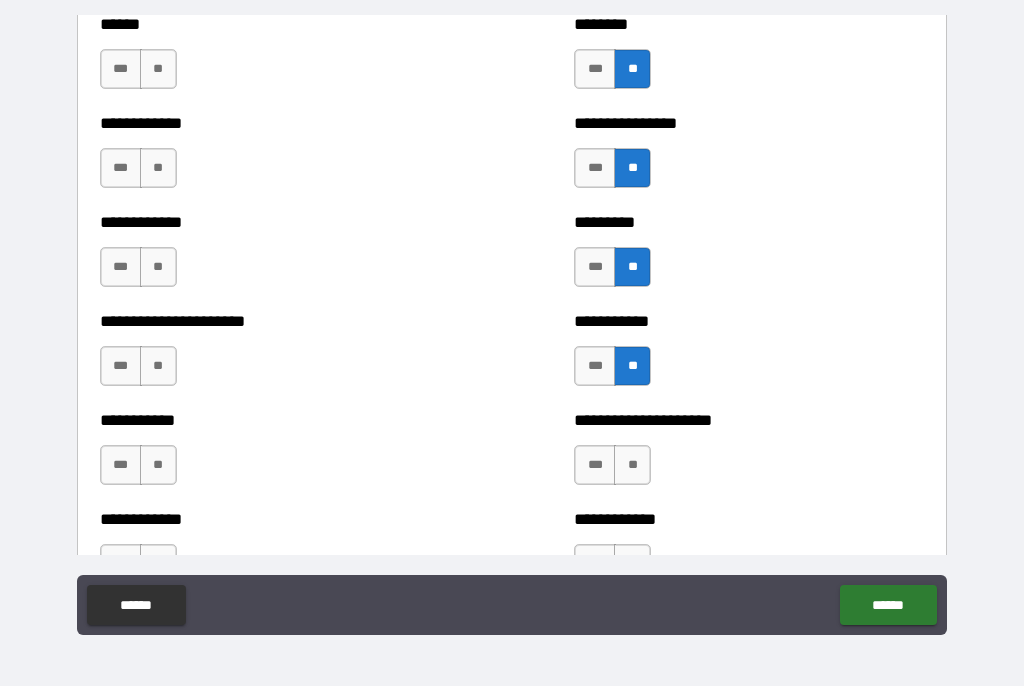 click on "**" at bounding box center (632, 466) 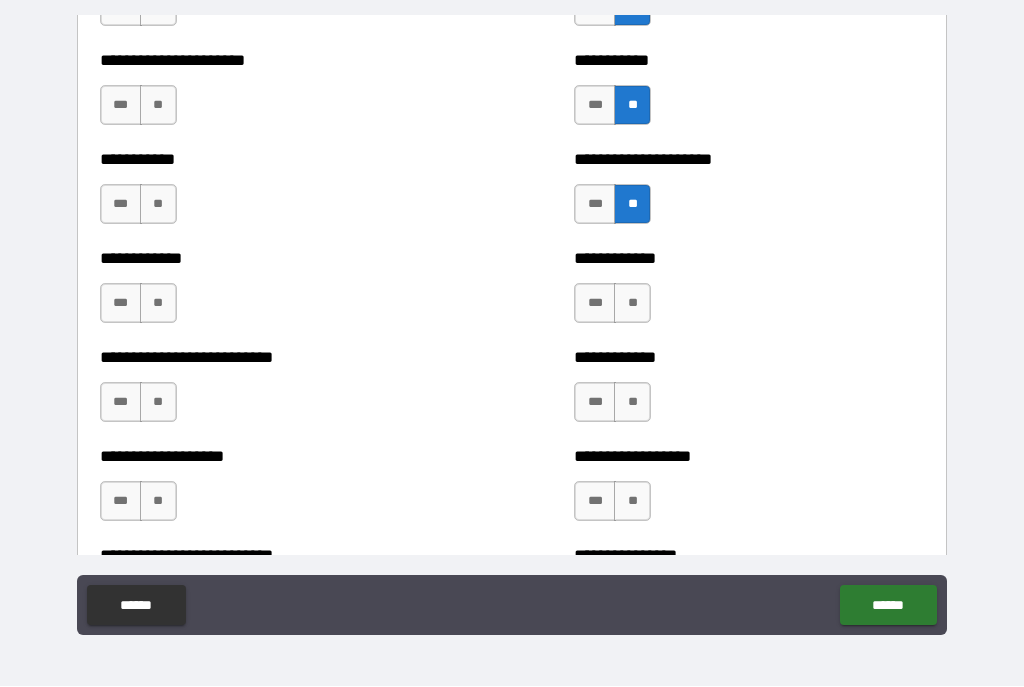 scroll, scrollTop: 5383, scrollLeft: 0, axis: vertical 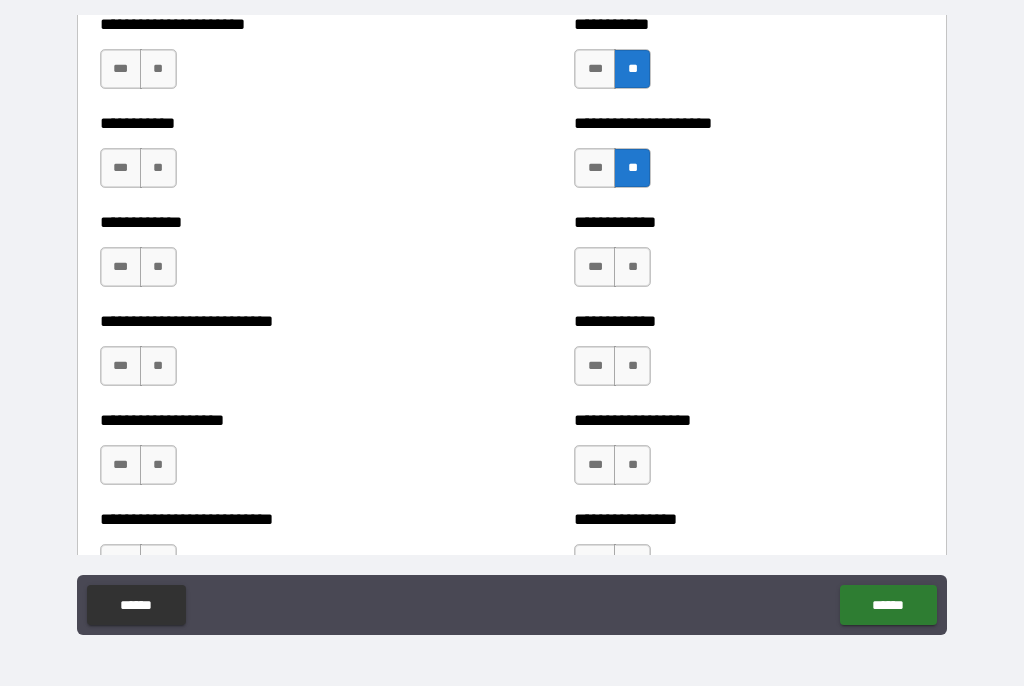 click on "**" at bounding box center [632, 268] 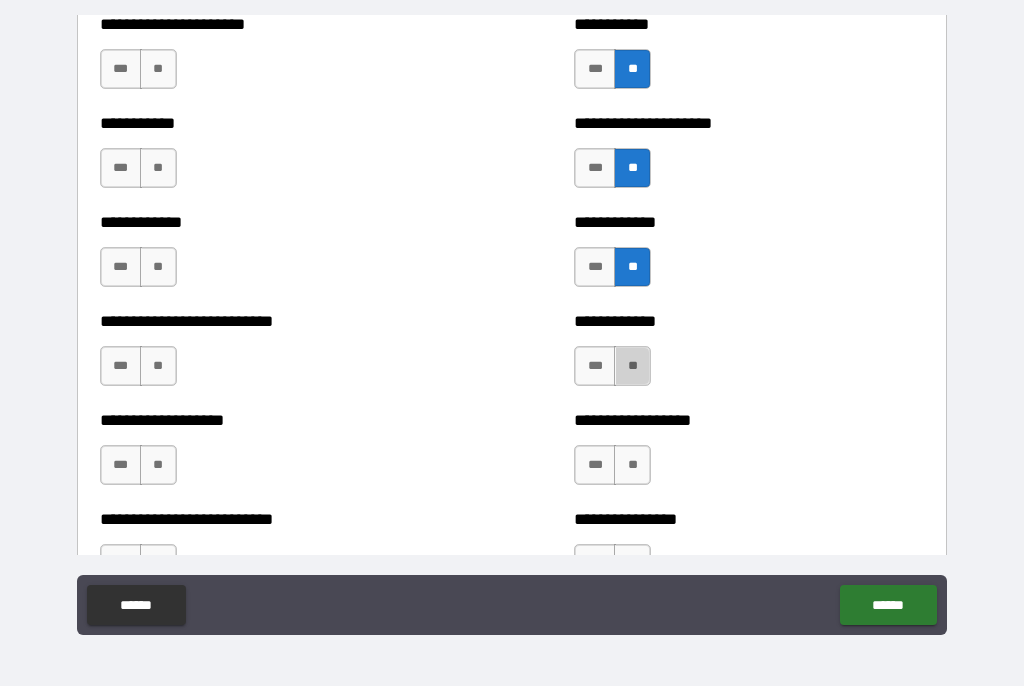 click on "**" at bounding box center (632, 367) 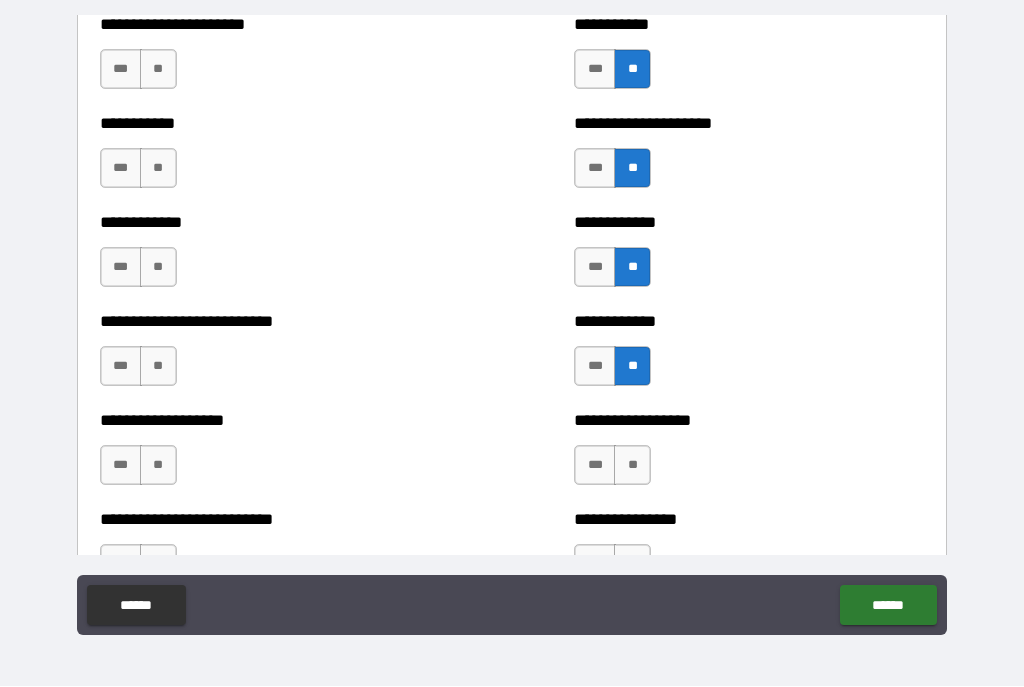click on "**" at bounding box center [632, 466] 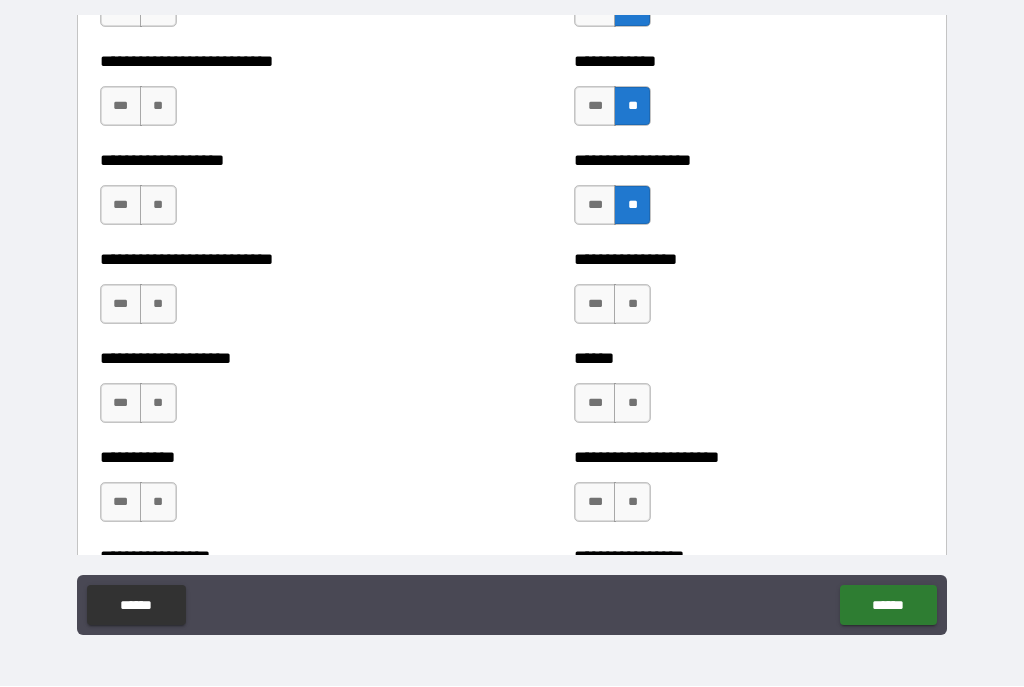 scroll, scrollTop: 5664, scrollLeft: 0, axis: vertical 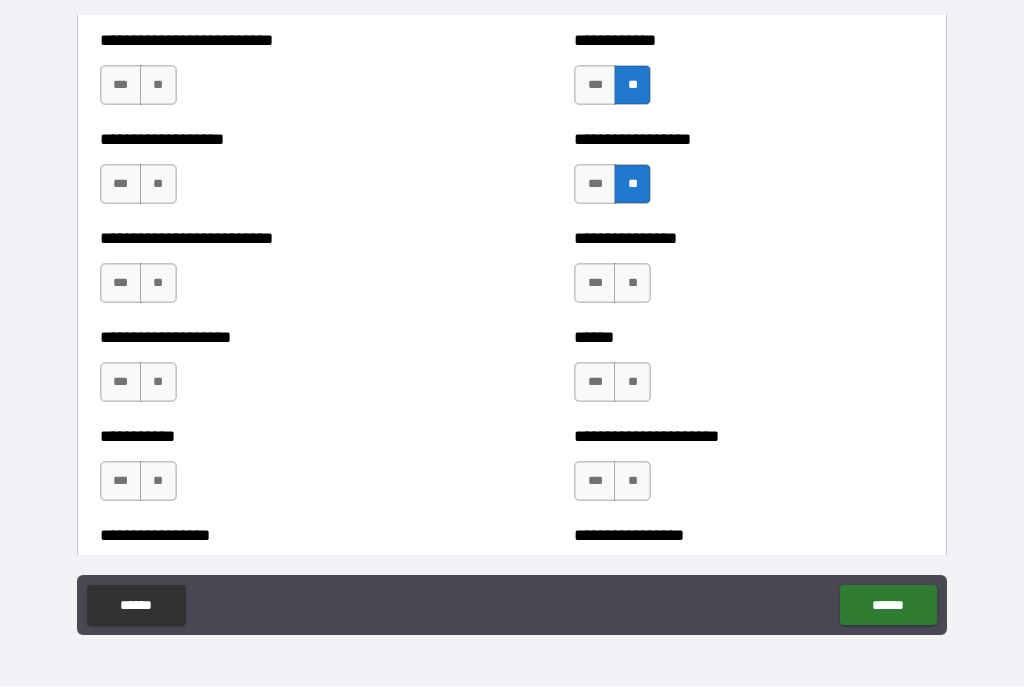 click on "**" at bounding box center [632, 284] 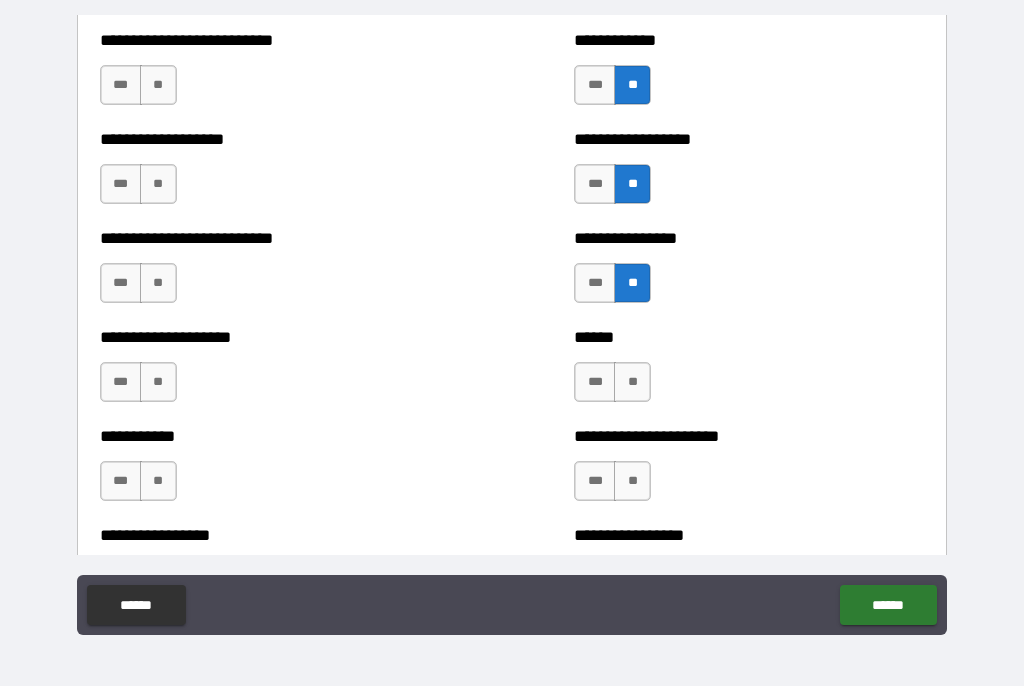 click on "**" at bounding box center (632, 383) 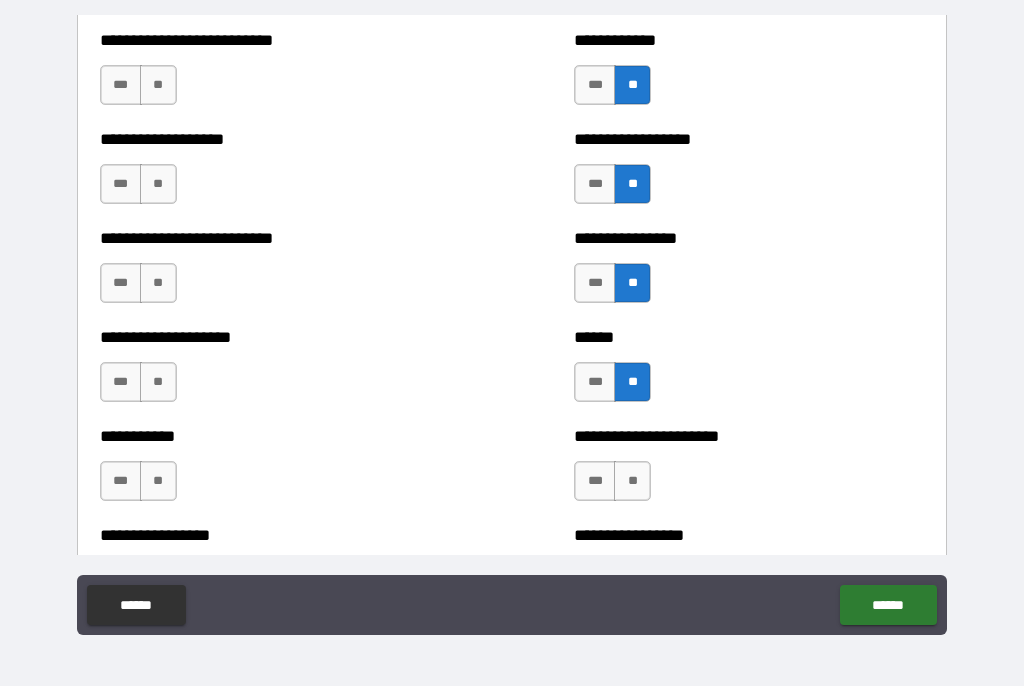 click on "**" at bounding box center [632, 482] 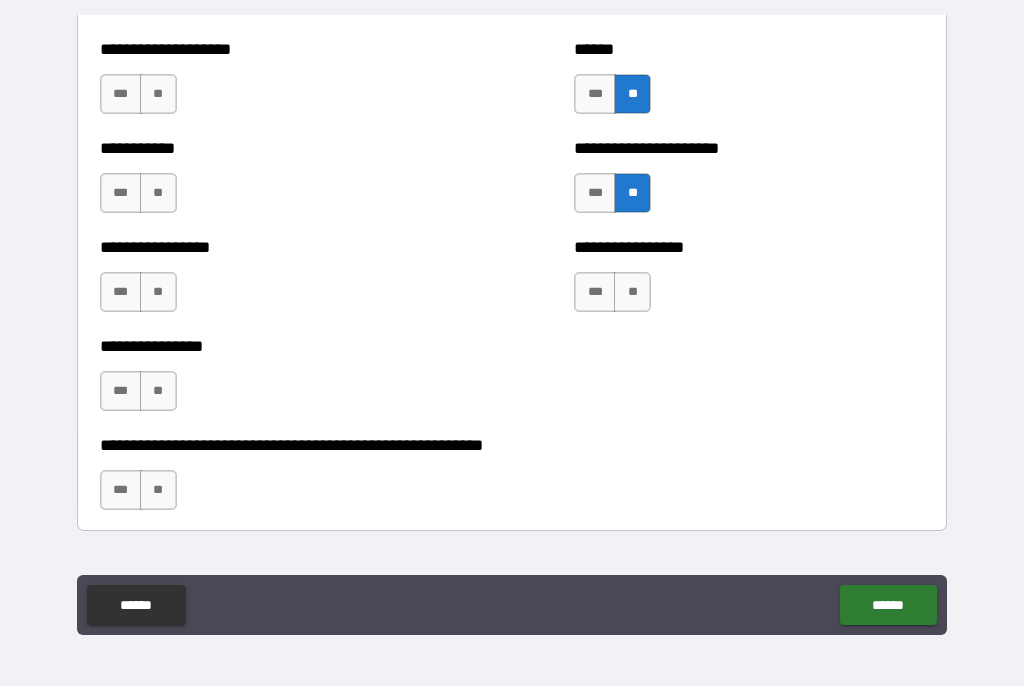 scroll, scrollTop: 5975, scrollLeft: 0, axis: vertical 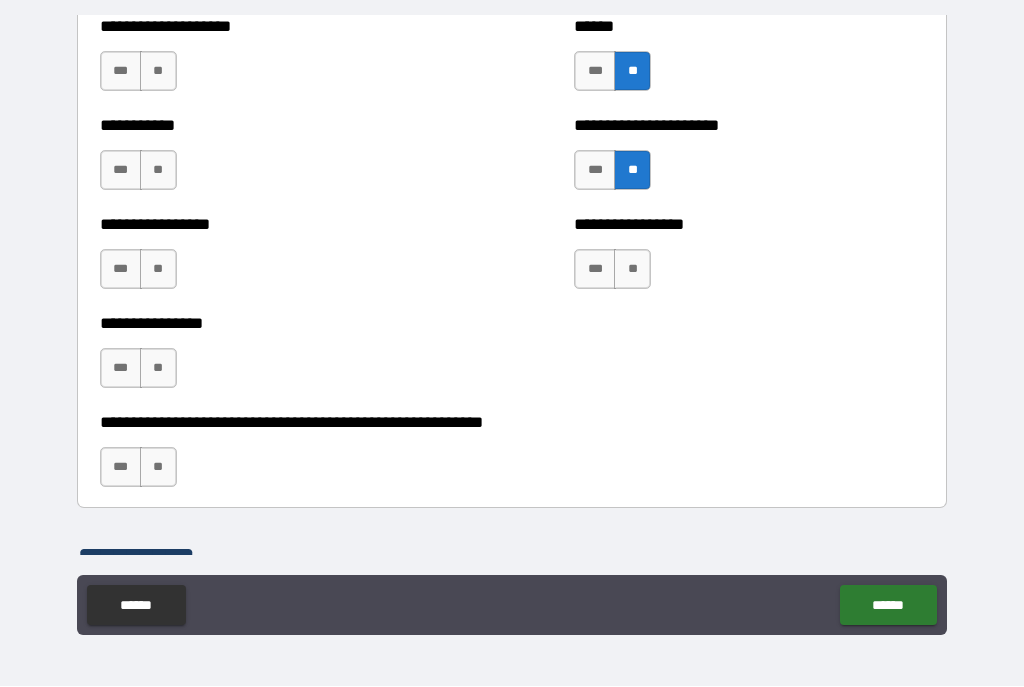 click on "**" at bounding box center [632, 270] 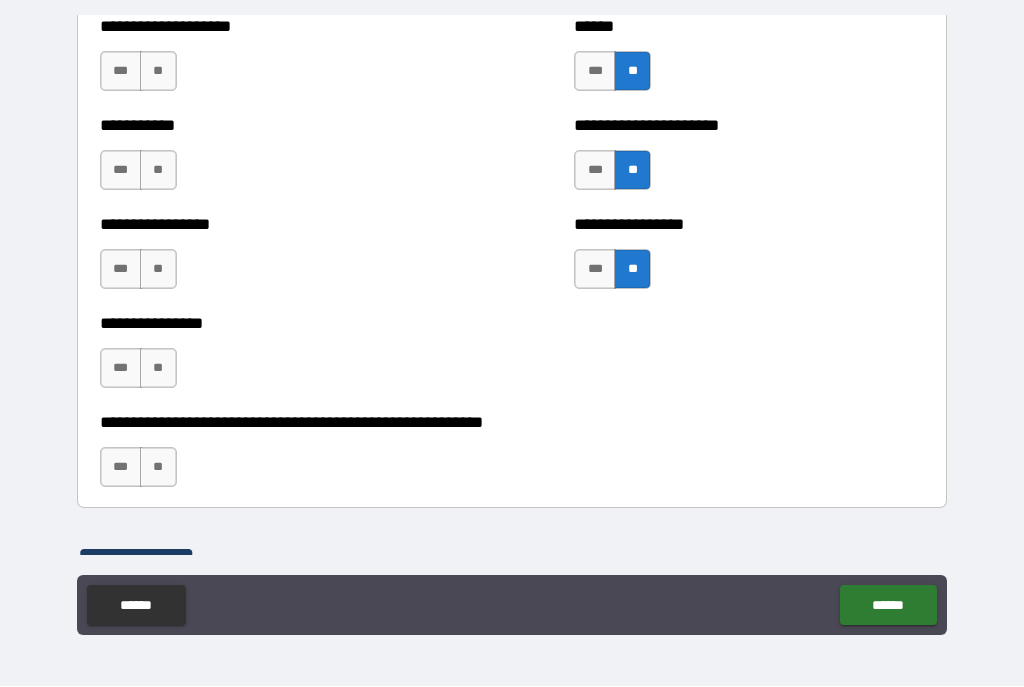 click on "**" at bounding box center [158, 468] 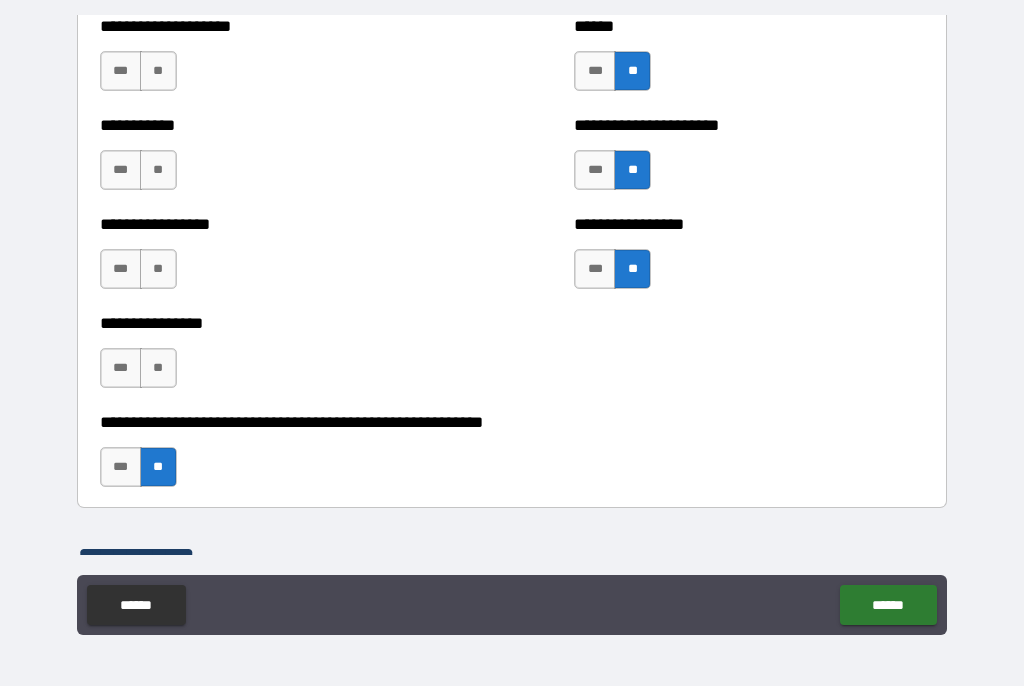 click on "**" at bounding box center (158, 369) 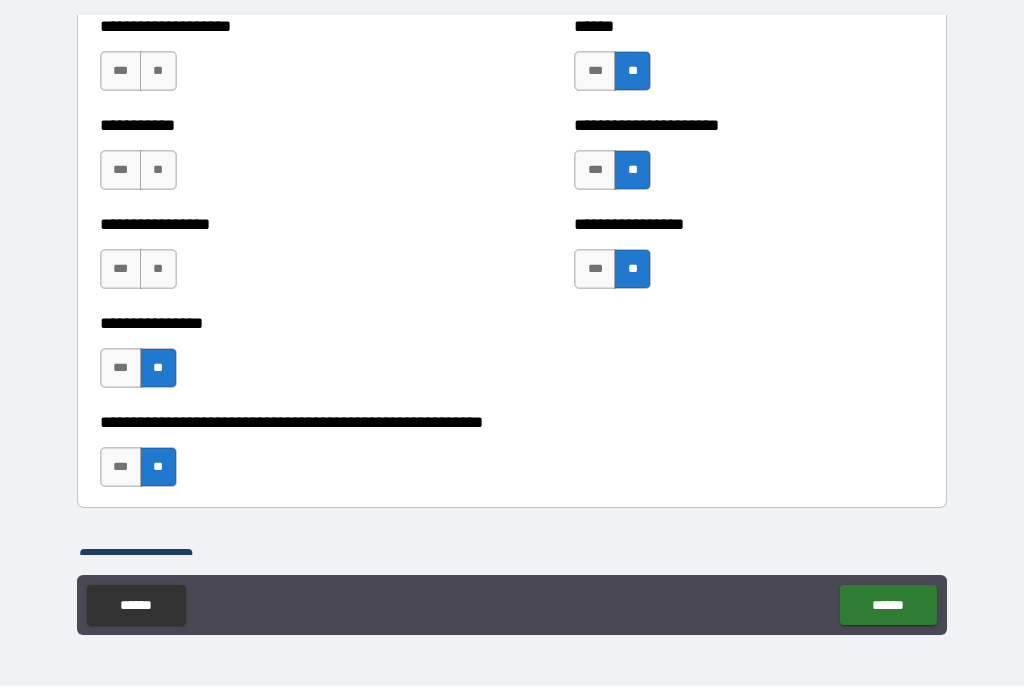 click on "**" at bounding box center (158, 270) 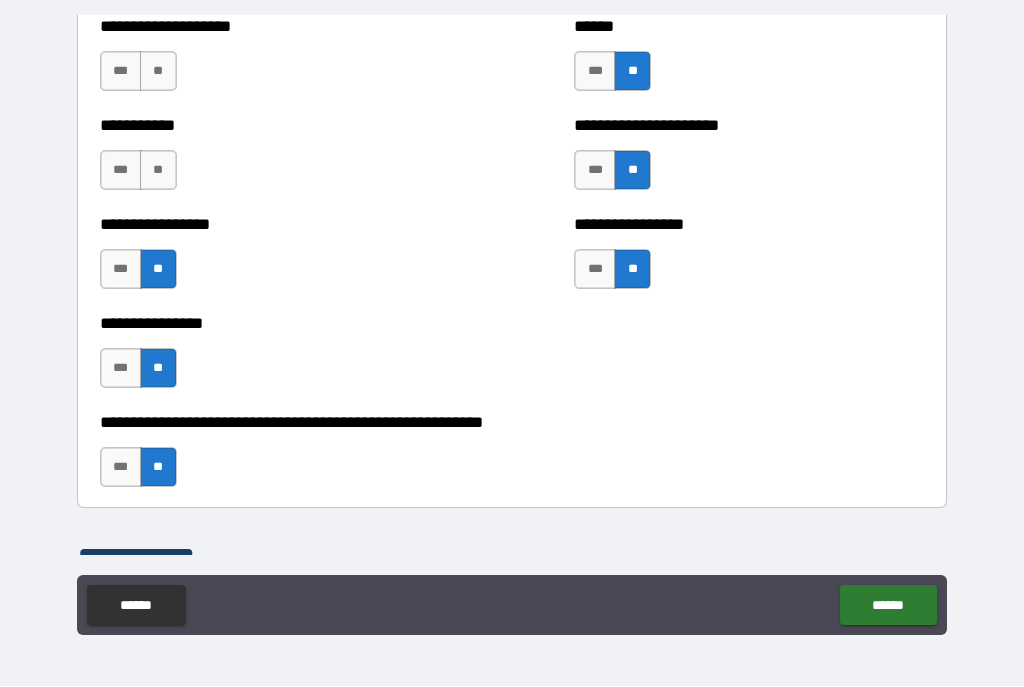 click on "**" at bounding box center [158, 171] 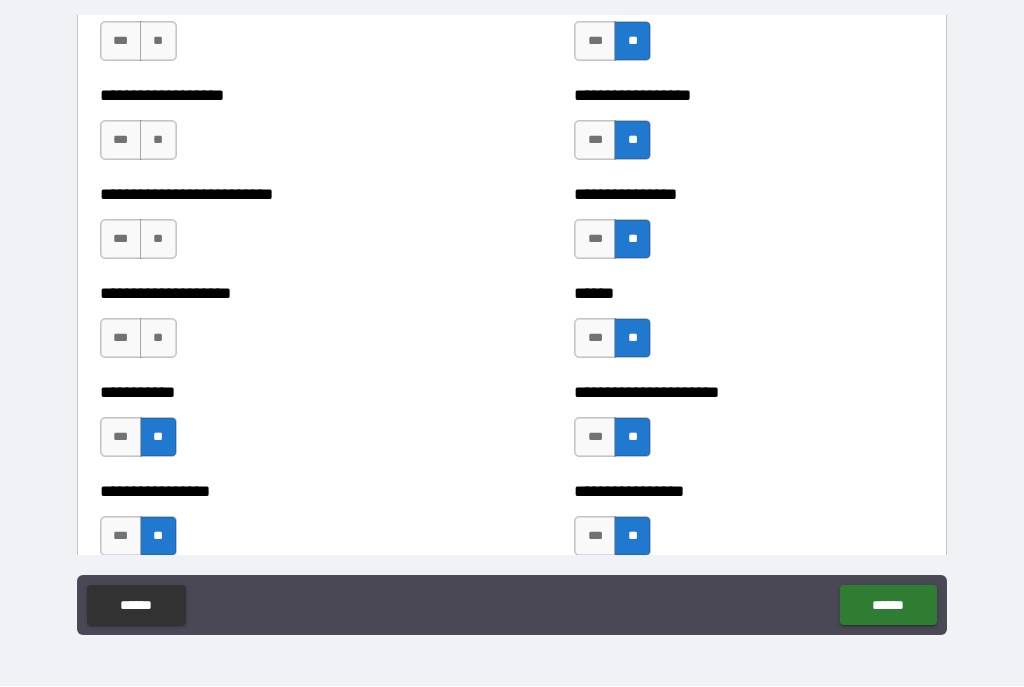 scroll, scrollTop: 5600, scrollLeft: 0, axis: vertical 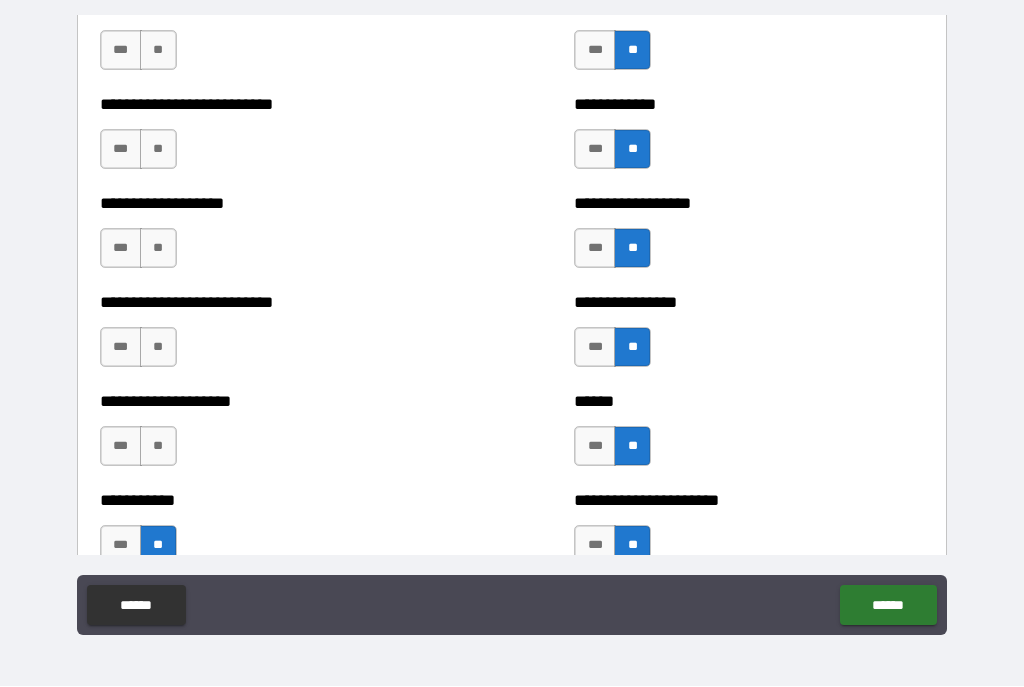 click on "**" at bounding box center (158, 447) 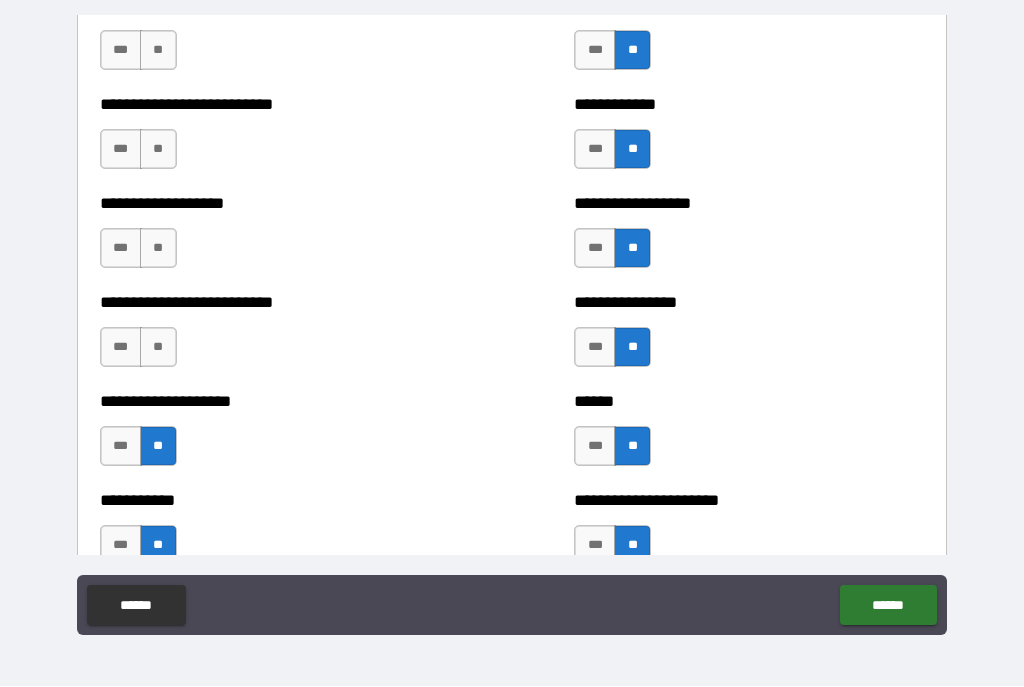 click on "**" at bounding box center [158, 348] 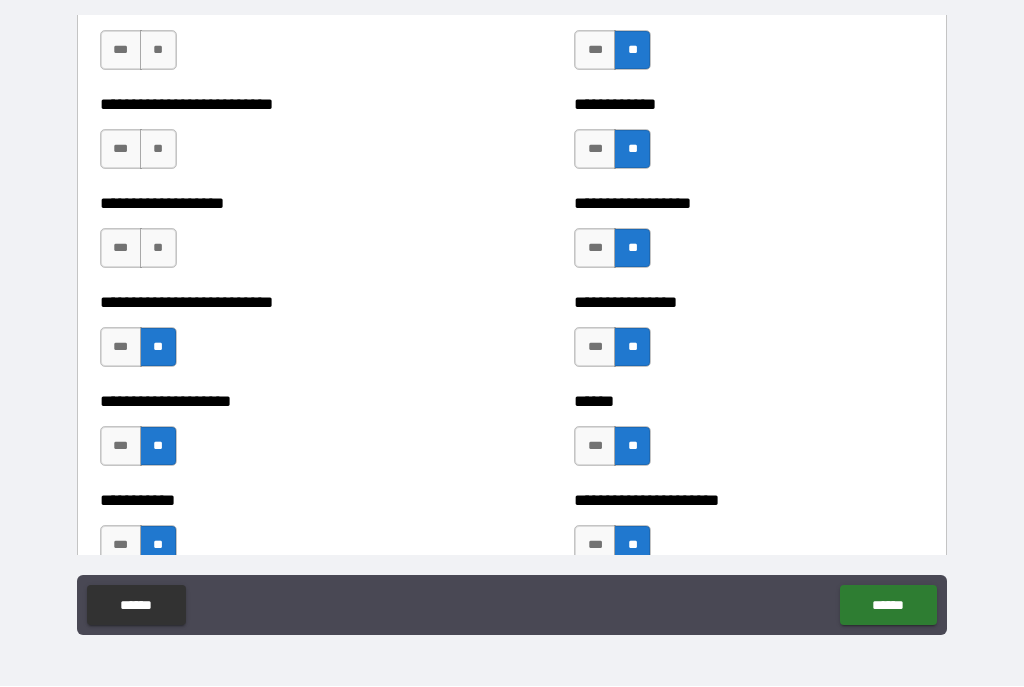 click on "**" at bounding box center [158, 249] 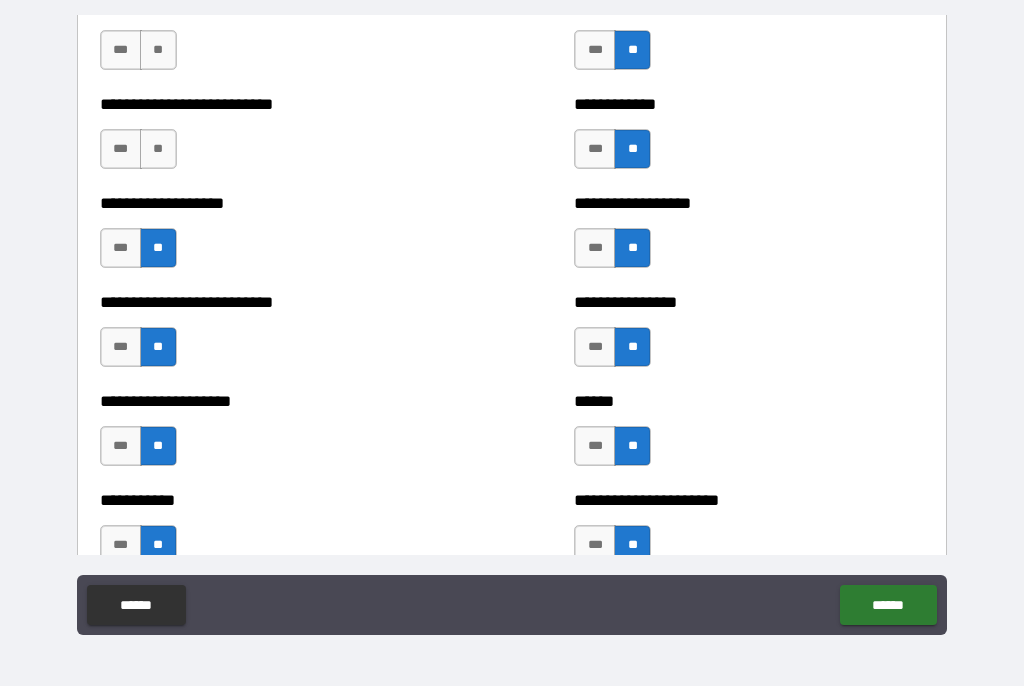 click on "**" at bounding box center [158, 150] 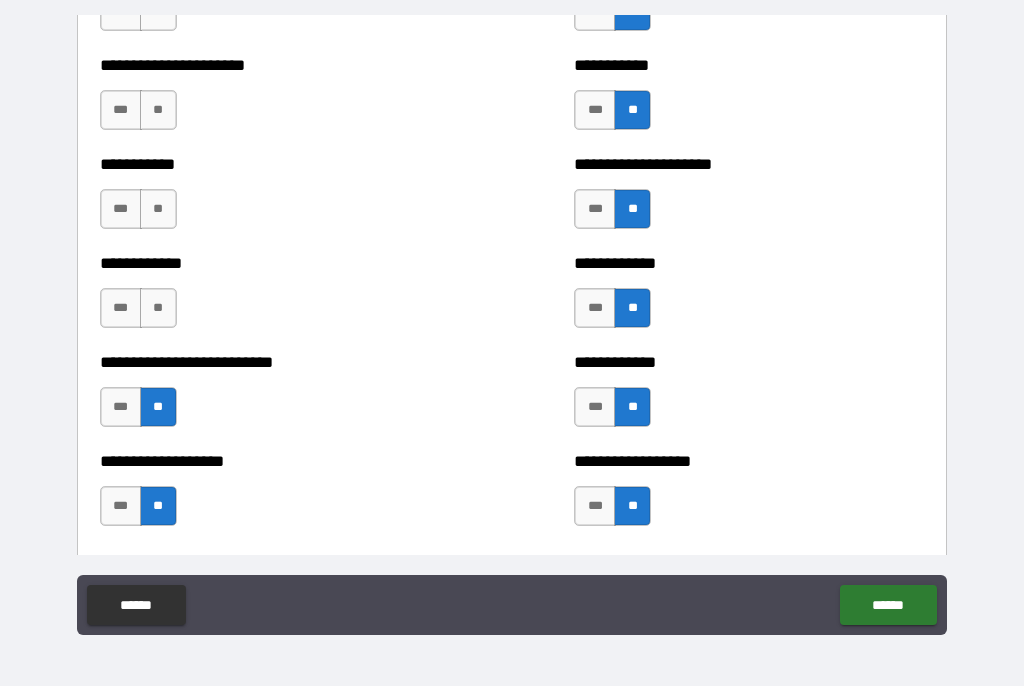 scroll, scrollTop: 5282, scrollLeft: 0, axis: vertical 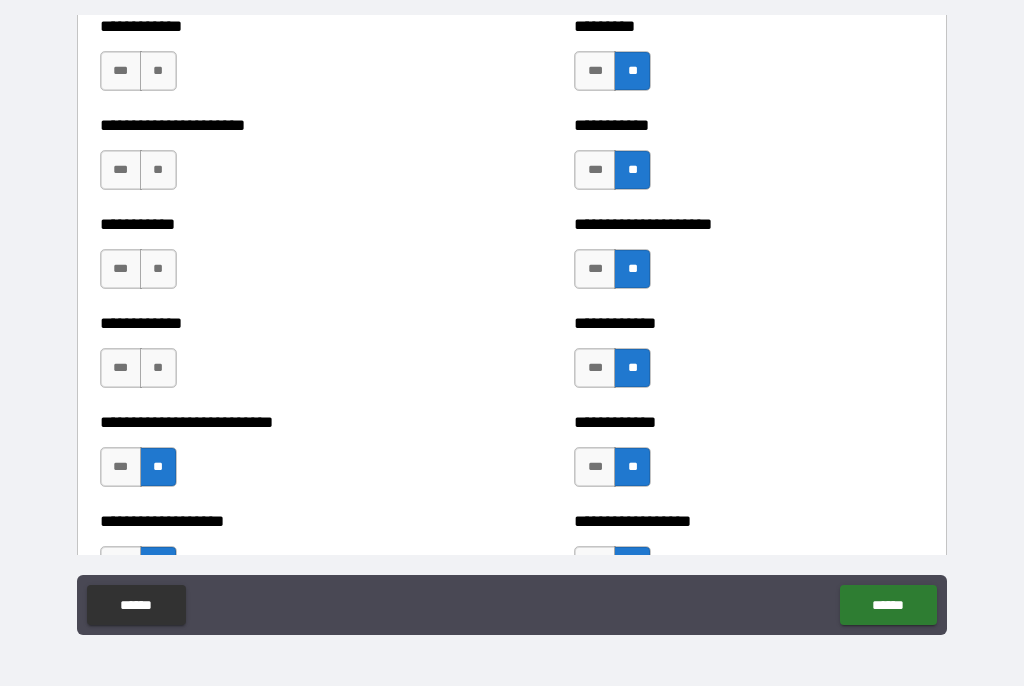 click on "**" at bounding box center [158, 369] 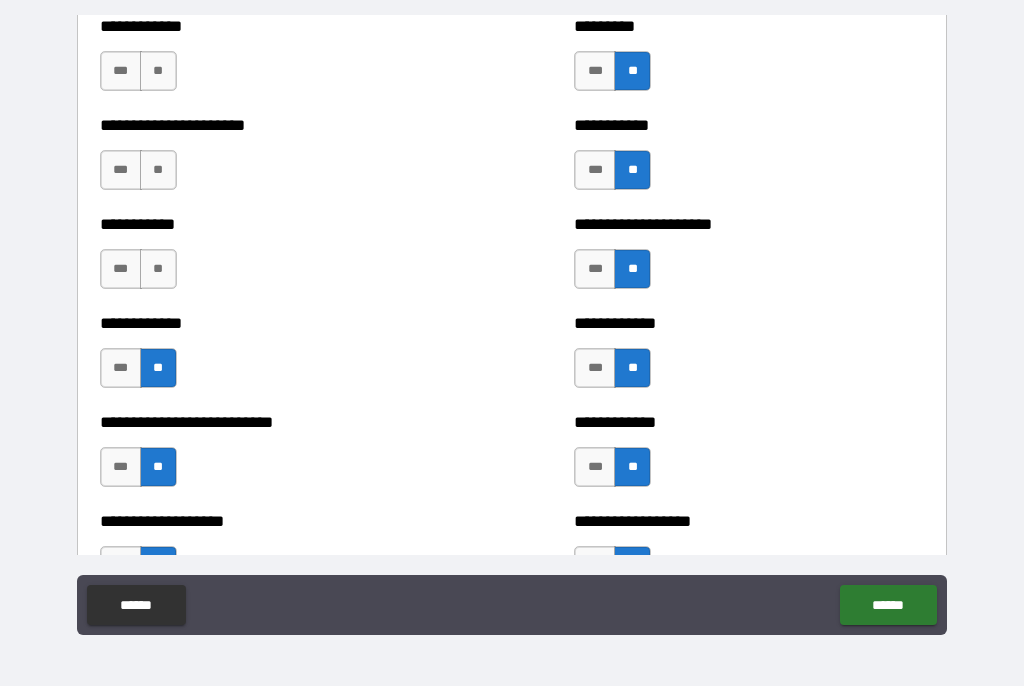 click on "**" at bounding box center [158, 270] 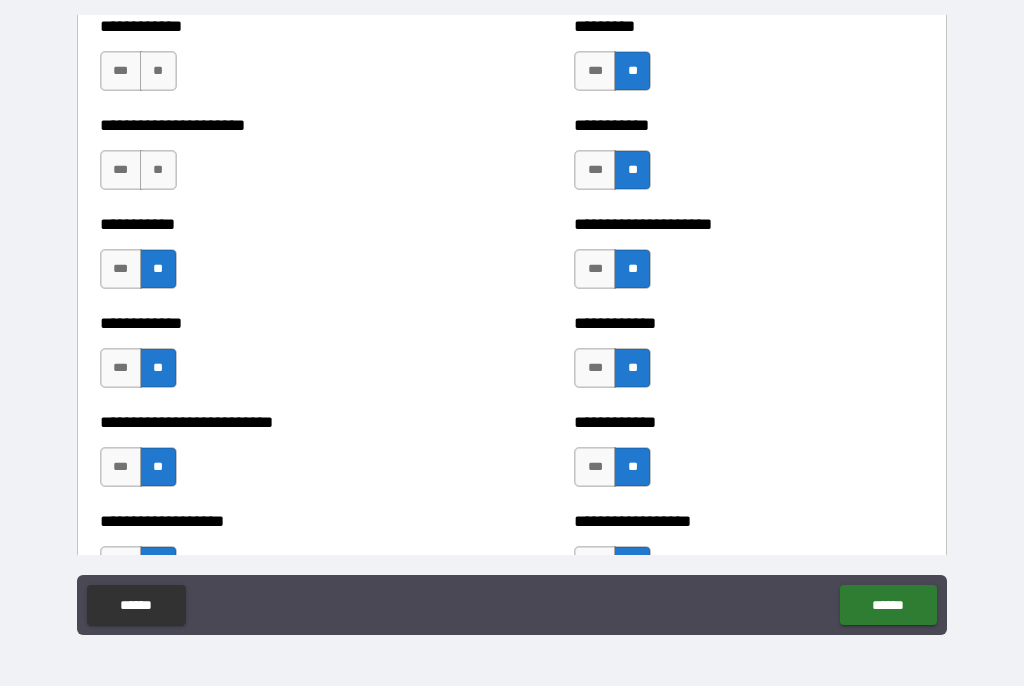 click on "**" at bounding box center [158, 171] 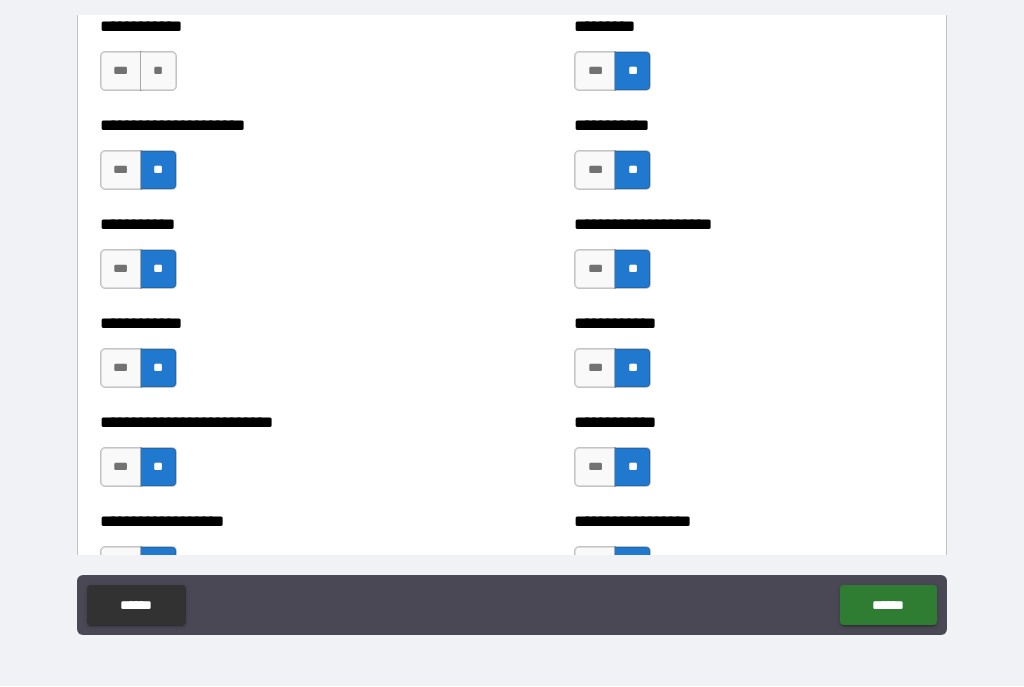 click on "**" at bounding box center [158, 72] 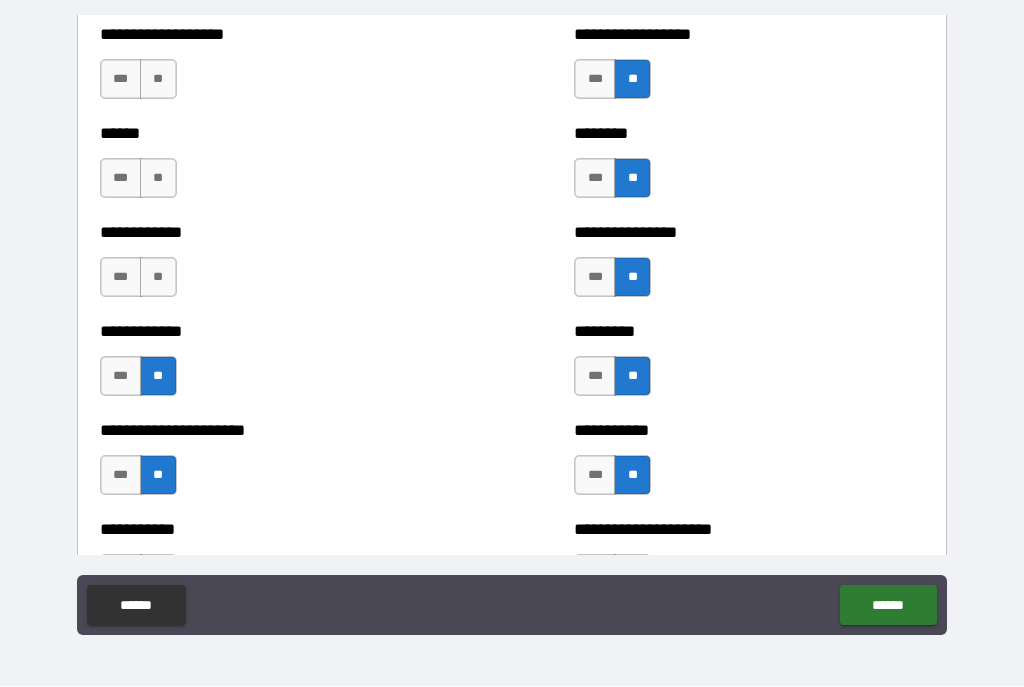 scroll, scrollTop: 4966, scrollLeft: 0, axis: vertical 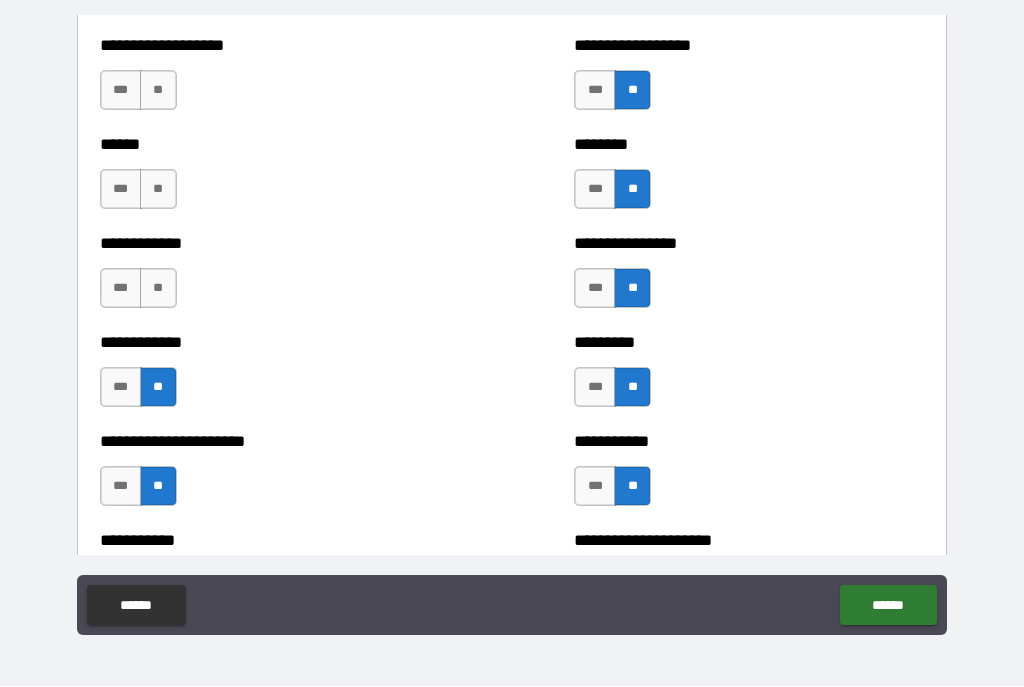 click on "**" at bounding box center (158, 289) 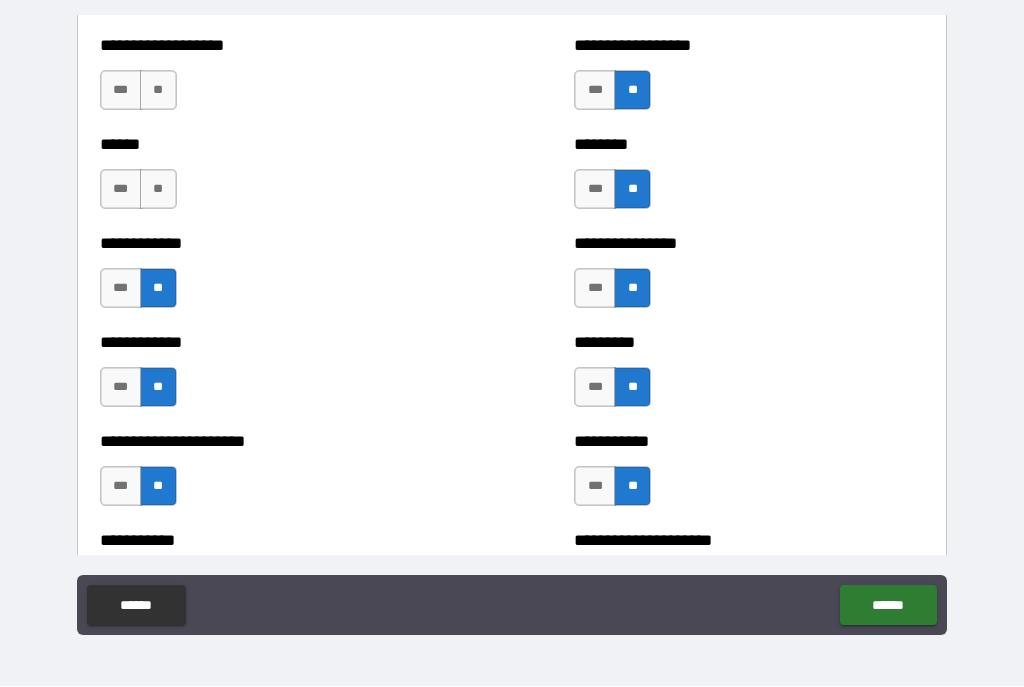 click on "**" at bounding box center [158, 190] 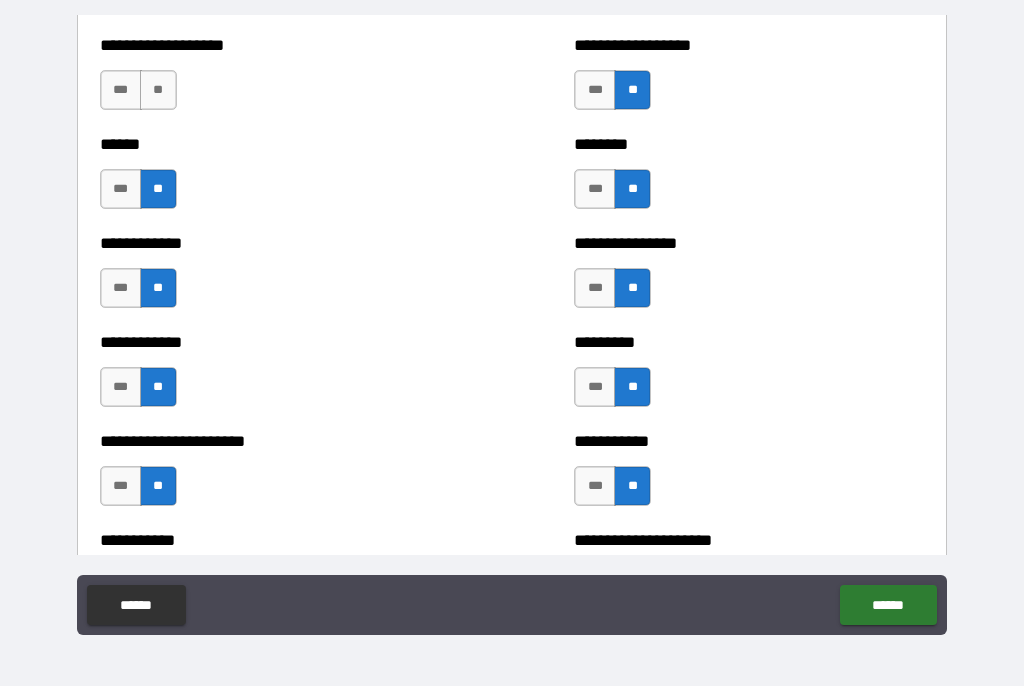 click on "**" at bounding box center (158, 91) 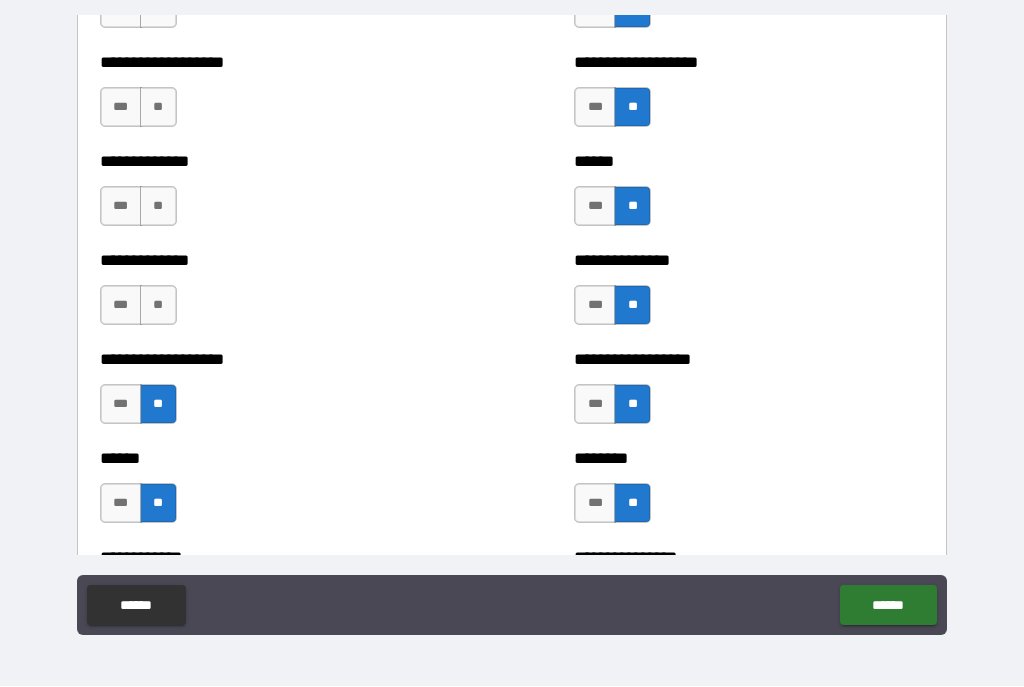 scroll, scrollTop: 4646, scrollLeft: 0, axis: vertical 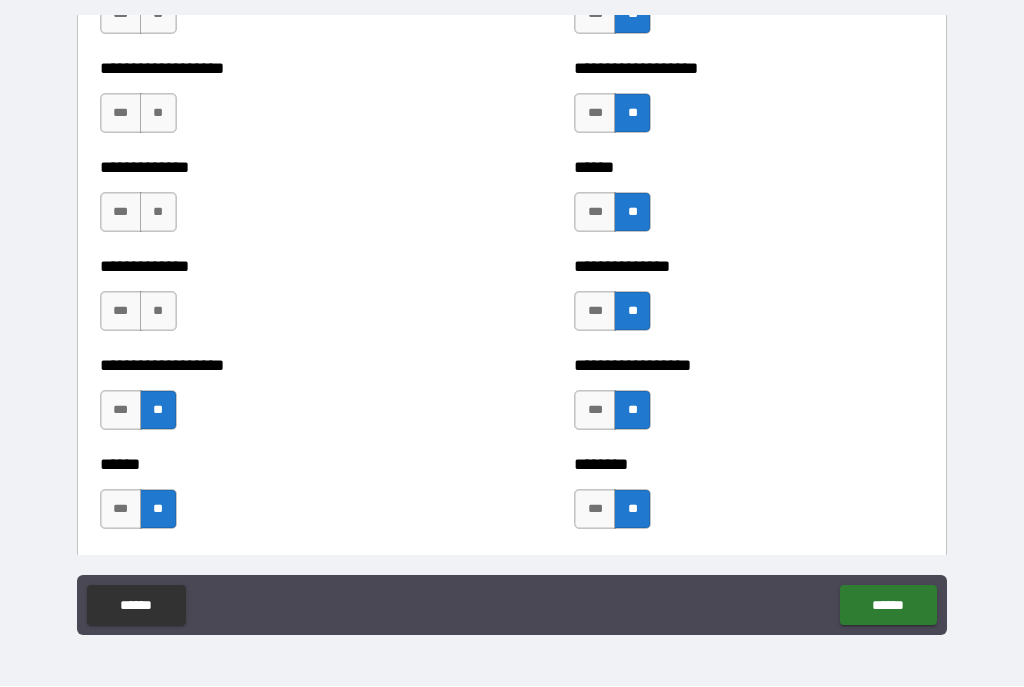 click on "**" at bounding box center [158, 312] 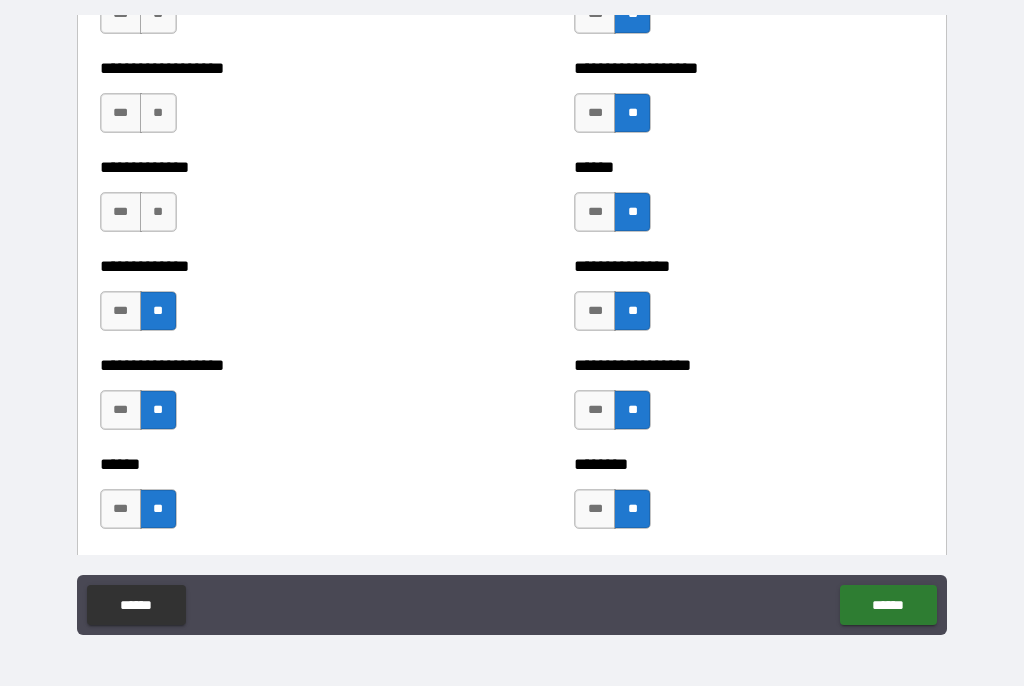 click on "**" at bounding box center [158, 213] 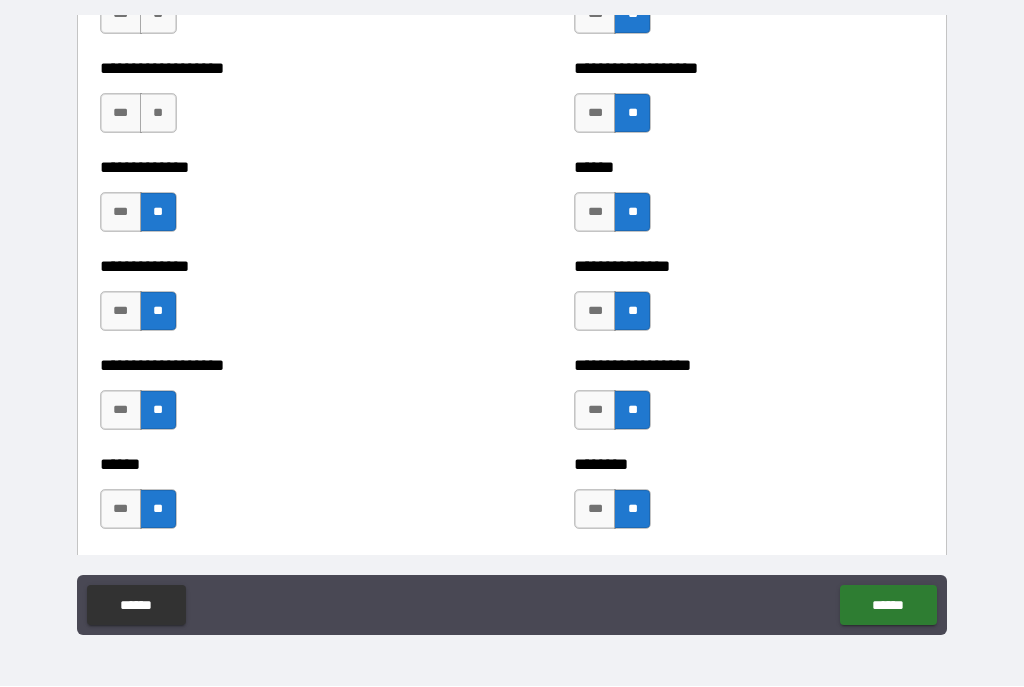 click on "**" at bounding box center [158, 114] 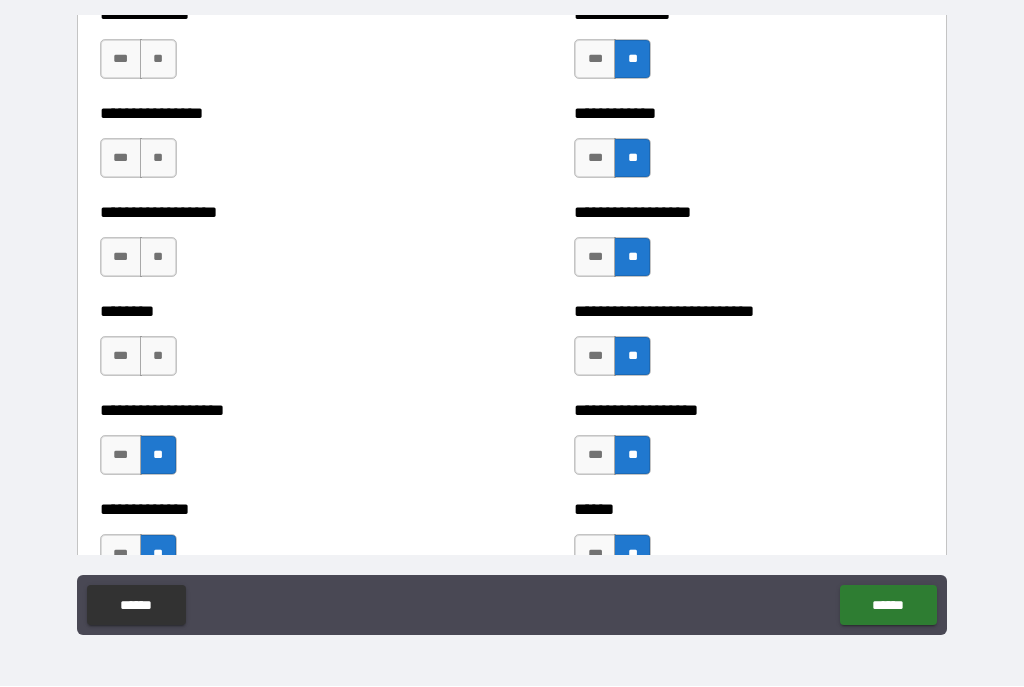 scroll, scrollTop: 4303, scrollLeft: 0, axis: vertical 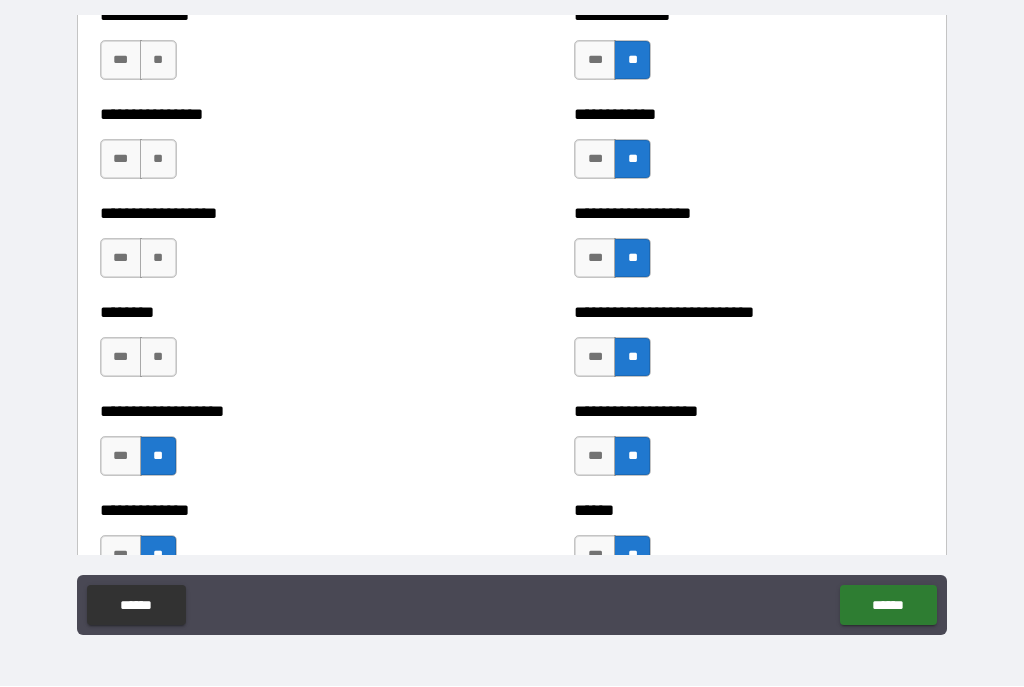 click on "**" at bounding box center [158, 358] 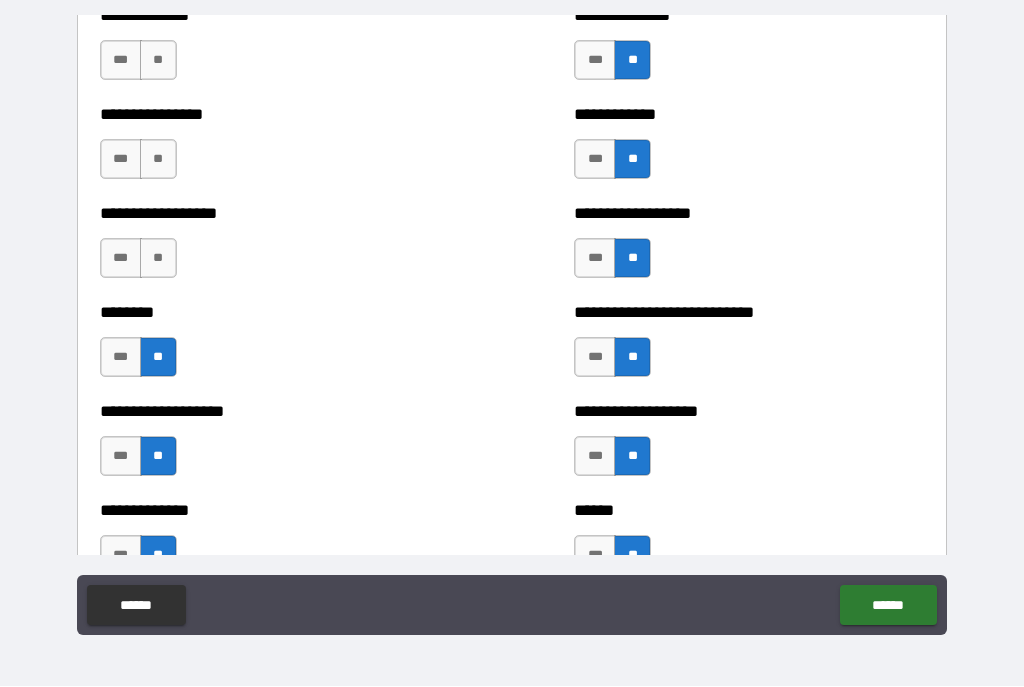 click on "**" at bounding box center (158, 259) 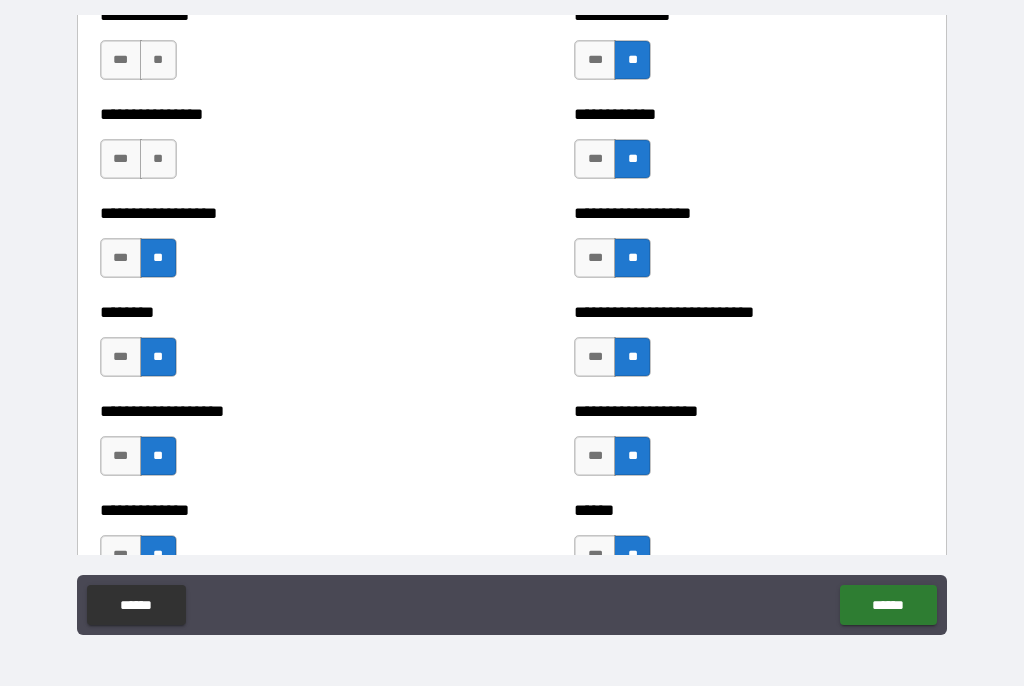 click on "**" at bounding box center [158, 160] 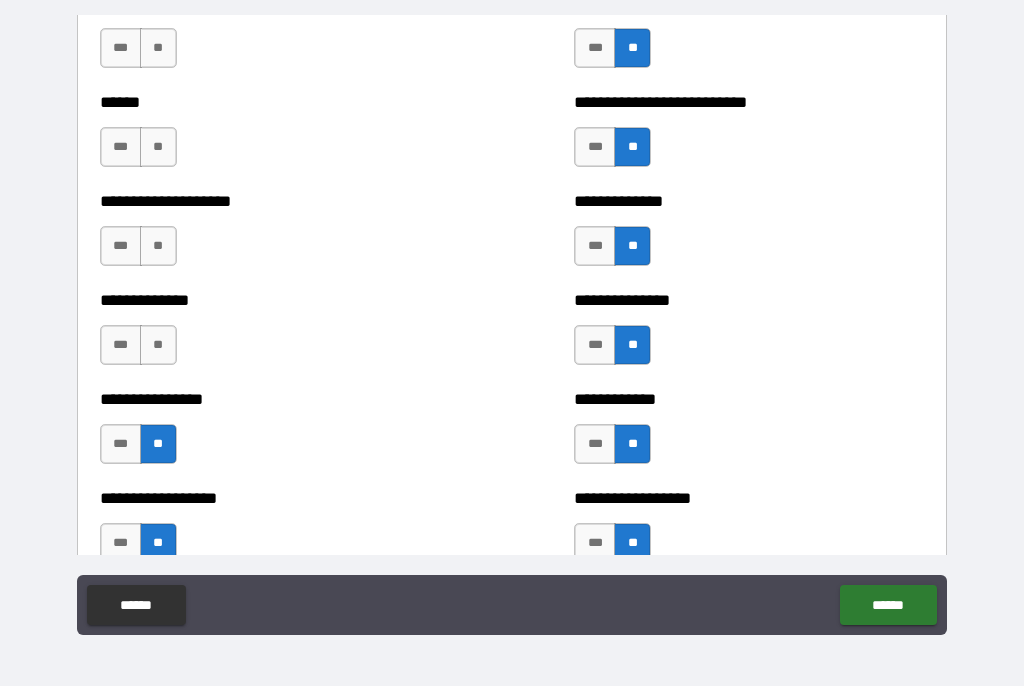 scroll, scrollTop: 4014, scrollLeft: 0, axis: vertical 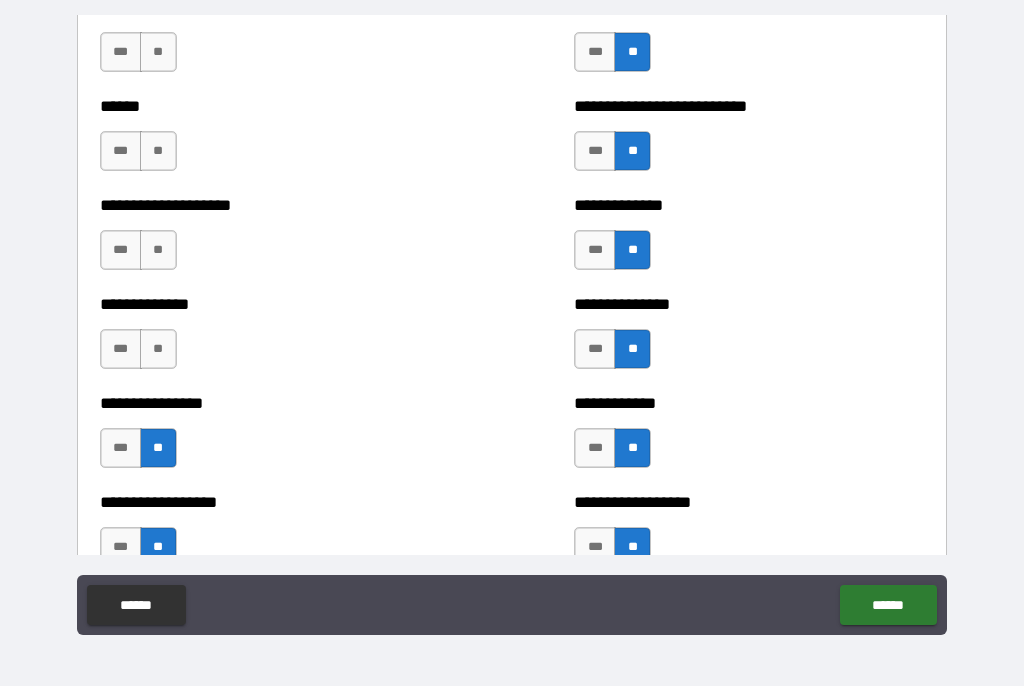 click on "**" at bounding box center [158, 350] 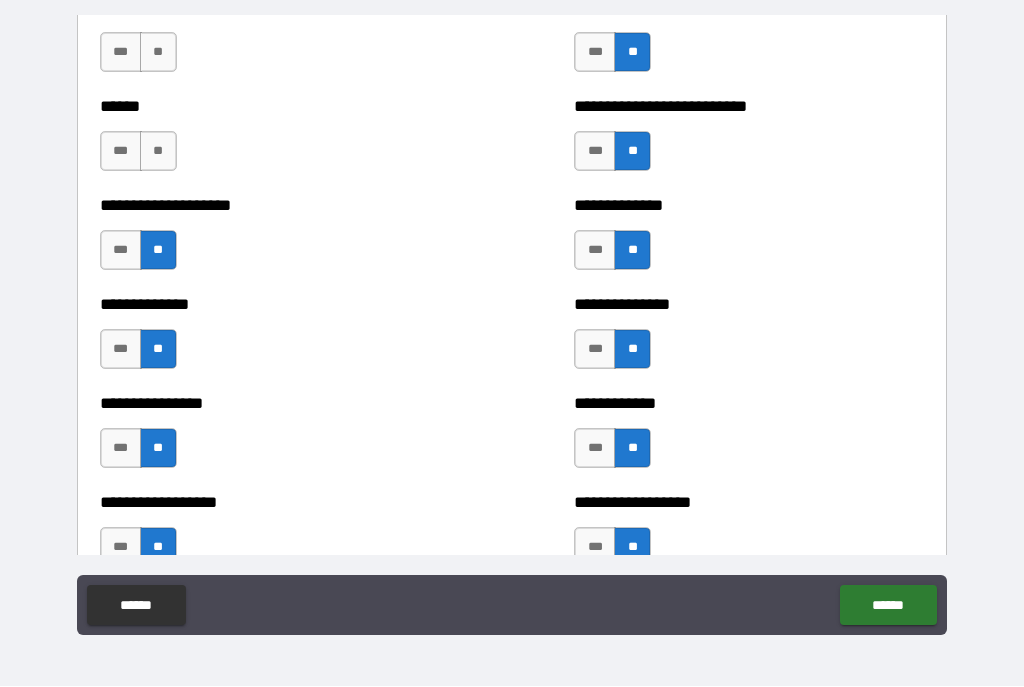 click on "**" at bounding box center (158, 152) 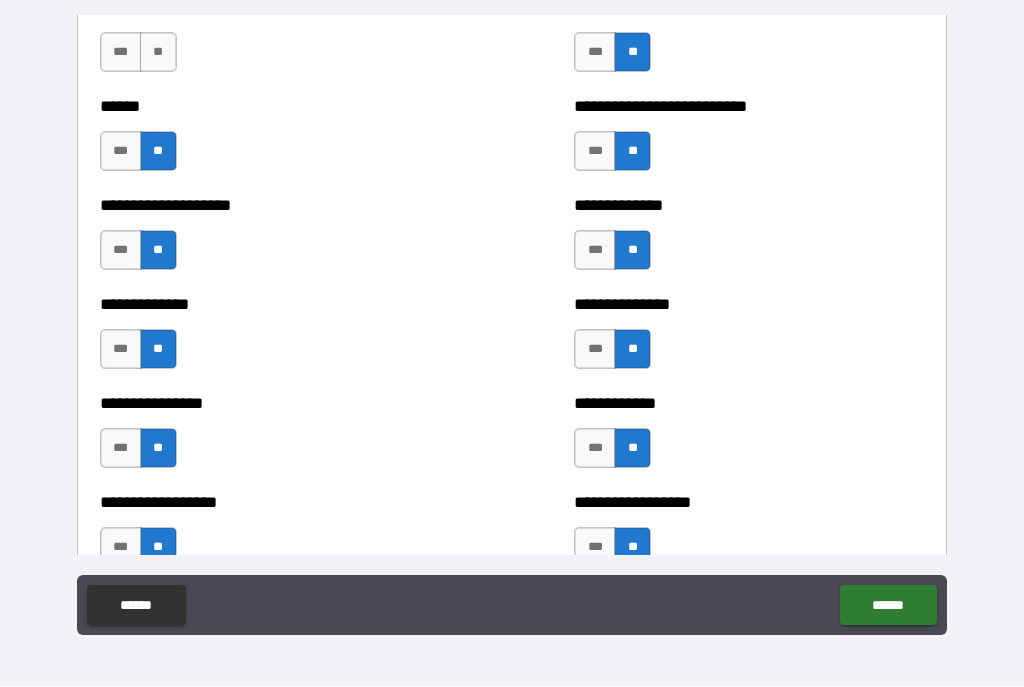 click on "**" at bounding box center (158, 53) 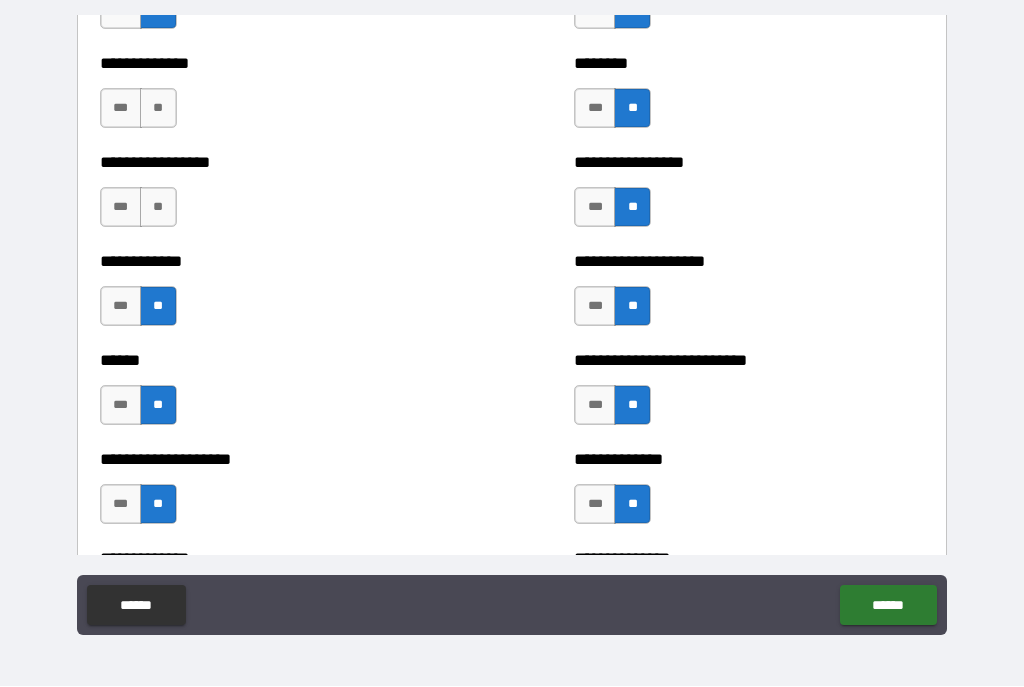 scroll, scrollTop: 3751, scrollLeft: 0, axis: vertical 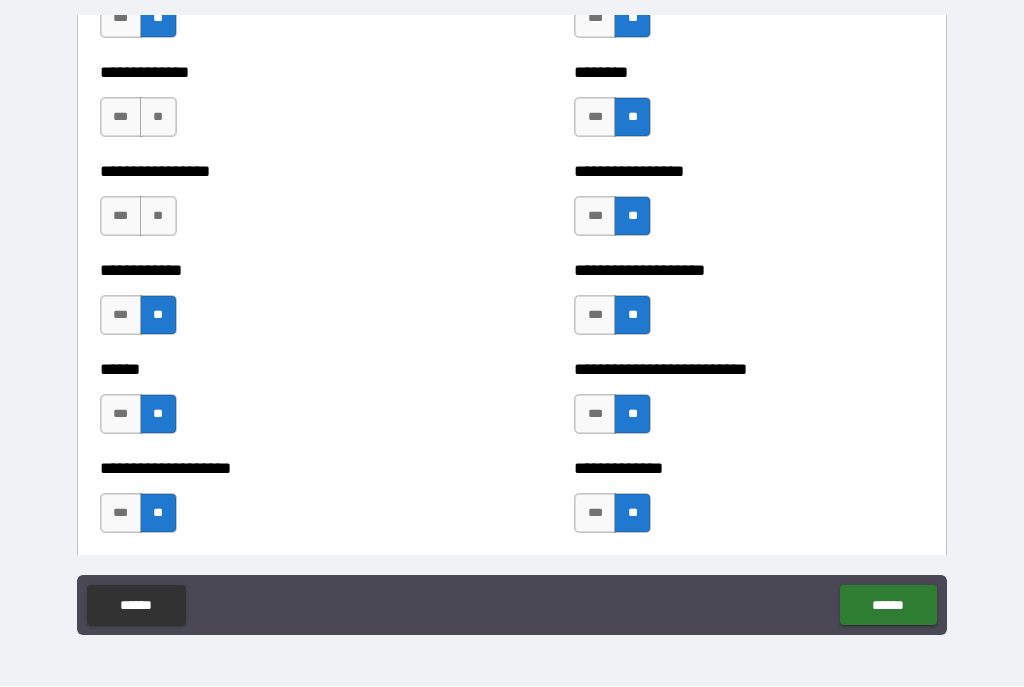 click on "**" at bounding box center (158, 217) 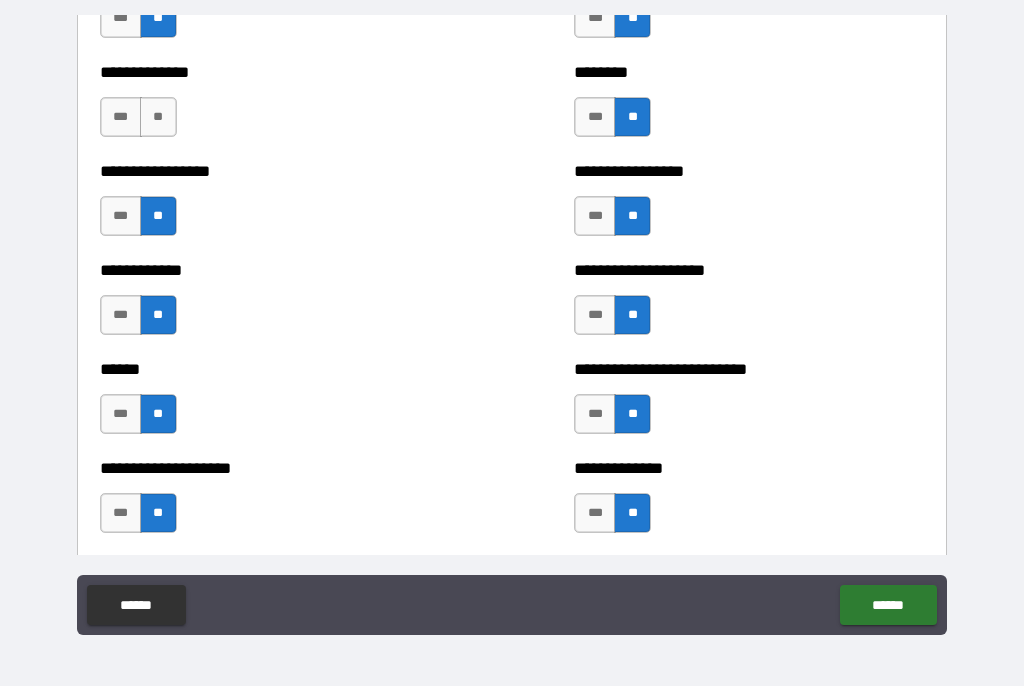 click on "**" at bounding box center [158, 118] 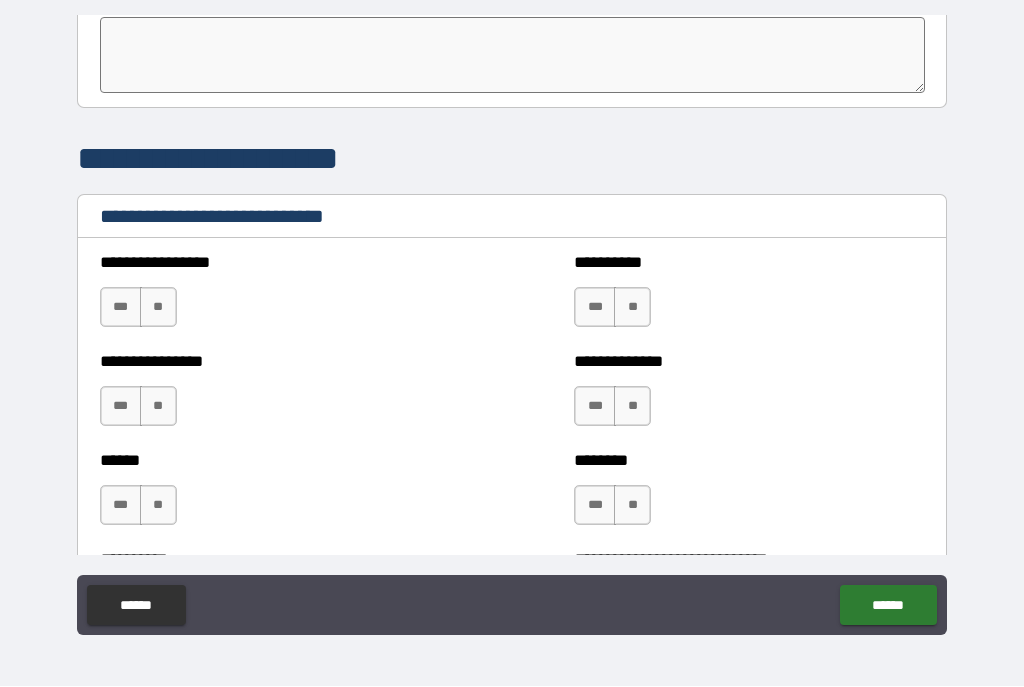 scroll, scrollTop: 6565, scrollLeft: 0, axis: vertical 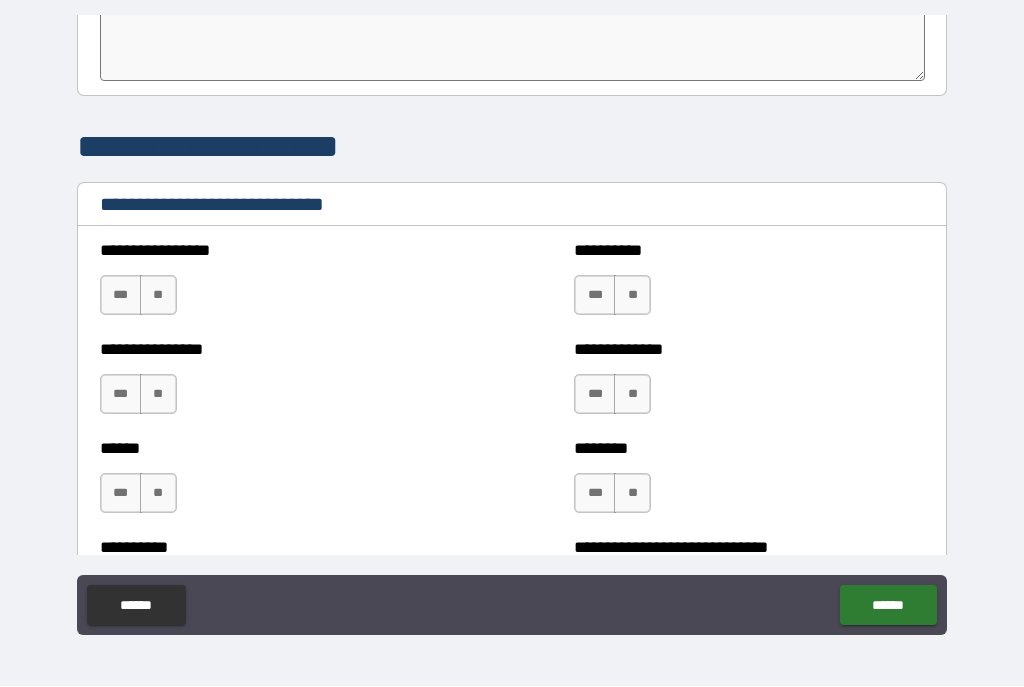click on "**" at bounding box center (158, 296) 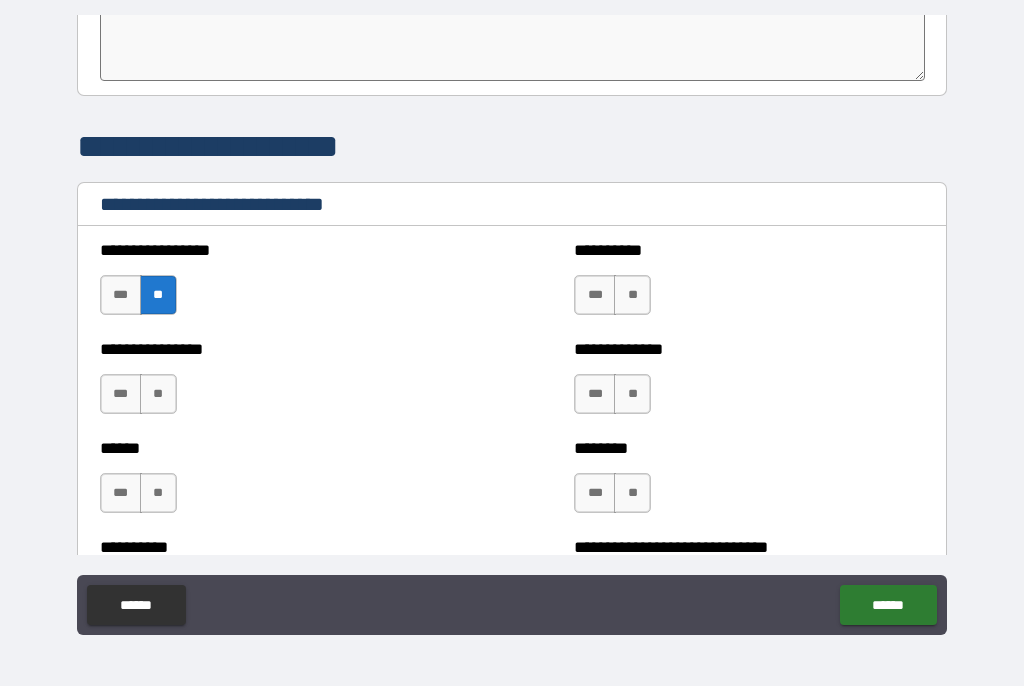 click on "**" at bounding box center [158, 395] 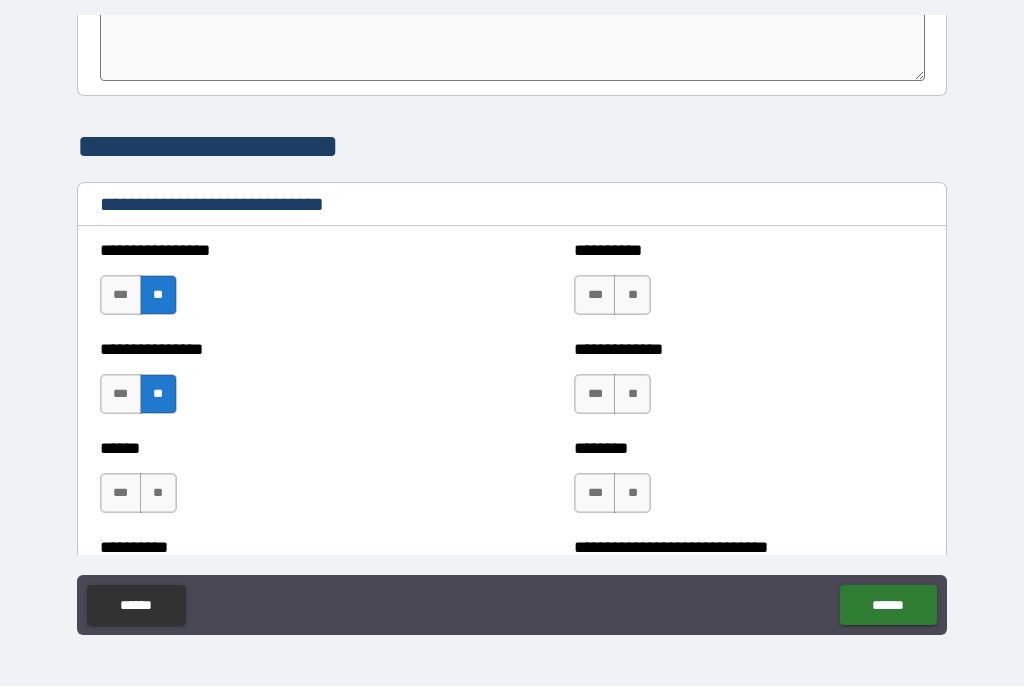 scroll, scrollTop: 6814, scrollLeft: 0, axis: vertical 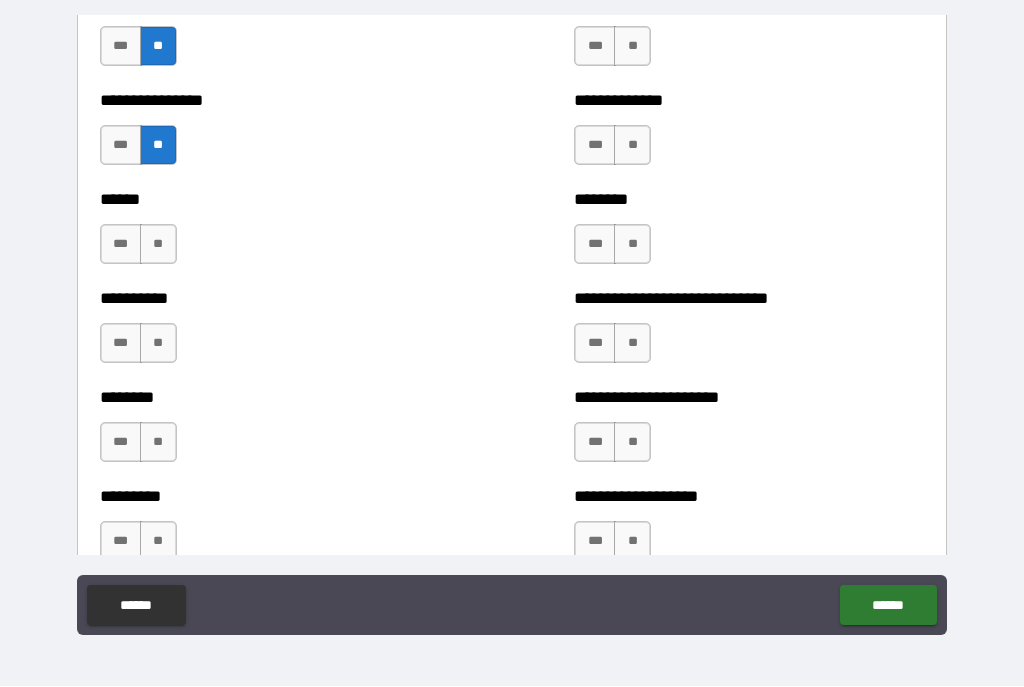 click on "**" at bounding box center [158, 245] 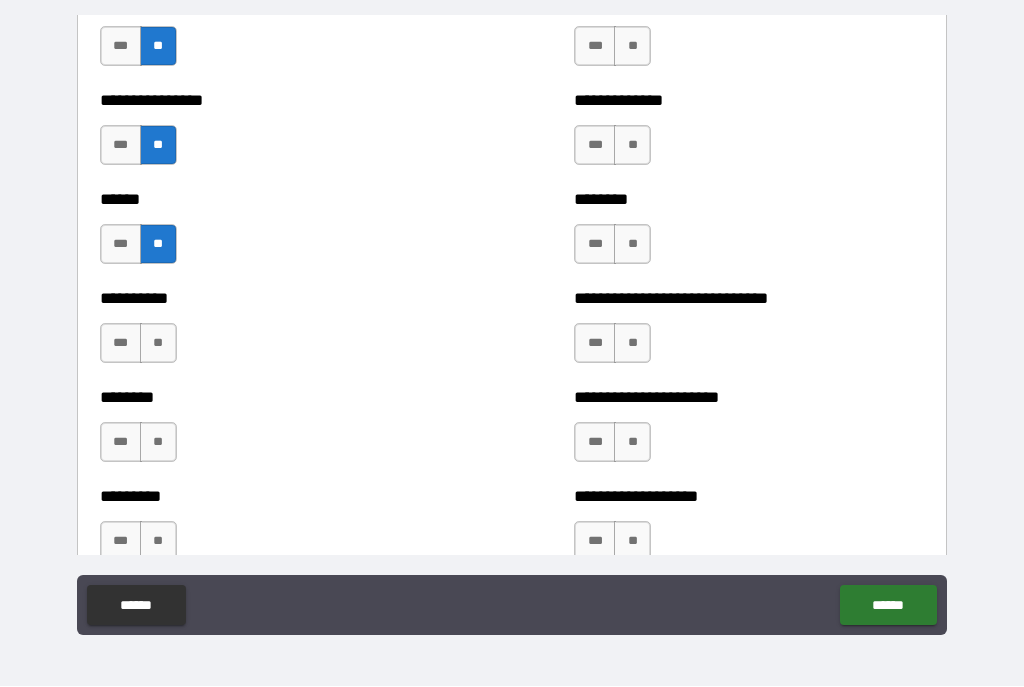 click on "**" at bounding box center (158, 344) 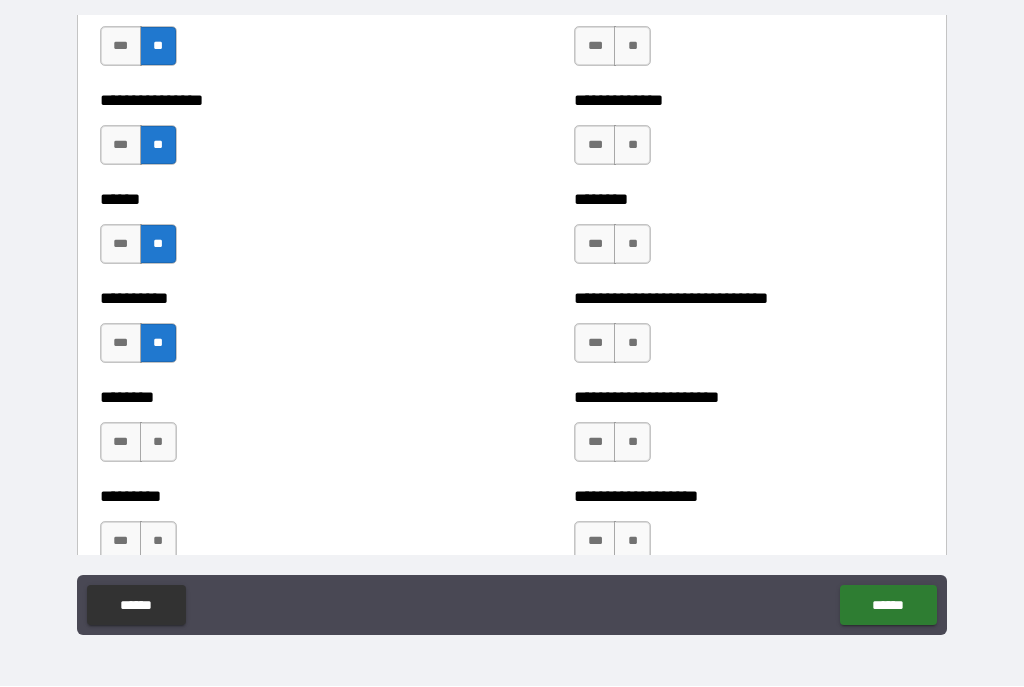 click on "**" at bounding box center (158, 443) 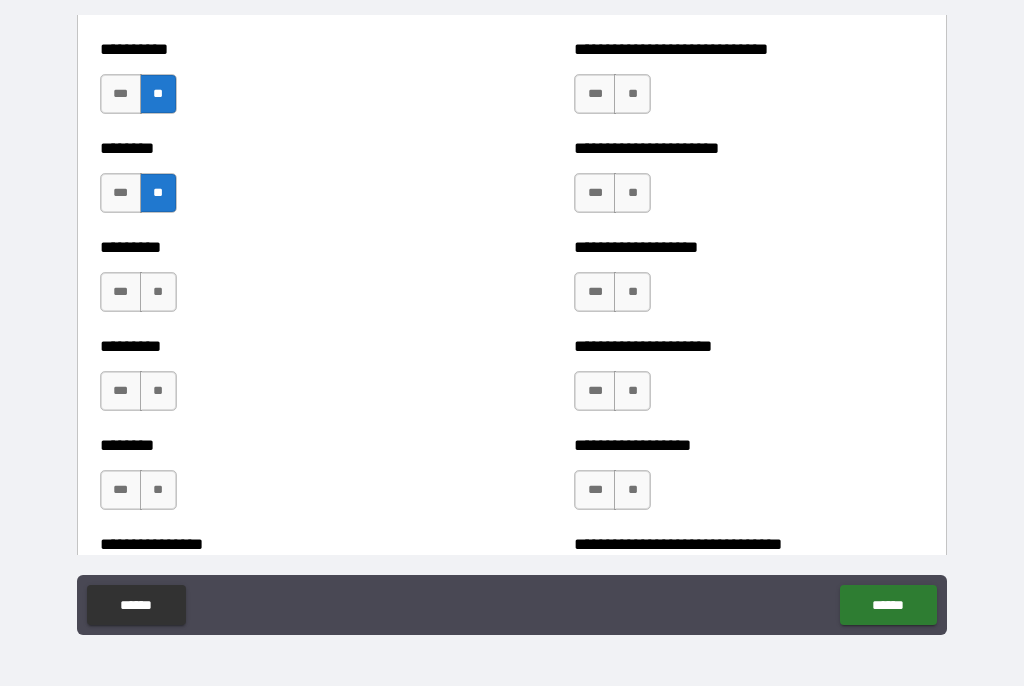 scroll, scrollTop: 7106, scrollLeft: 0, axis: vertical 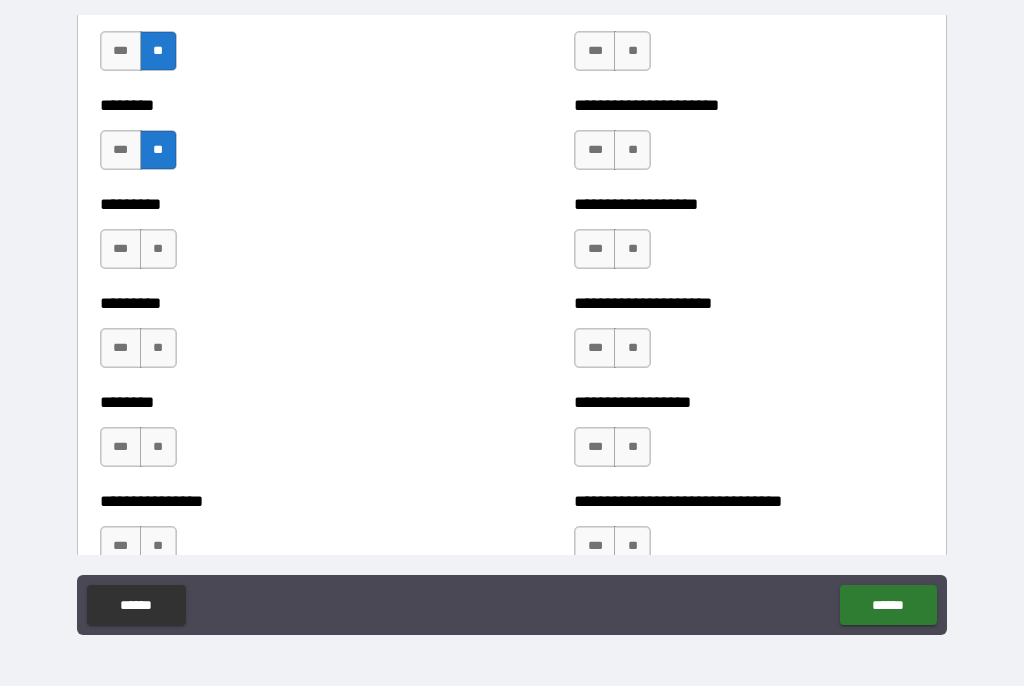 click on "**" at bounding box center (158, 250) 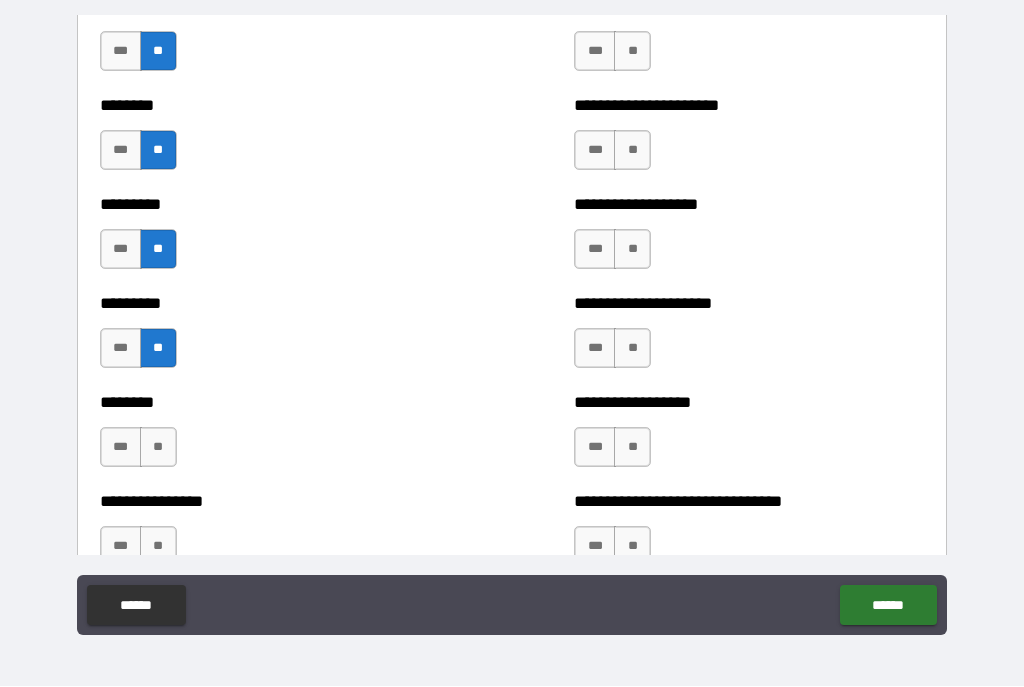 click on "**" at bounding box center [158, 448] 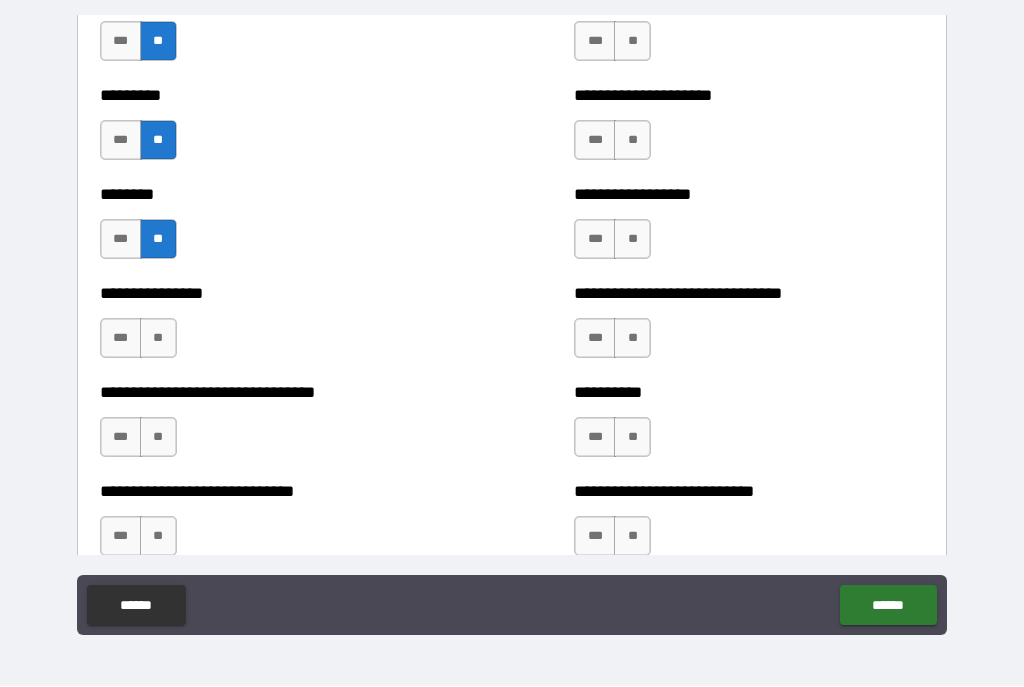 scroll, scrollTop: 7401, scrollLeft: 0, axis: vertical 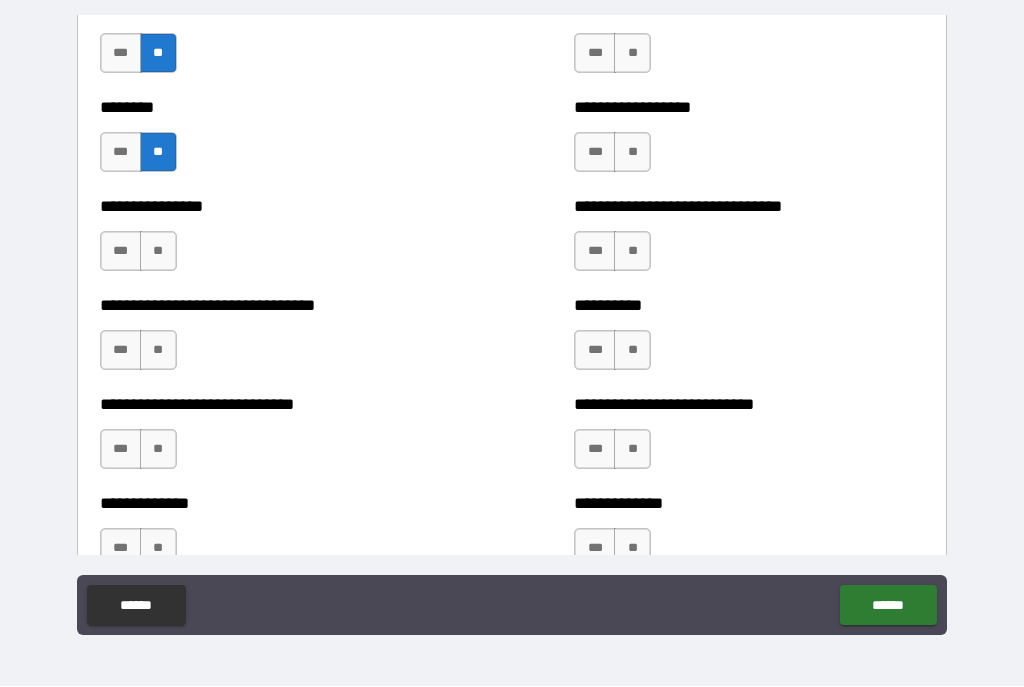 click on "**" at bounding box center (158, 252) 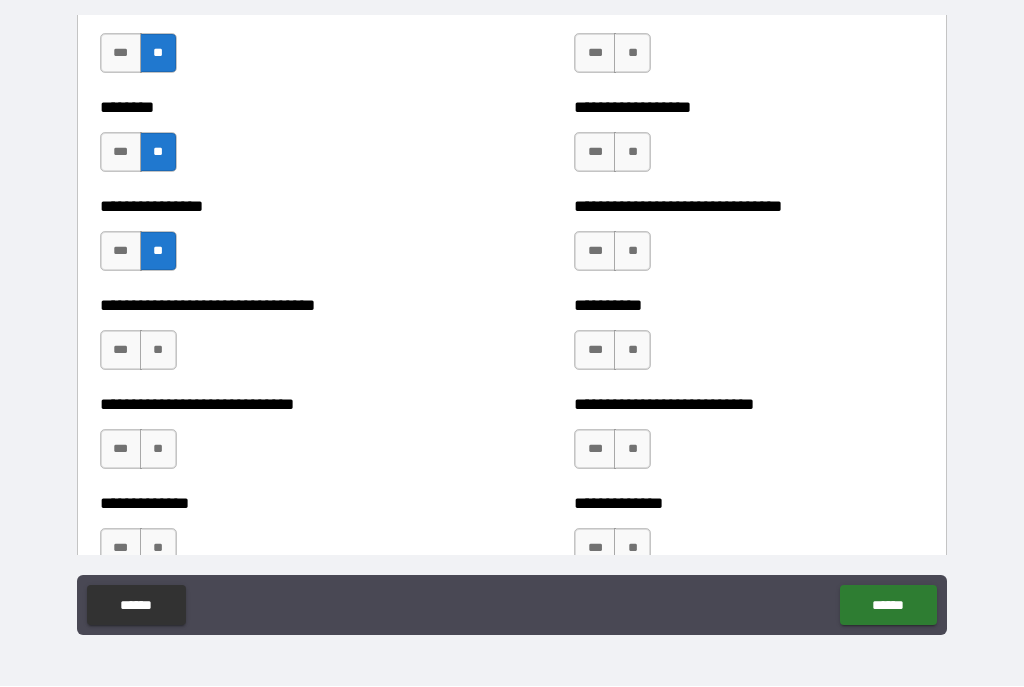 click on "**" at bounding box center [158, 351] 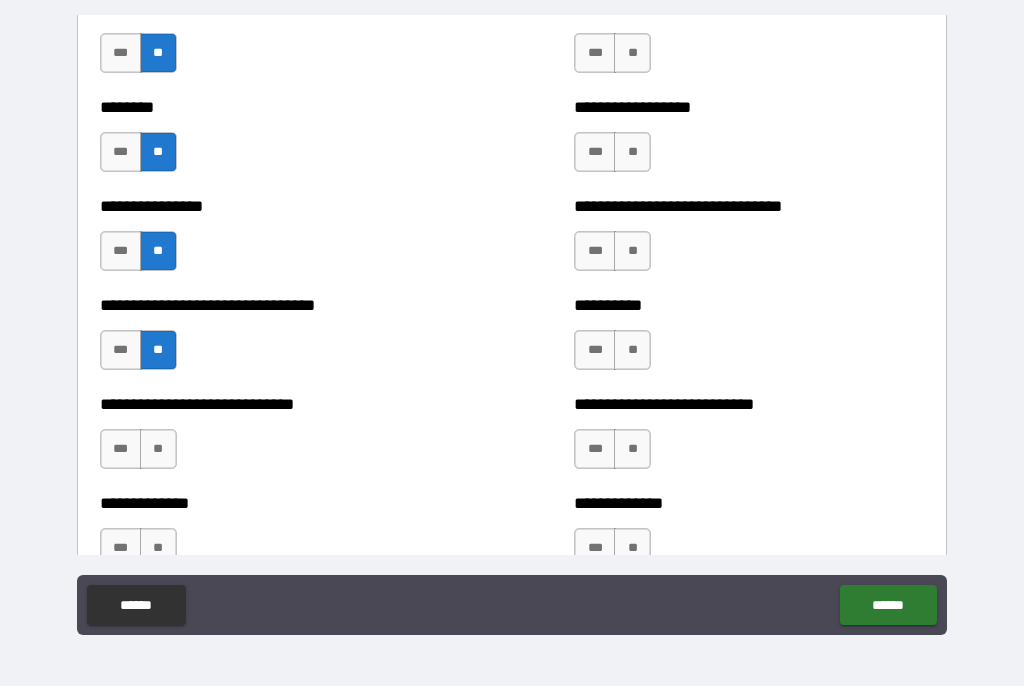 click on "**" at bounding box center (158, 450) 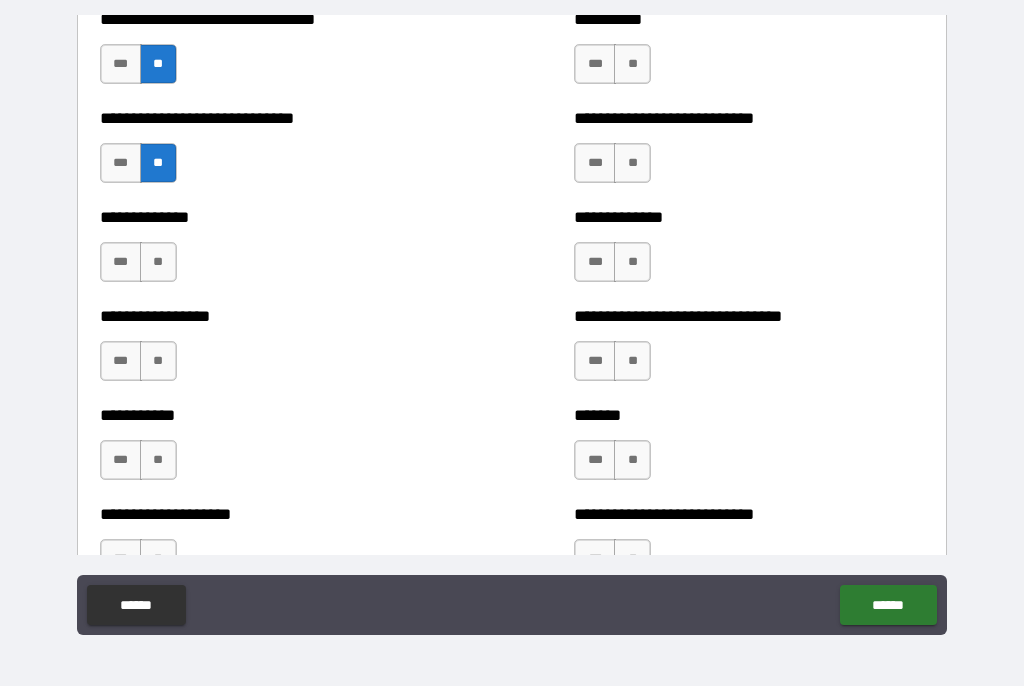 scroll, scrollTop: 7734, scrollLeft: 0, axis: vertical 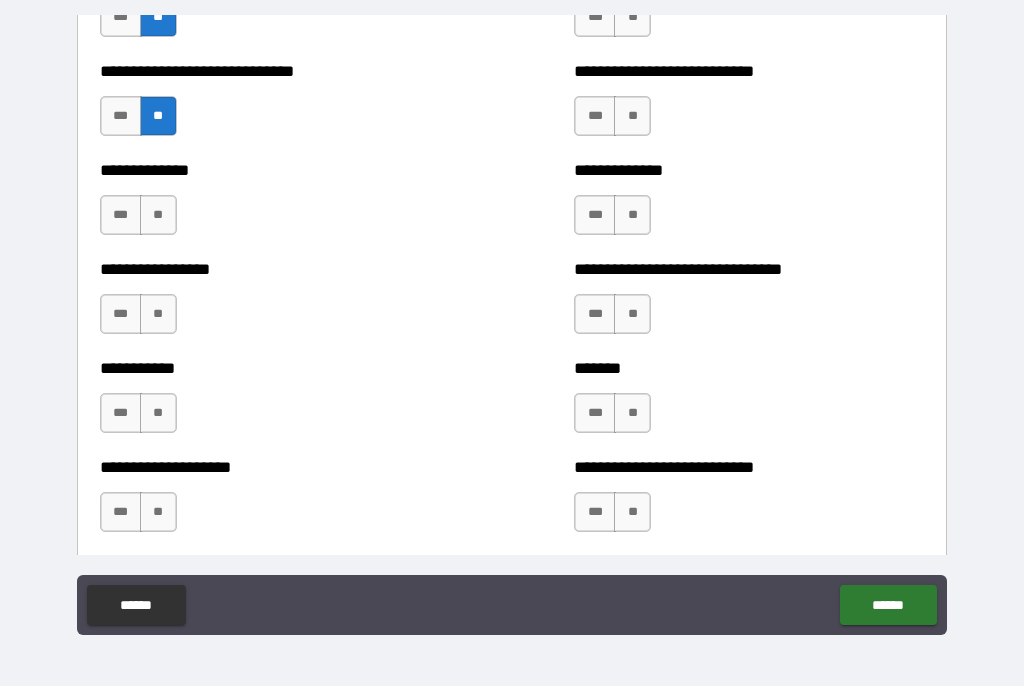 click on "**" at bounding box center [158, 216] 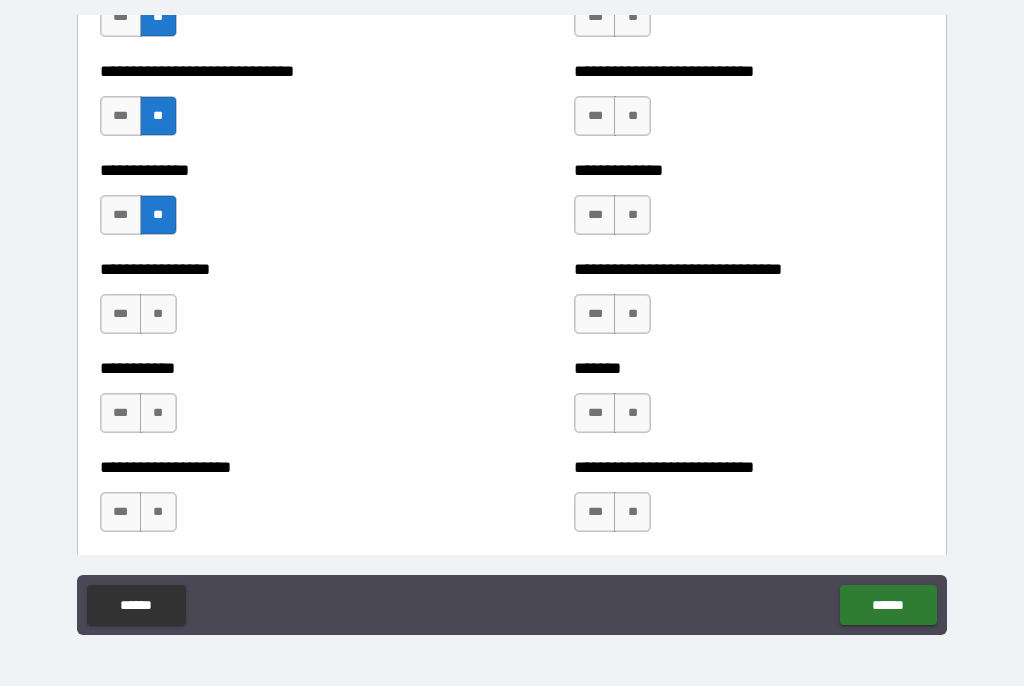 click on "**" at bounding box center (158, 315) 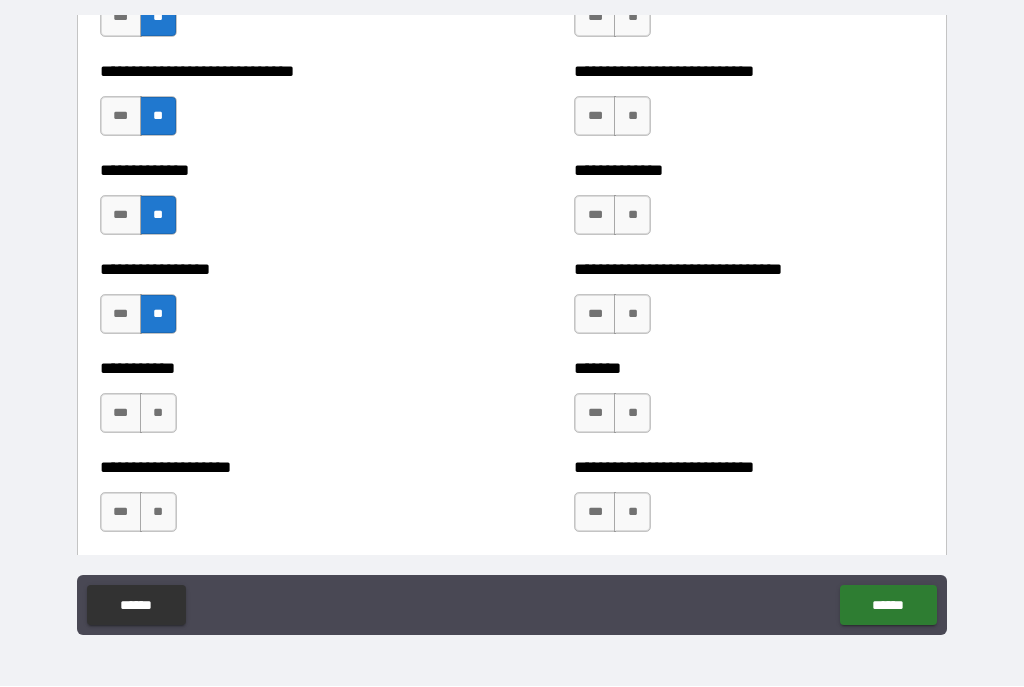 click on "**" at bounding box center (158, 414) 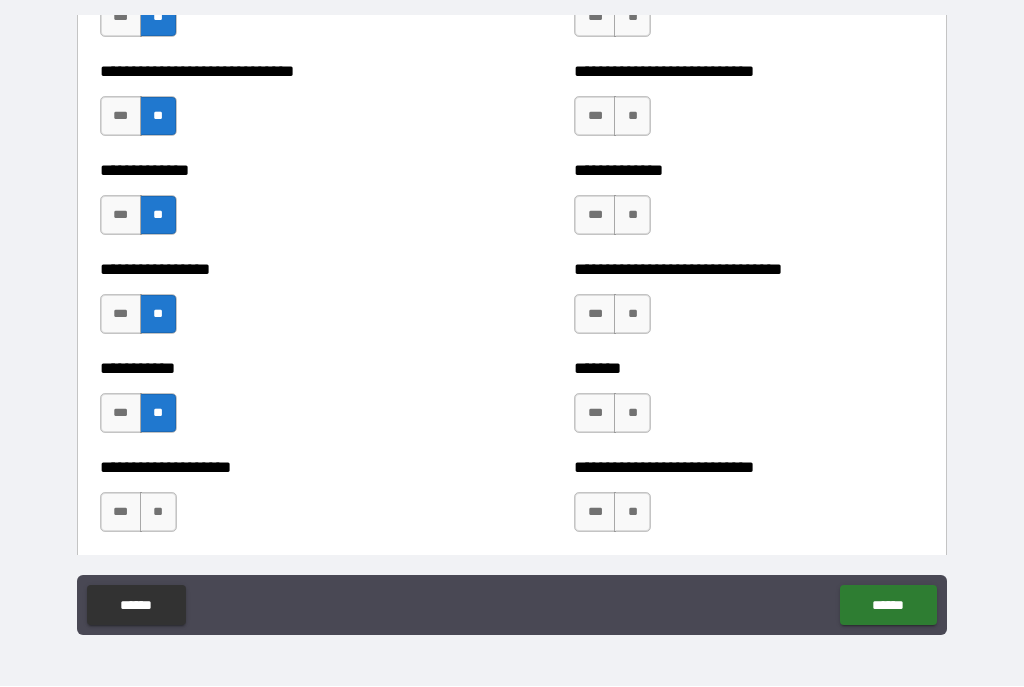 click on "**" at bounding box center (158, 513) 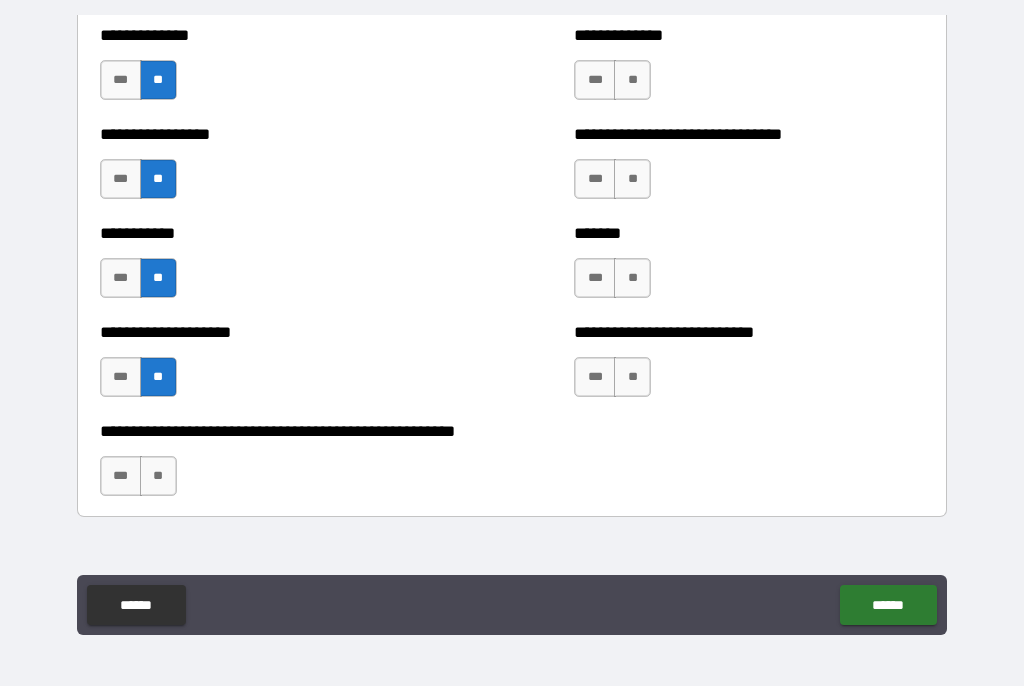 scroll, scrollTop: 7866, scrollLeft: 0, axis: vertical 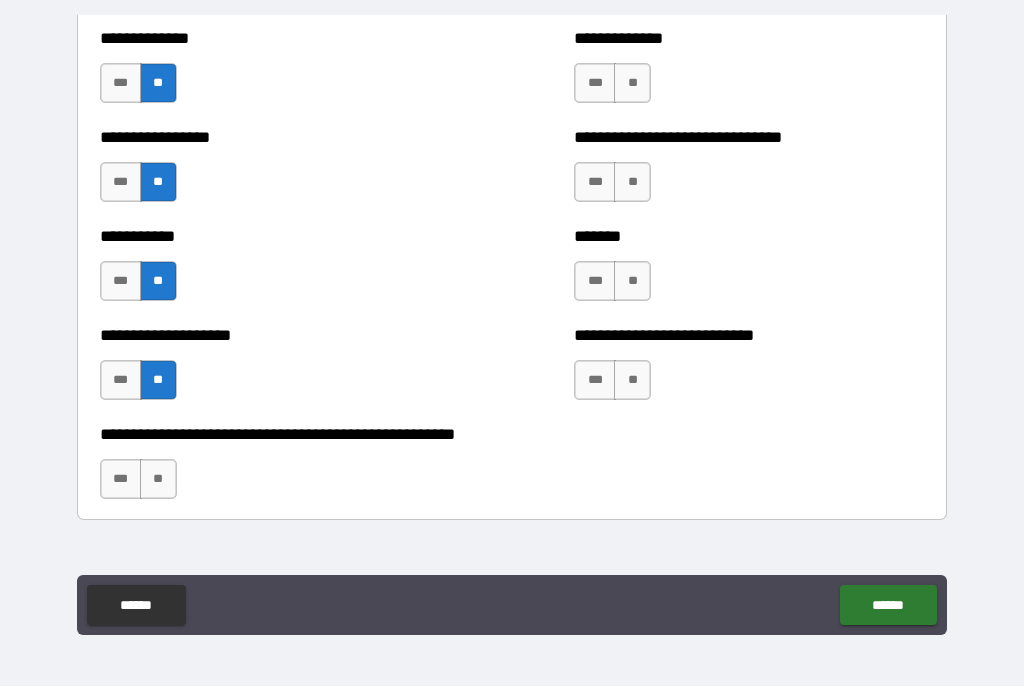 click on "**" at bounding box center (158, 480) 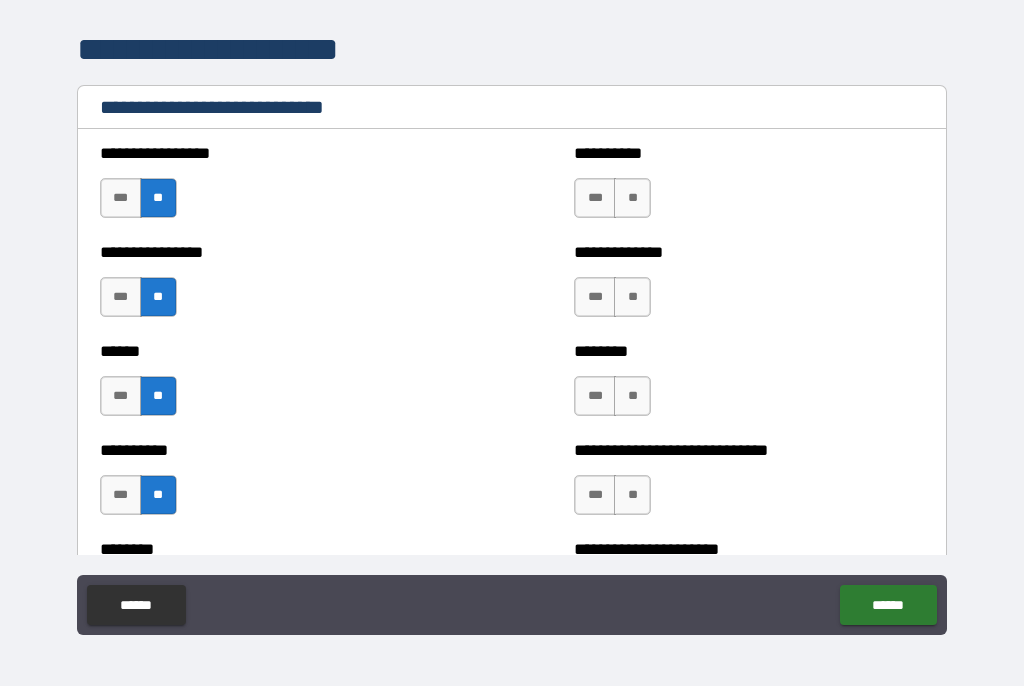 scroll, scrollTop: 6665, scrollLeft: 0, axis: vertical 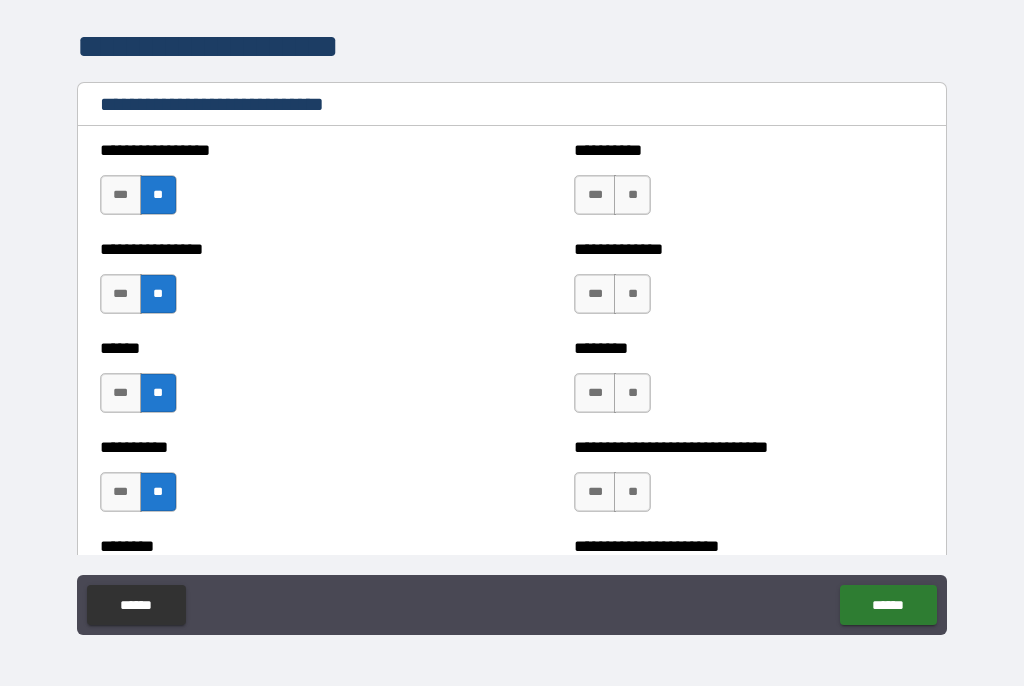 click on "**" at bounding box center (632, 196) 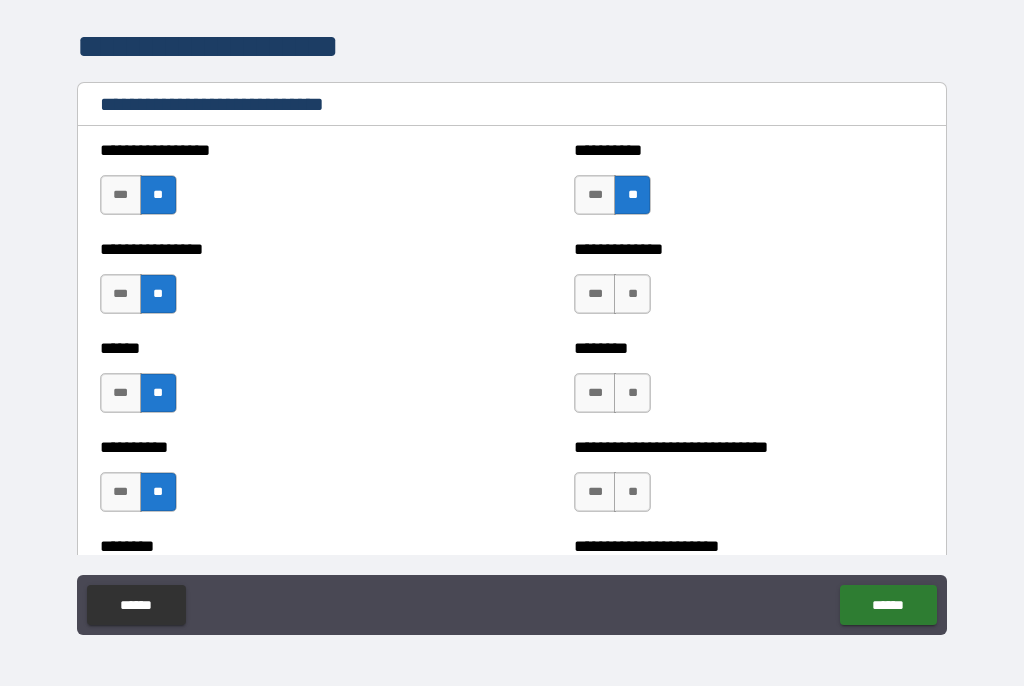 click on "**" at bounding box center [632, 295] 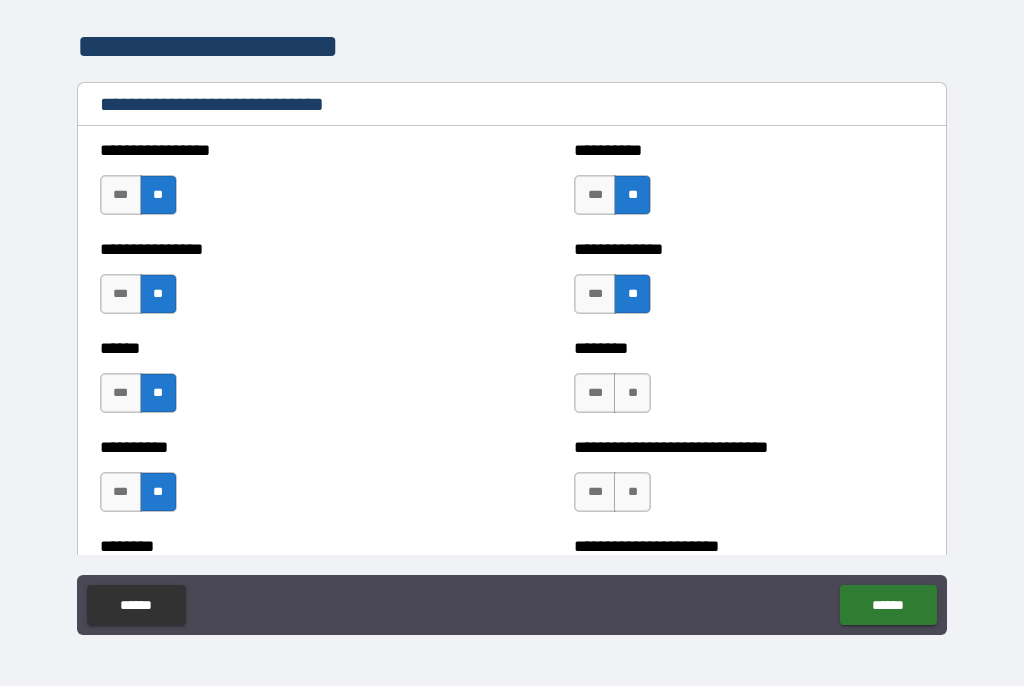 click on "**" at bounding box center [632, 394] 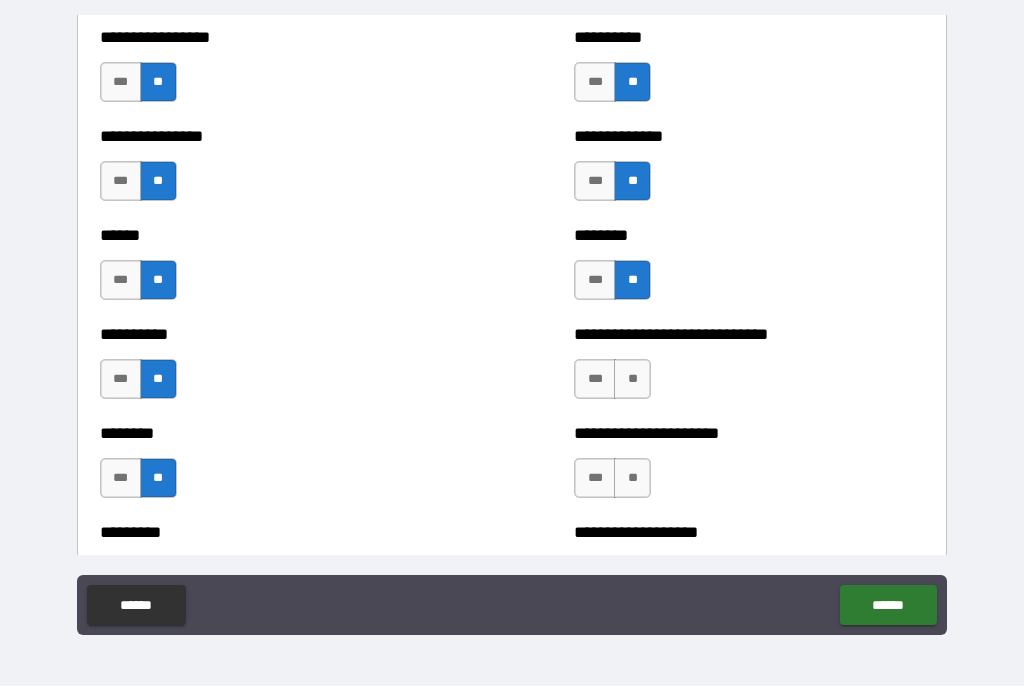 scroll, scrollTop: 6899, scrollLeft: 0, axis: vertical 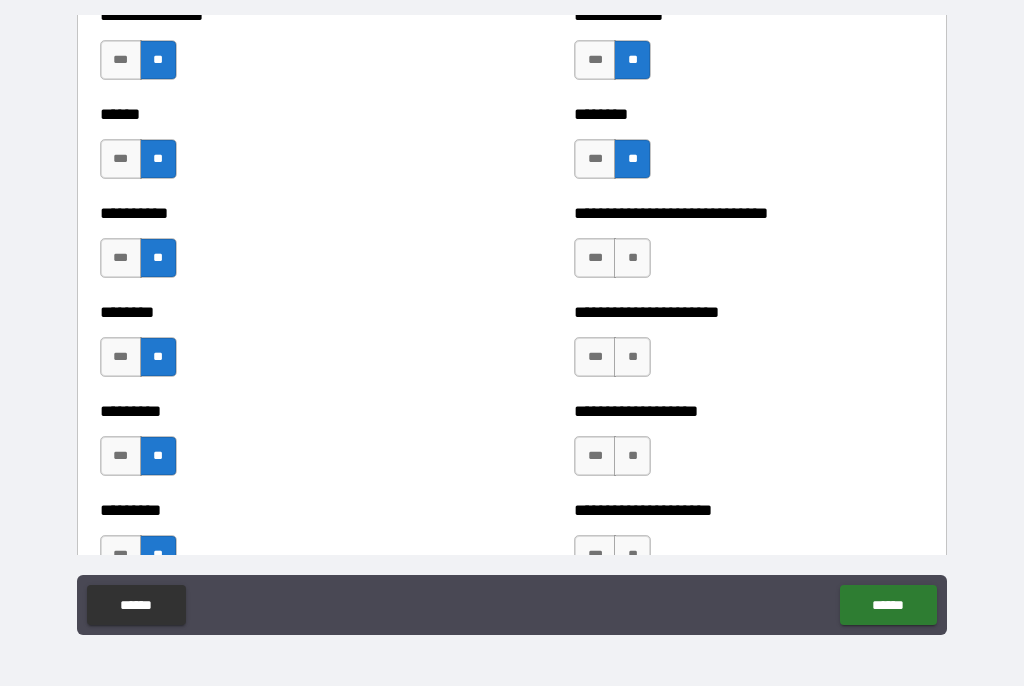 click on "**" at bounding box center [632, 259] 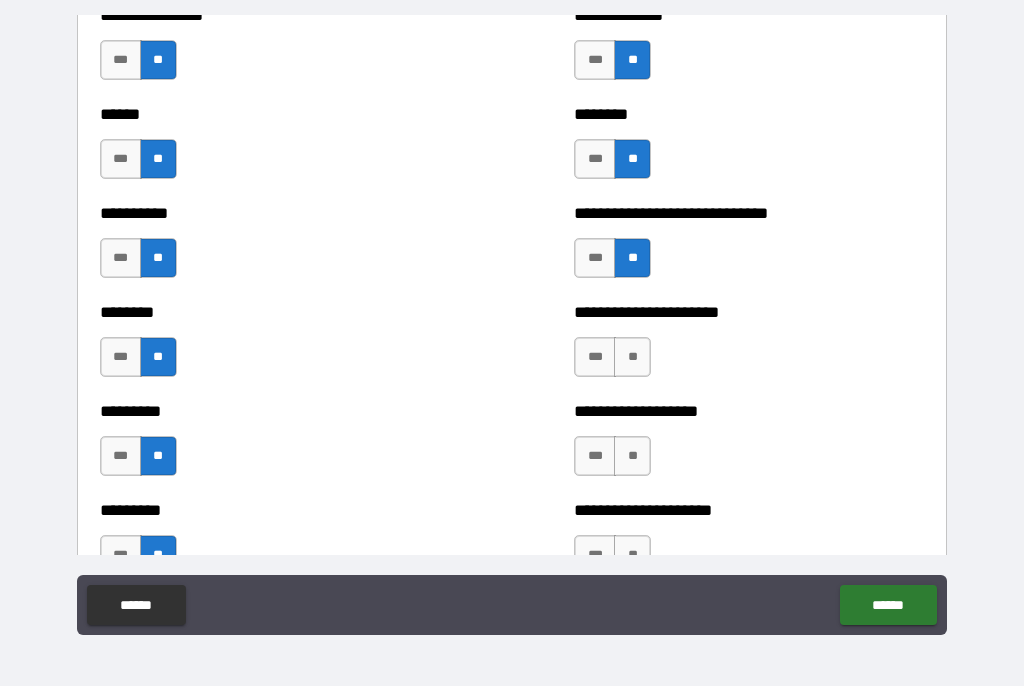 click on "**" at bounding box center [632, 358] 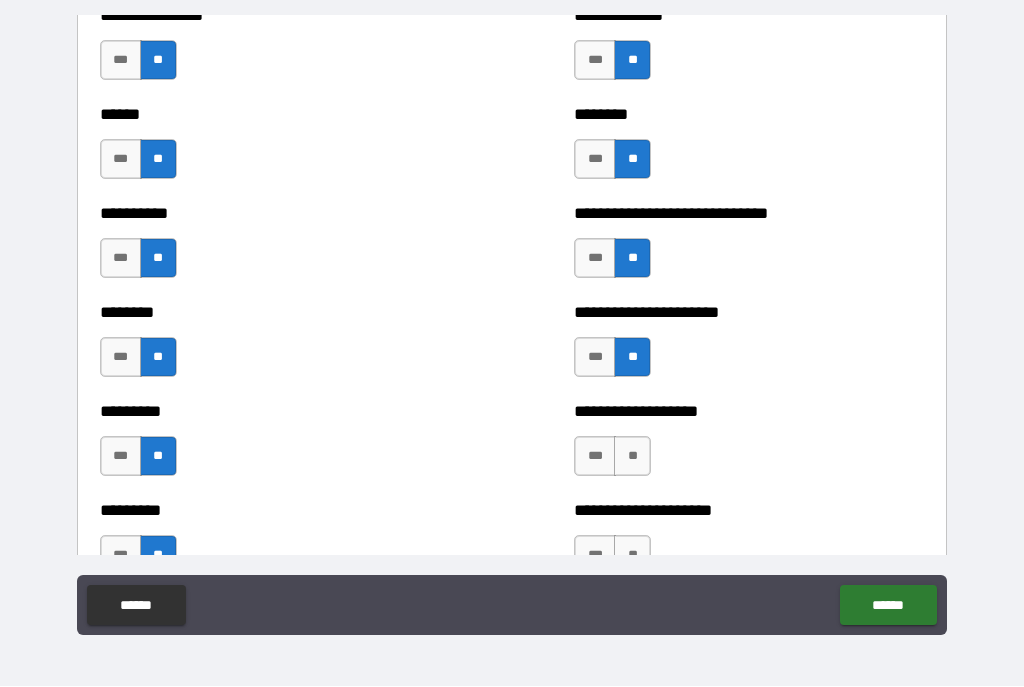 click on "**" at bounding box center (632, 457) 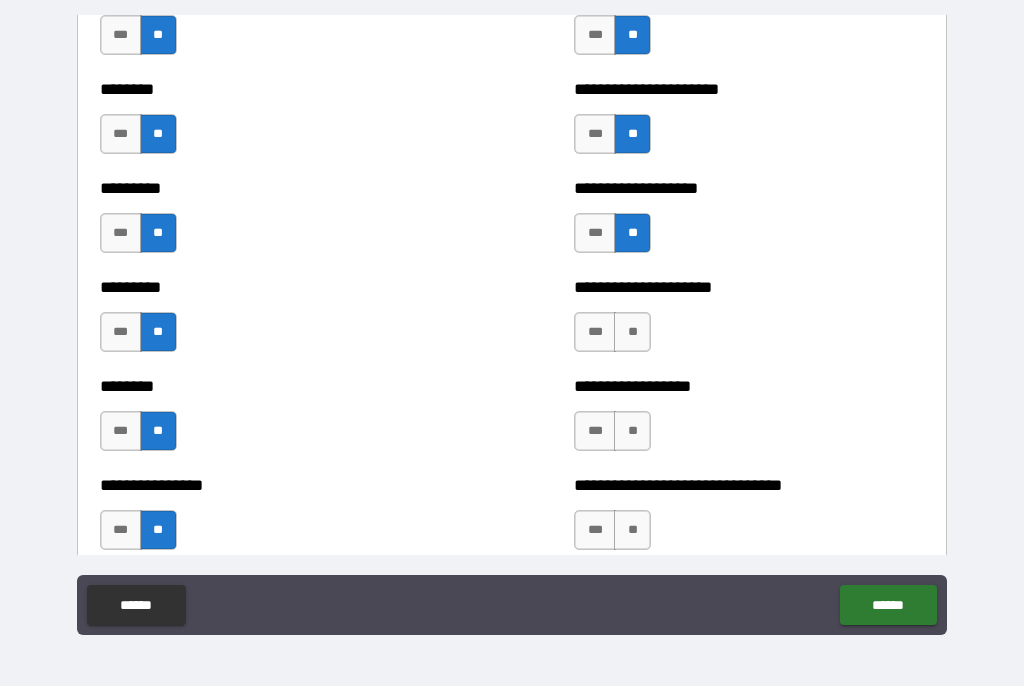 scroll, scrollTop: 7153, scrollLeft: 0, axis: vertical 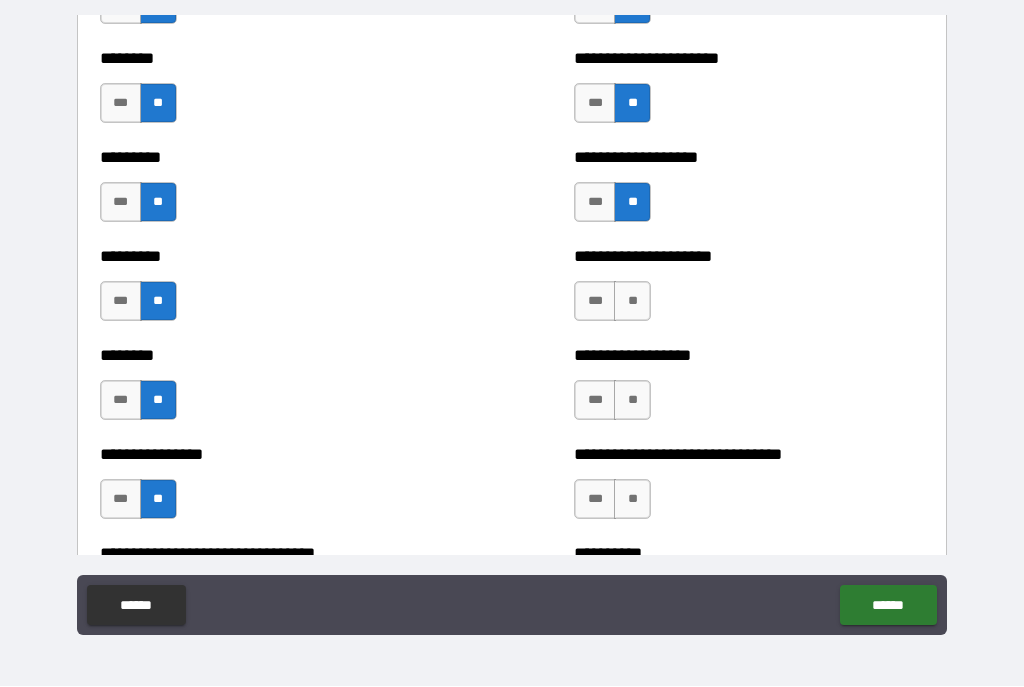 click on "**" at bounding box center [632, 302] 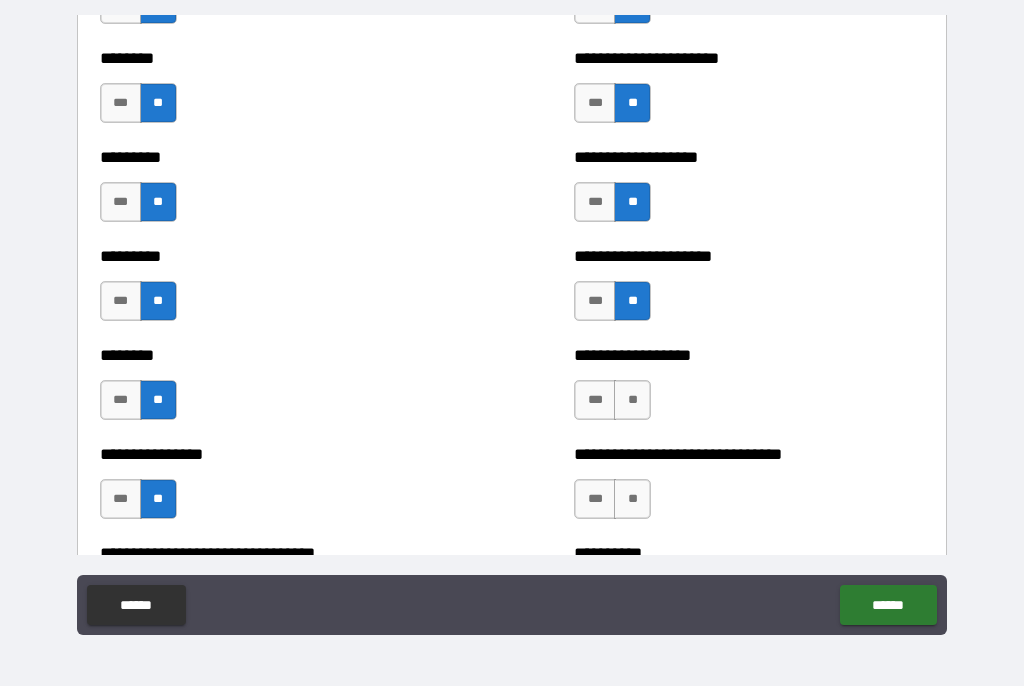click on "**" at bounding box center (632, 401) 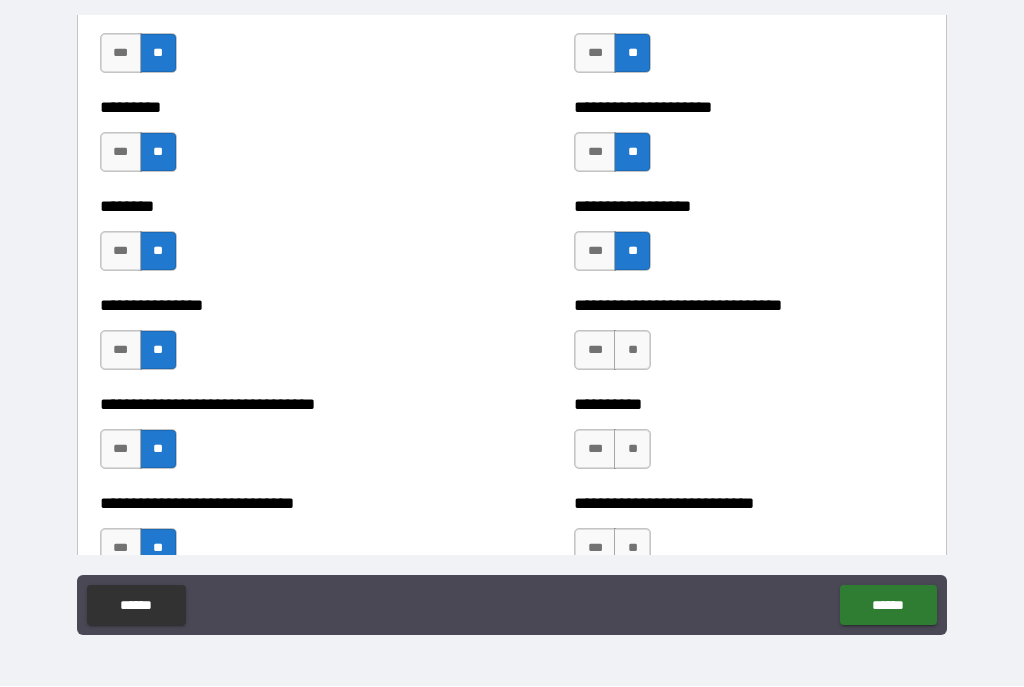 scroll, scrollTop: 7335, scrollLeft: 0, axis: vertical 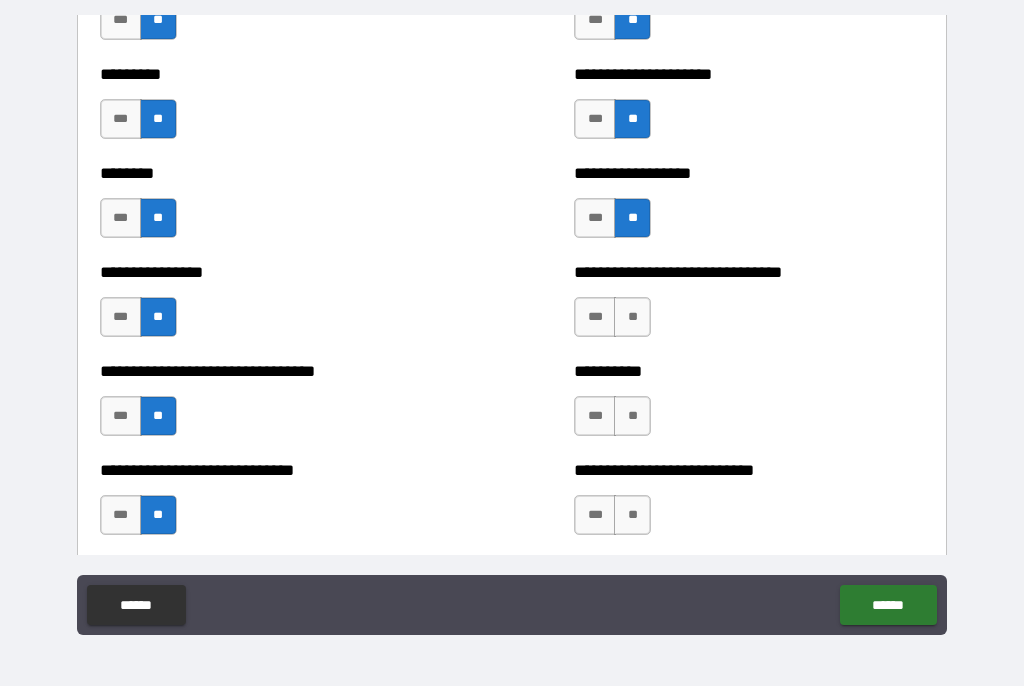 click on "**" at bounding box center (632, 318) 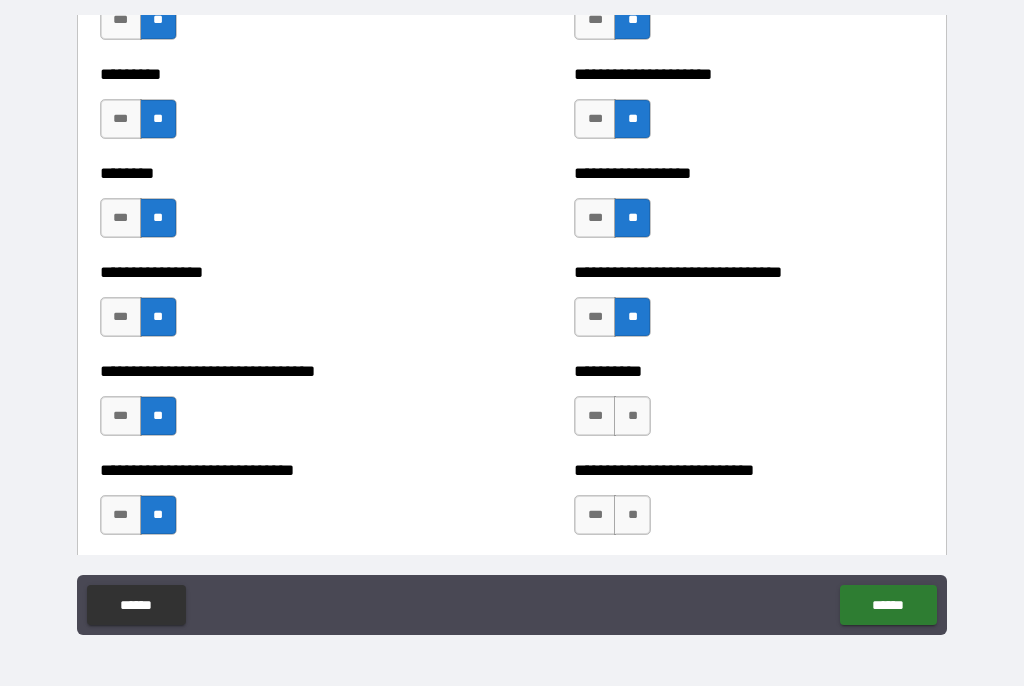click on "**" at bounding box center (632, 417) 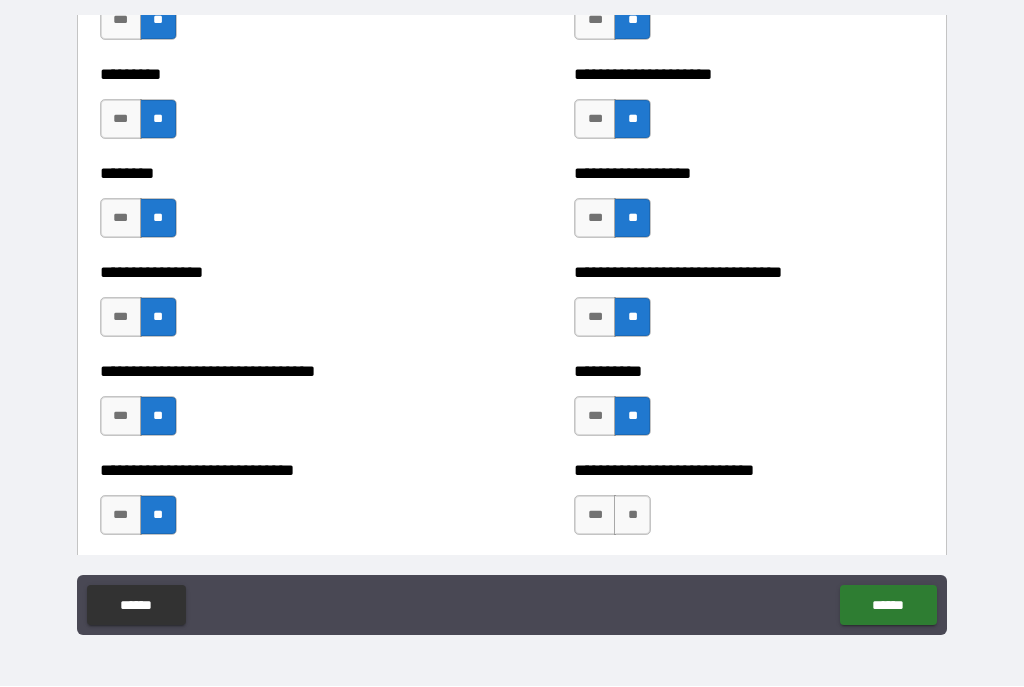 click on "**" at bounding box center (632, 516) 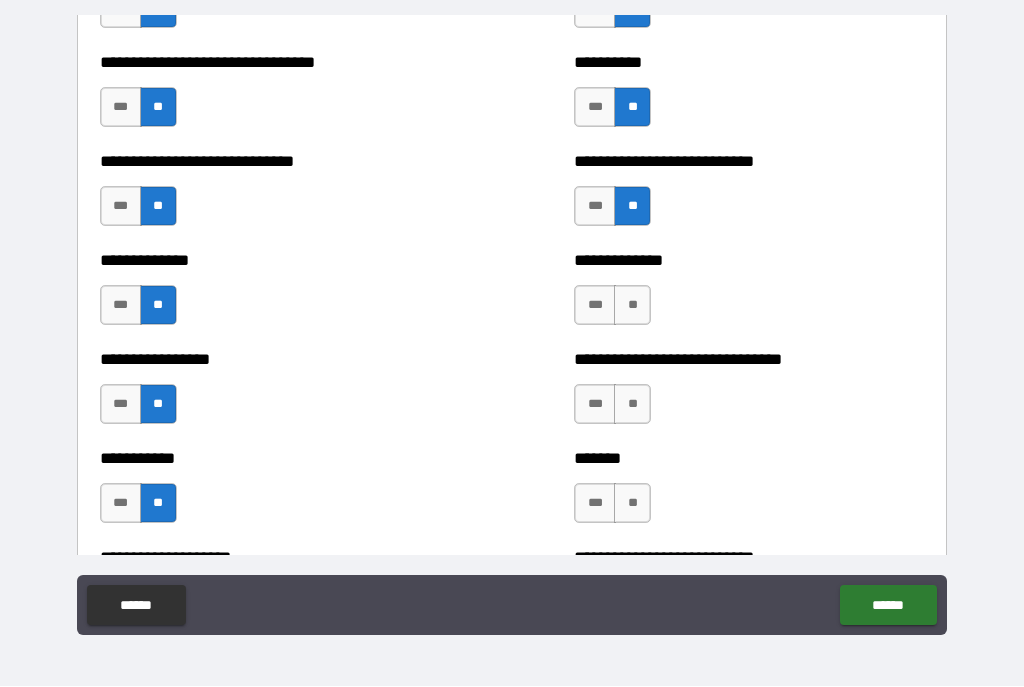 scroll, scrollTop: 7646, scrollLeft: 0, axis: vertical 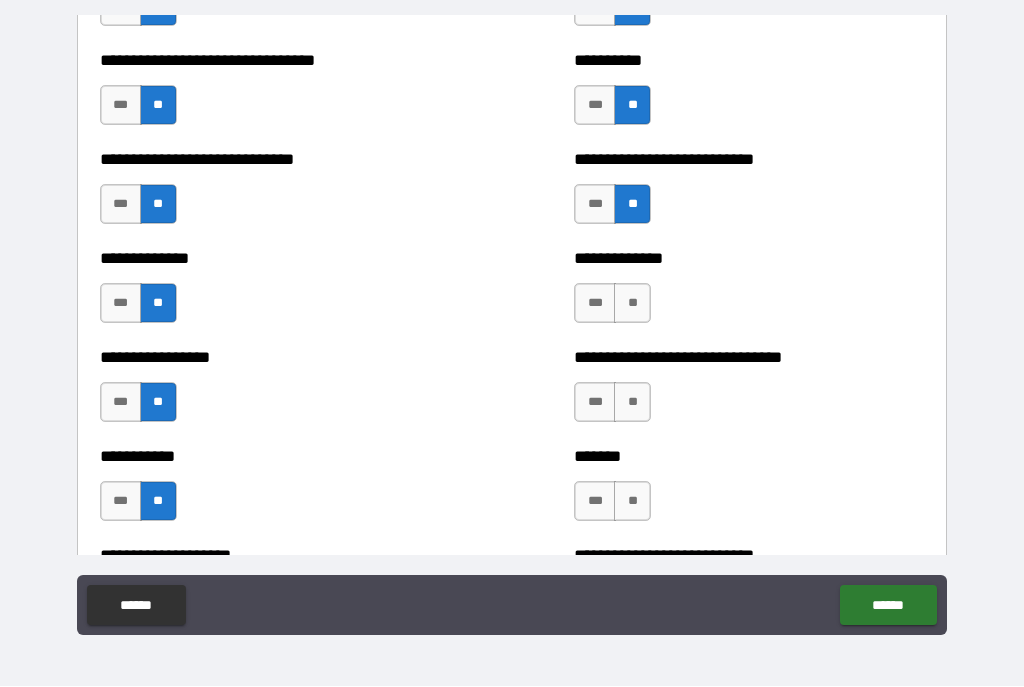 click on "**" at bounding box center [632, 304] 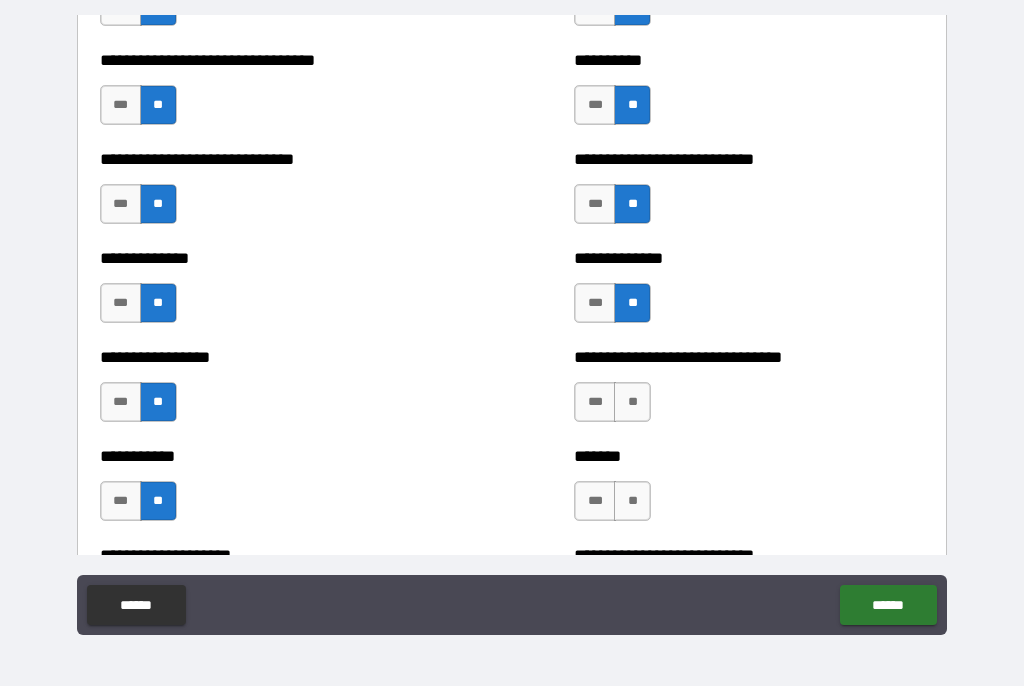 click on "**" at bounding box center (632, 403) 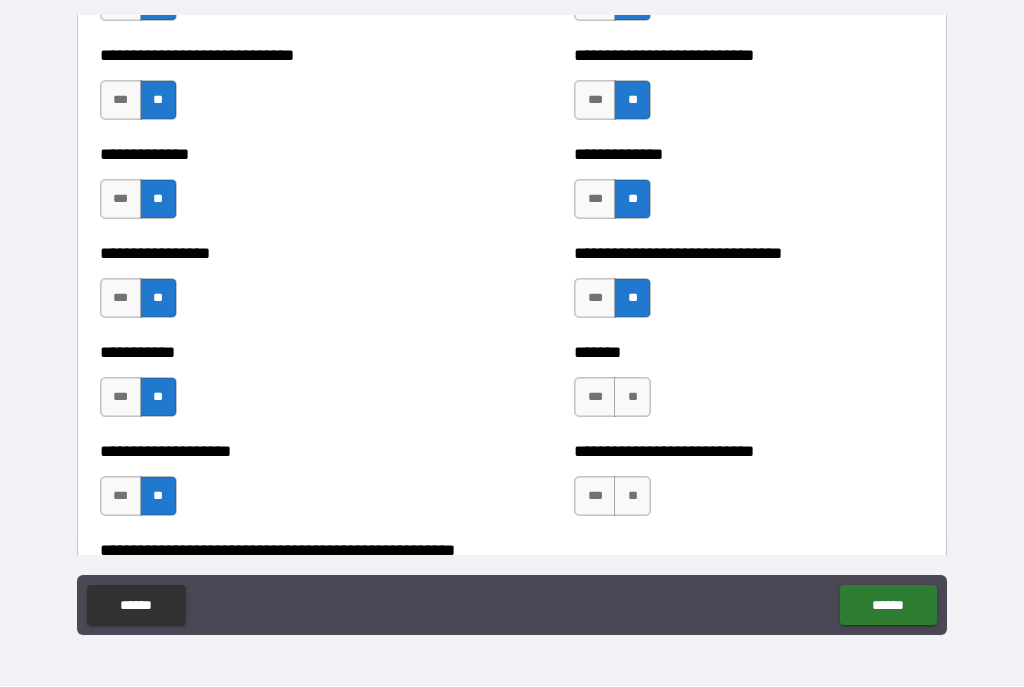 click on "**" at bounding box center [632, 398] 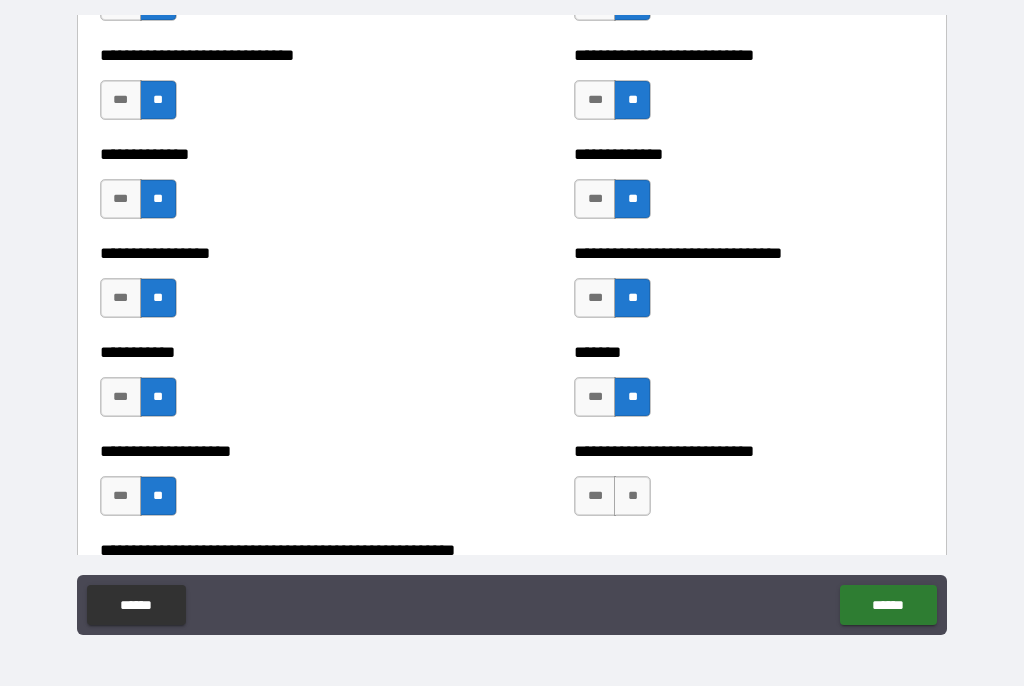 click on "**" at bounding box center [632, 497] 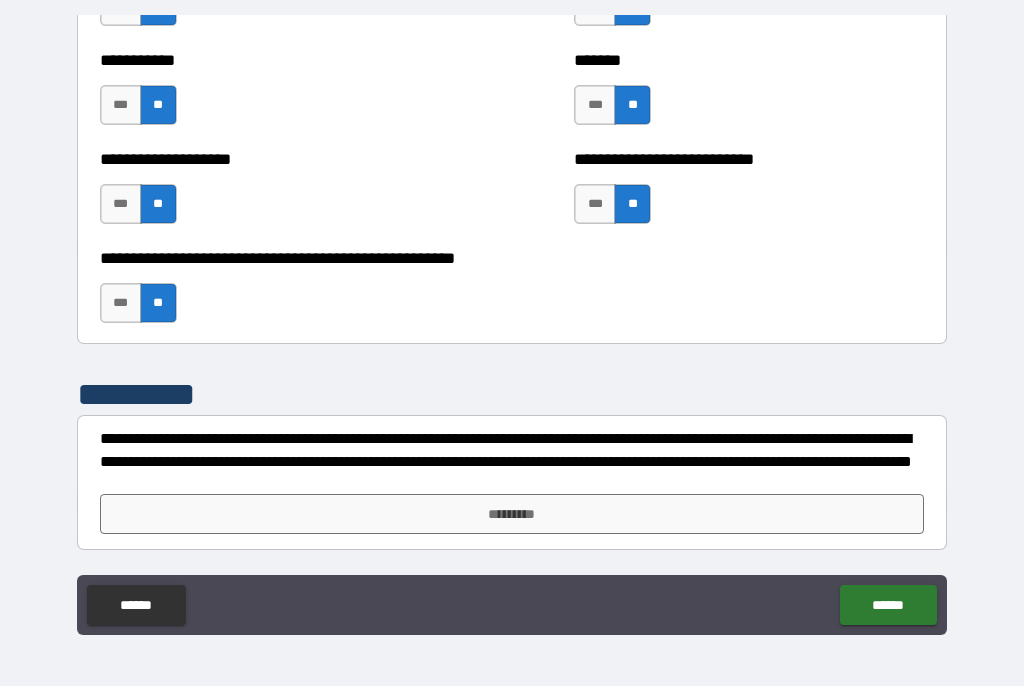 scroll, scrollTop: 8042, scrollLeft: 0, axis: vertical 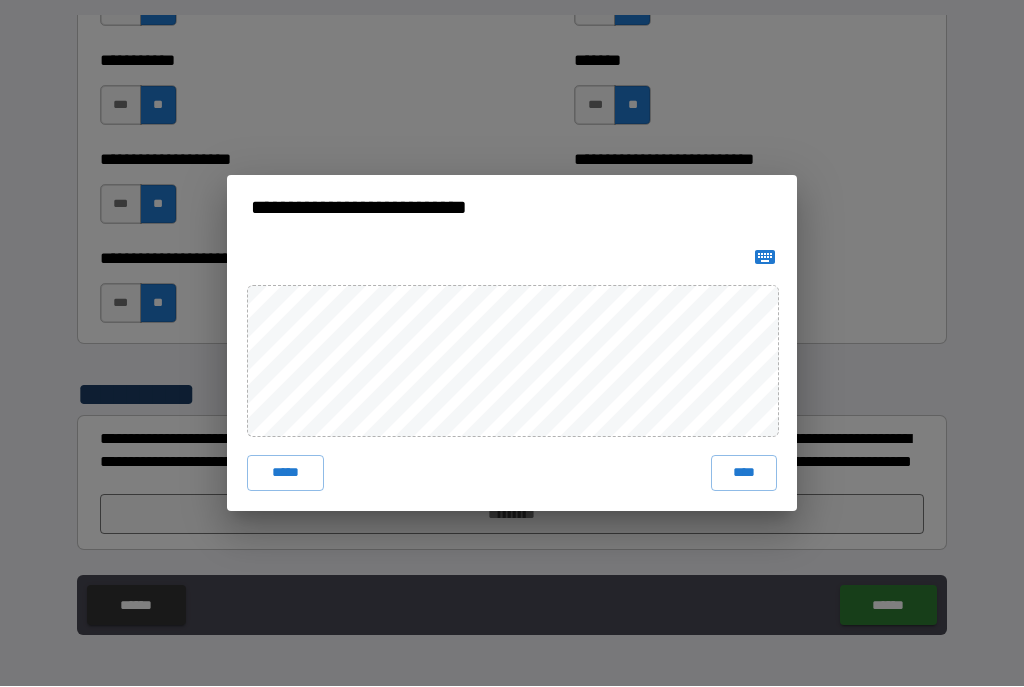 click on "****" at bounding box center (744, 474) 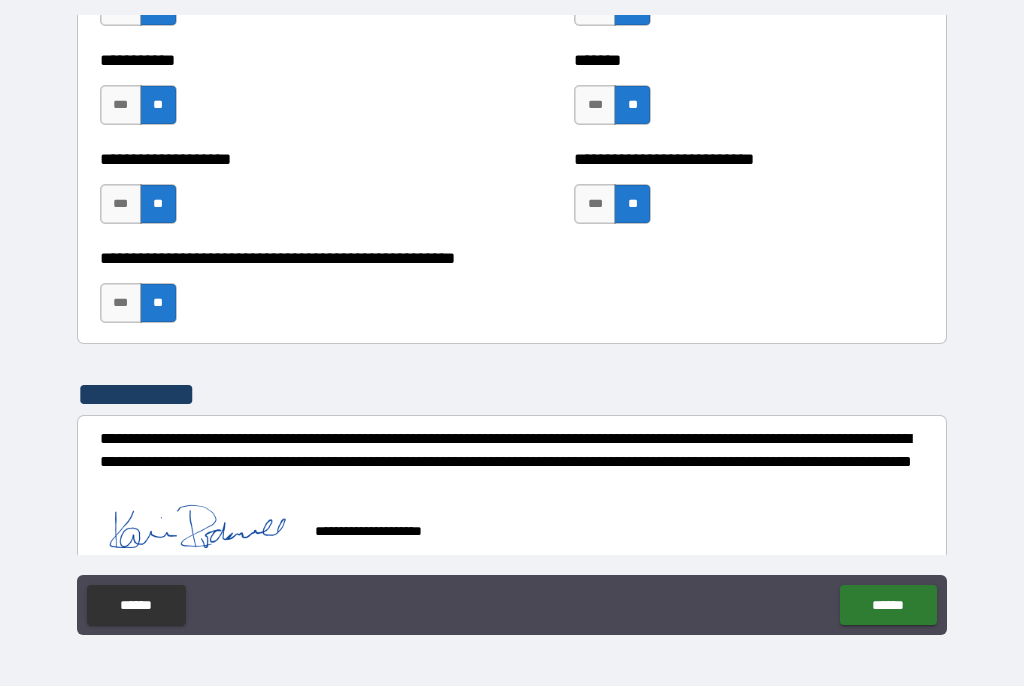 click on "******" at bounding box center (888, 606) 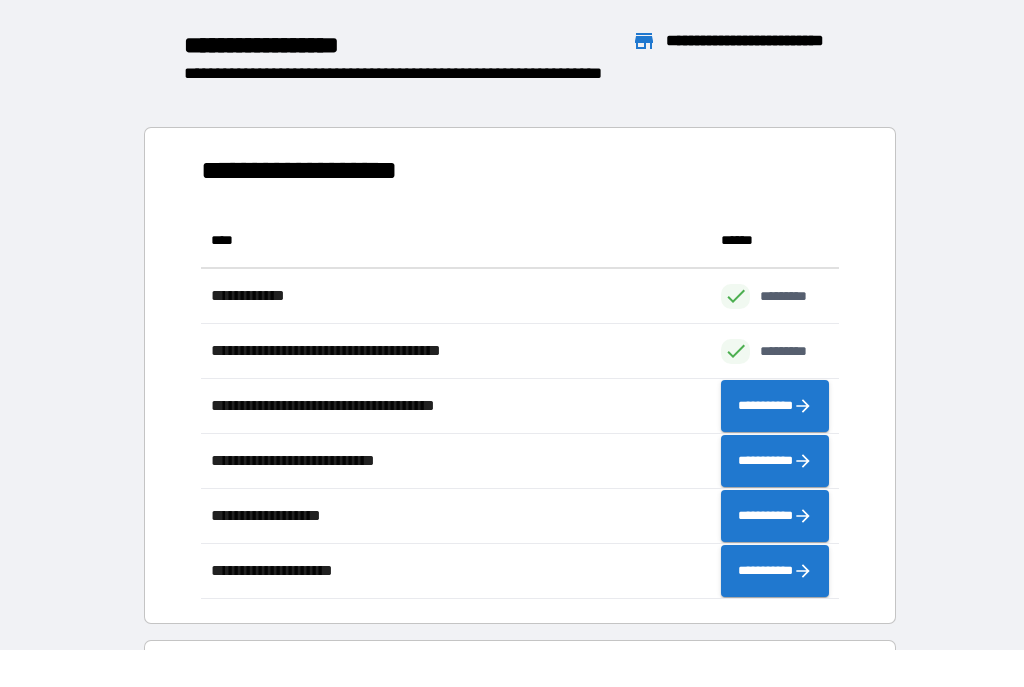 scroll, scrollTop: 386, scrollLeft: 638, axis: both 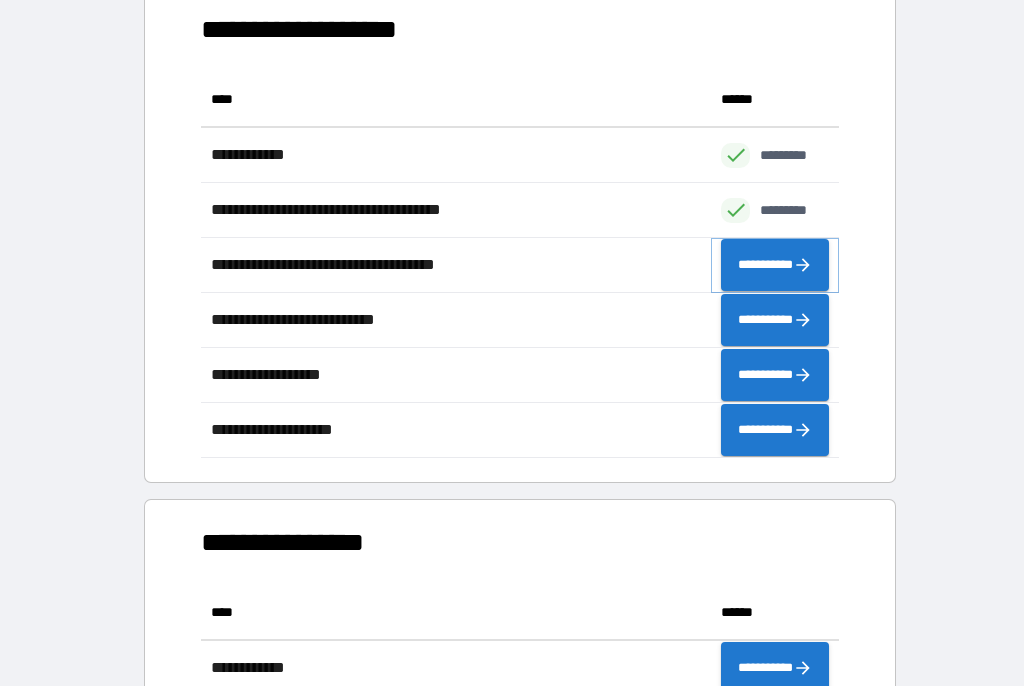 click on "**********" at bounding box center [775, 266] 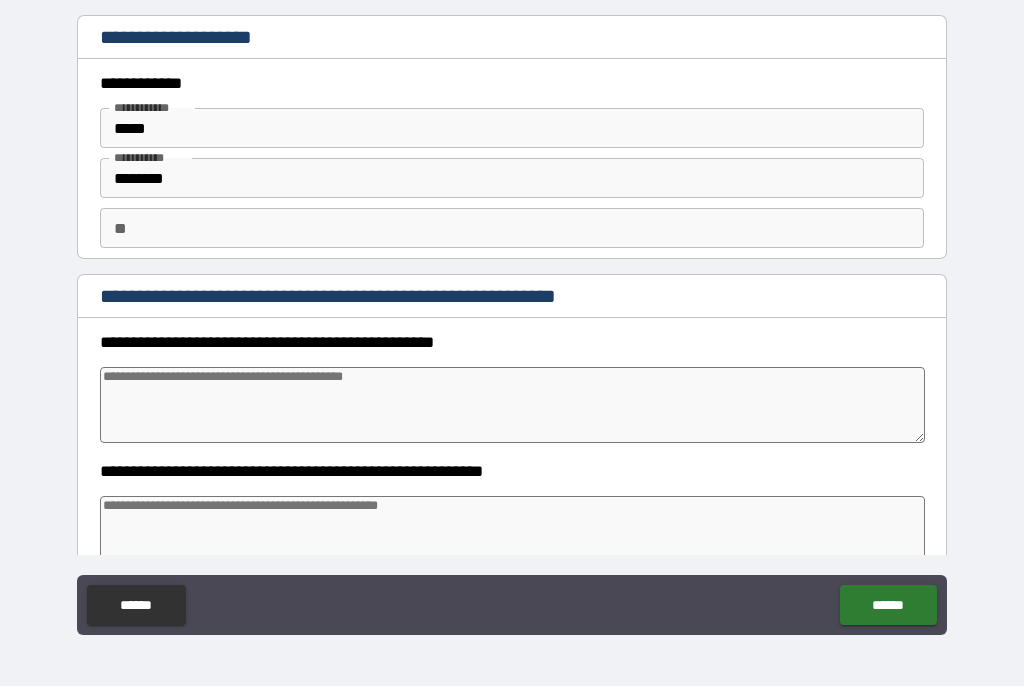 type on "*" 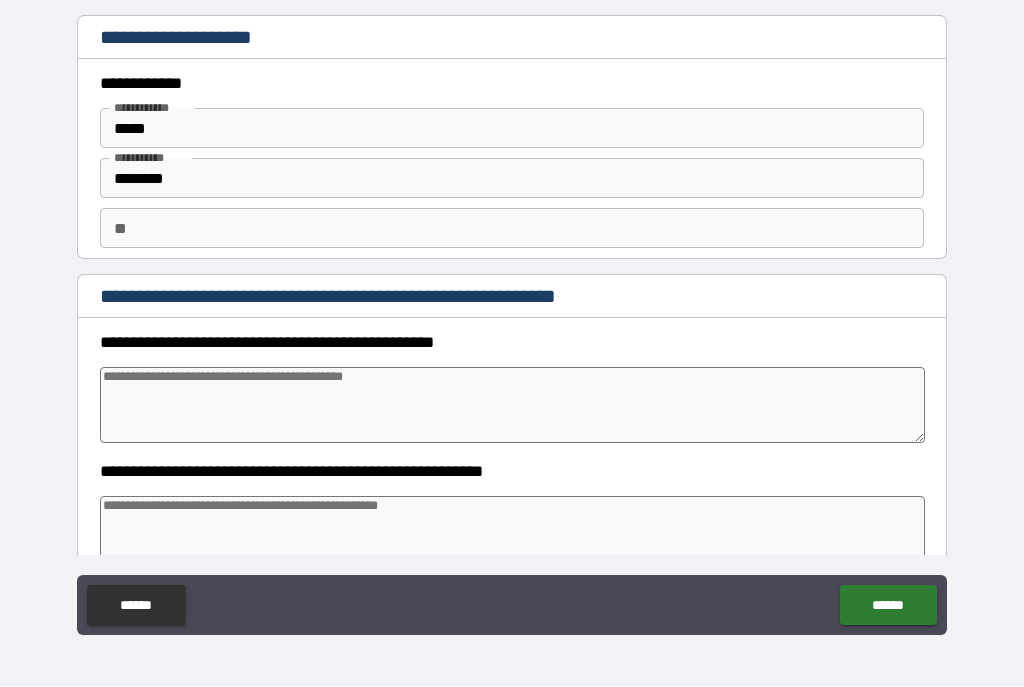type on "*" 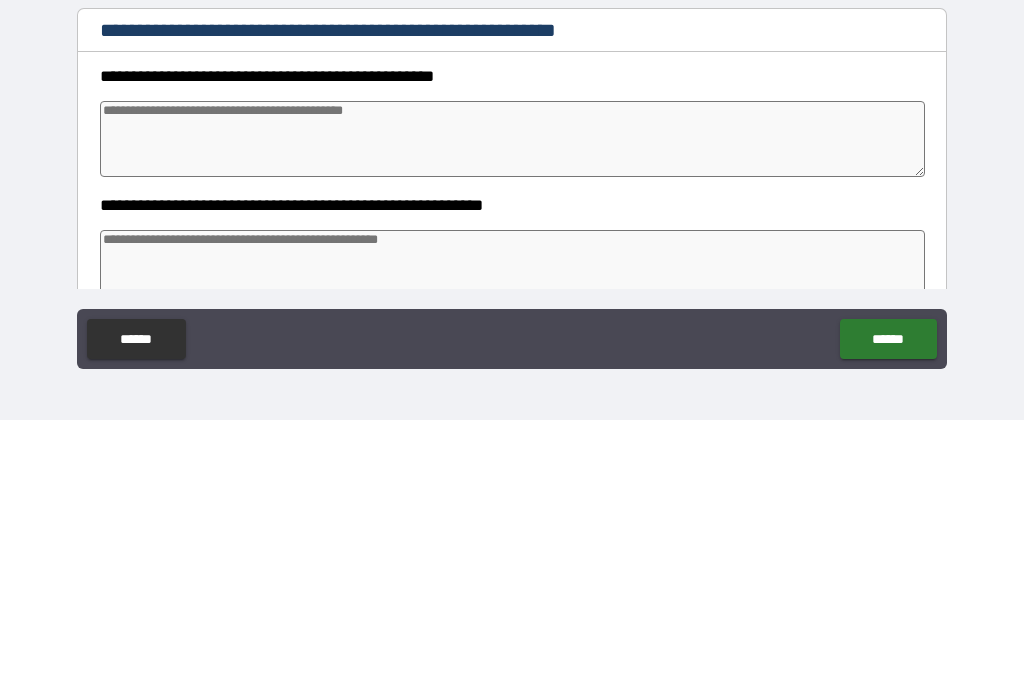 type on "*" 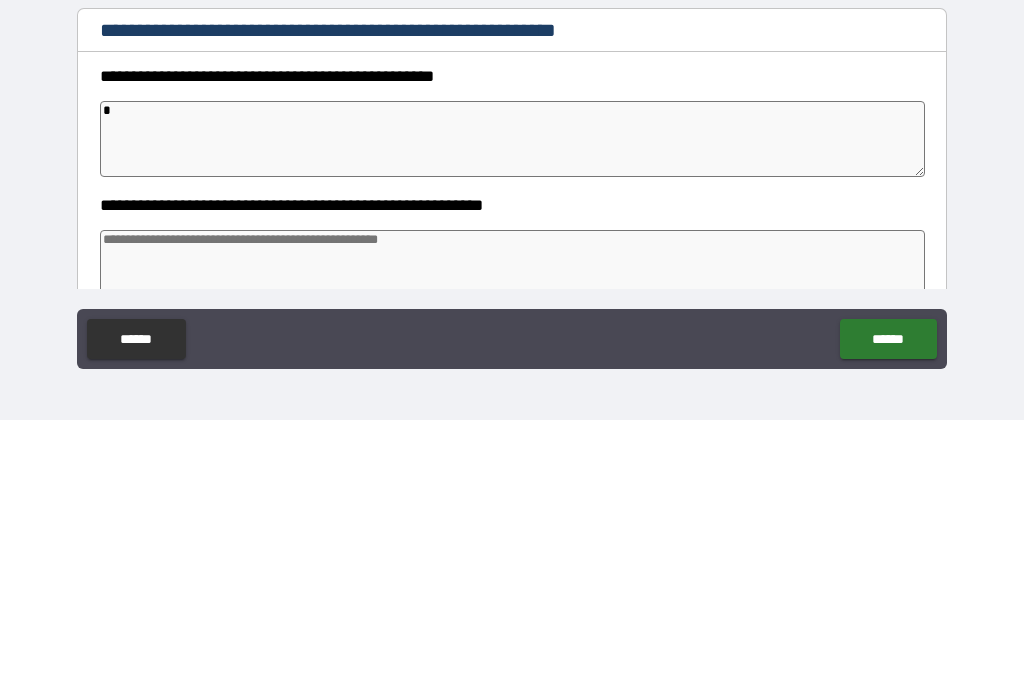 type on "*" 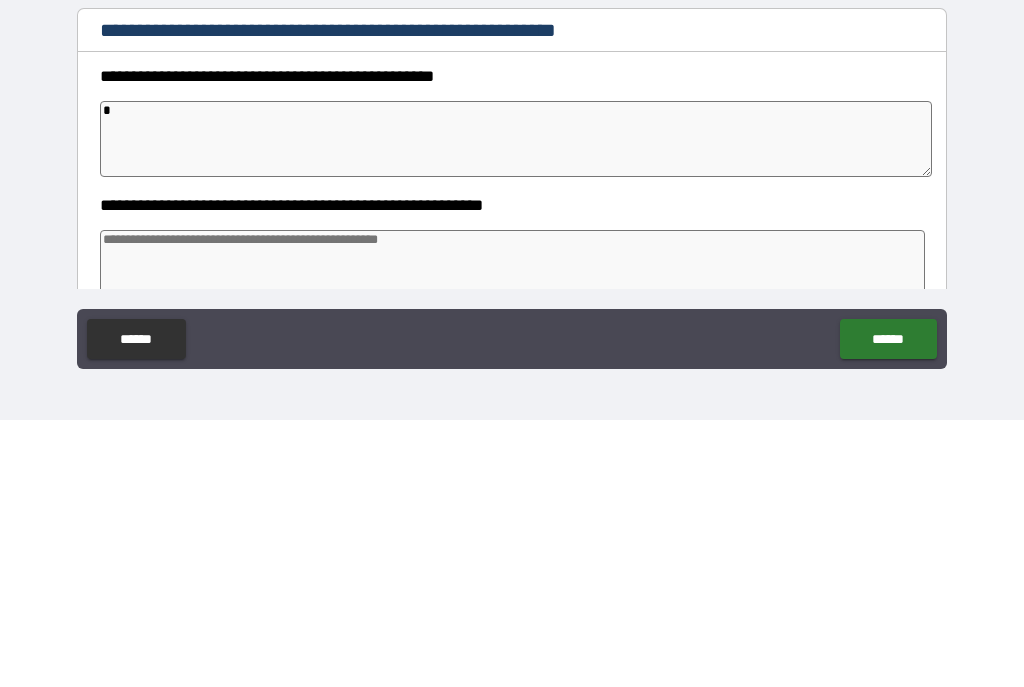 type on "*" 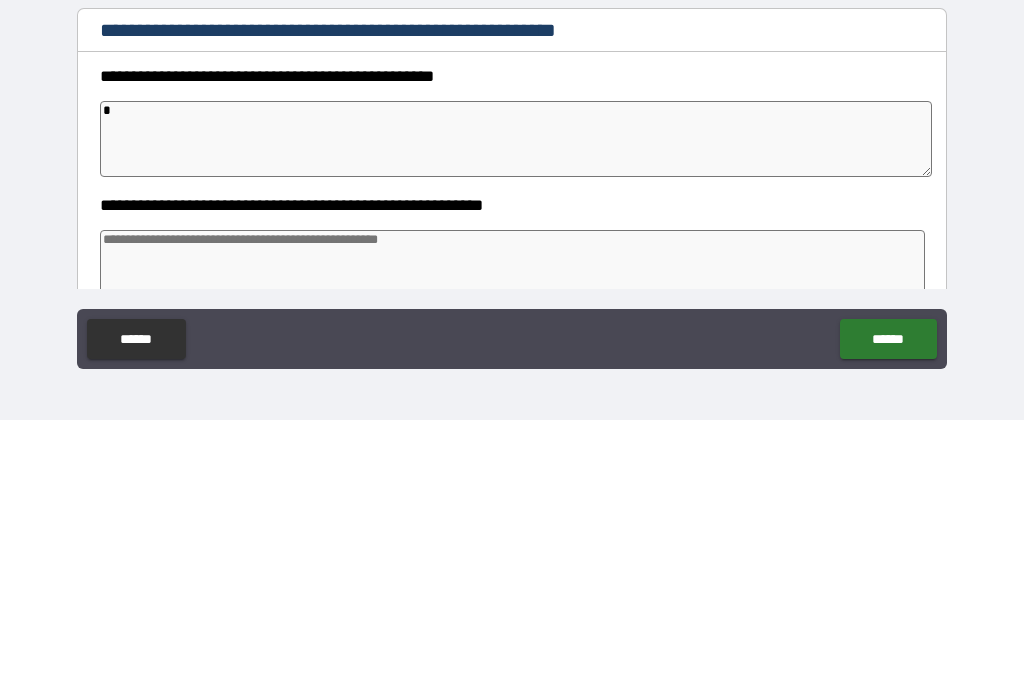 type on "*" 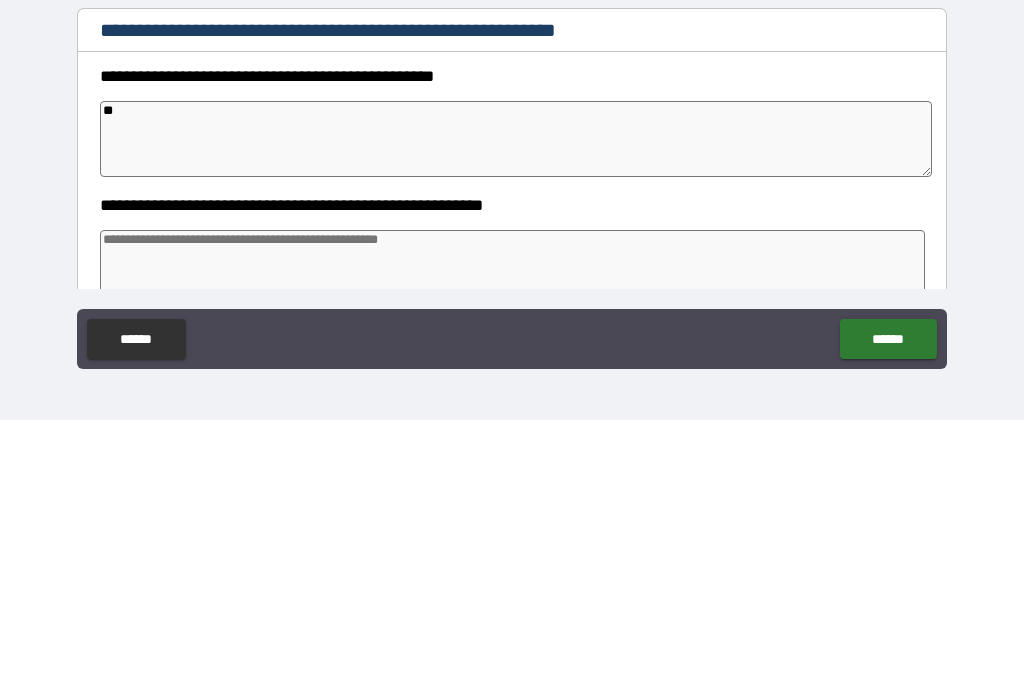 type on "*" 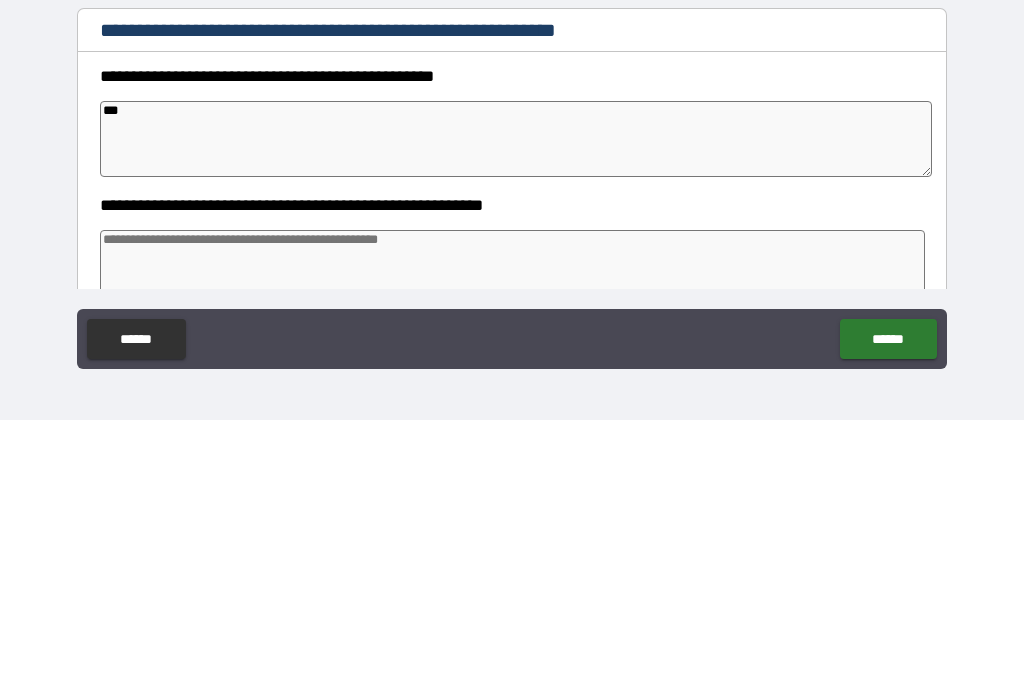type on "*" 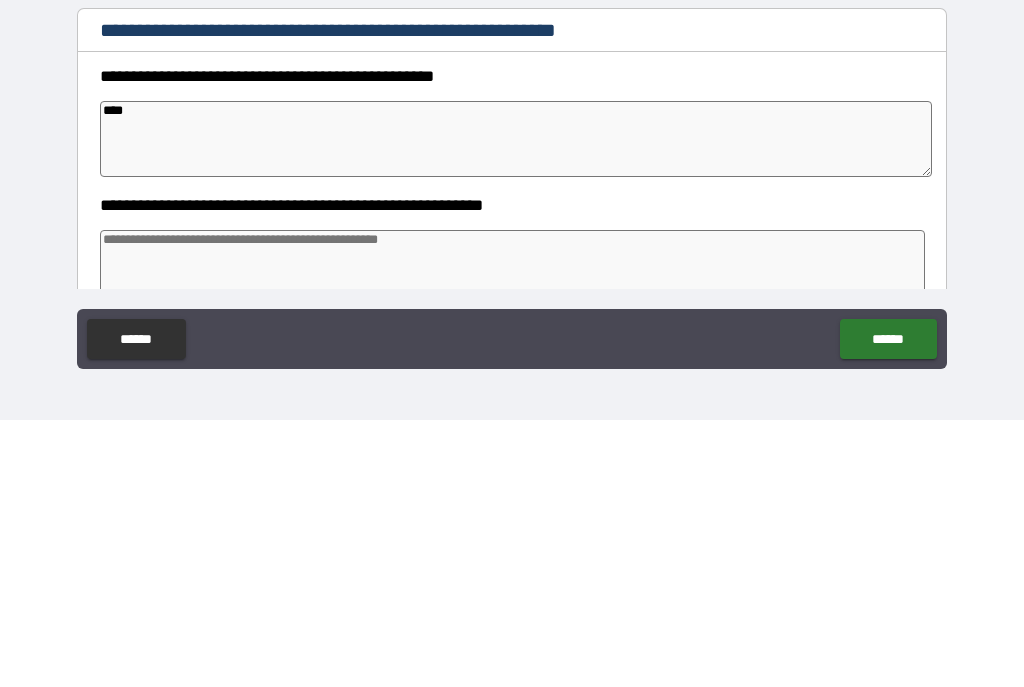 type on "*****" 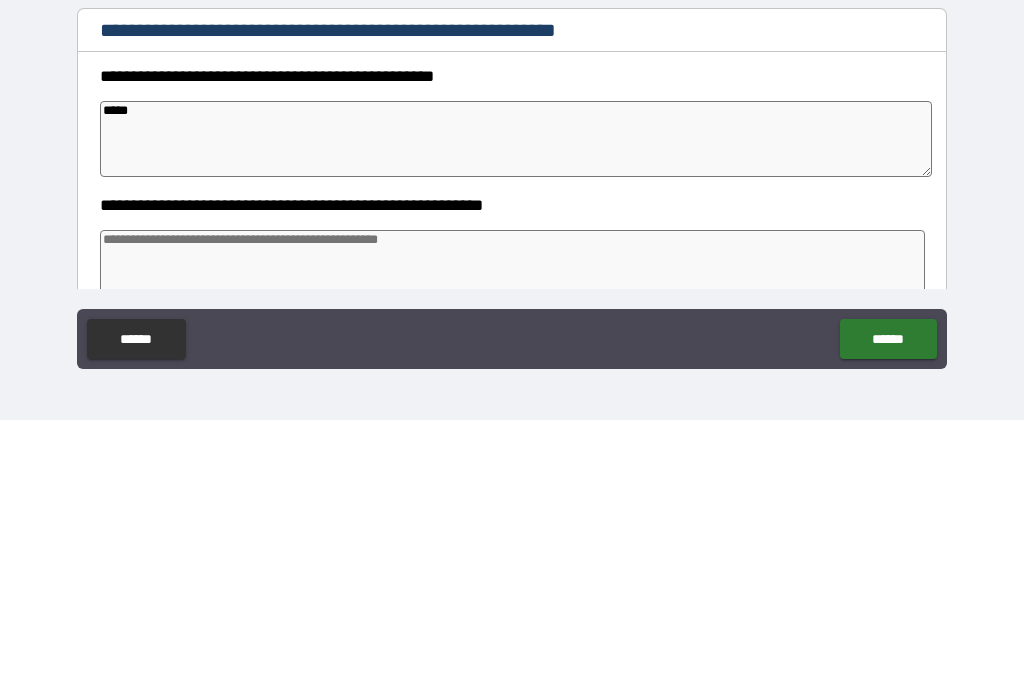 type on "*" 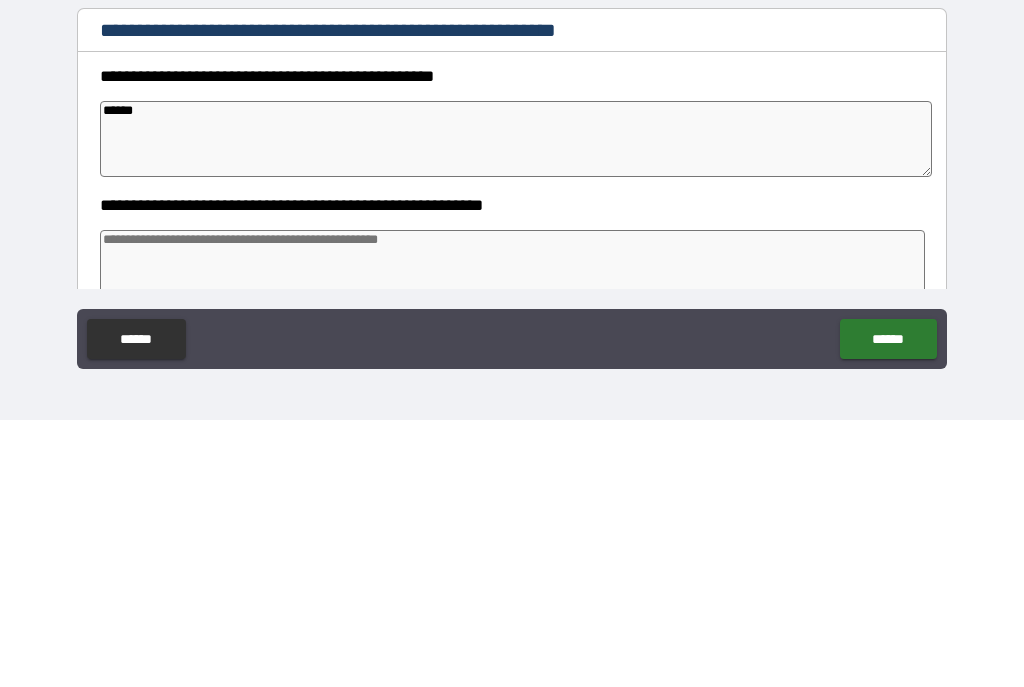 type on "*******" 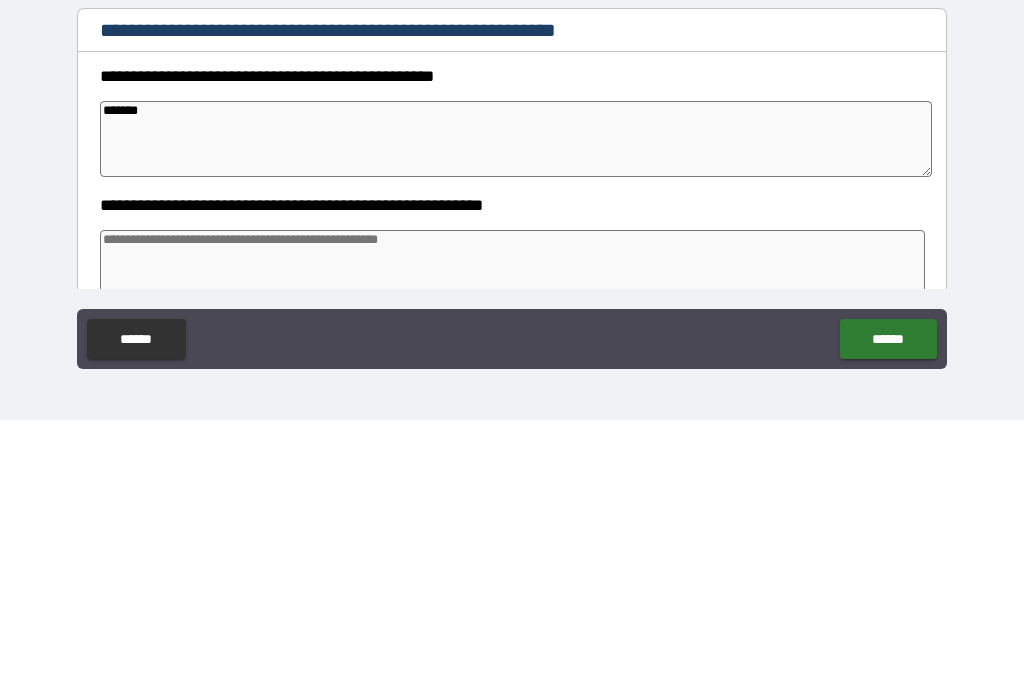 type on "*" 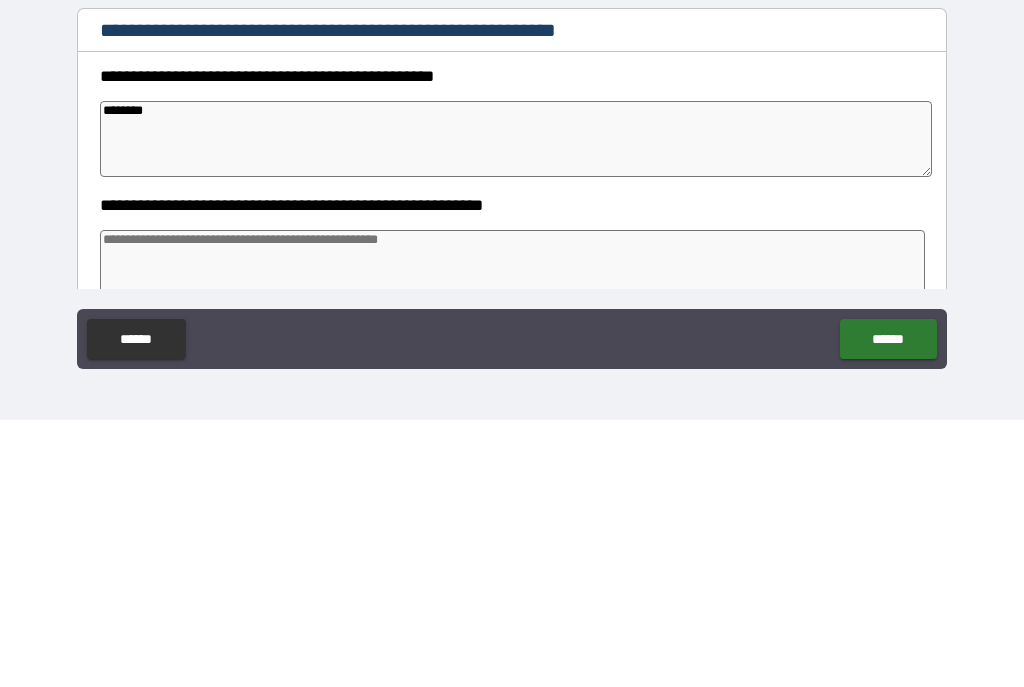 type on "*" 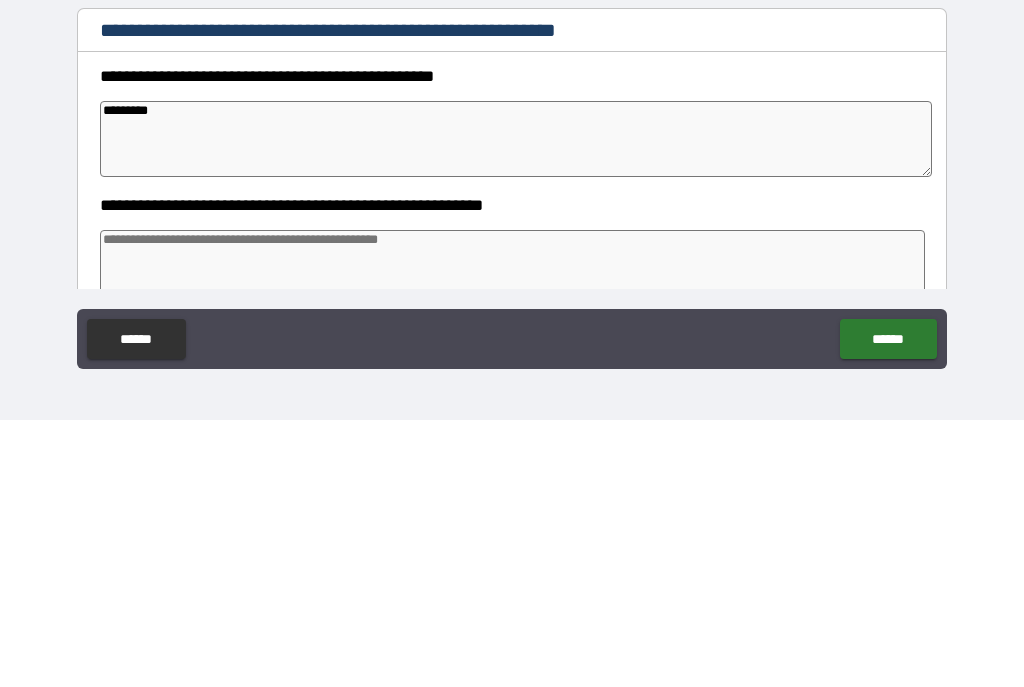 type on "*" 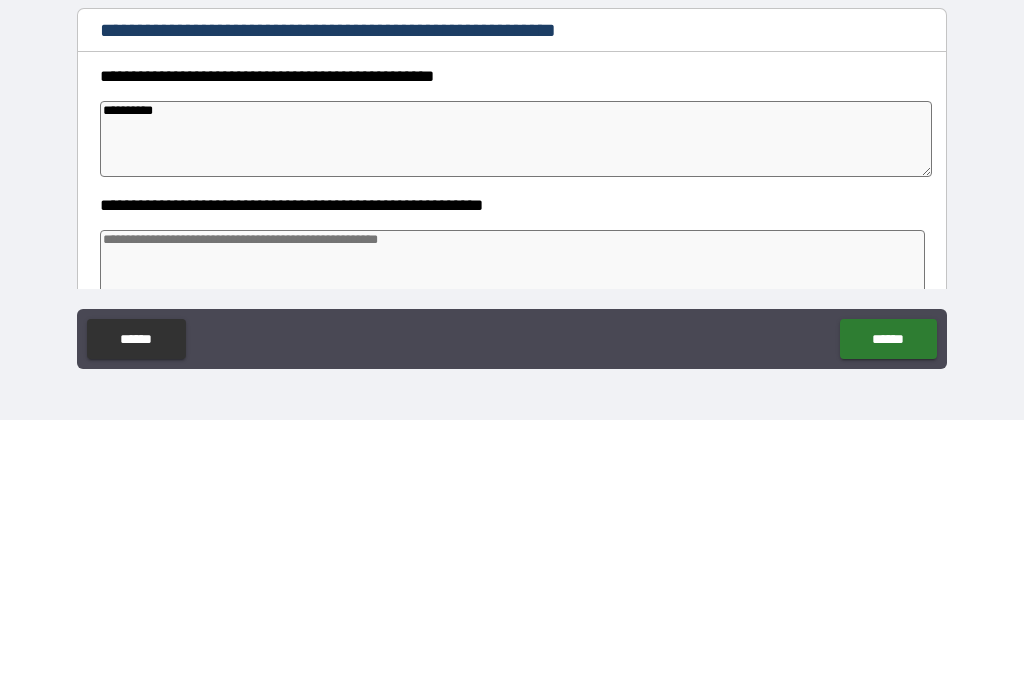 type on "*" 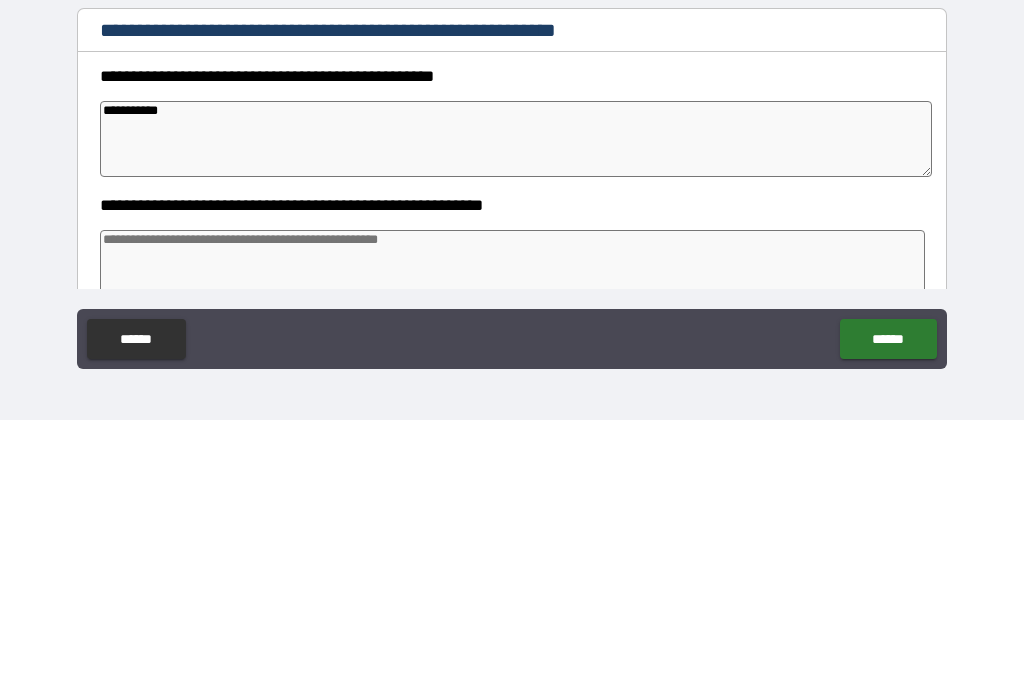 type on "*" 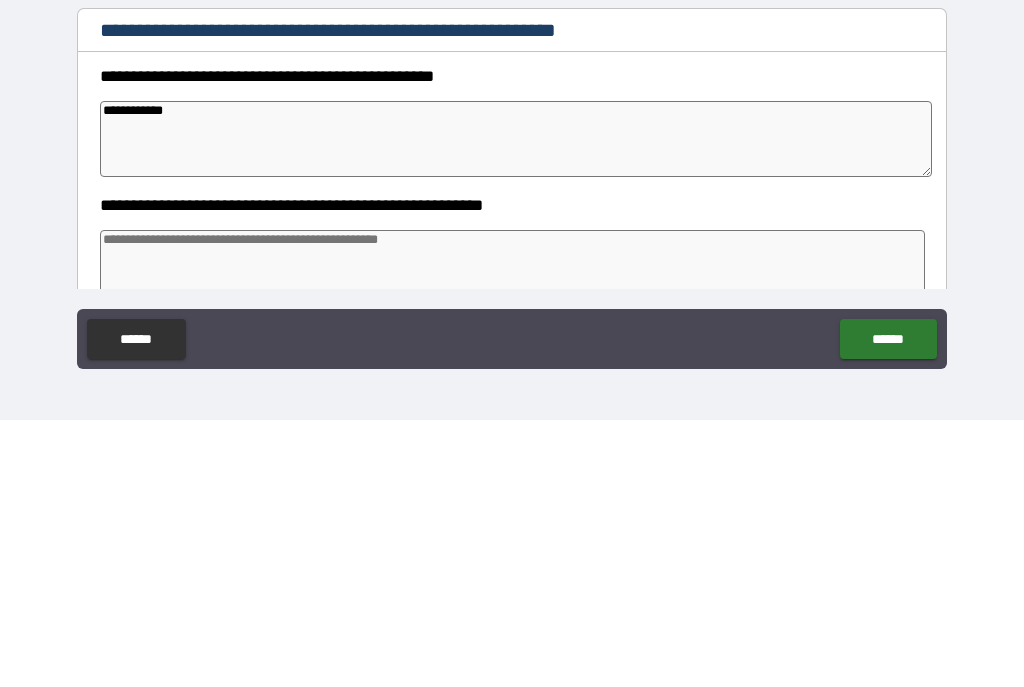 type on "*" 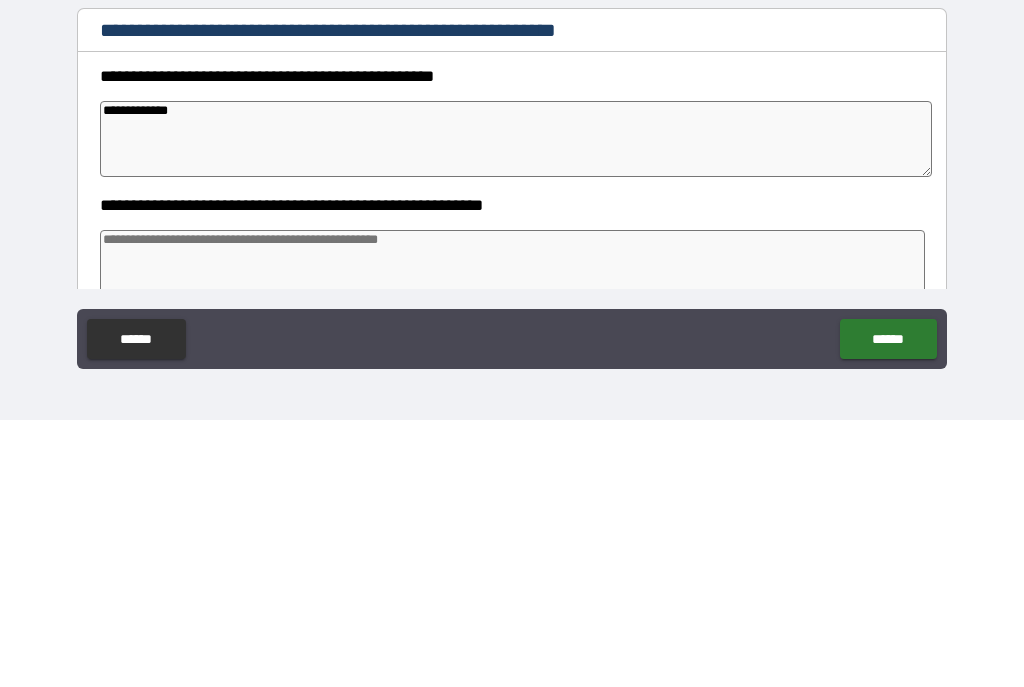 type on "*" 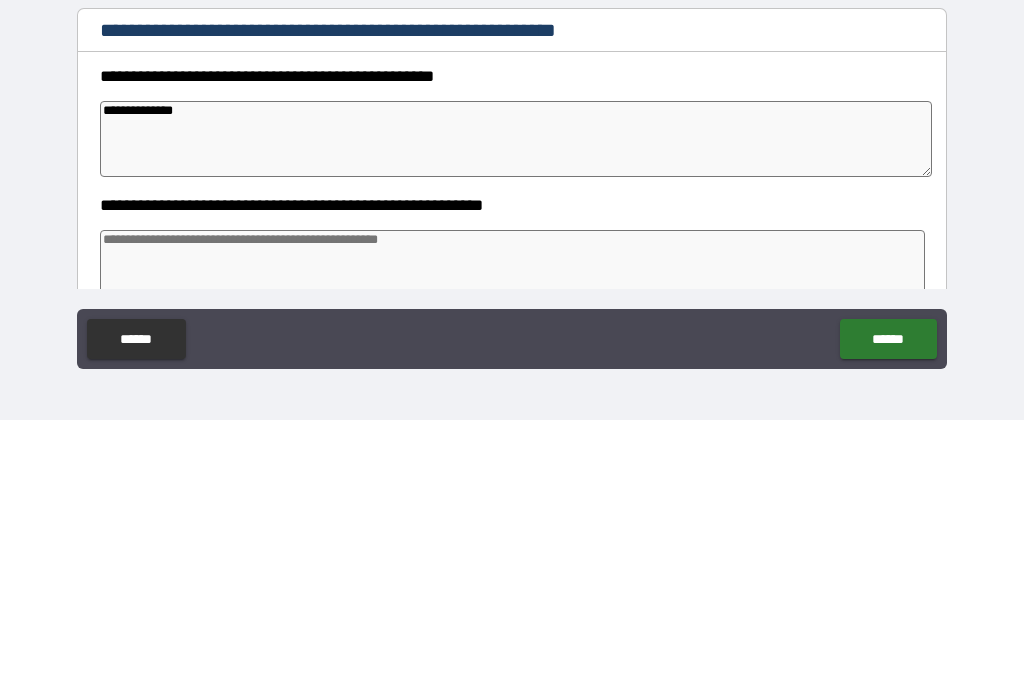 type on "*" 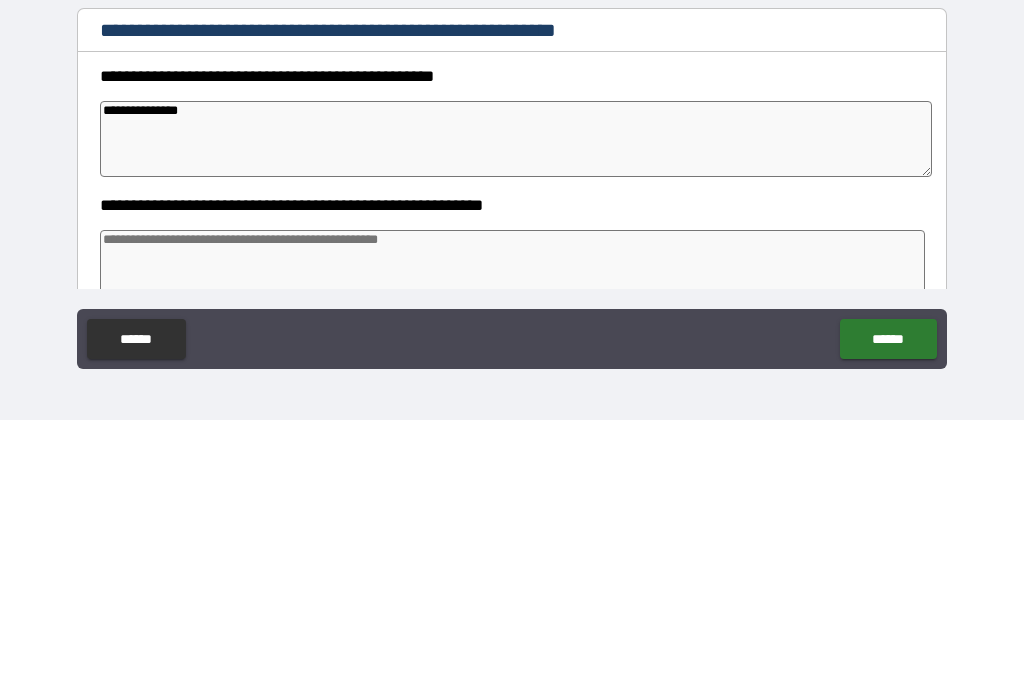 type on "*" 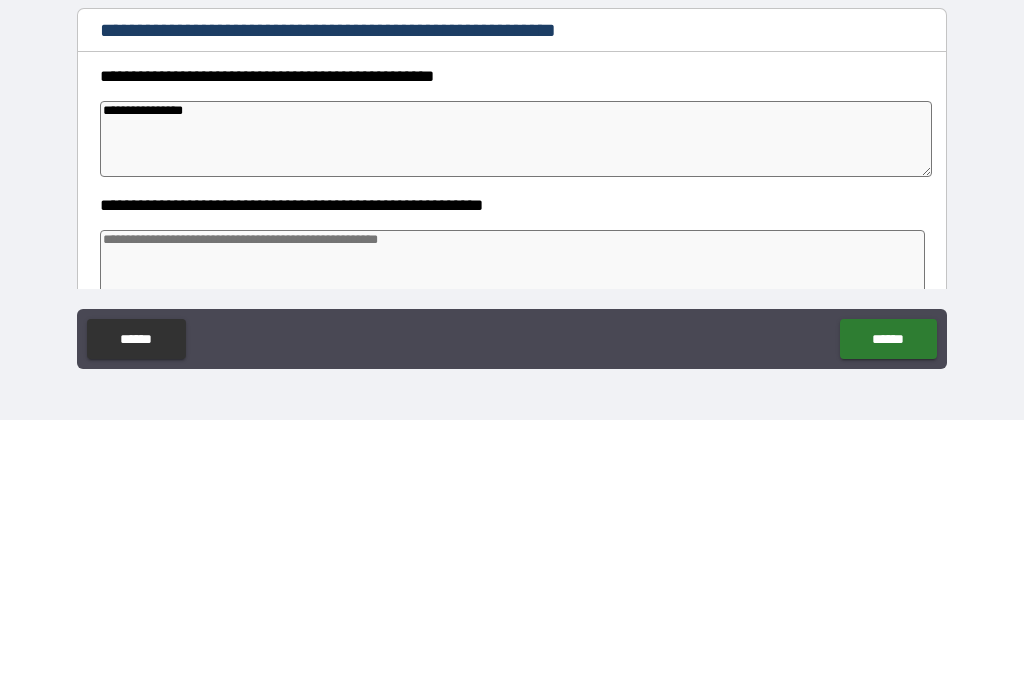 type on "*" 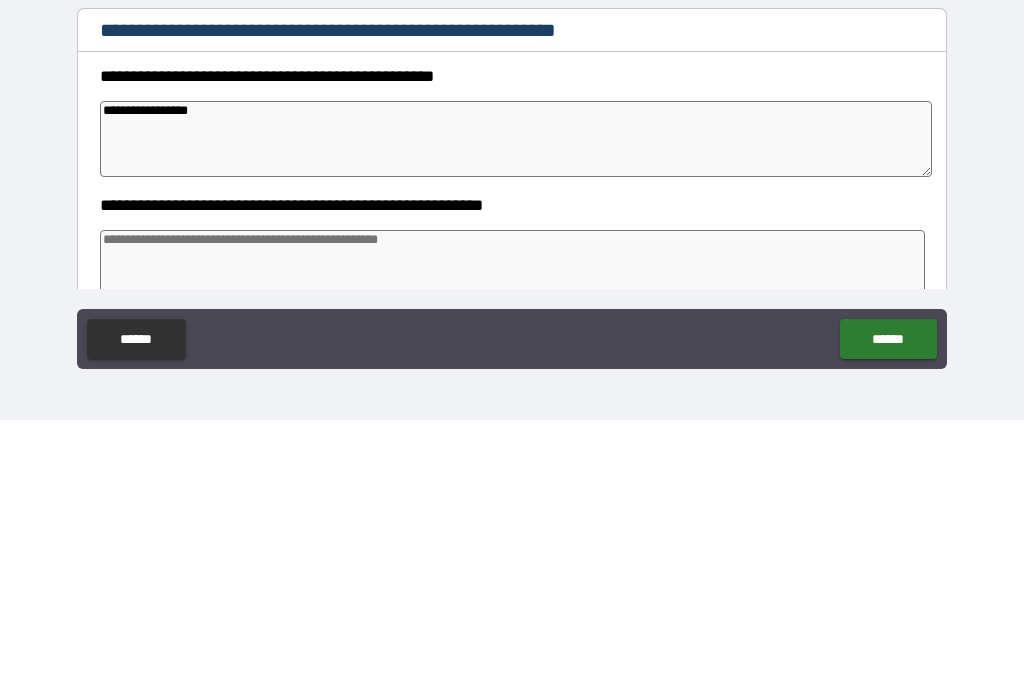 type on "*" 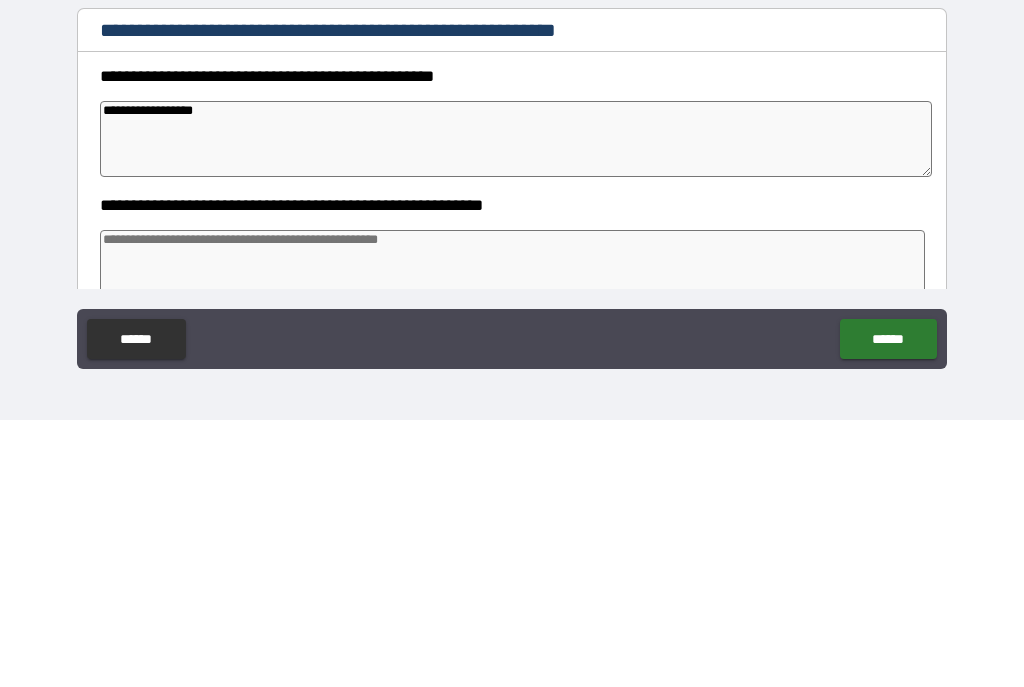 type on "*" 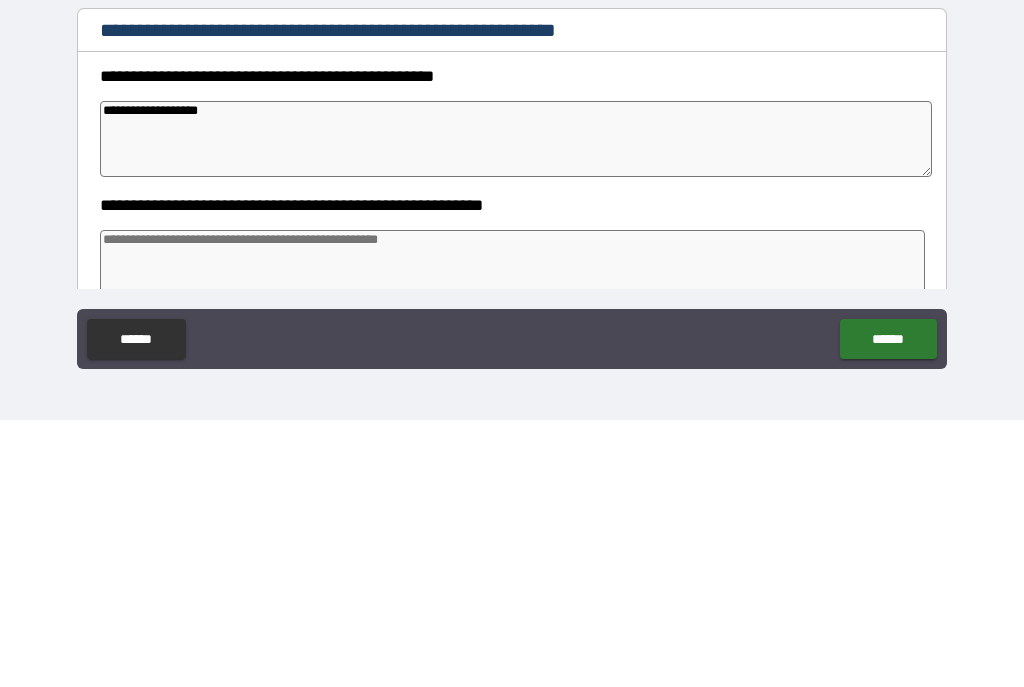 type on "*" 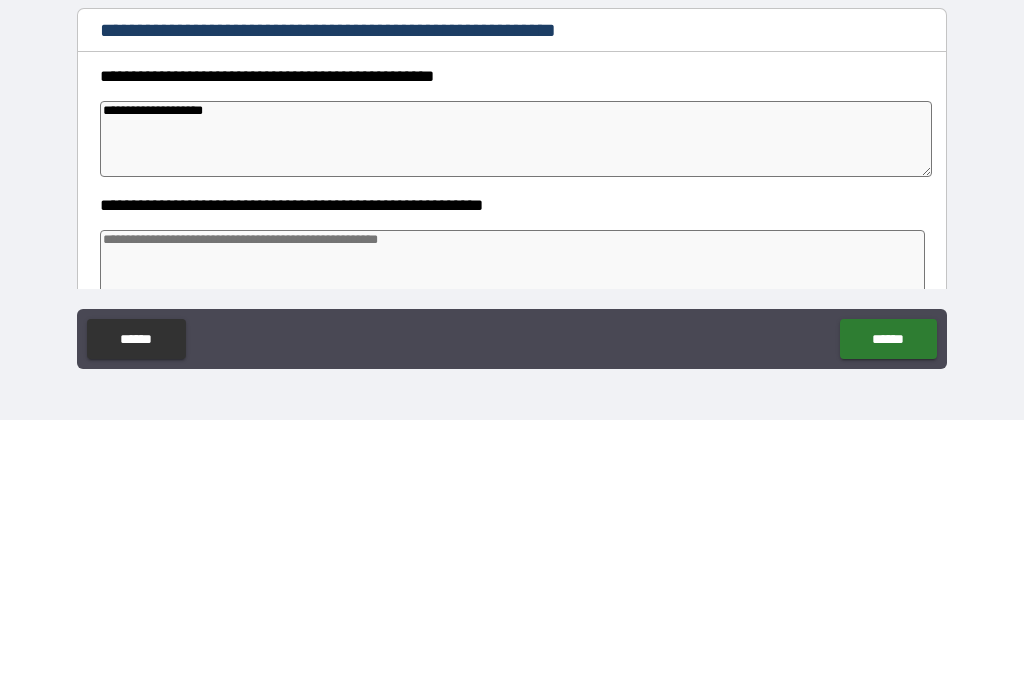 type on "*" 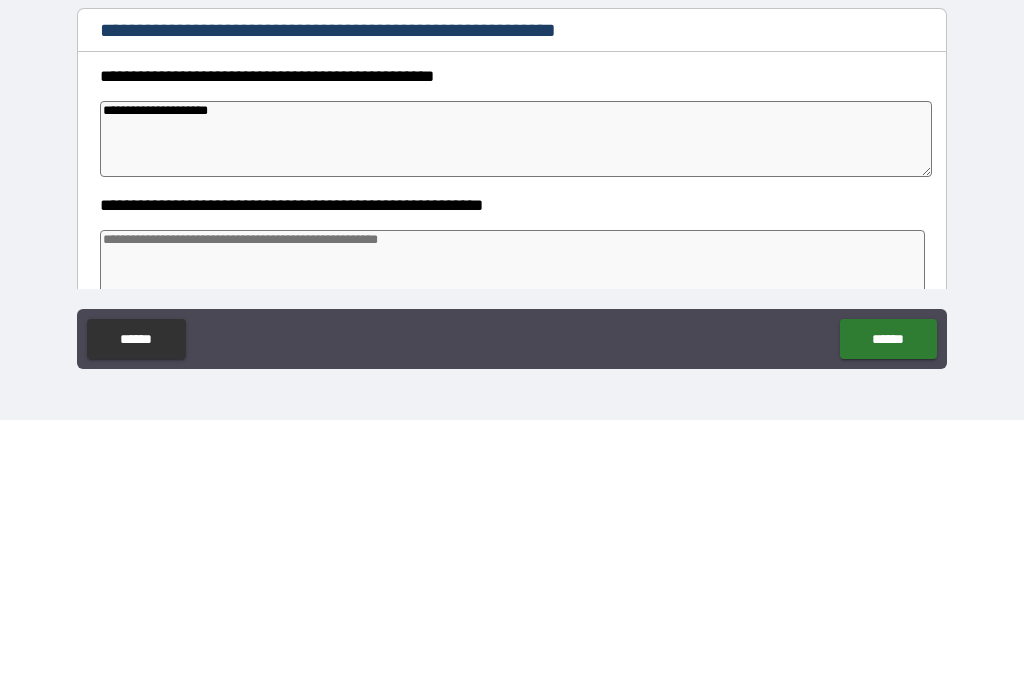 type on "*" 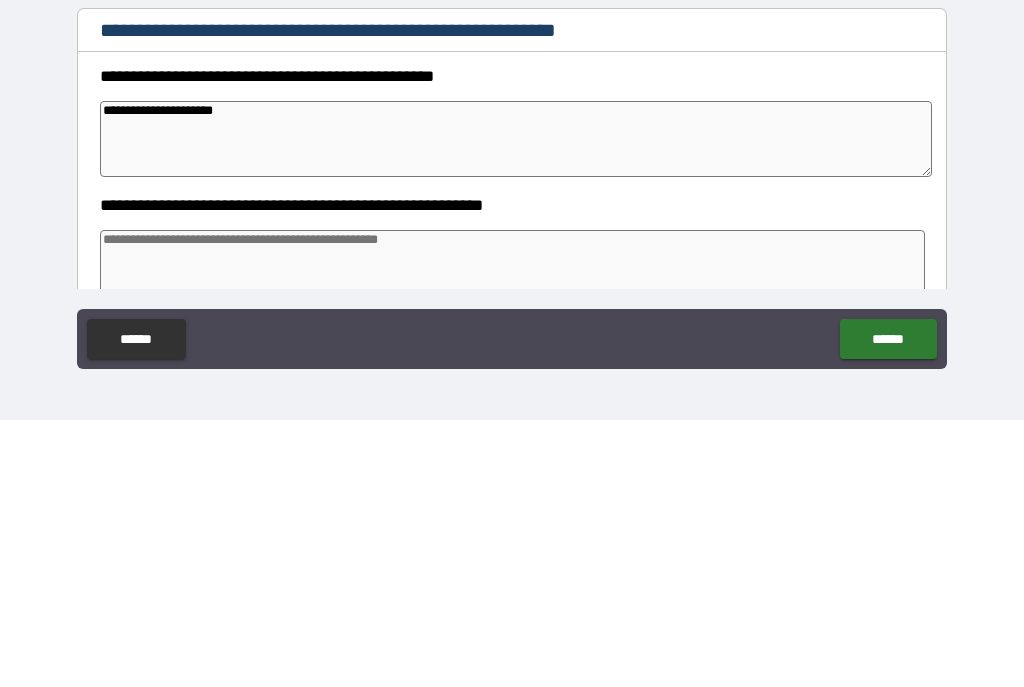 type on "*" 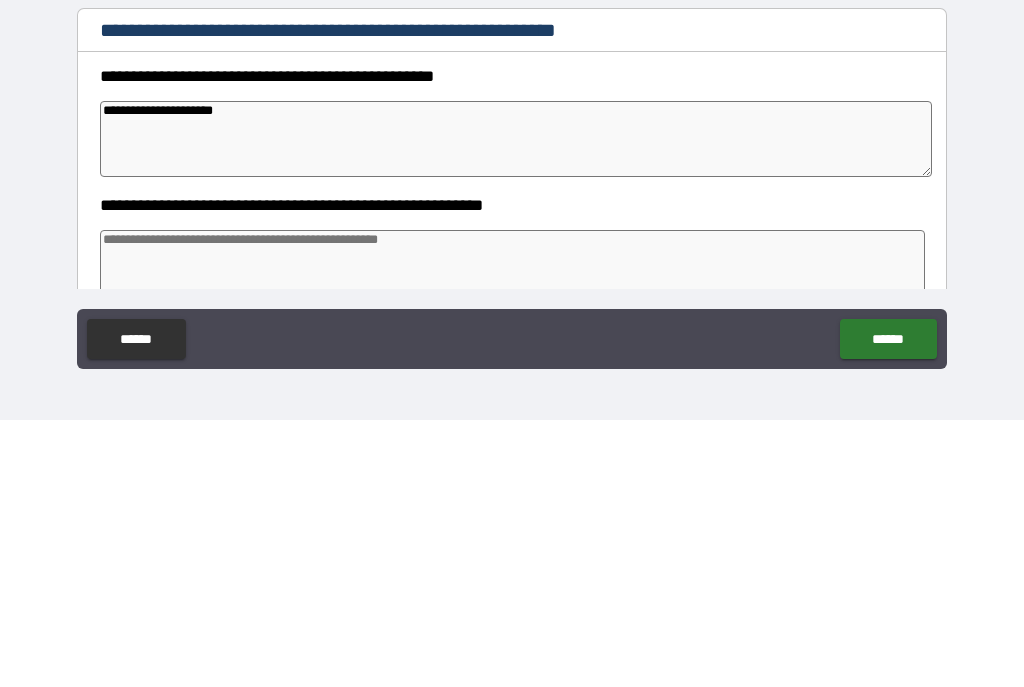 type on "**********" 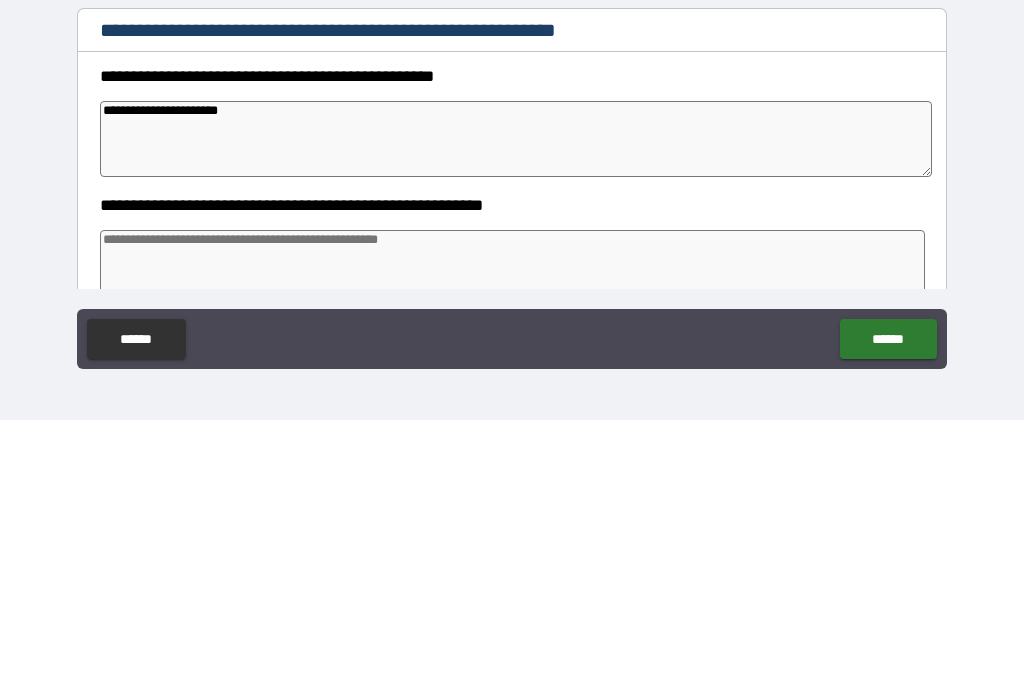 type on "*" 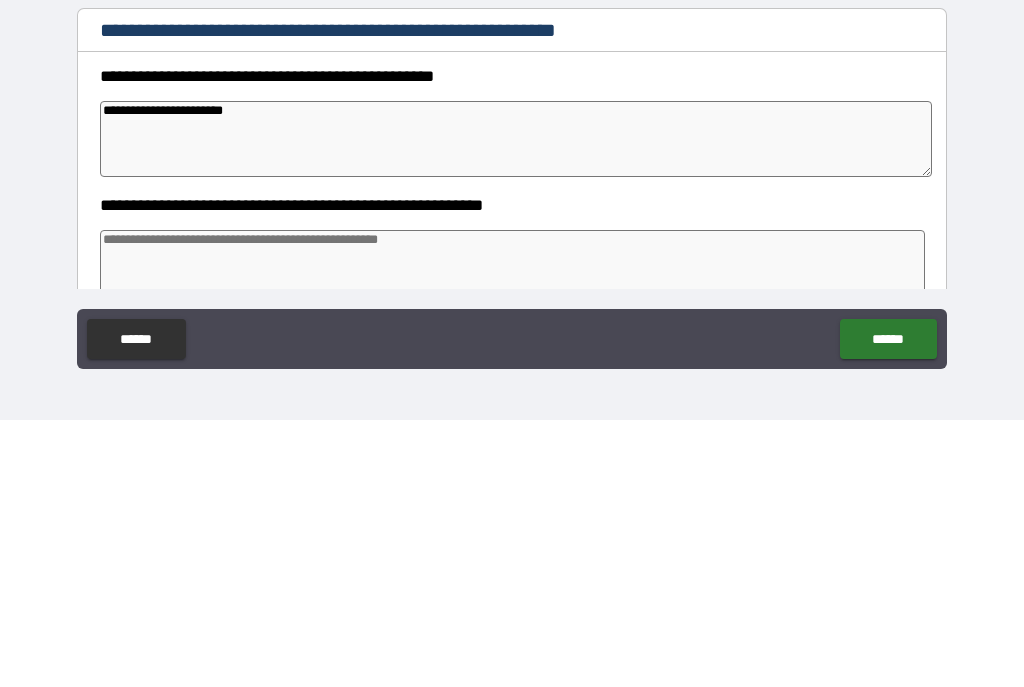 type on "*" 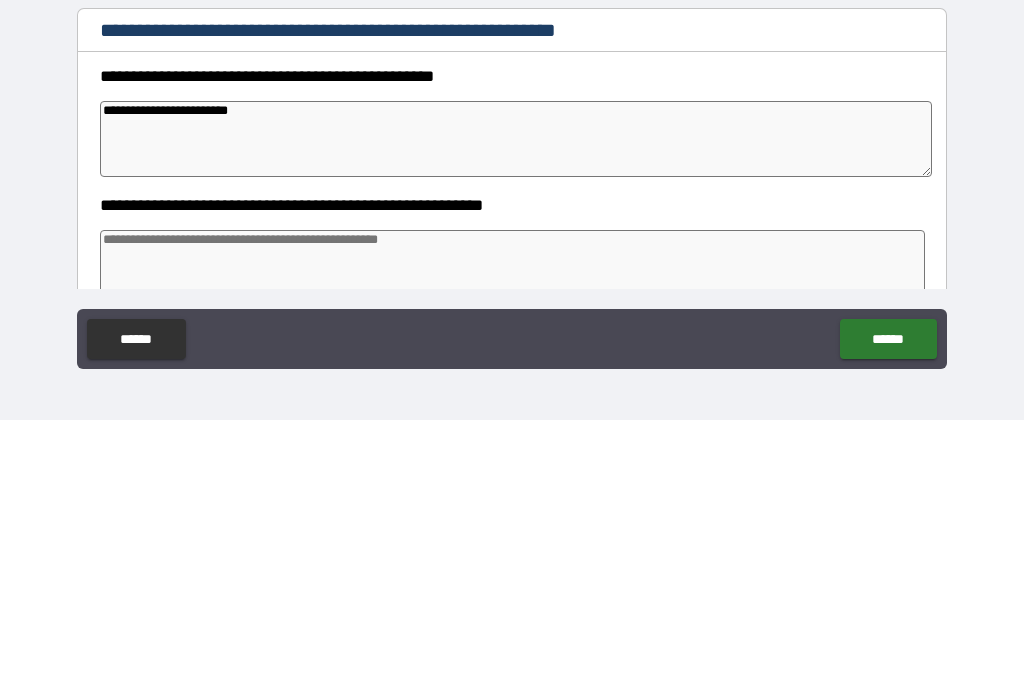 type on "*" 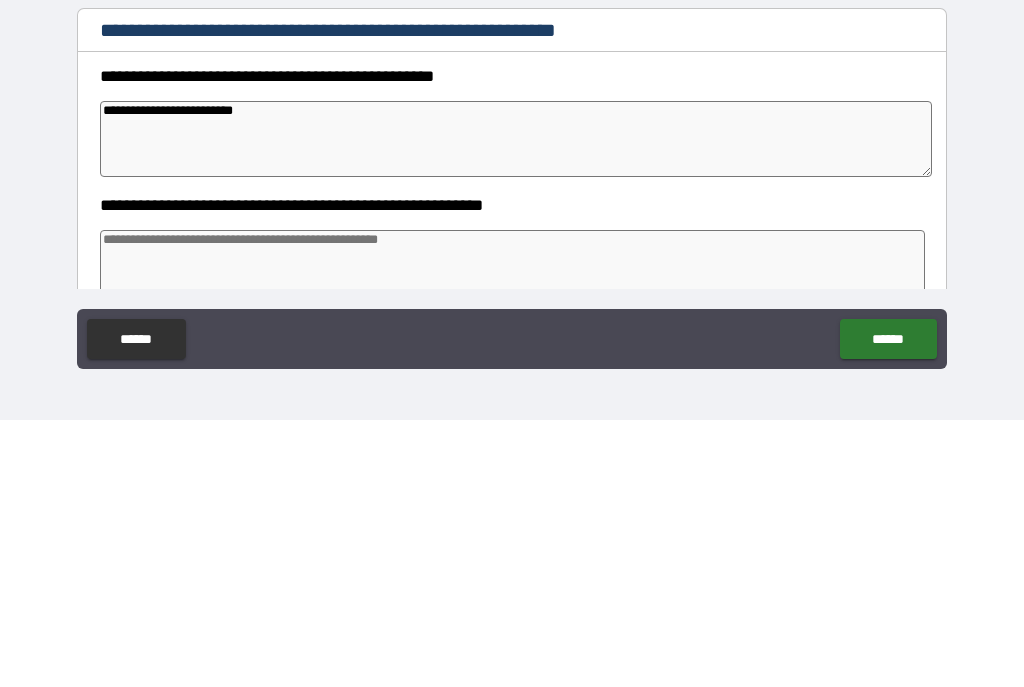 type on "*" 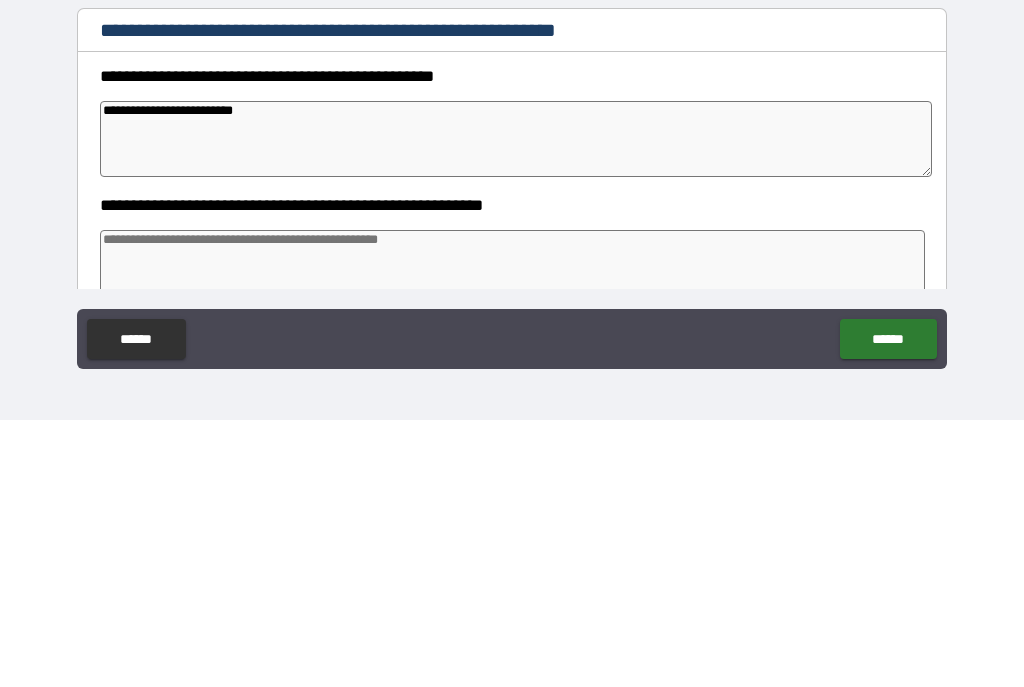 type on "**********" 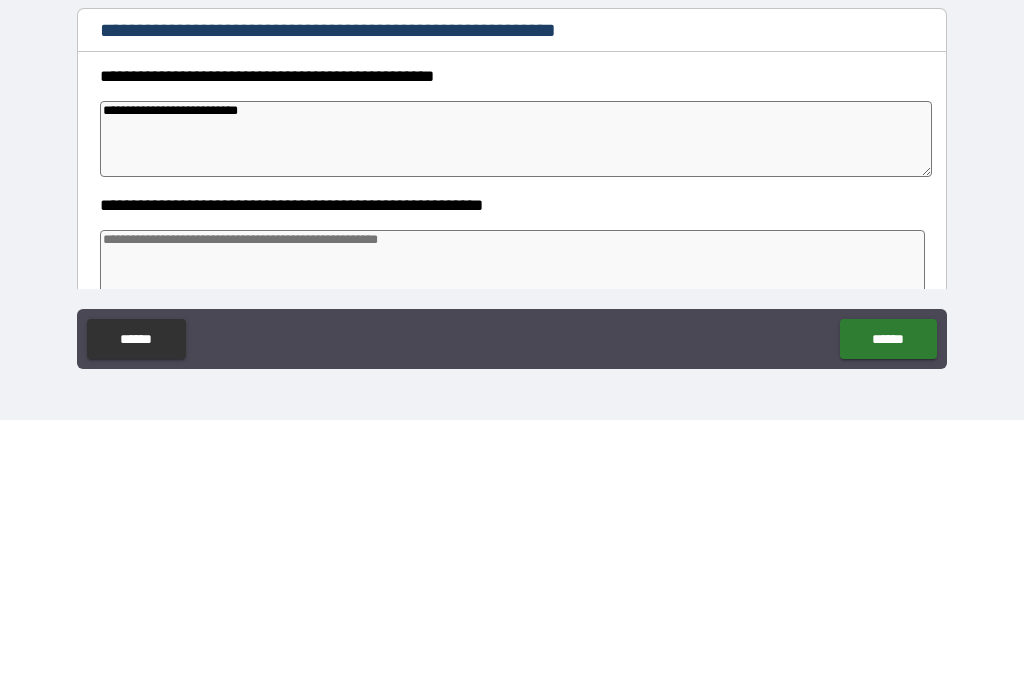 type on "*" 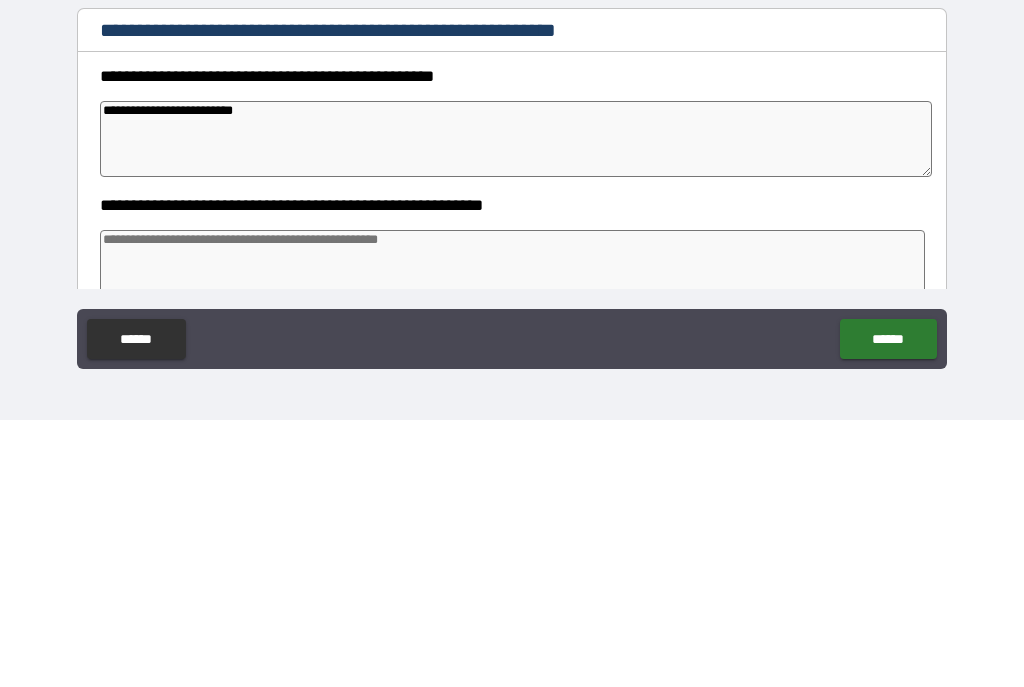 type on "*" 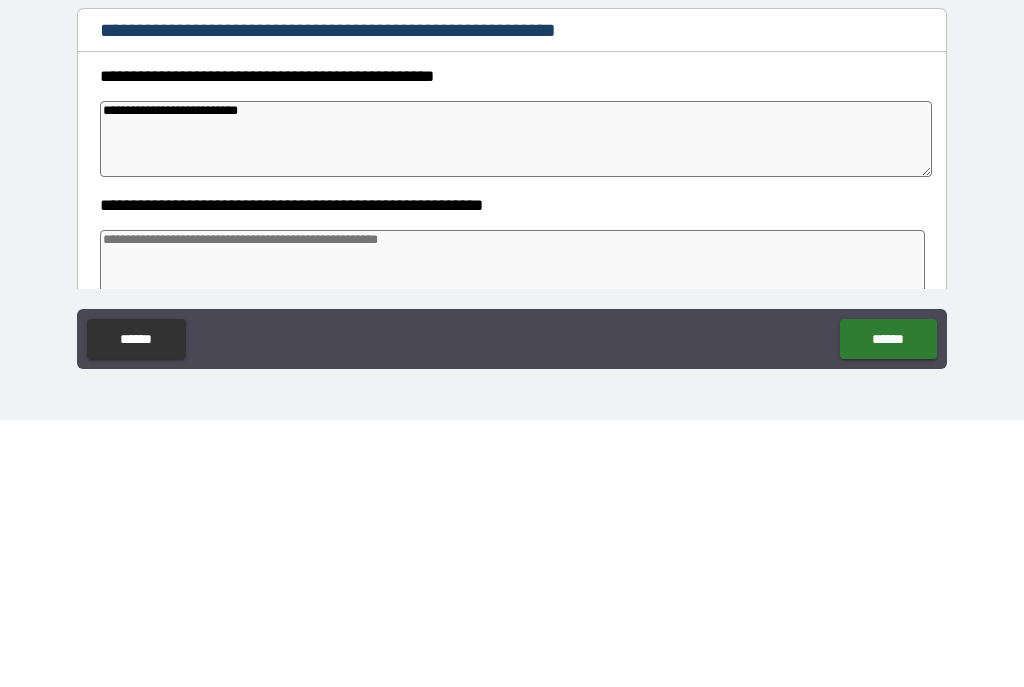 type on "*" 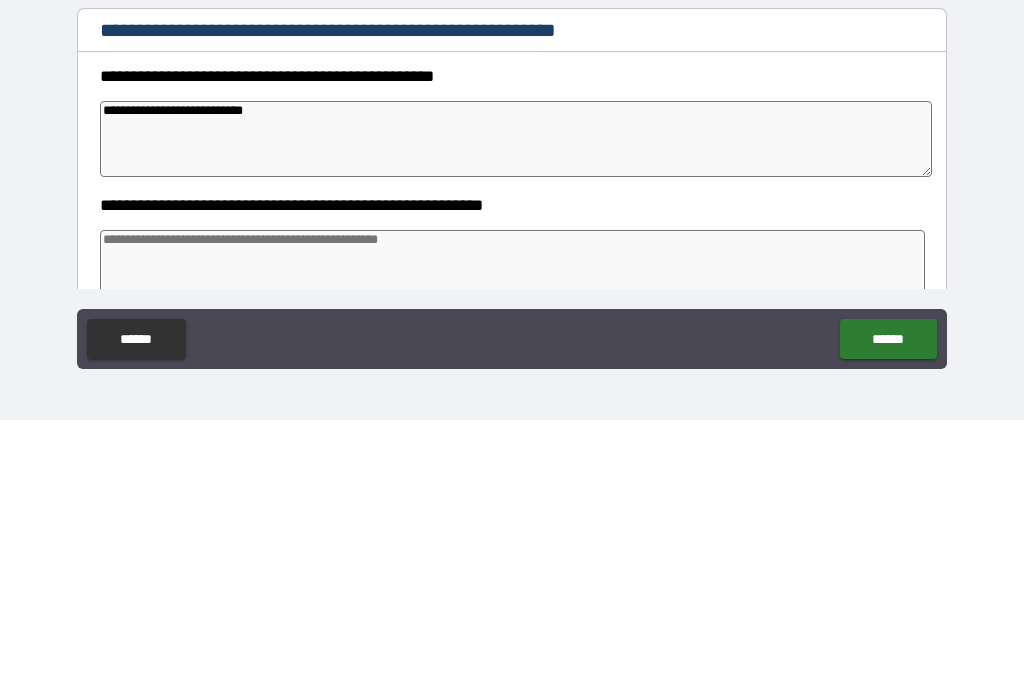 type on "*" 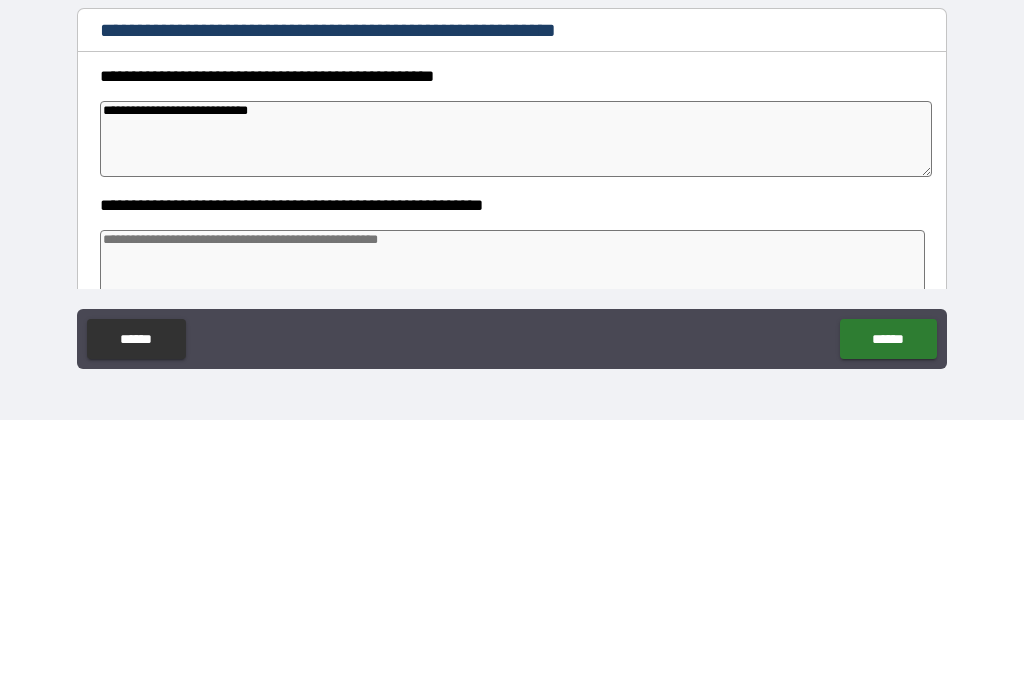 type on "*" 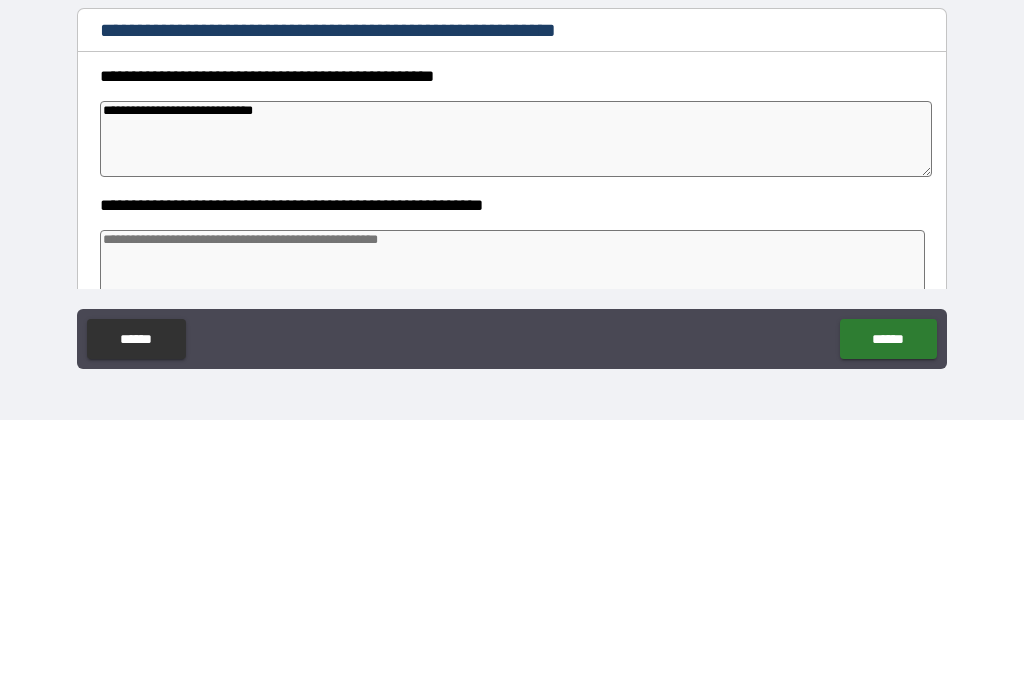type on "*" 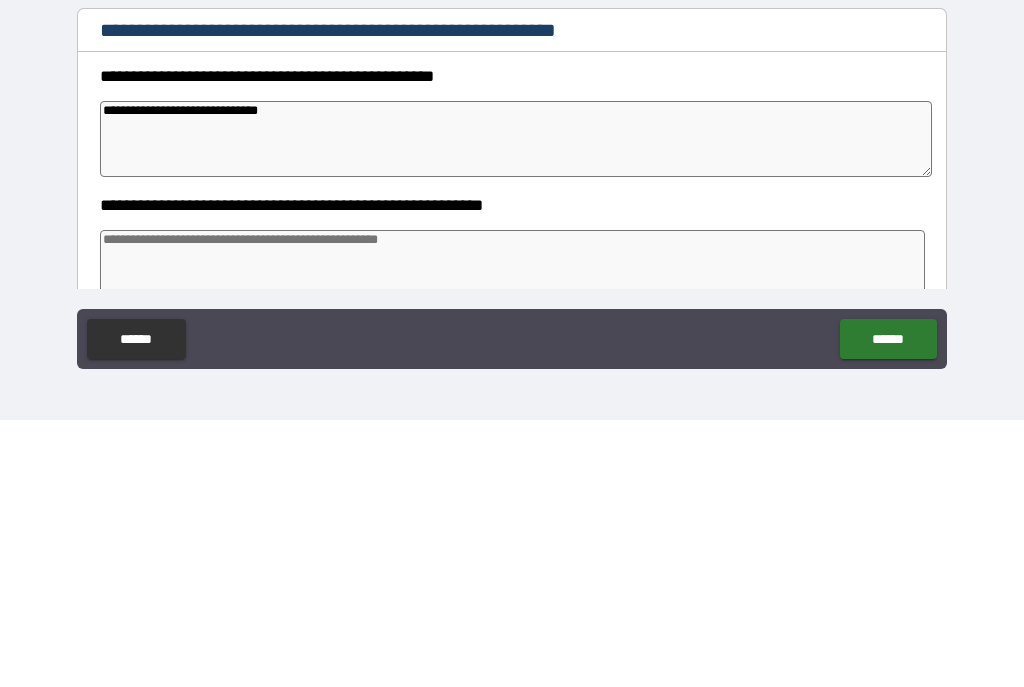 type on "*" 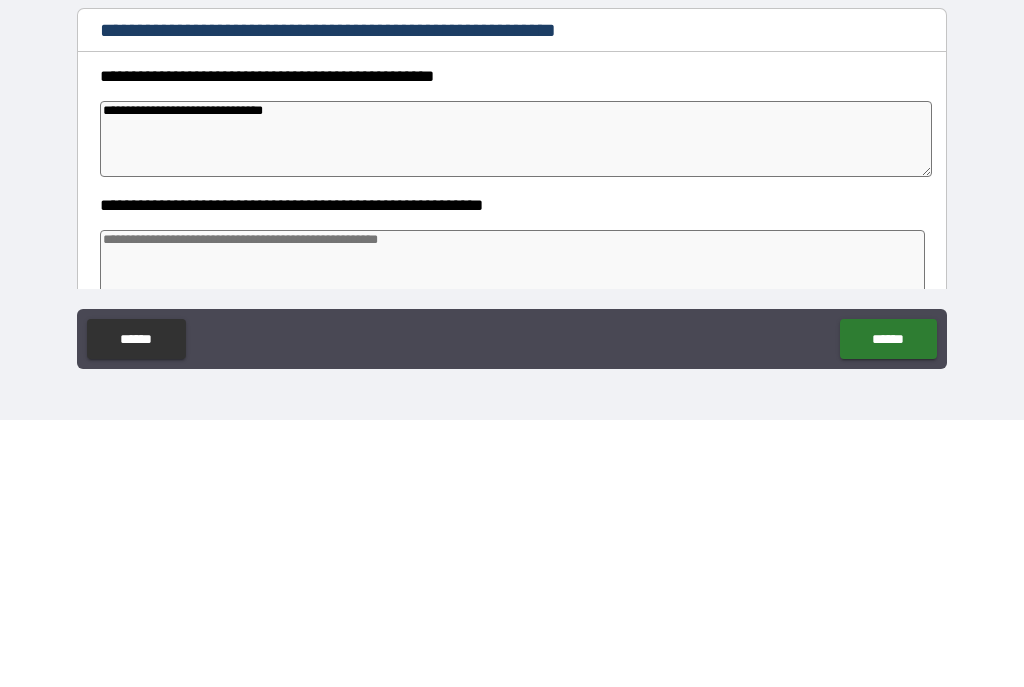 type on "*" 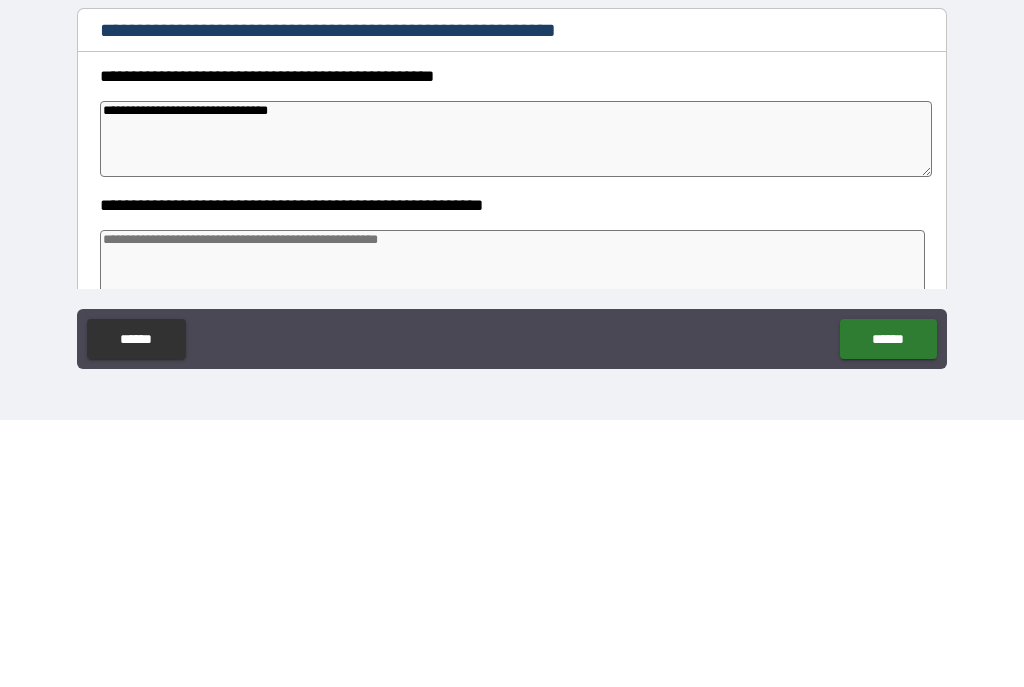 type on "*" 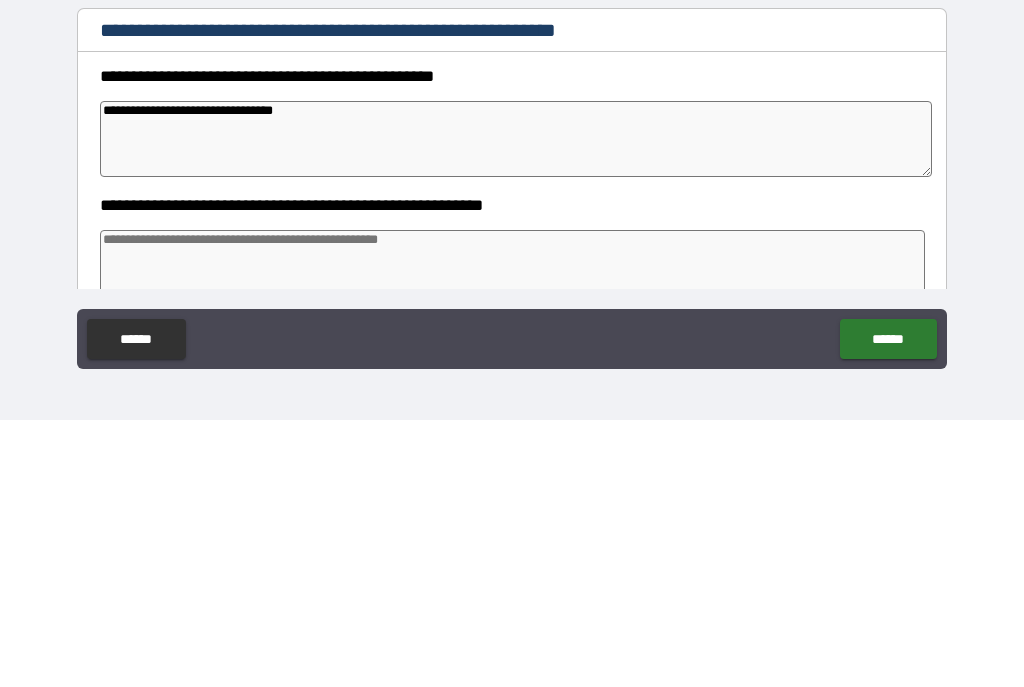 type on "*" 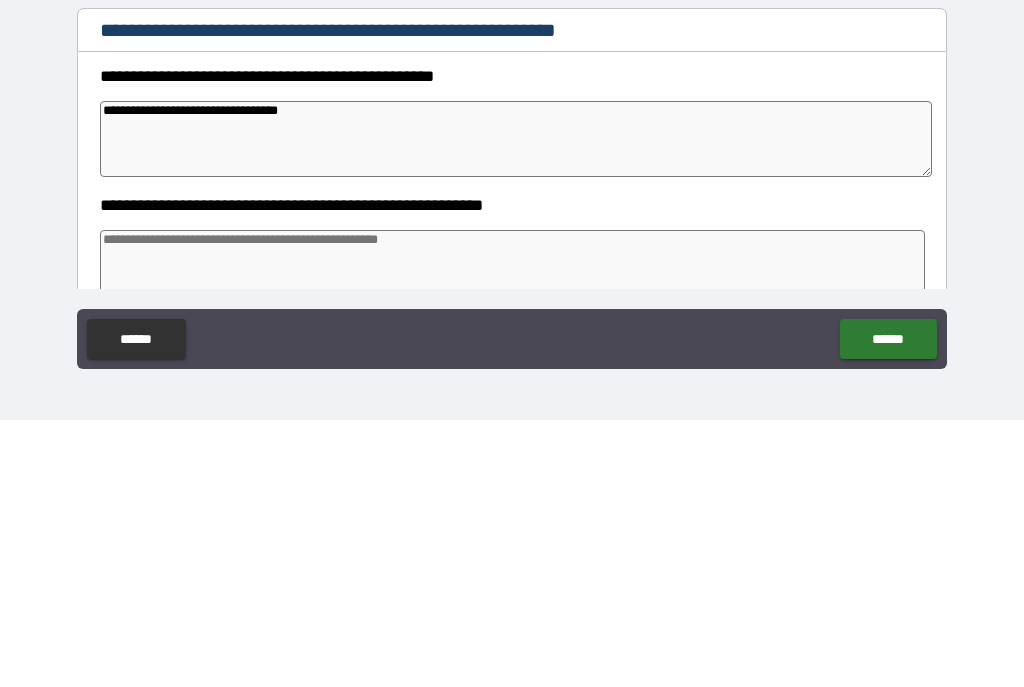 type on "*" 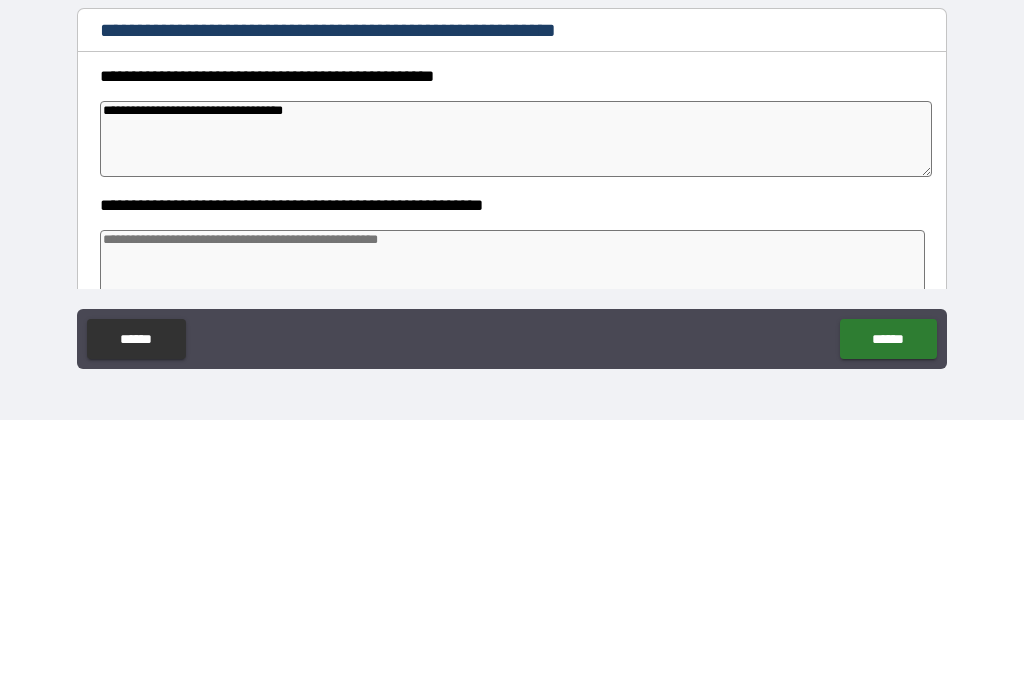 type on "*" 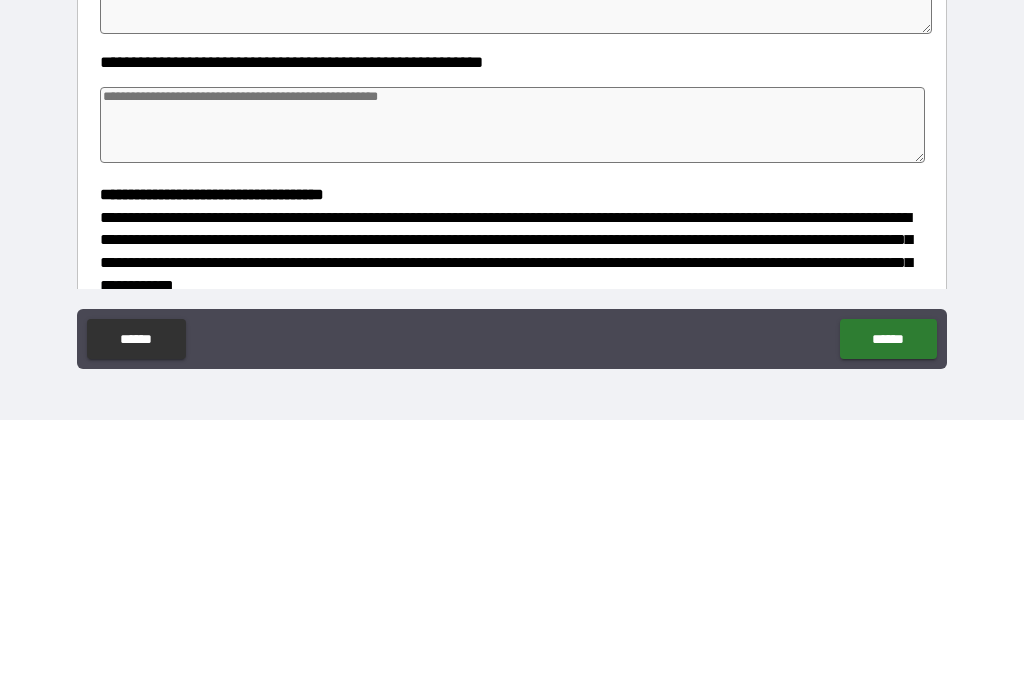 scroll, scrollTop: 142, scrollLeft: 0, axis: vertical 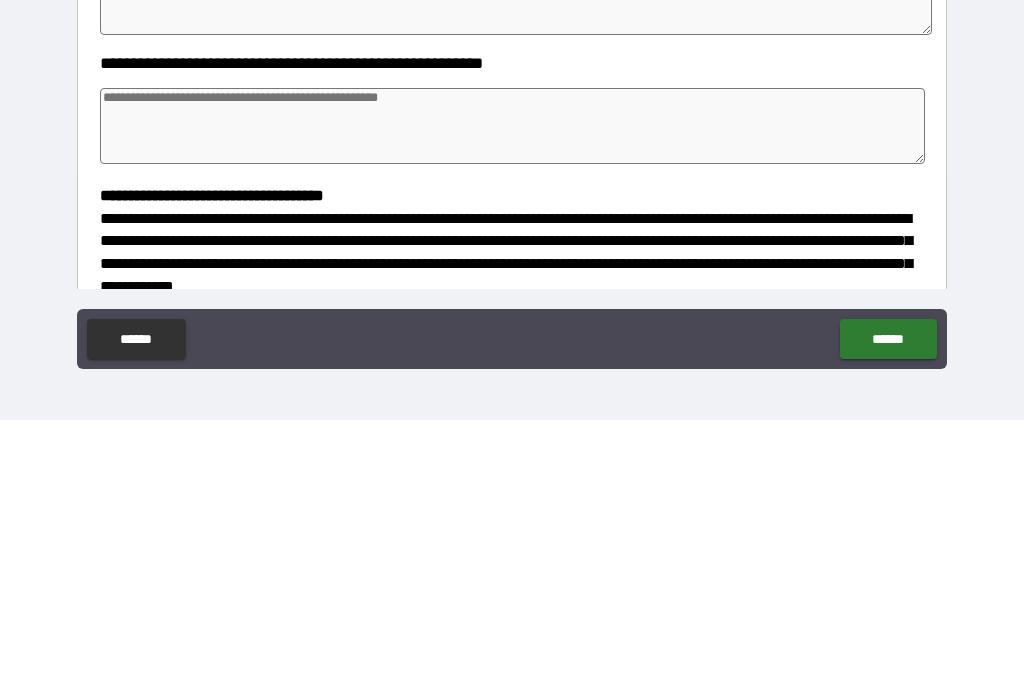 type on "**********" 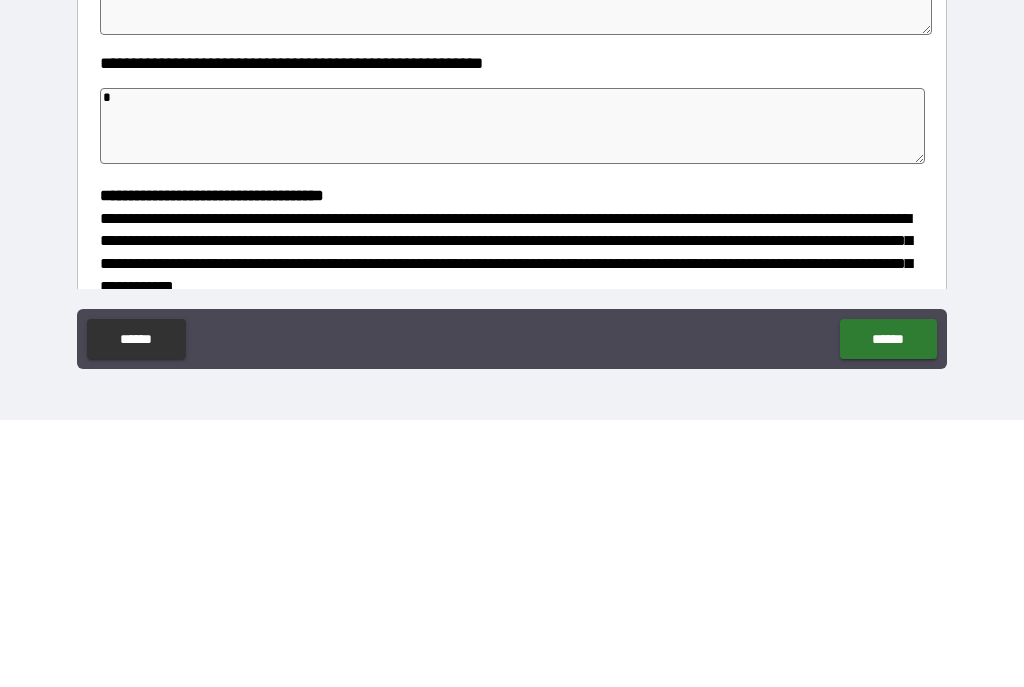 type on "*" 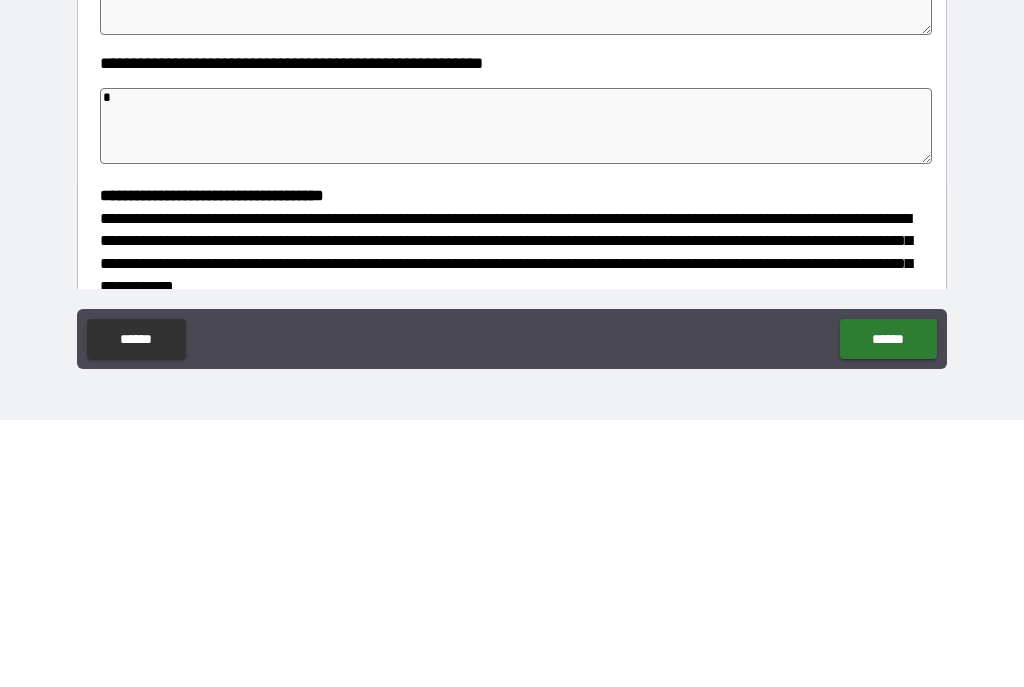 type on "**" 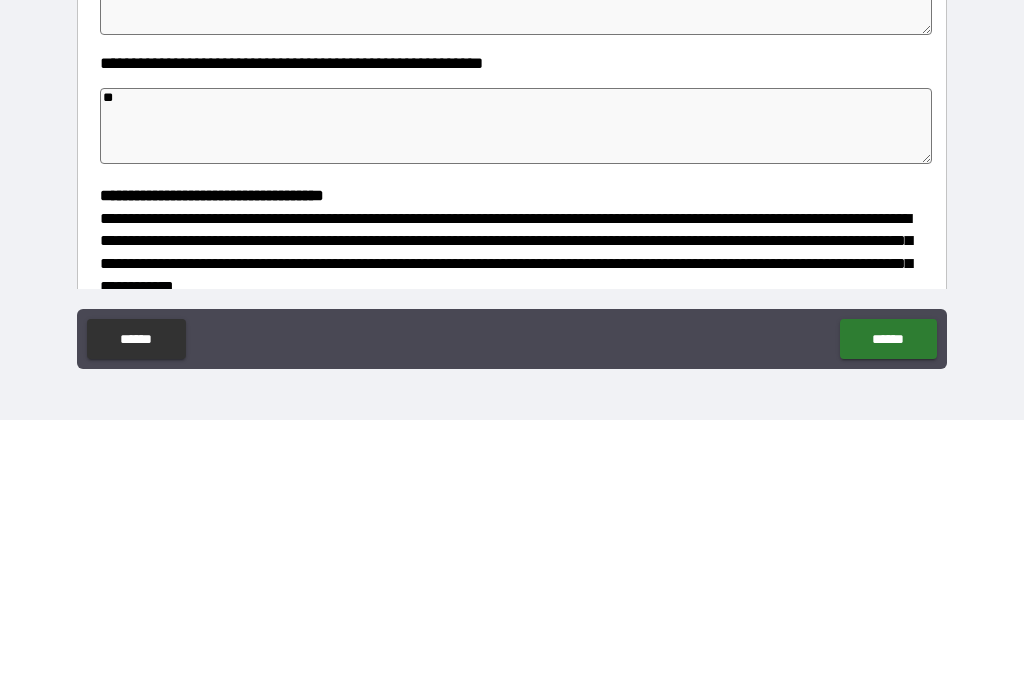 type on "*" 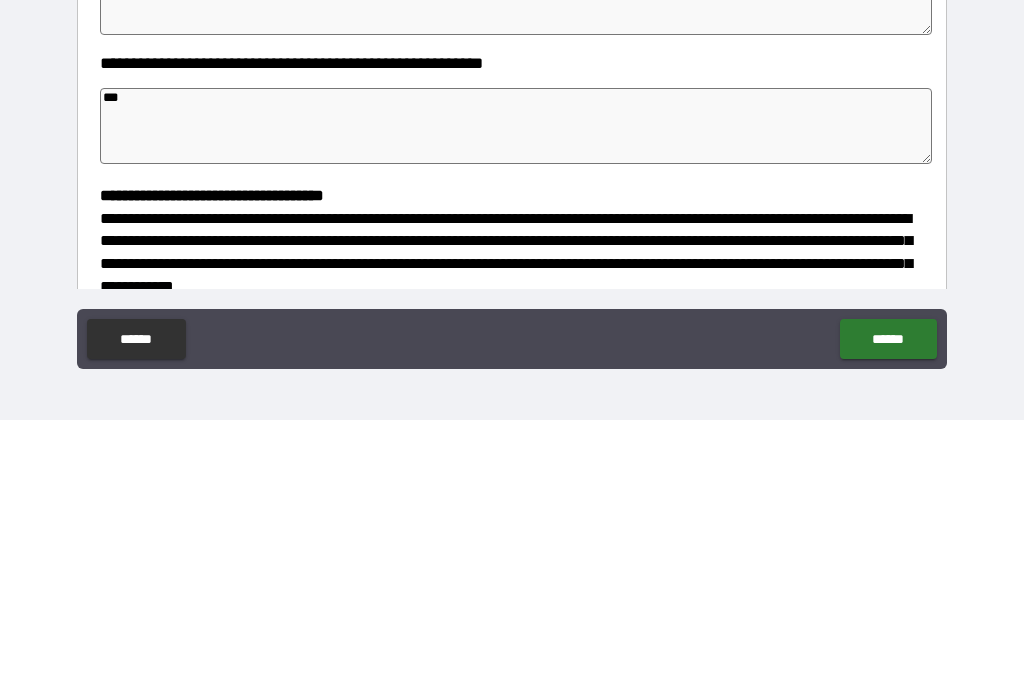 type on "*" 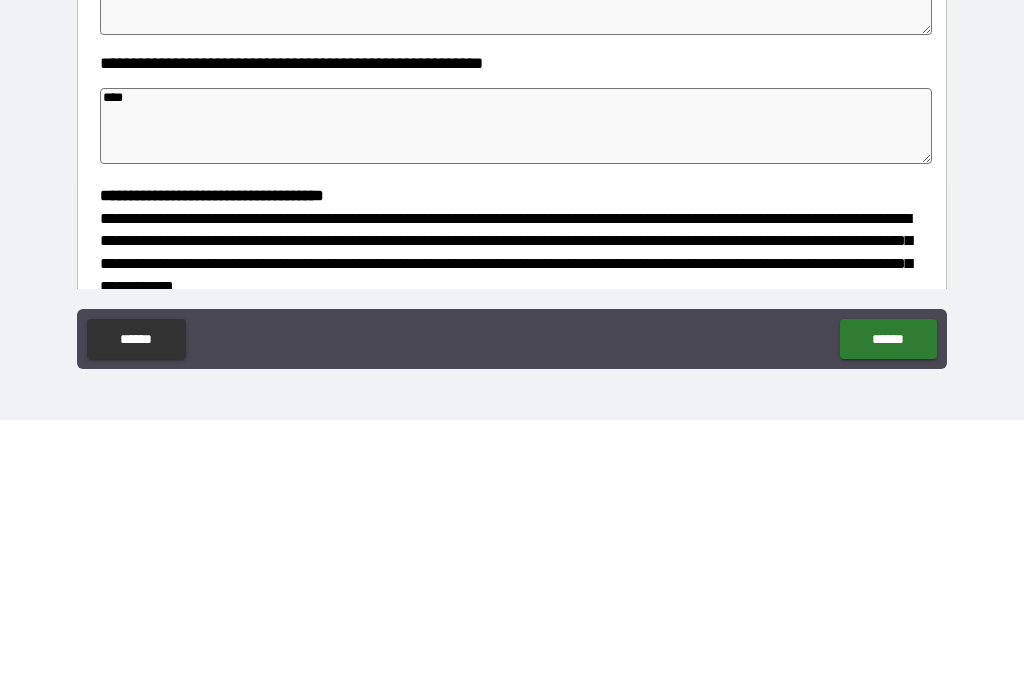 type on "*****" 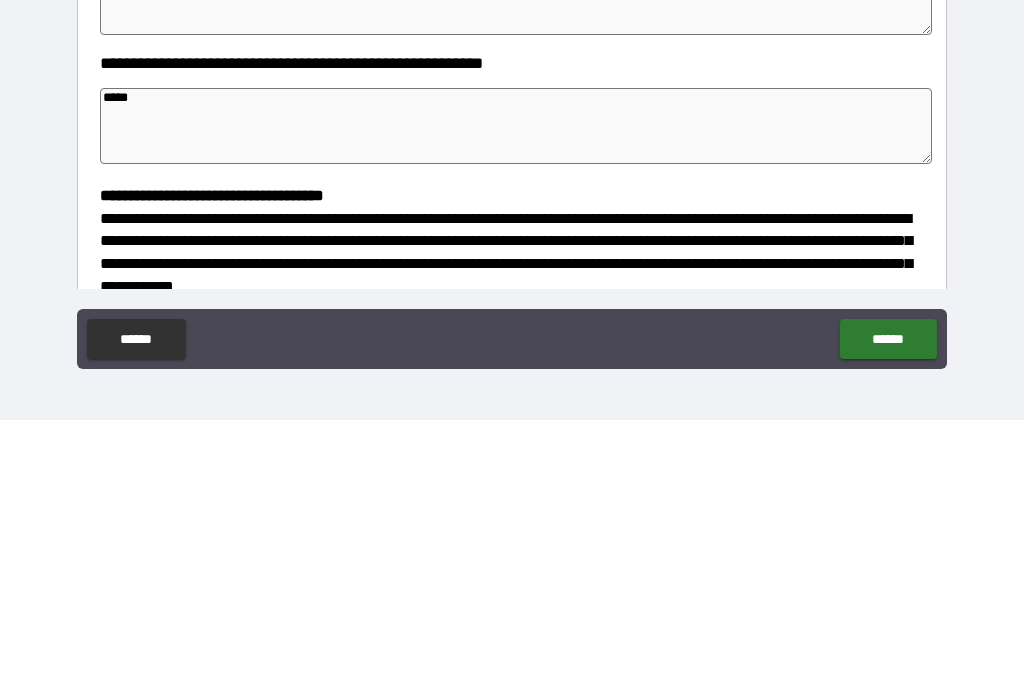 type 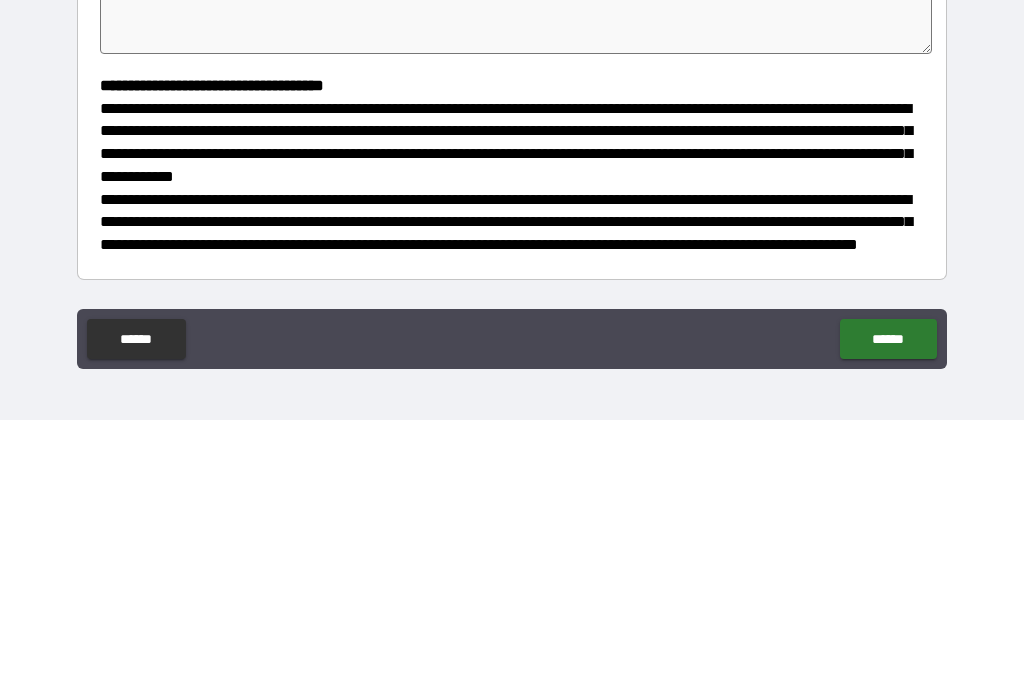 scroll, scrollTop: 298, scrollLeft: 0, axis: vertical 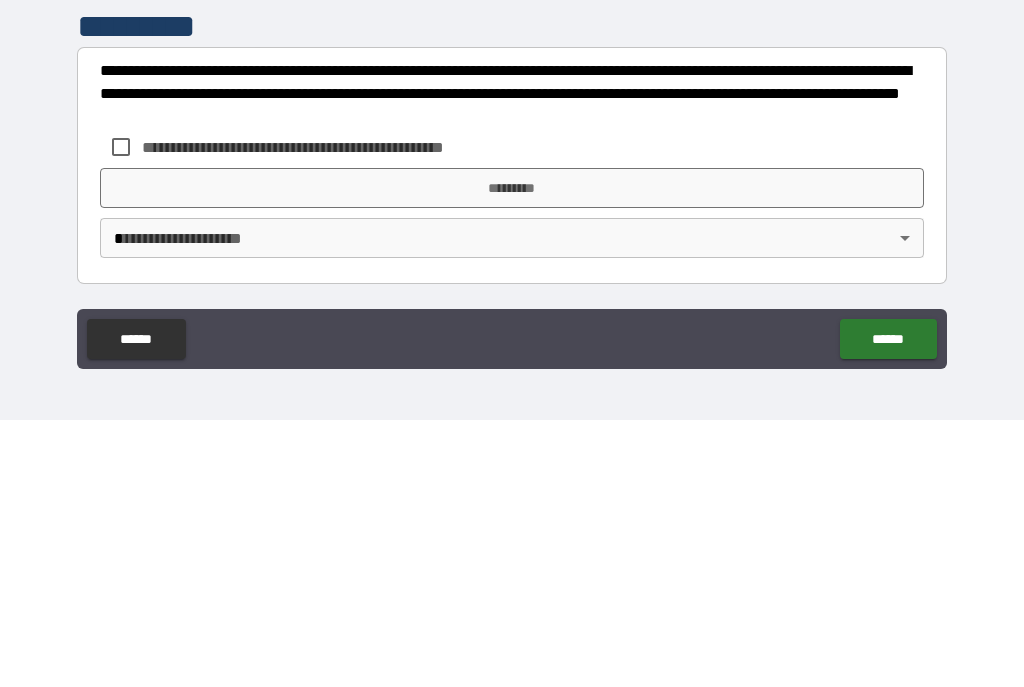 click on "*********" at bounding box center (512, 455) 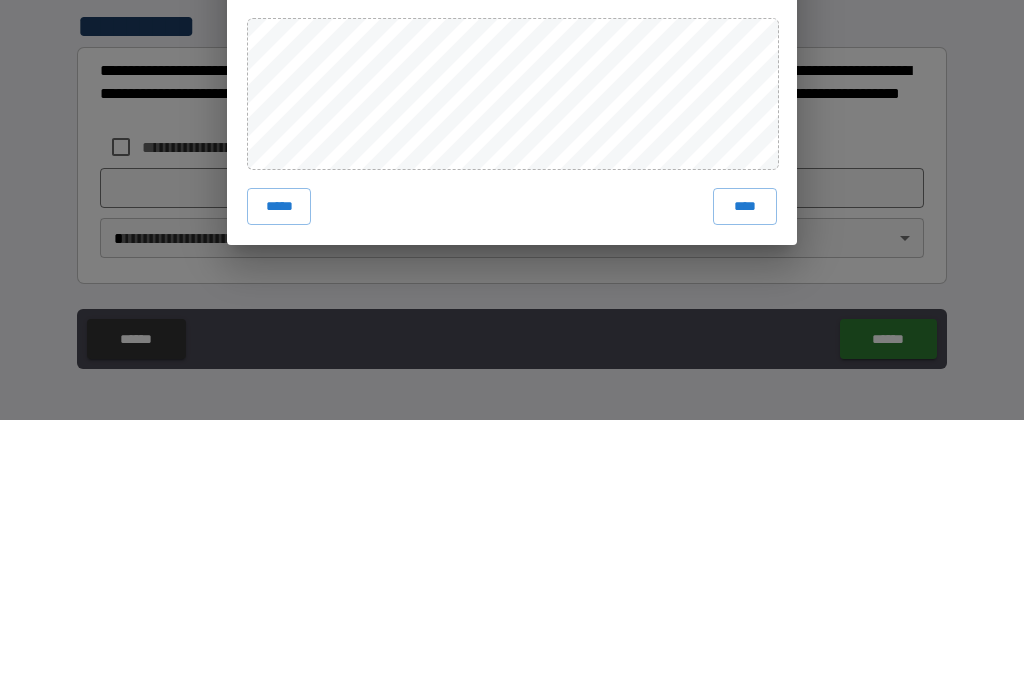scroll, scrollTop: 572, scrollLeft: 0, axis: vertical 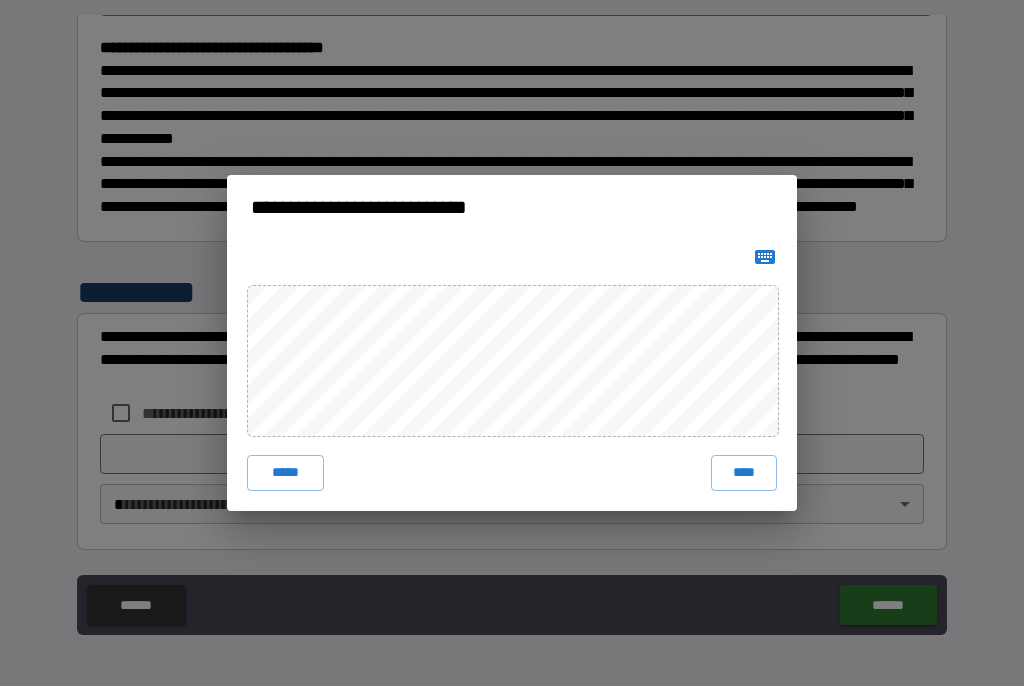 click on "****" at bounding box center [744, 474] 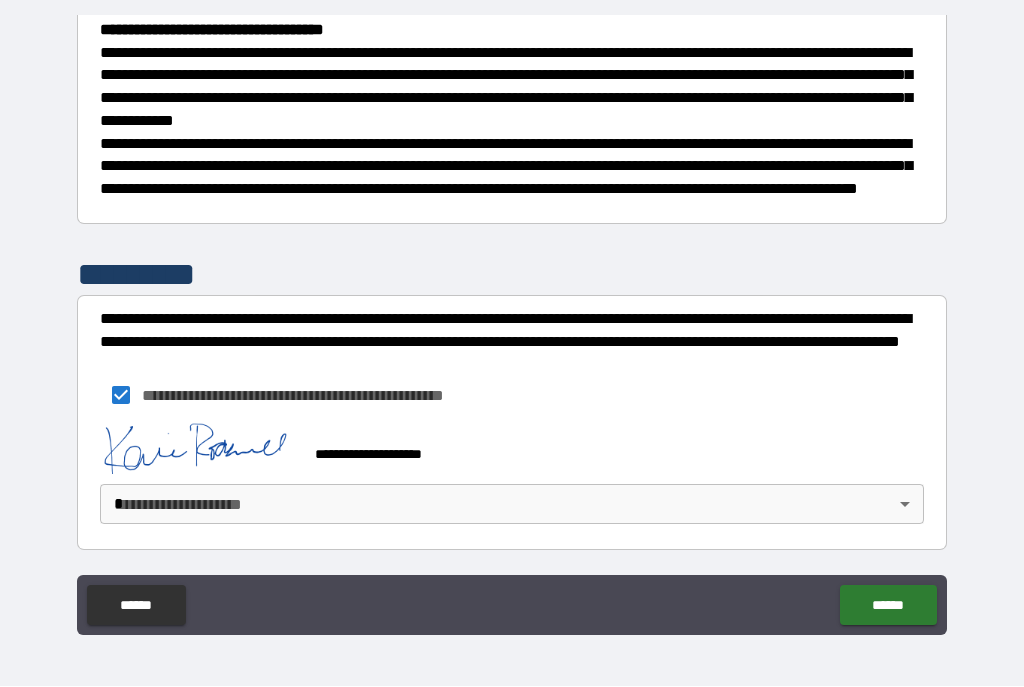 scroll, scrollTop: 589, scrollLeft: 0, axis: vertical 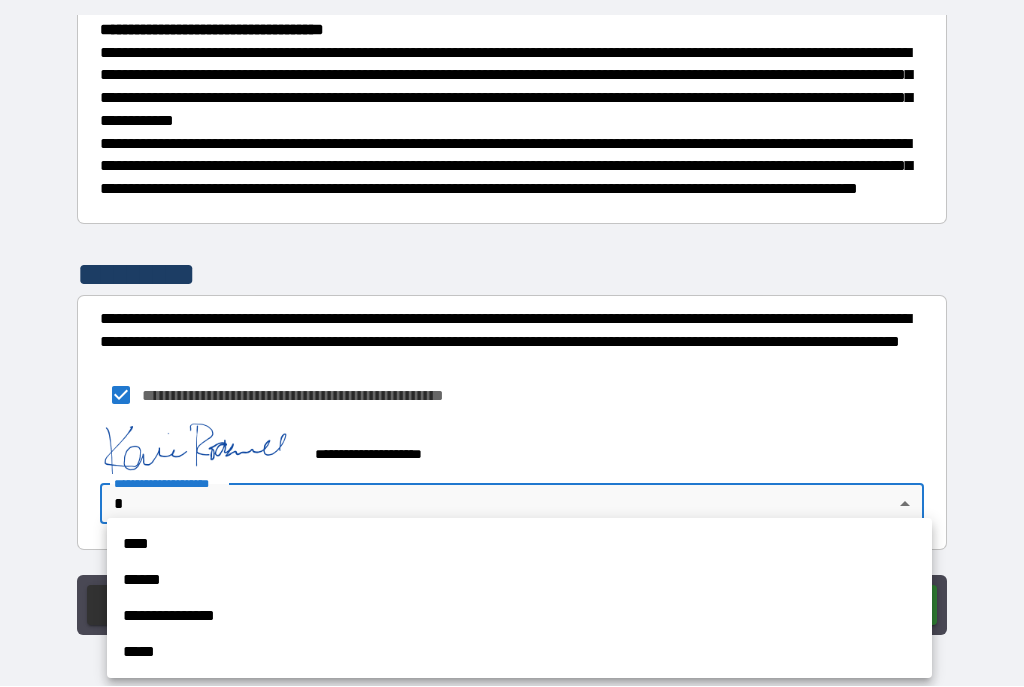 click on "****" at bounding box center (519, 545) 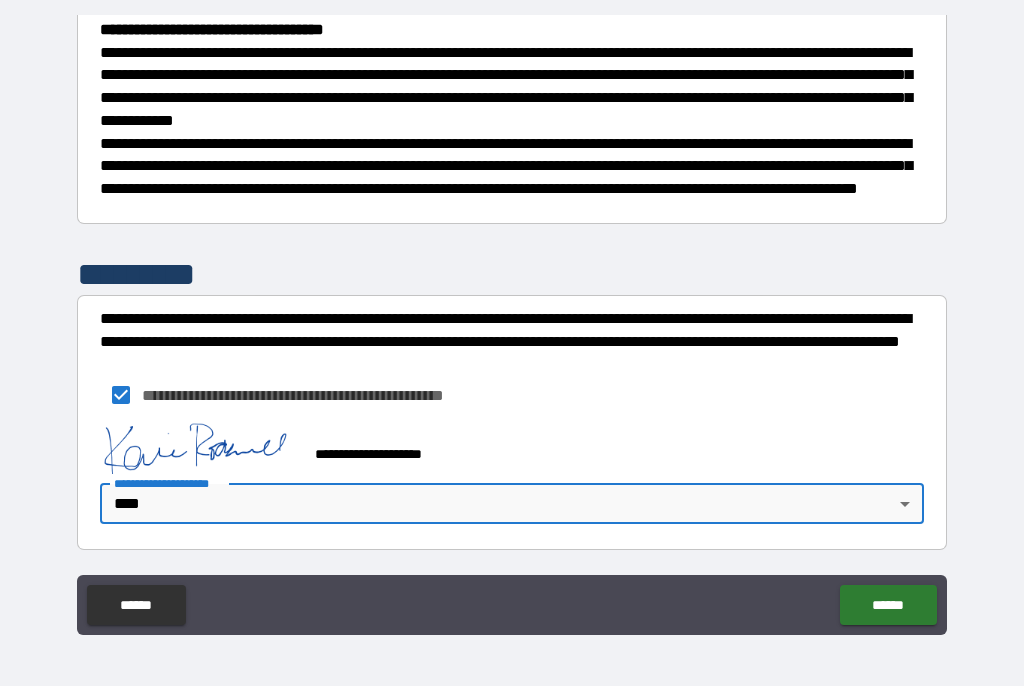 click on "******" at bounding box center (888, 606) 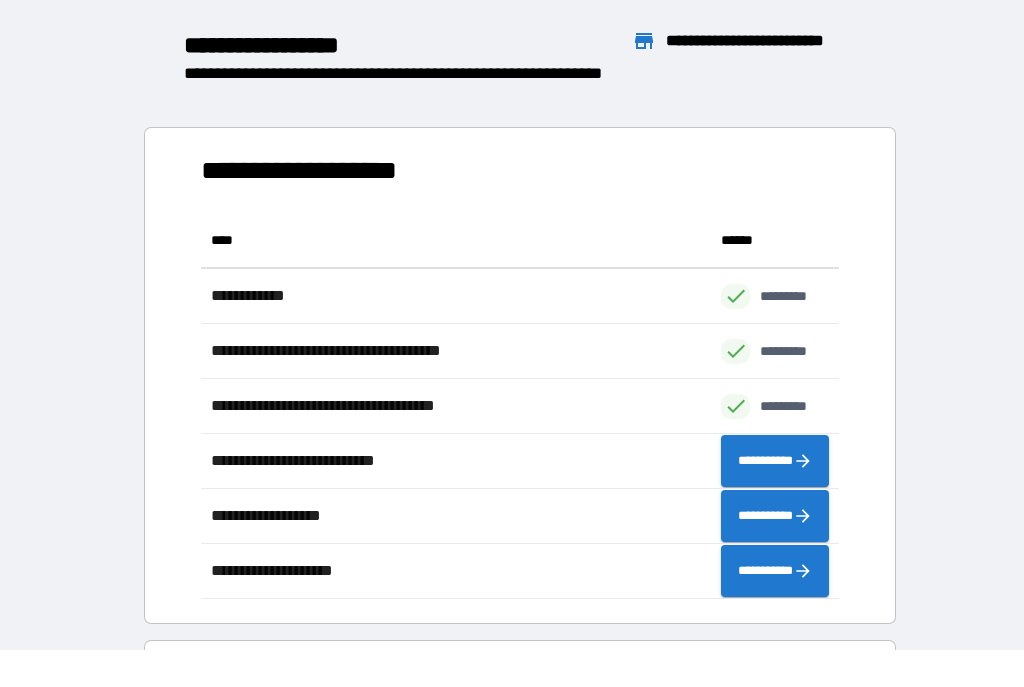 scroll, scrollTop: 386, scrollLeft: 638, axis: both 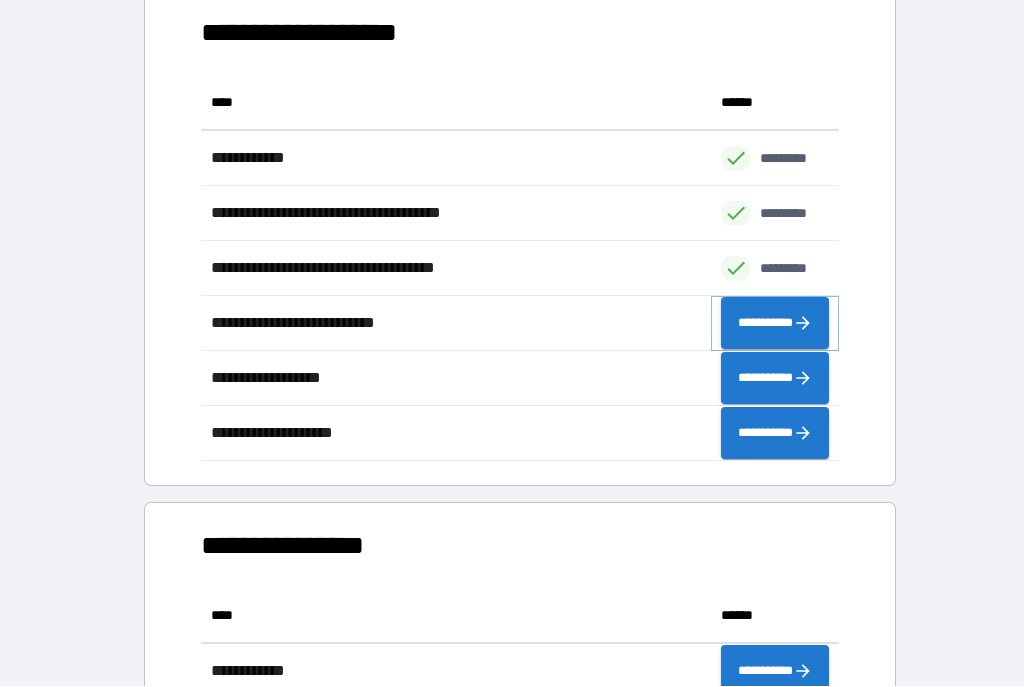 click on "**********" at bounding box center [775, 324] 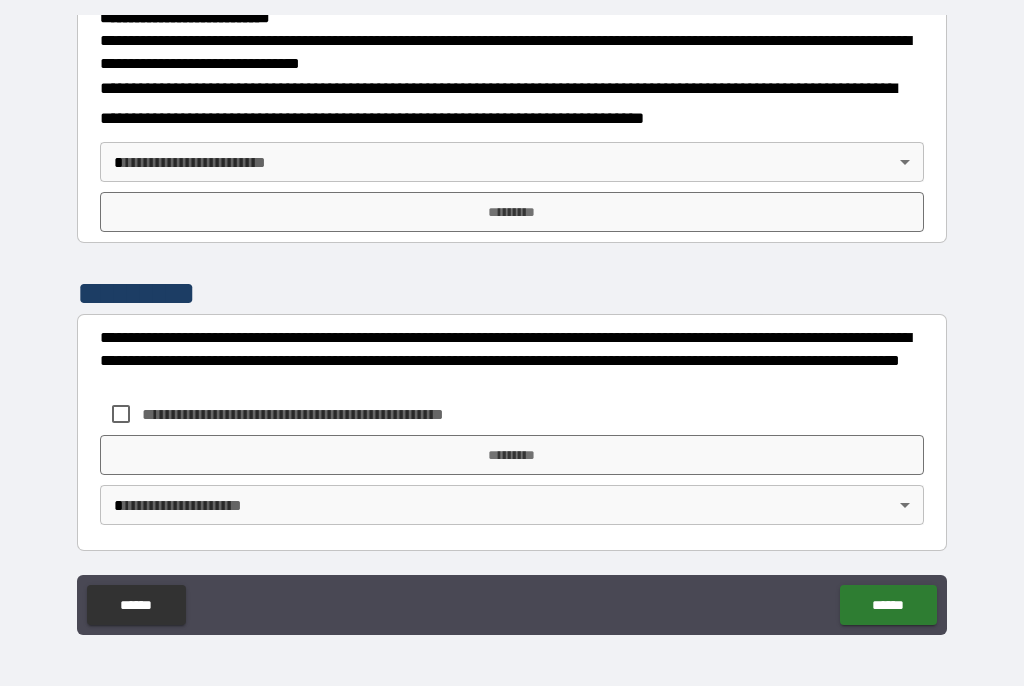 scroll, scrollTop: 679, scrollLeft: 0, axis: vertical 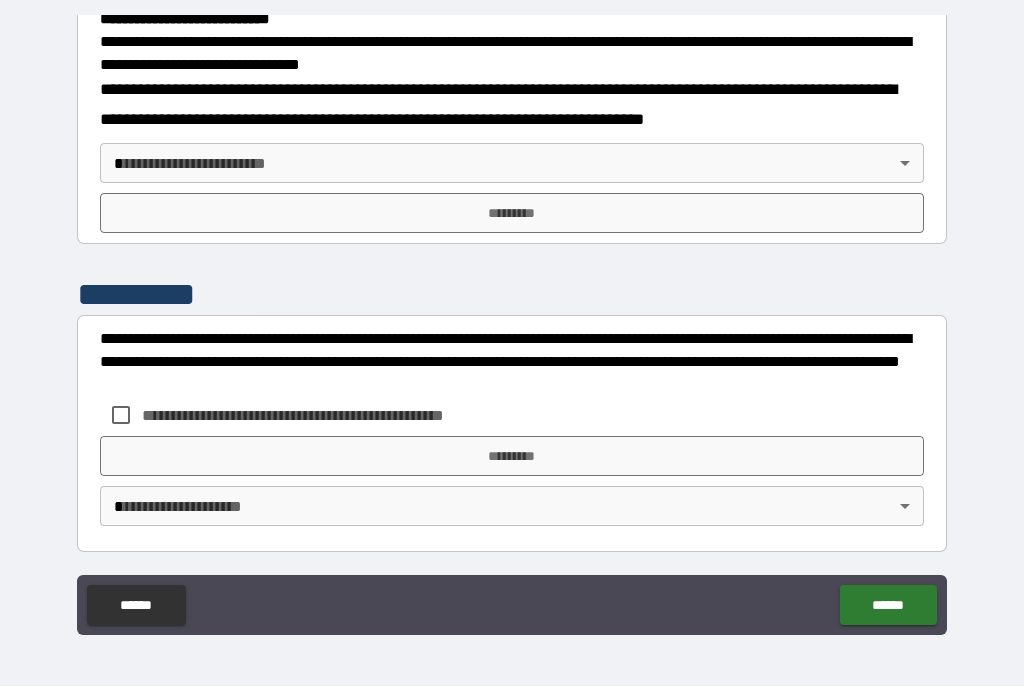 click on "**********" at bounding box center (512, 325) 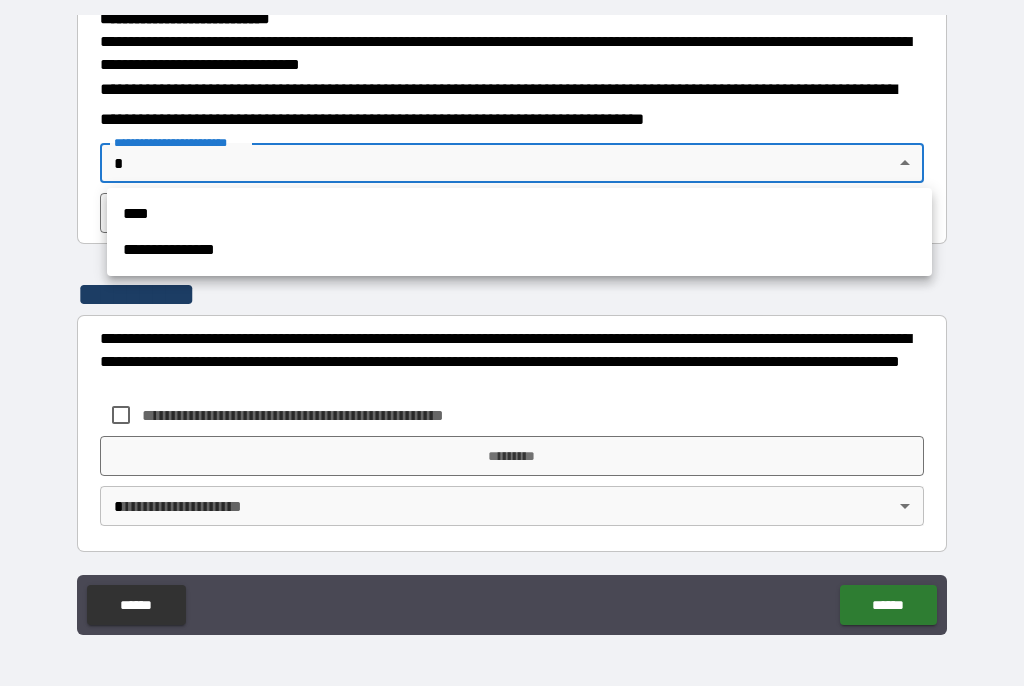 click on "****" at bounding box center (519, 215) 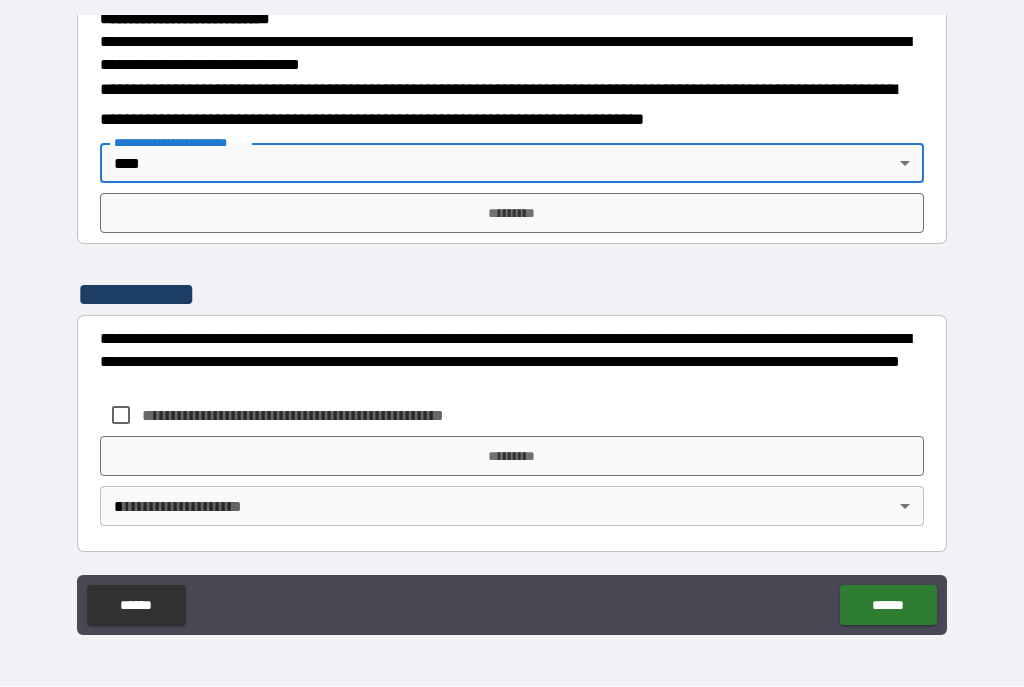 click on "*********" at bounding box center (512, 214) 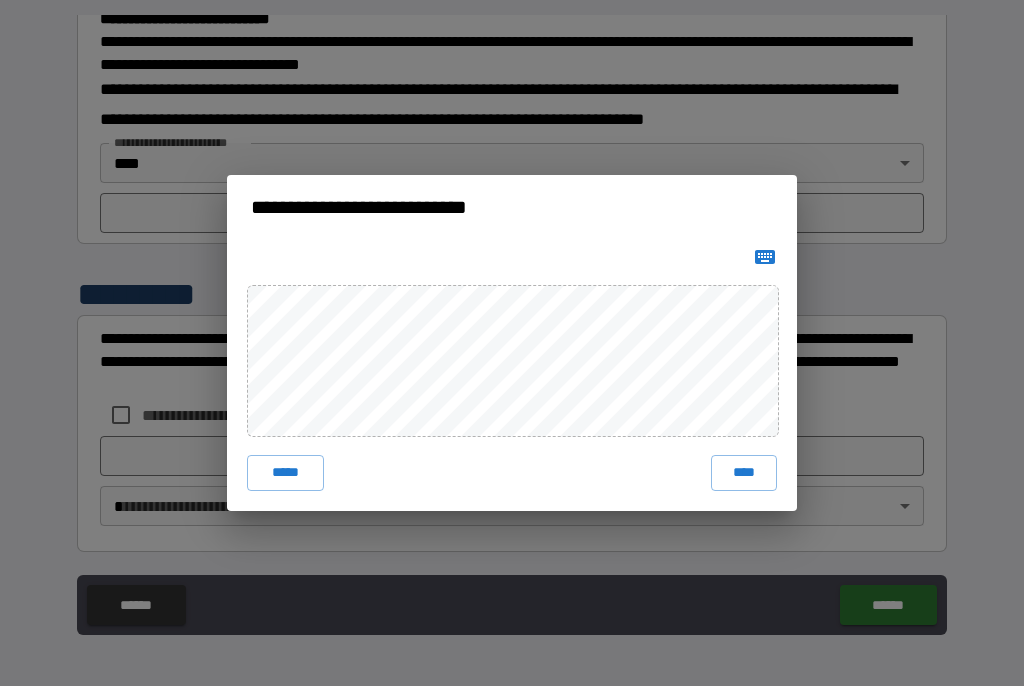 click on "****" at bounding box center (744, 474) 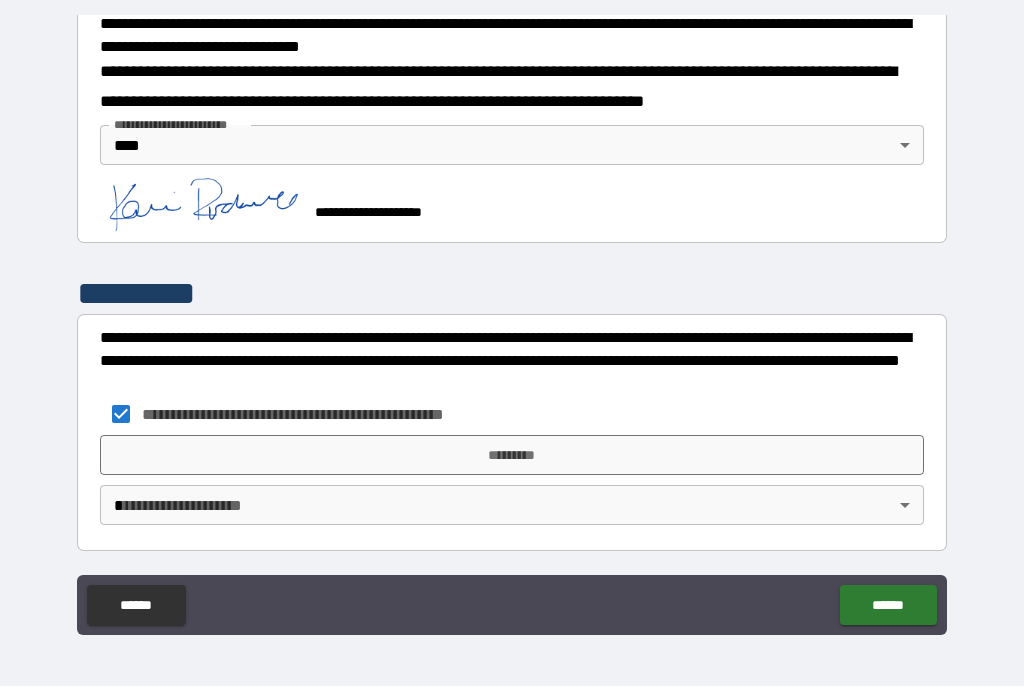 scroll, scrollTop: 696, scrollLeft: 0, axis: vertical 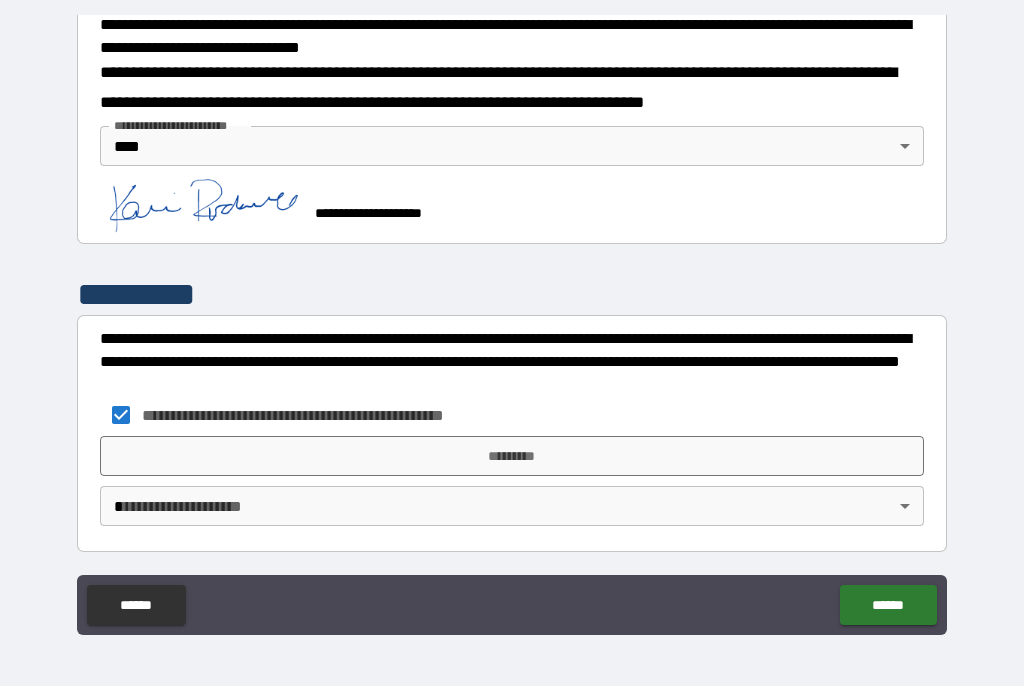 click on "*********" at bounding box center (512, 457) 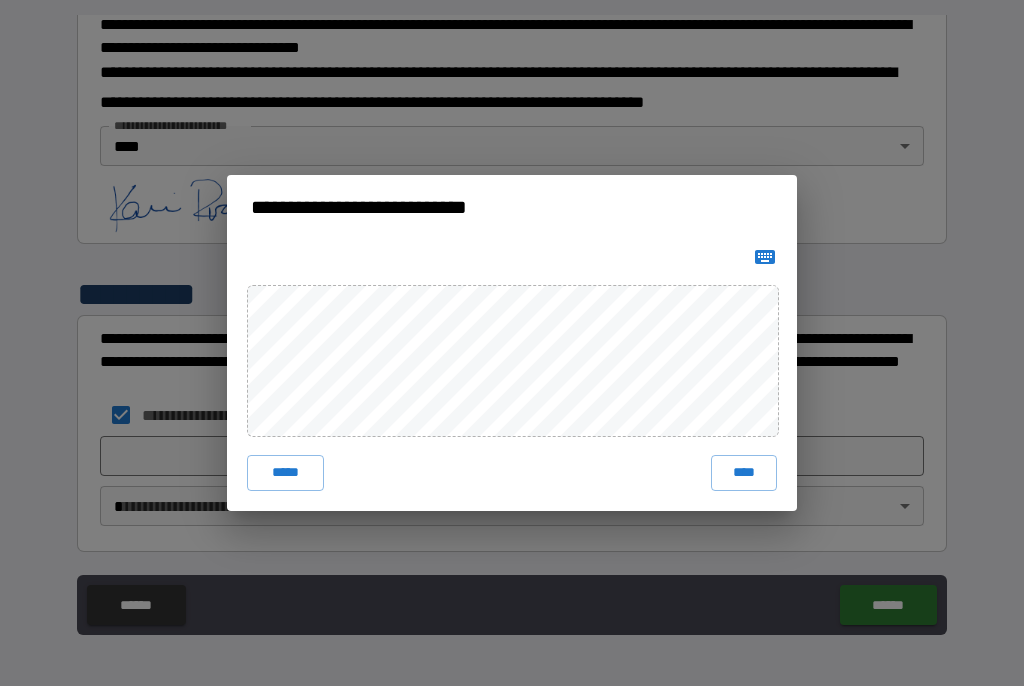 click on "****" at bounding box center [744, 474] 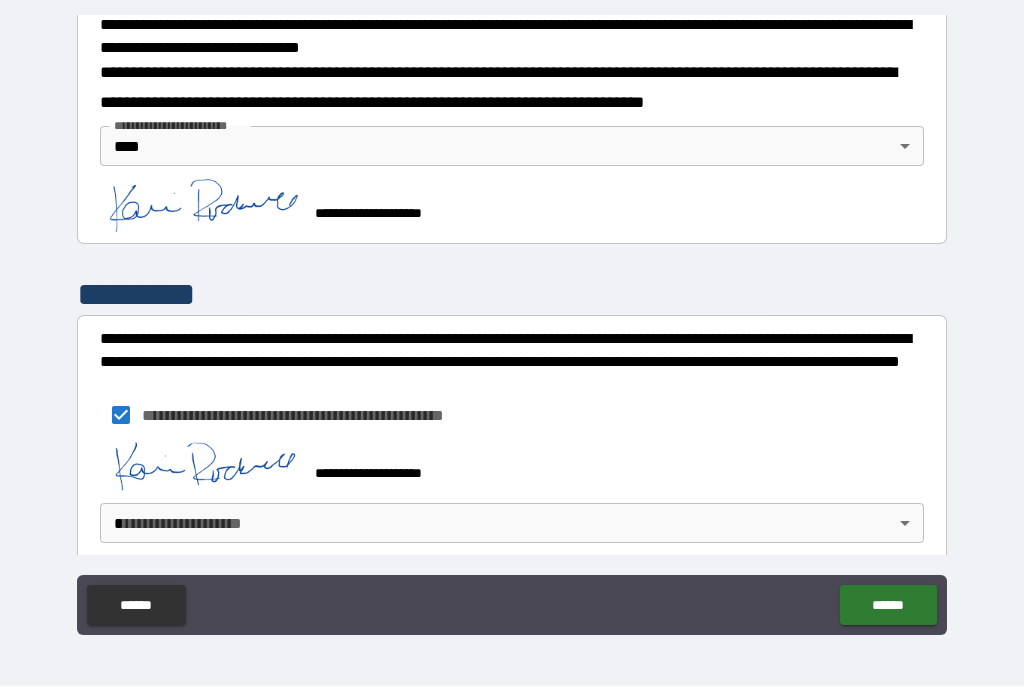 click on "**********" at bounding box center (512, 325) 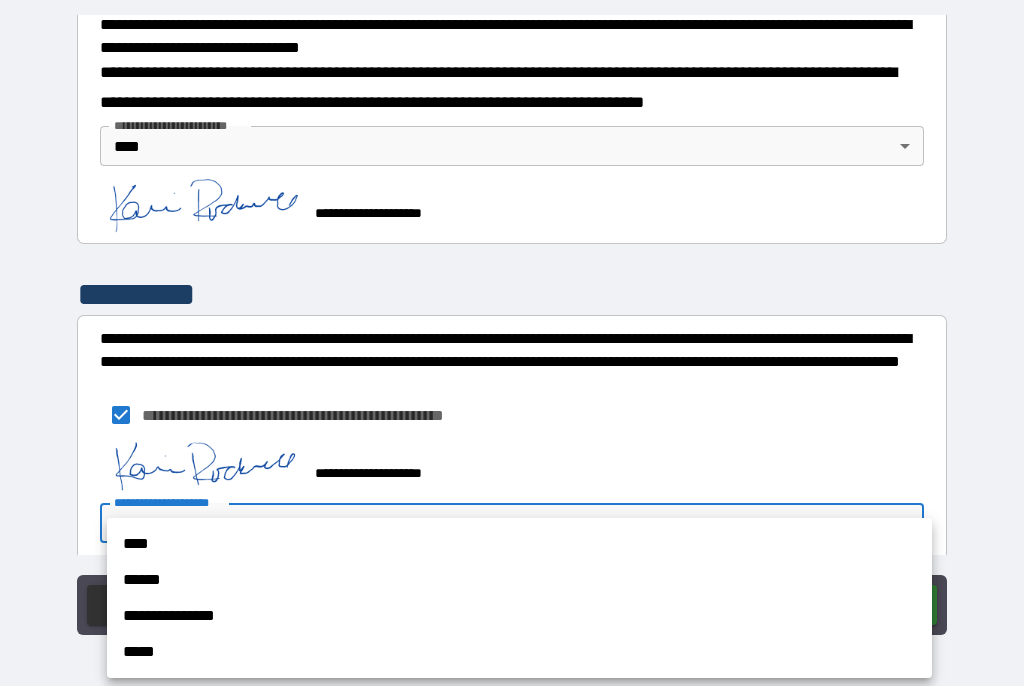 click on "****" at bounding box center [519, 545] 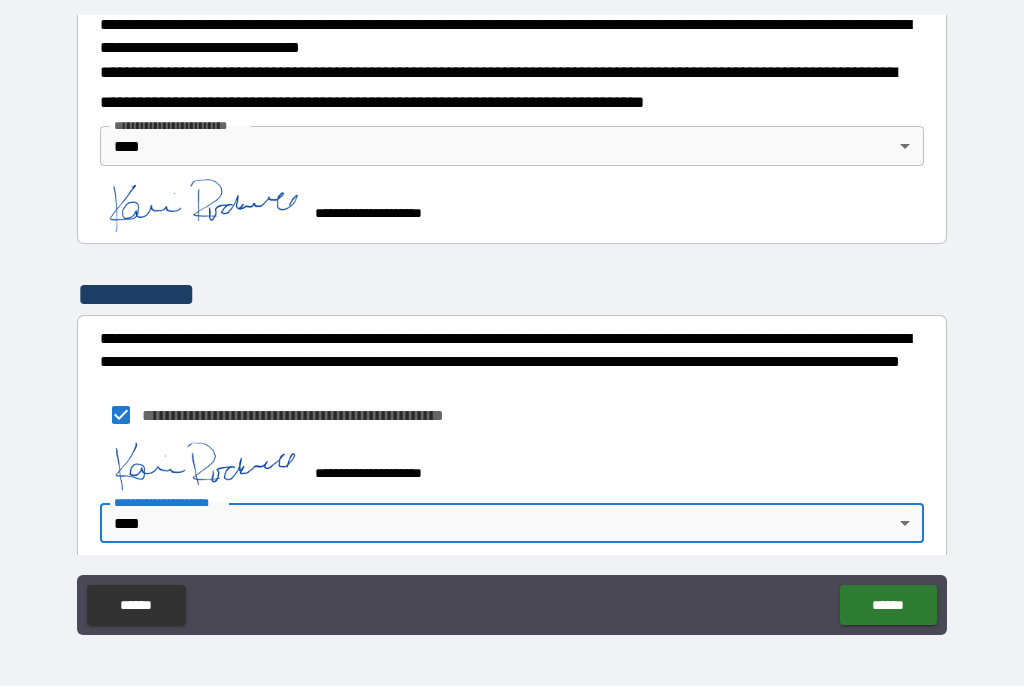 click on "******" at bounding box center [888, 606] 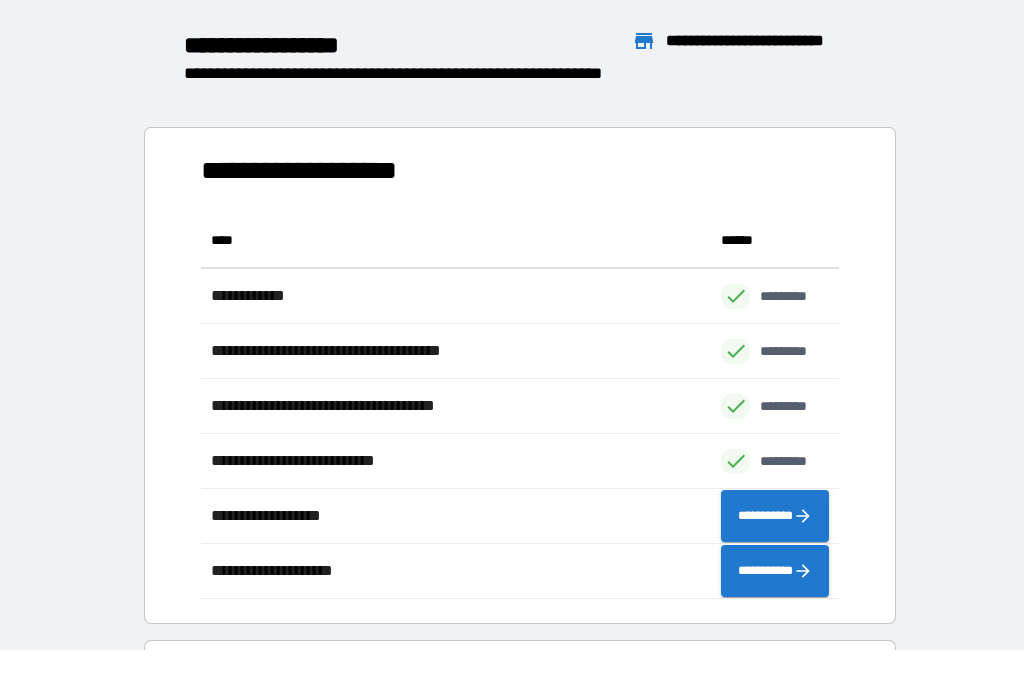 scroll, scrollTop: 1, scrollLeft: 1, axis: both 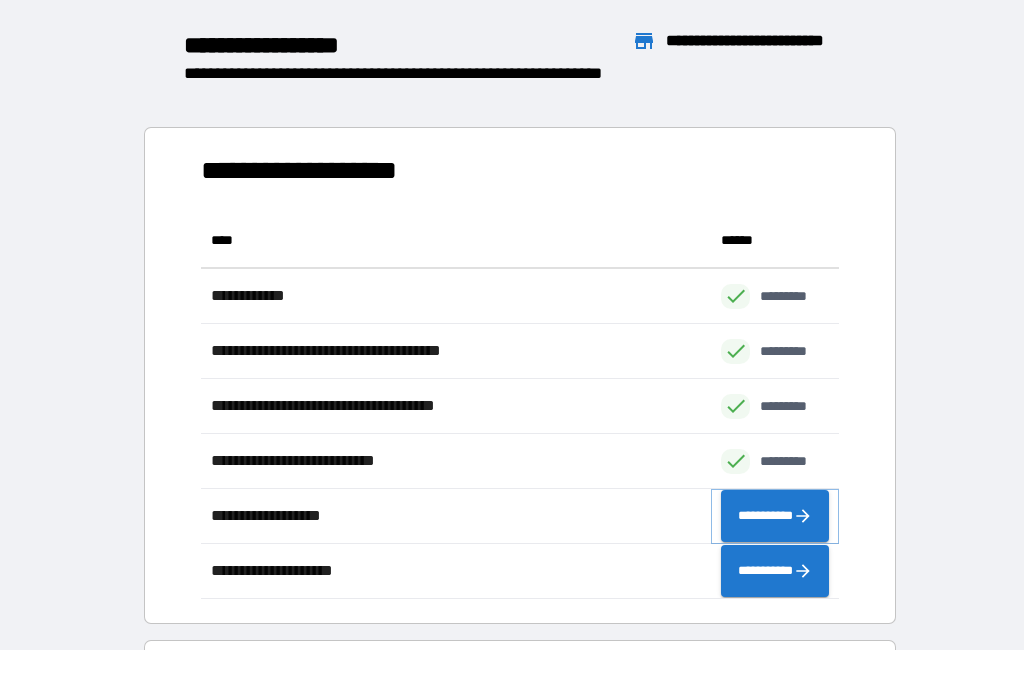 click on "**********" at bounding box center (775, 517) 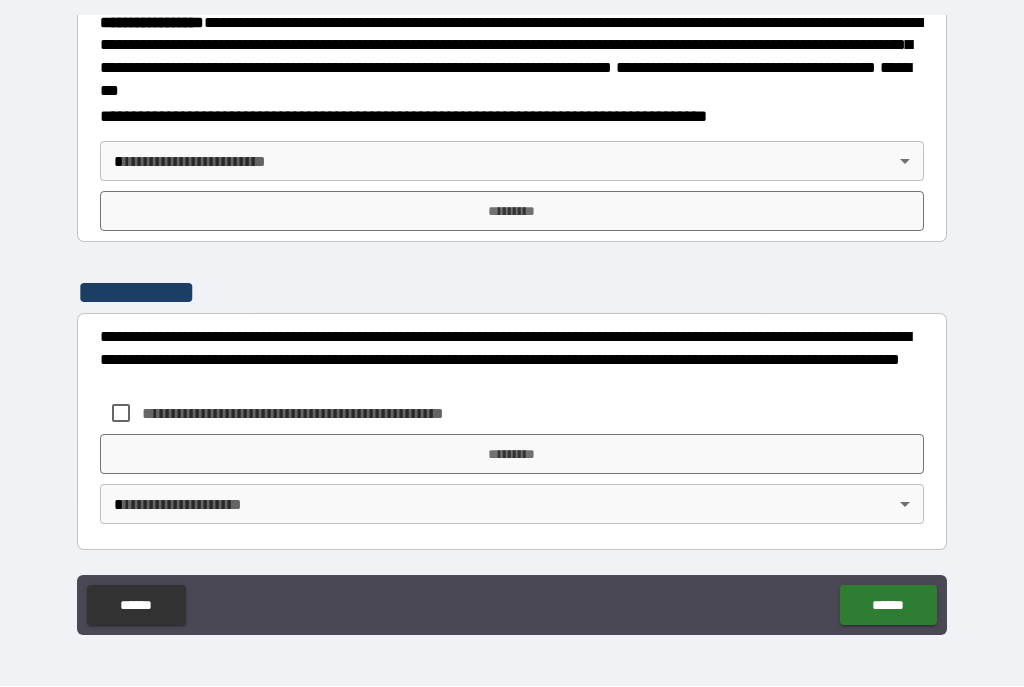 scroll, scrollTop: 2321, scrollLeft: 0, axis: vertical 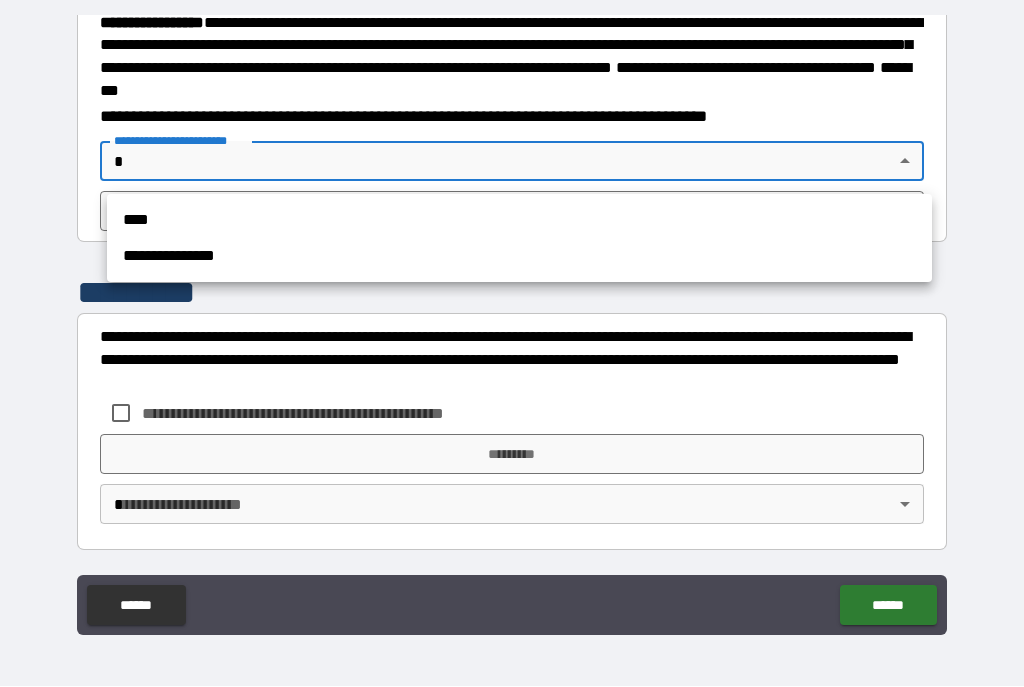 click on "****" at bounding box center [519, 221] 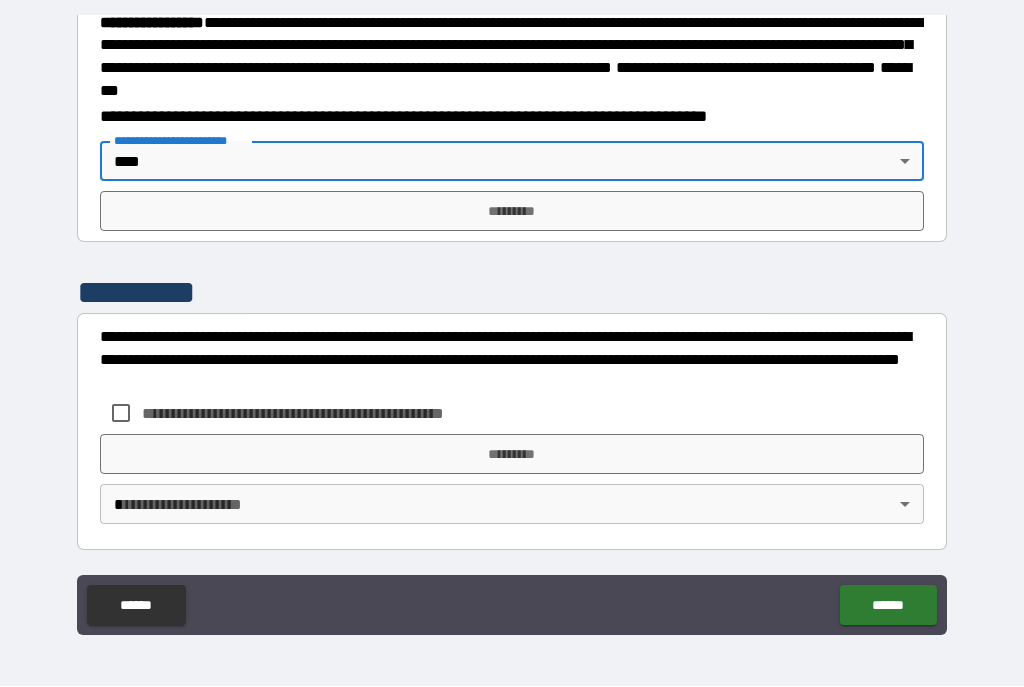 click on "*********" at bounding box center (512, 212) 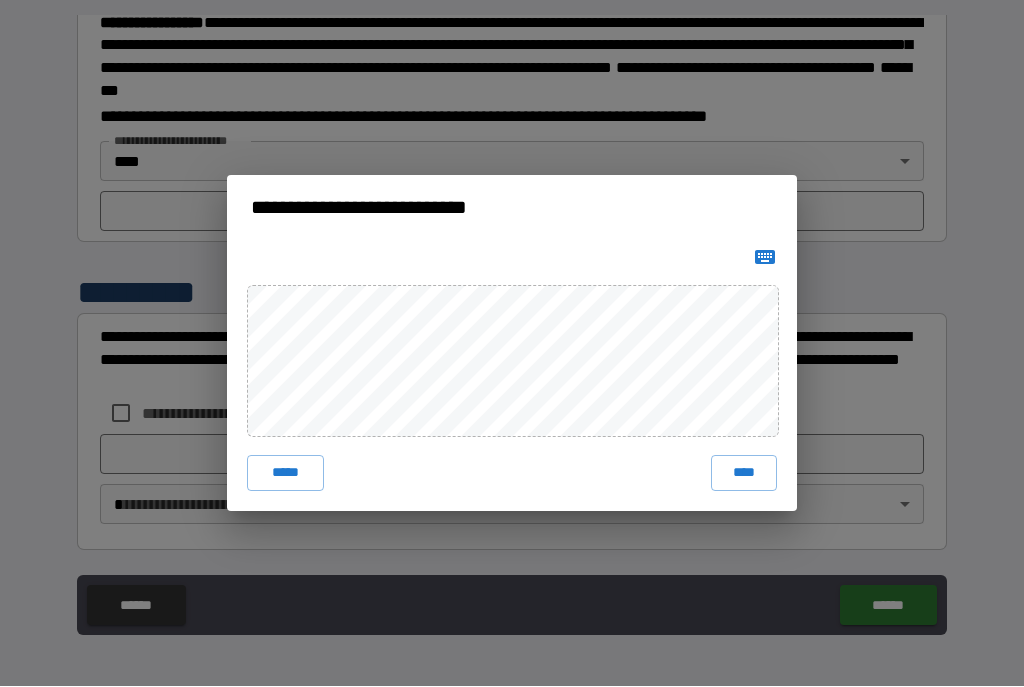 click on "****" at bounding box center [744, 474] 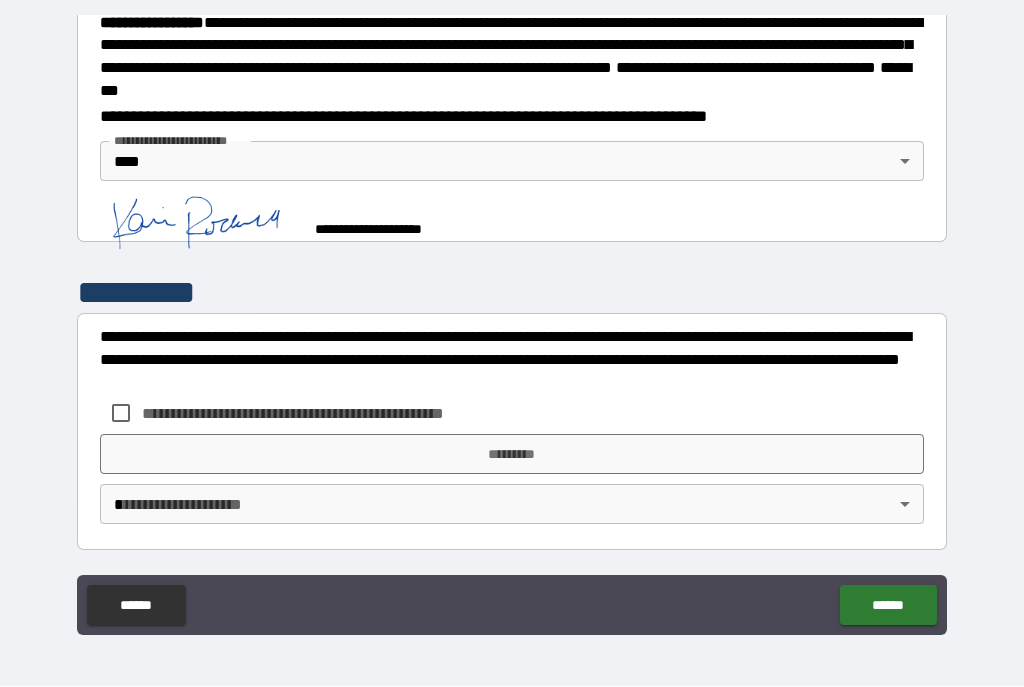 scroll, scrollTop: 2317, scrollLeft: 0, axis: vertical 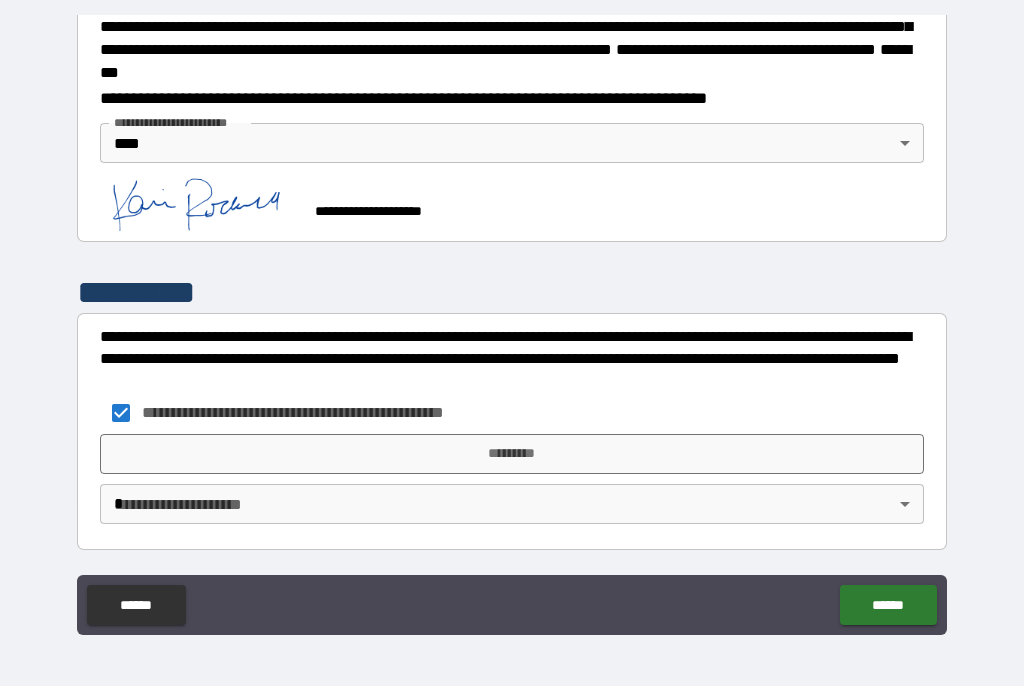 click on "*********" at bounding box center (512, 455) 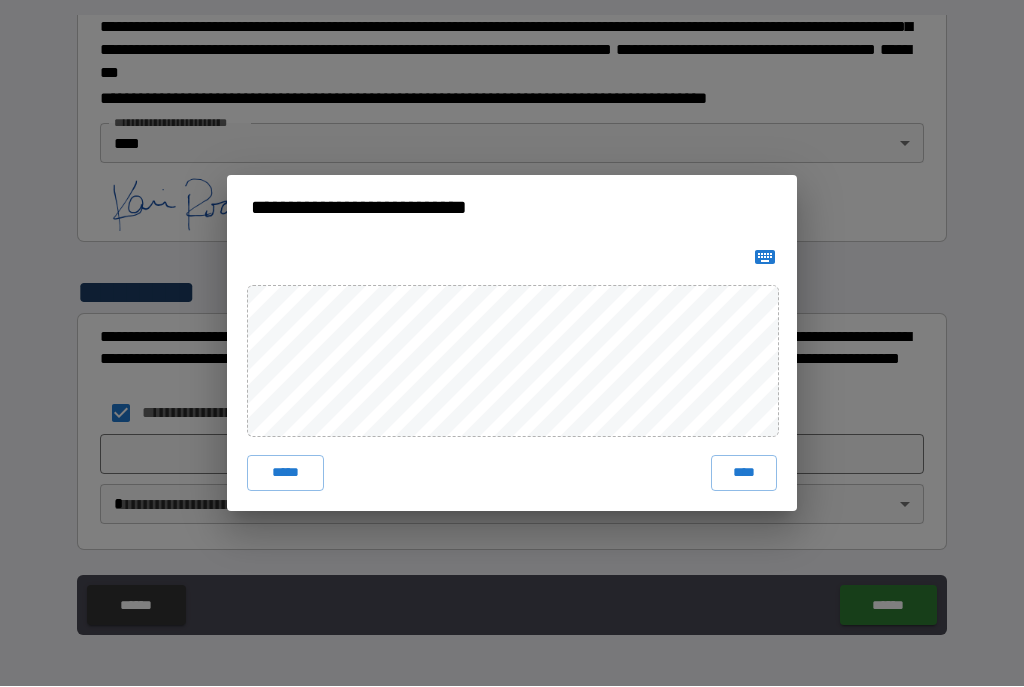 click on "****" at bounding box center [744, 474] 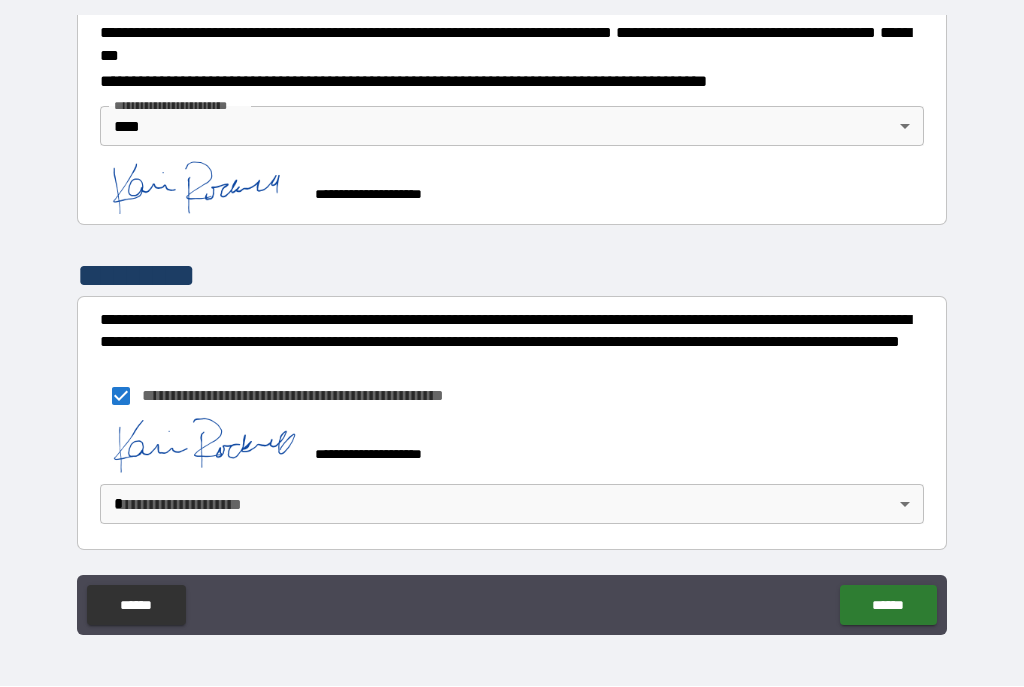 scroll, scrollTop: 2361, scrollLeft: 0, axis: vertical 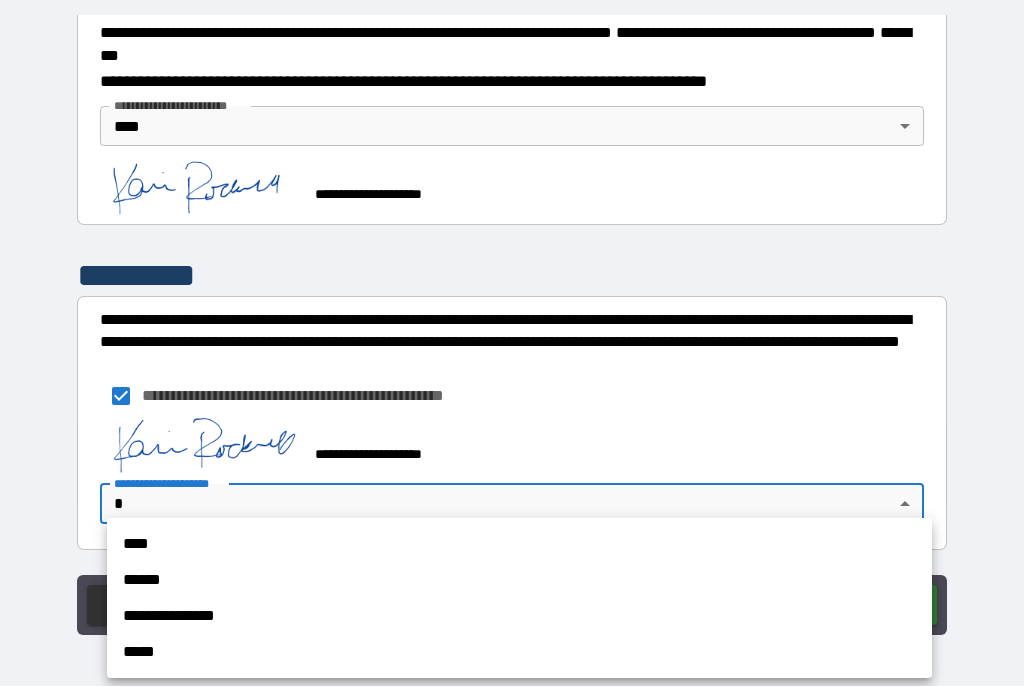 click on "****" at bounding box center [519, 545] 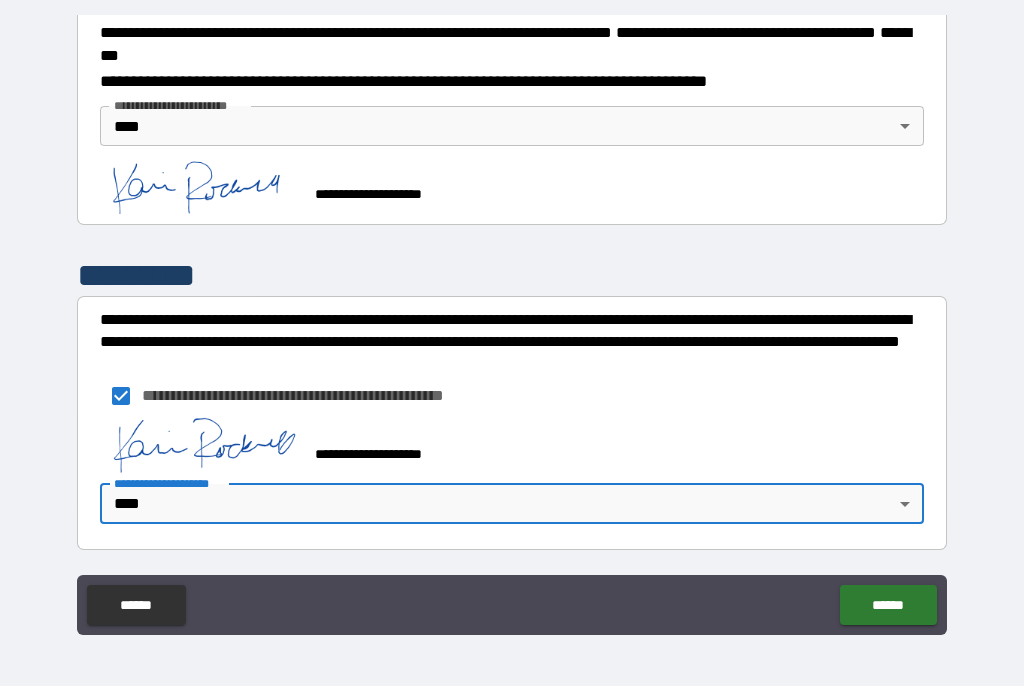 click on "******" at bounding box center (888, 606) 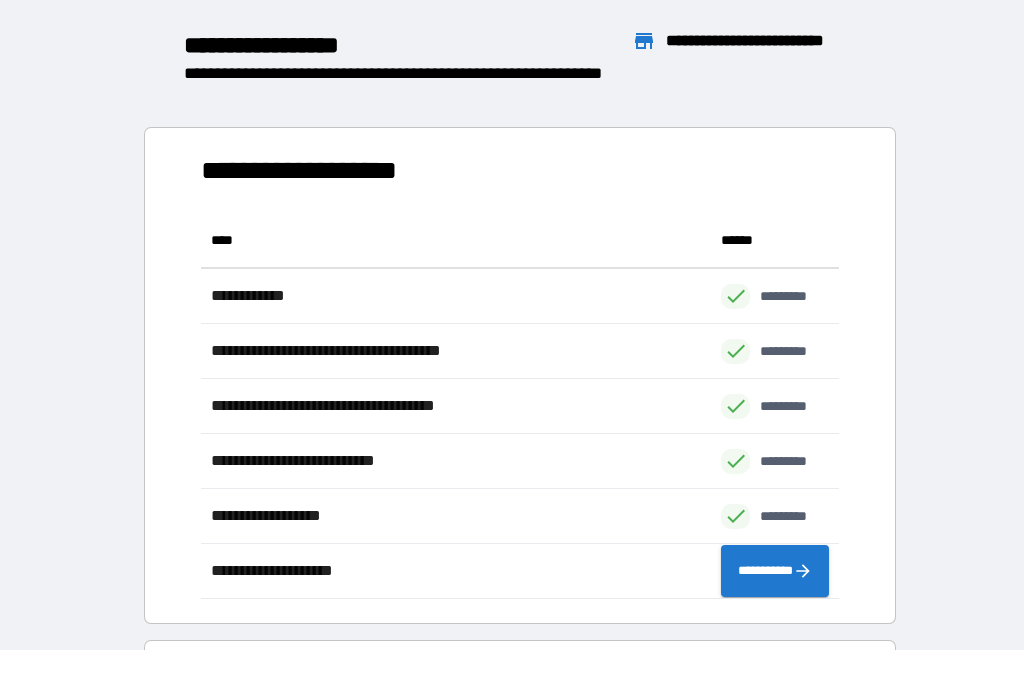 scroll, scrollTop: 1, scrollLeft: 1, axis: both 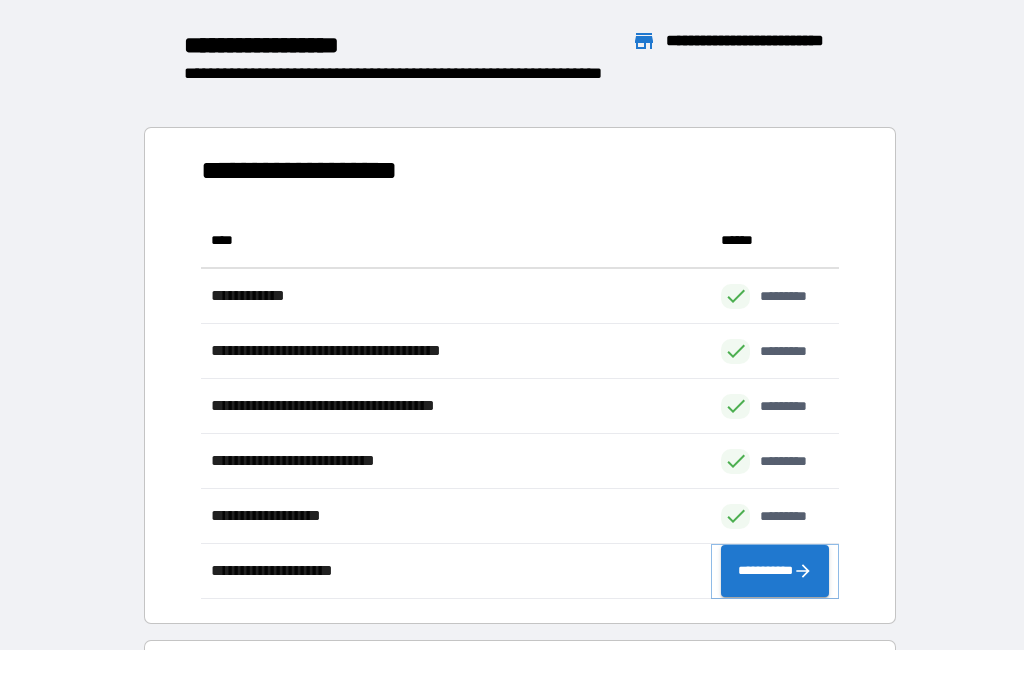 click on "**********" at bounding box center (775, 572) 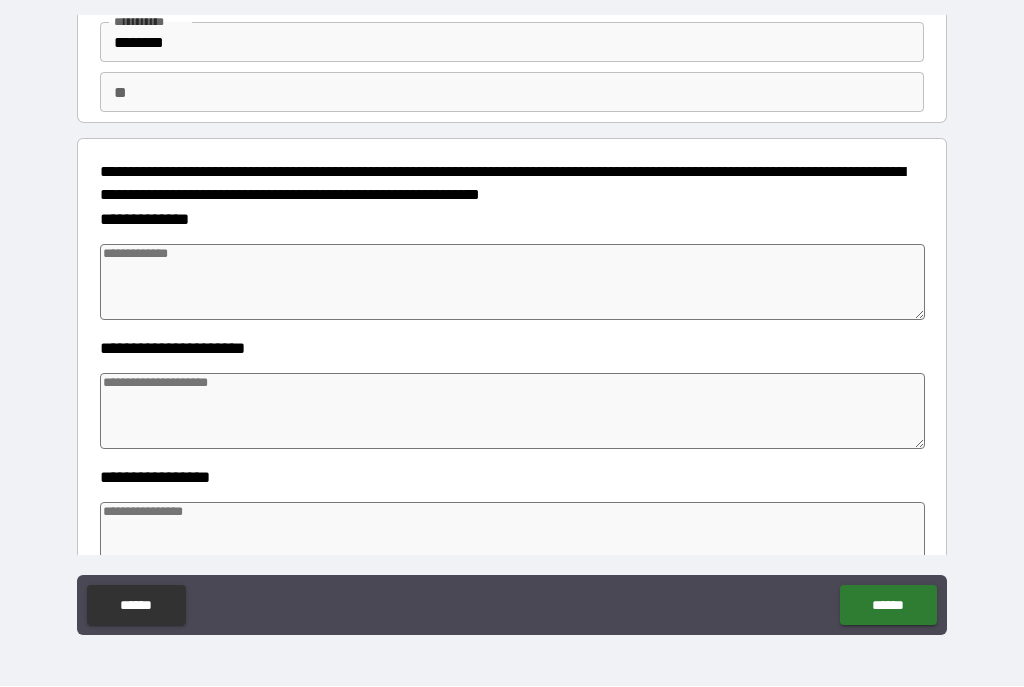 scroll, scrollTop: 152, scrollLeft: 0, axis: vertical 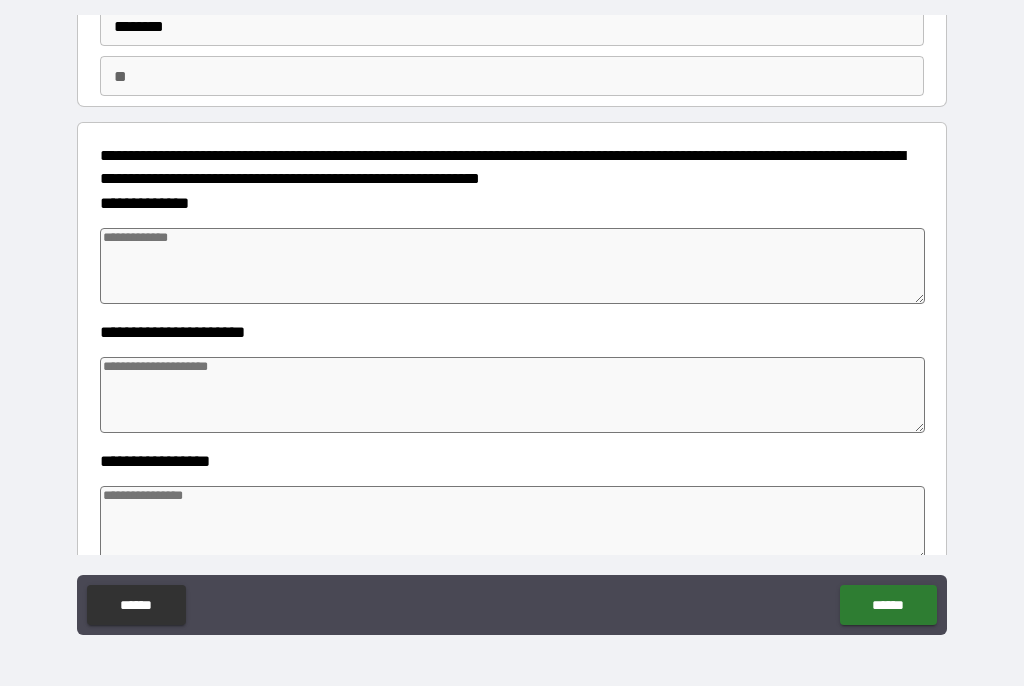 click at bounding box center [513, 267] 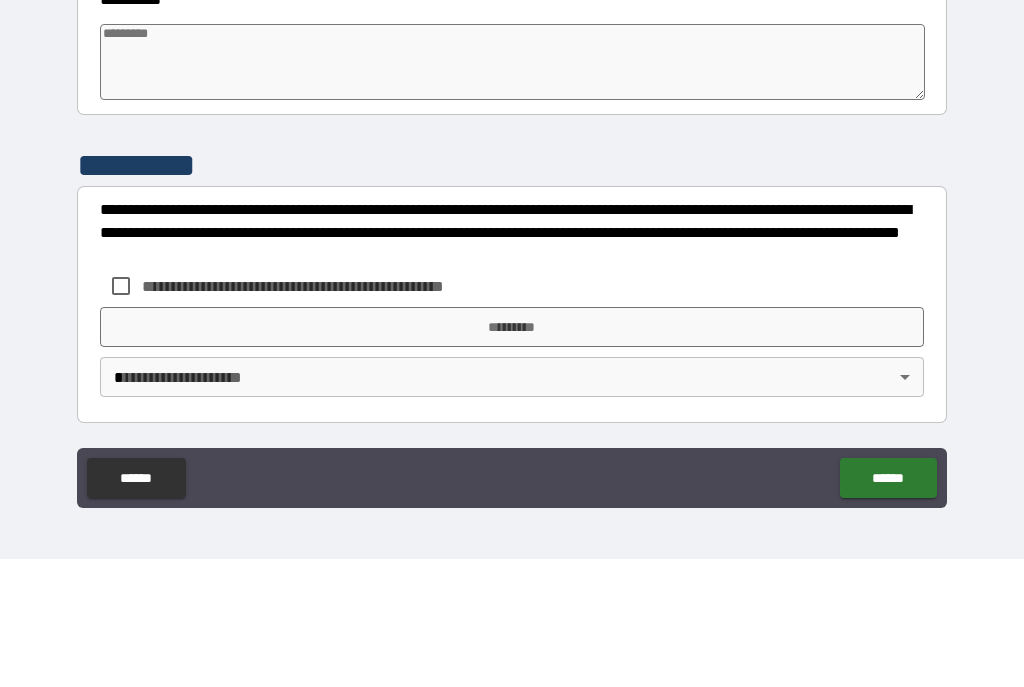 scroll, scrollTop: 616, scrollLeft: 0, axis: vertical 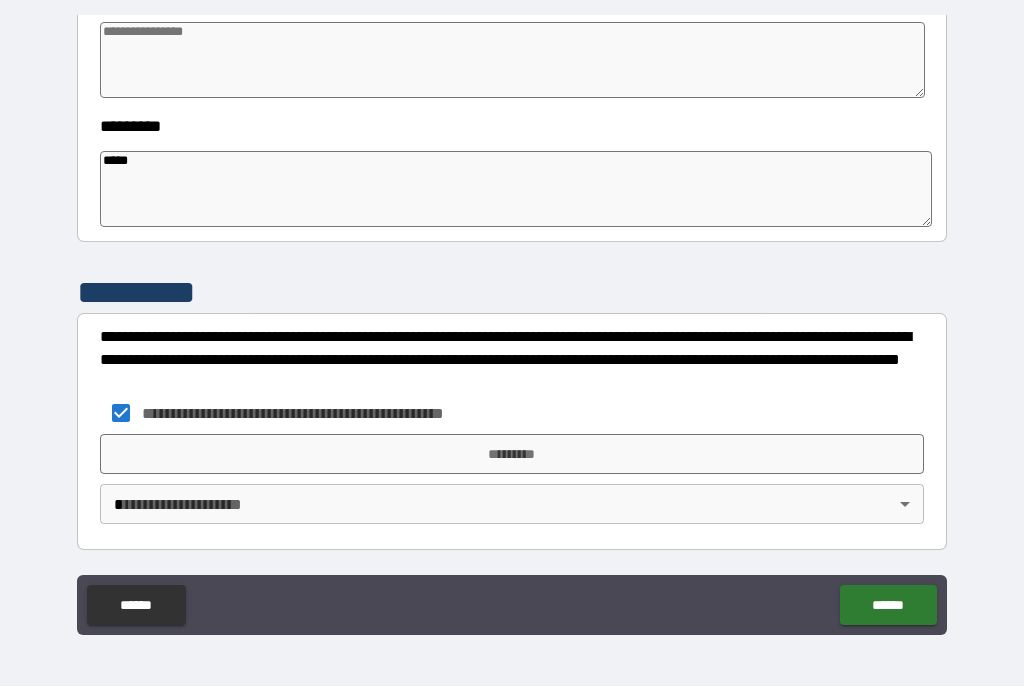 click on "*********" at bounding box center (512, 455) 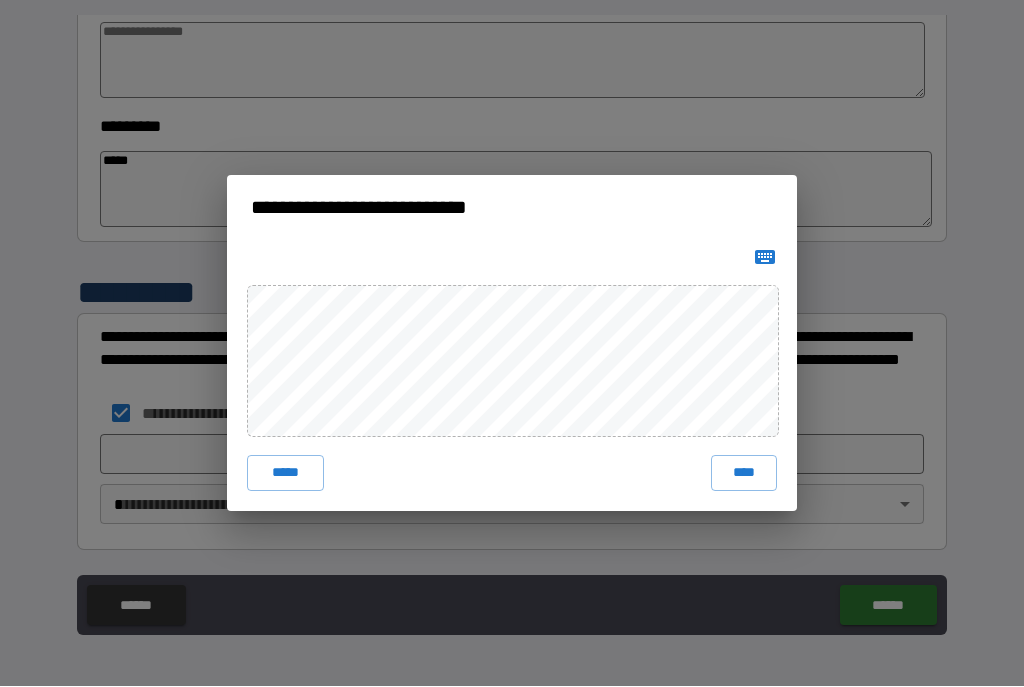 click on "****" at bounding box center [744, 474] 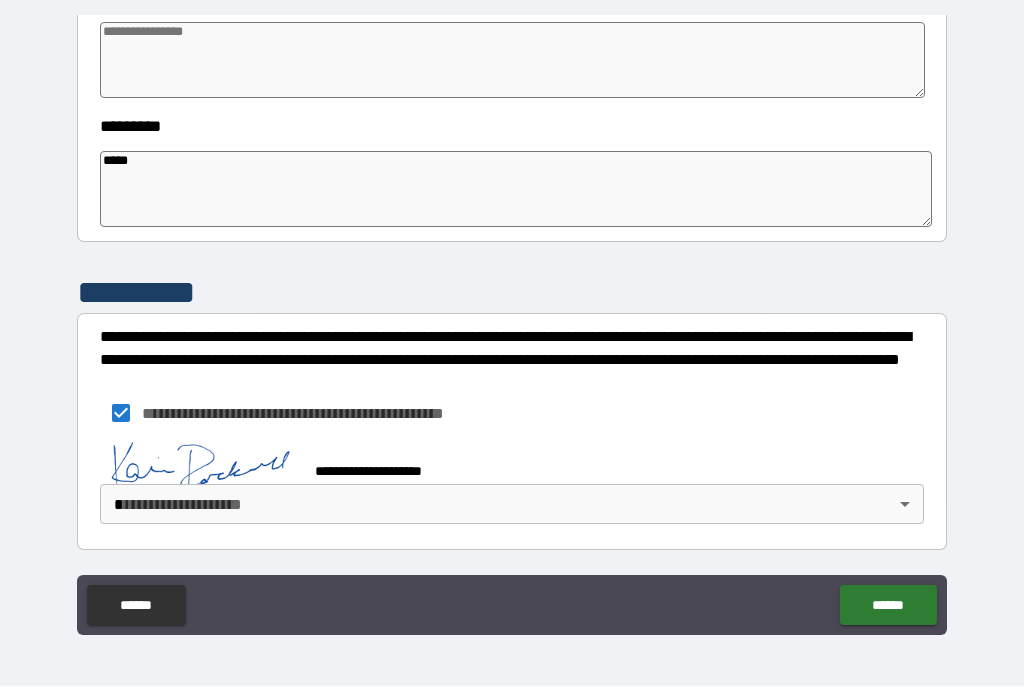 scroll, scrollTop: 606, scrollLeft: 0, axis: vertical 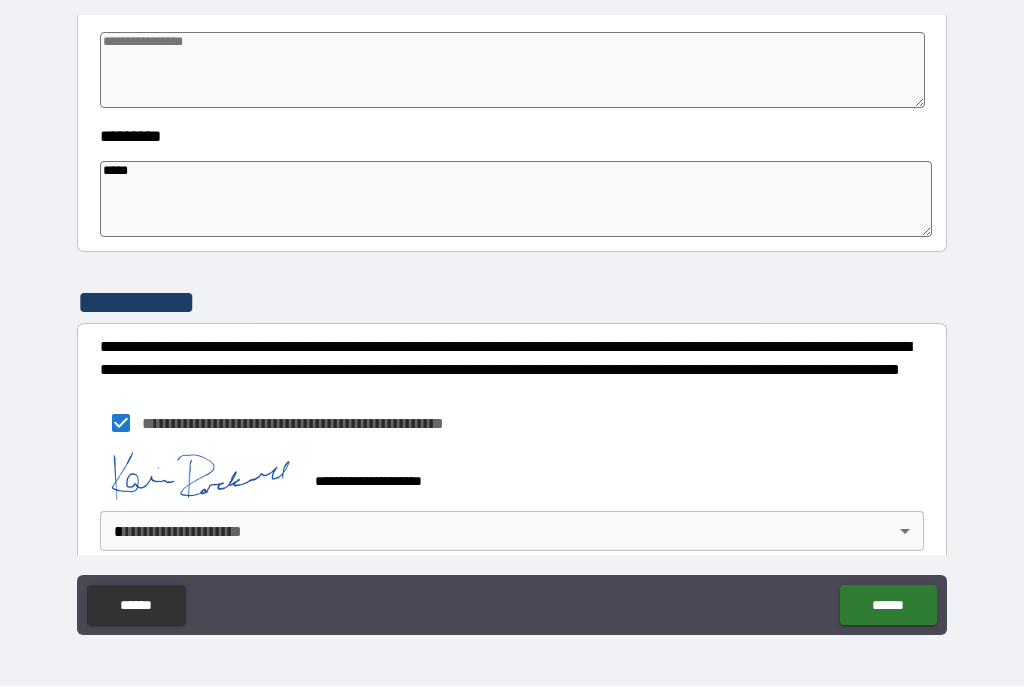 click on "**********" at bounding box center (512, 325) 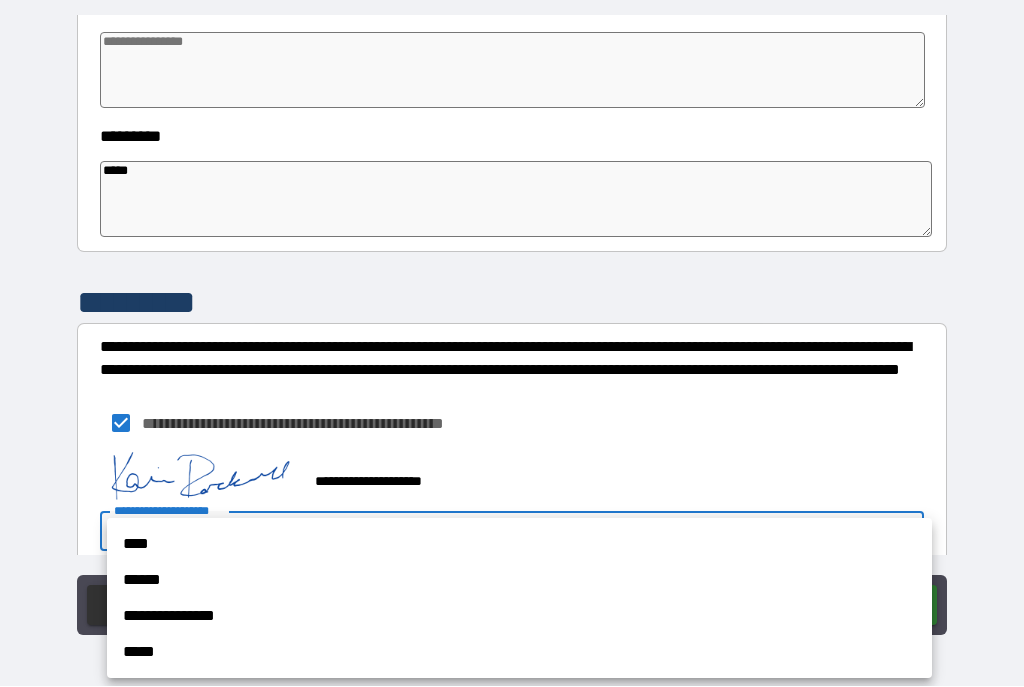 click on "****" at bounding box center (519, 545) 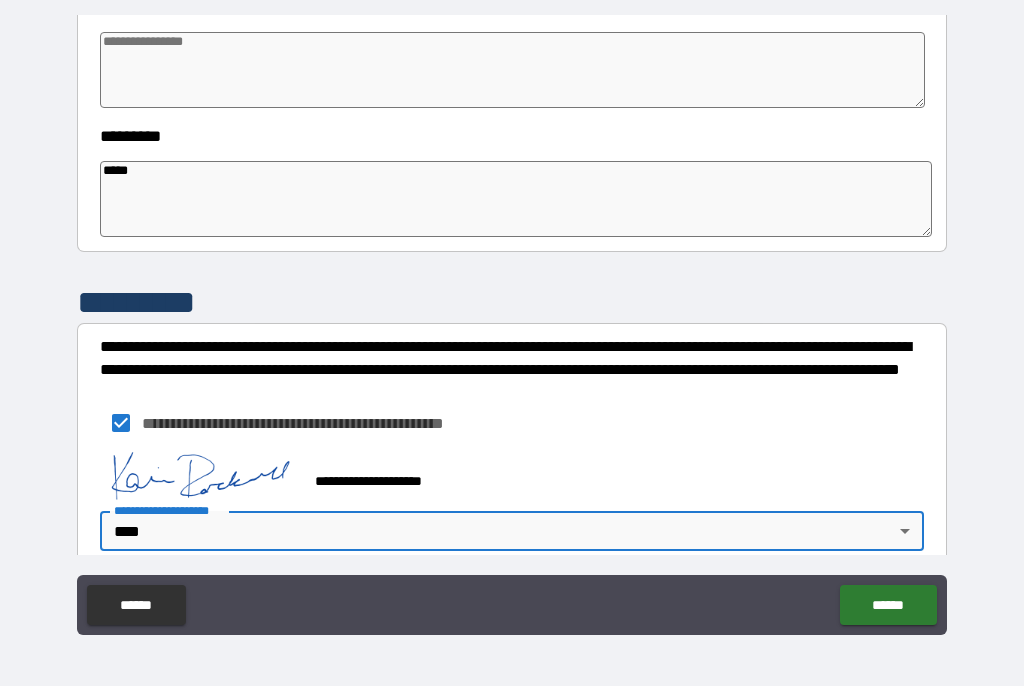 click on "******" at bounding box center [888, 606] 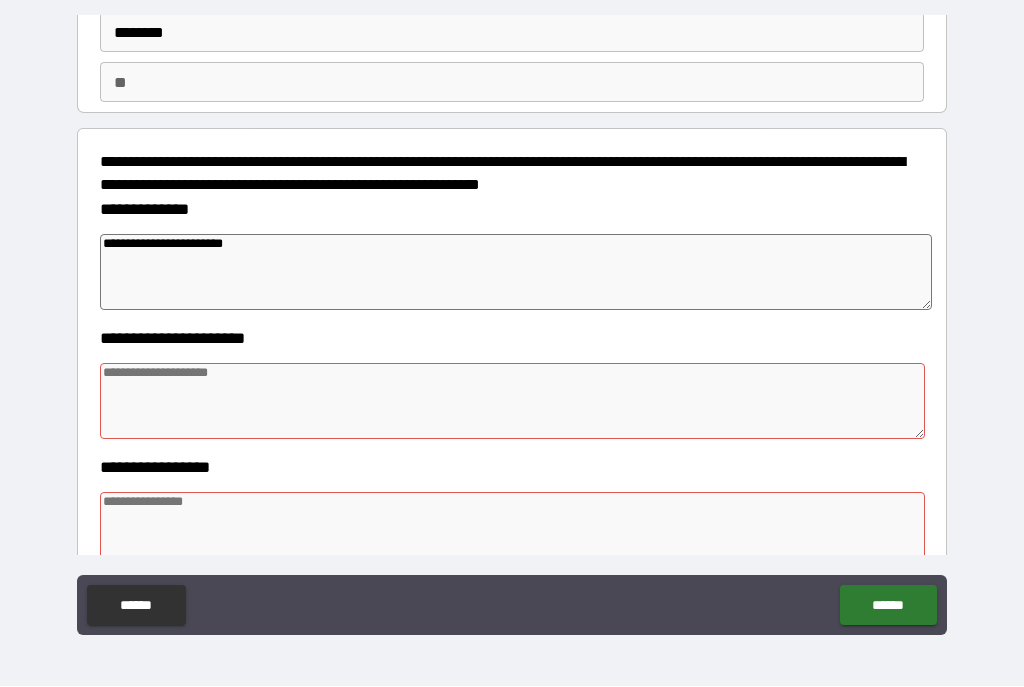 scroll, scrollTop: 146, scrollLeft: 0, axis: vertical 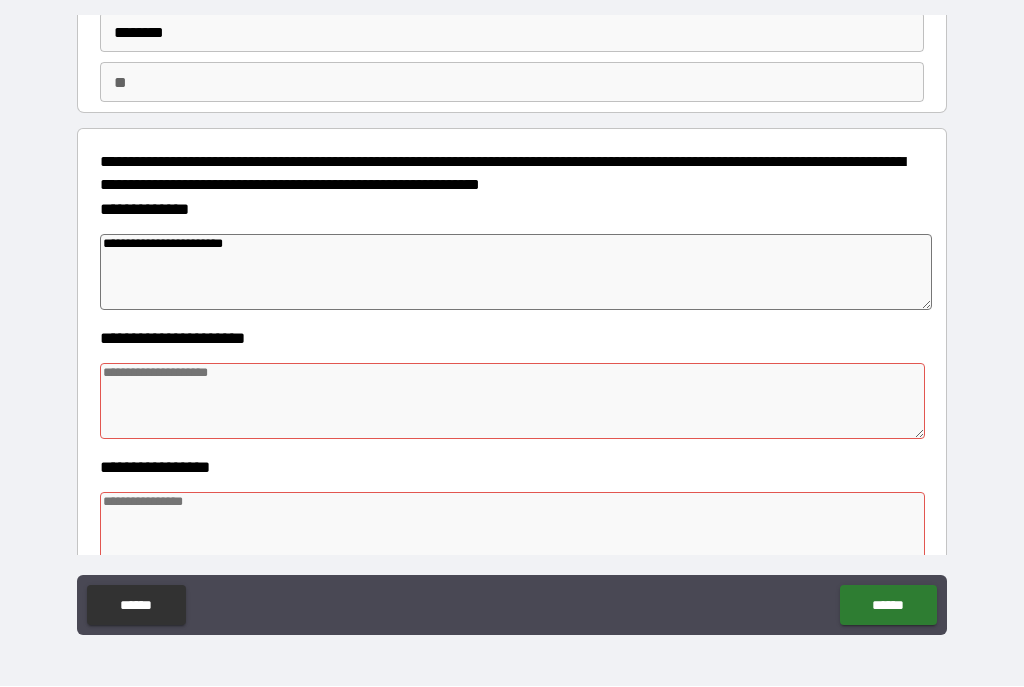 click at bounding box center [513, 402] 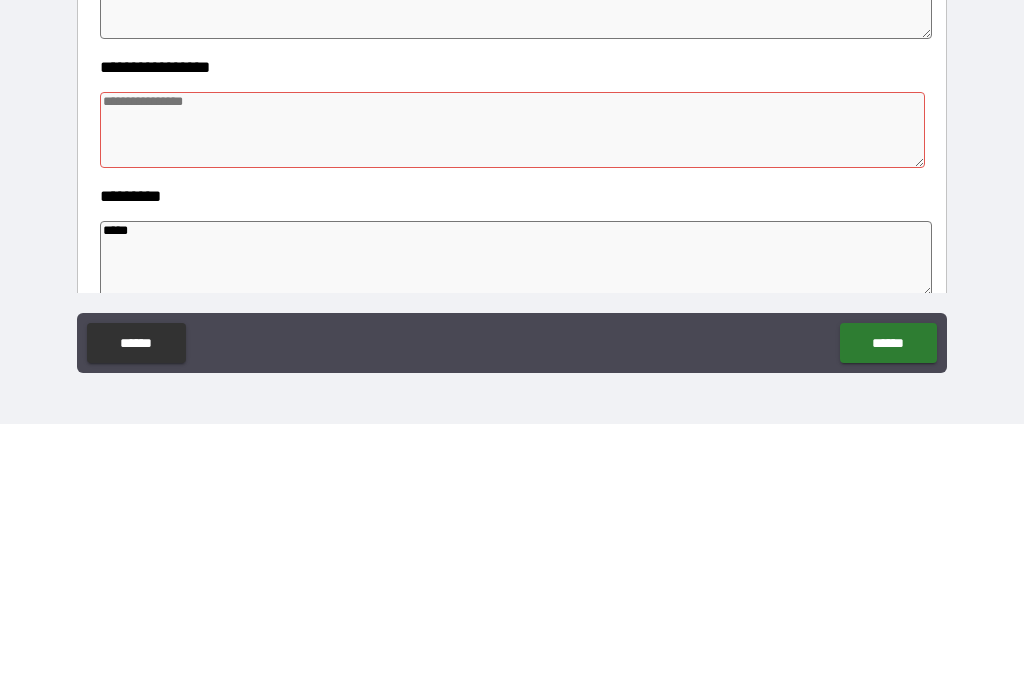 scroll, scrollTop: 288, scrollLeft: 0, axis: vertical 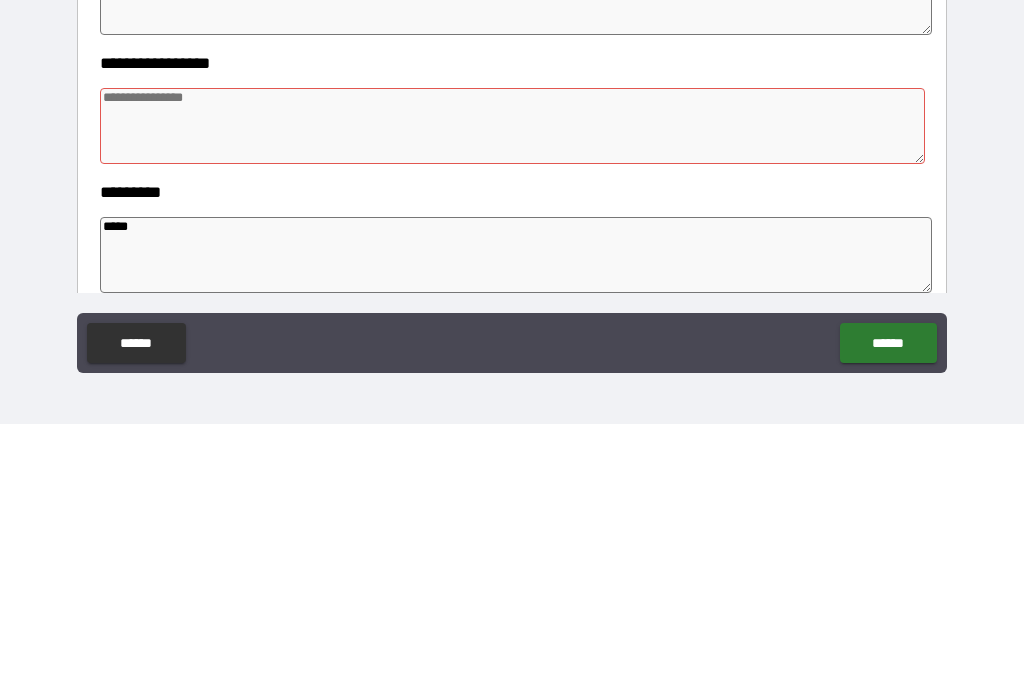 click at bounding box center (513, 389) 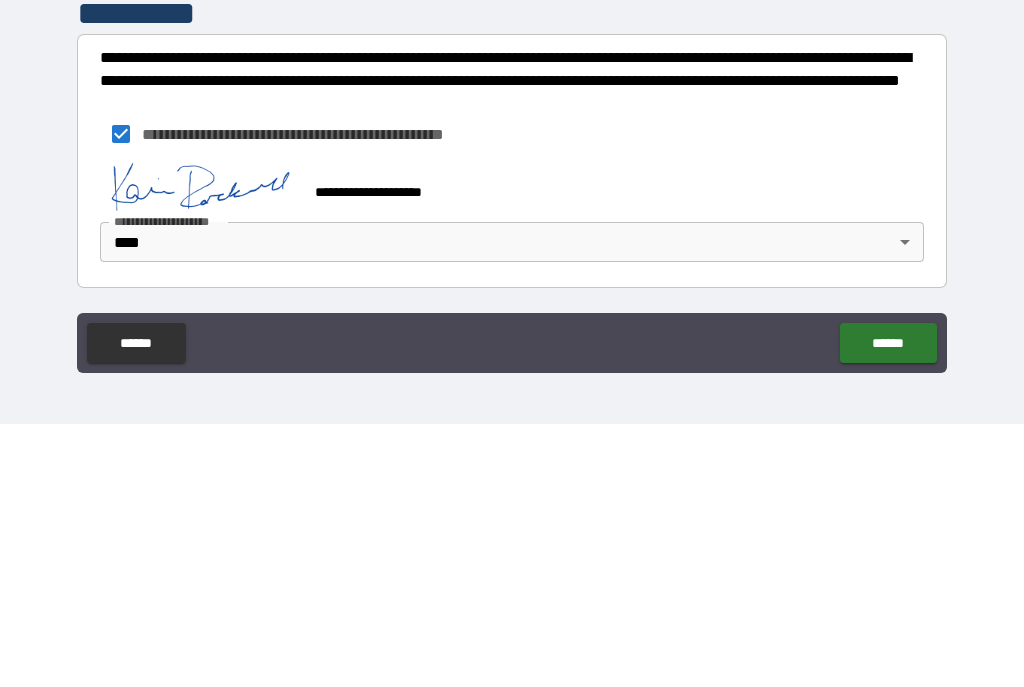 scroll, scrollTop: 633, scrollLeft: 0, axis: vertical 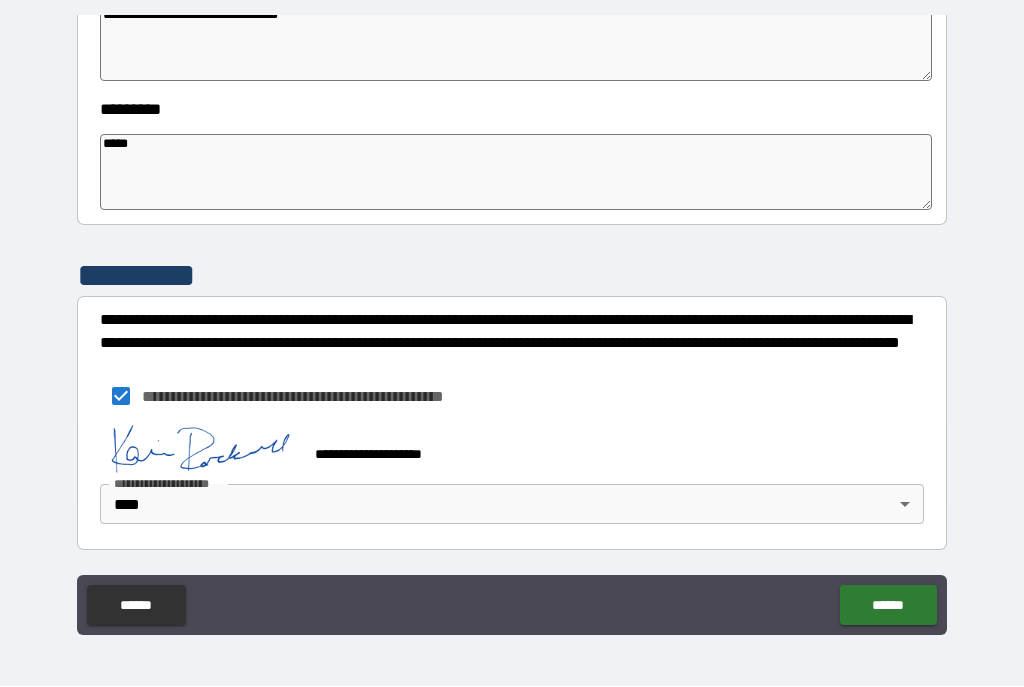 click on "******" at bounding box center [888, 606] 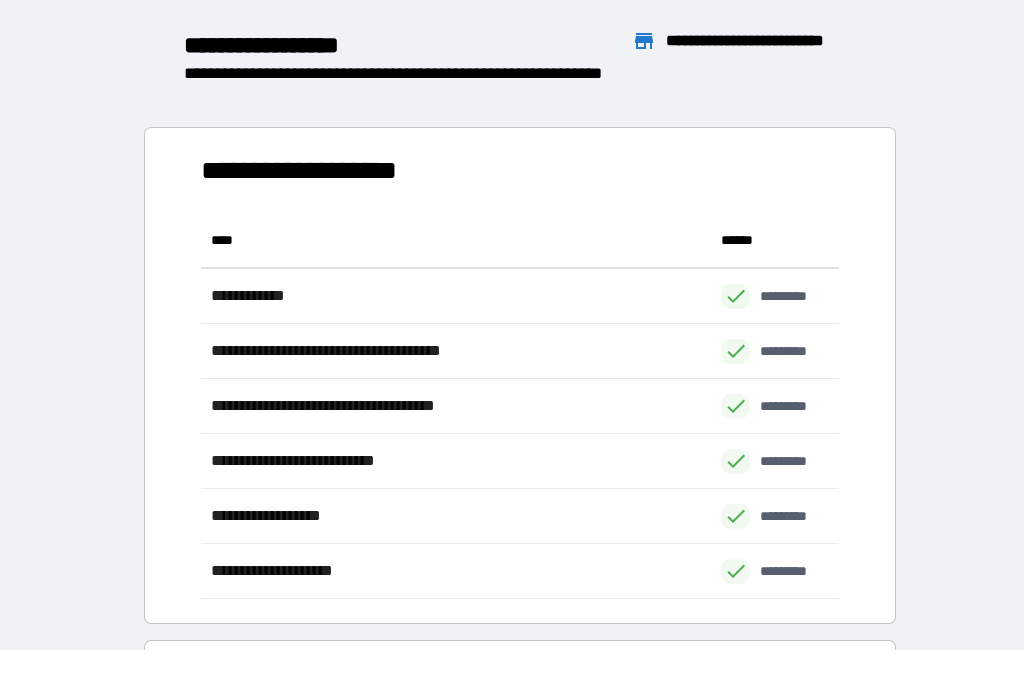 scroll, scrollTop: 386, scrollLeft: 638, axis: both 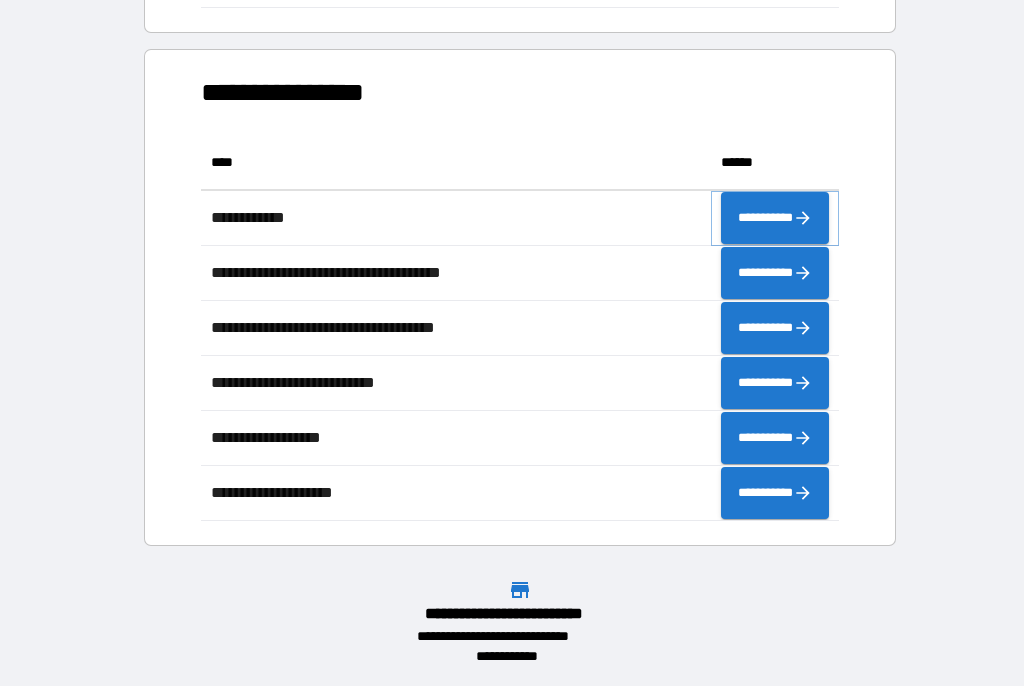 click on "**********" at bounding box center (775, 219) 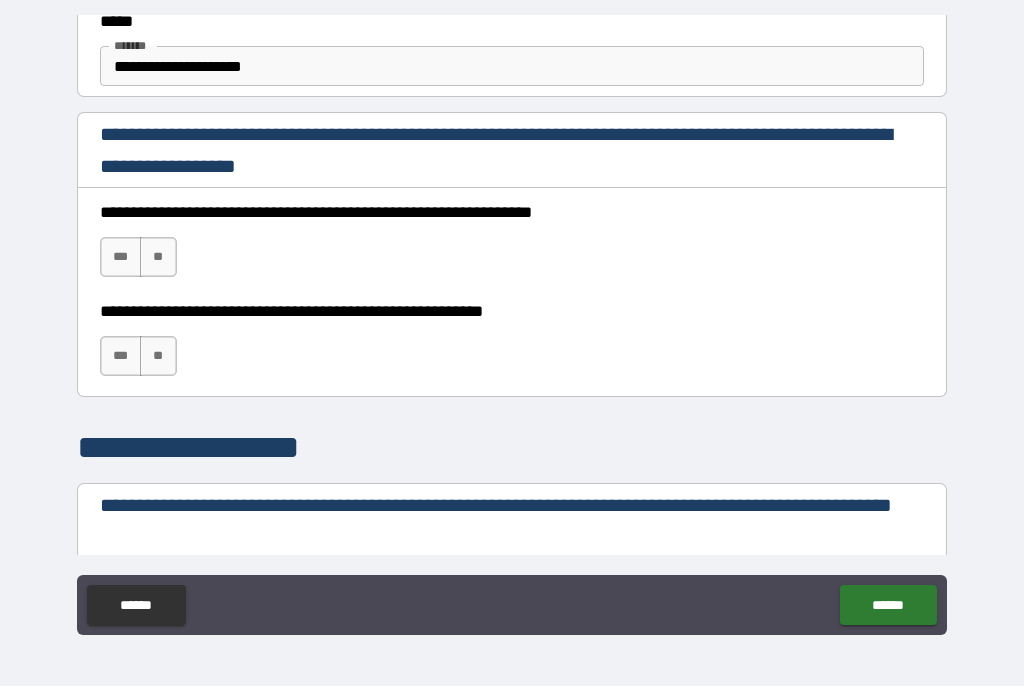 scroll, scrollTop: 1265, scrollLeft: 0, axis: vertical 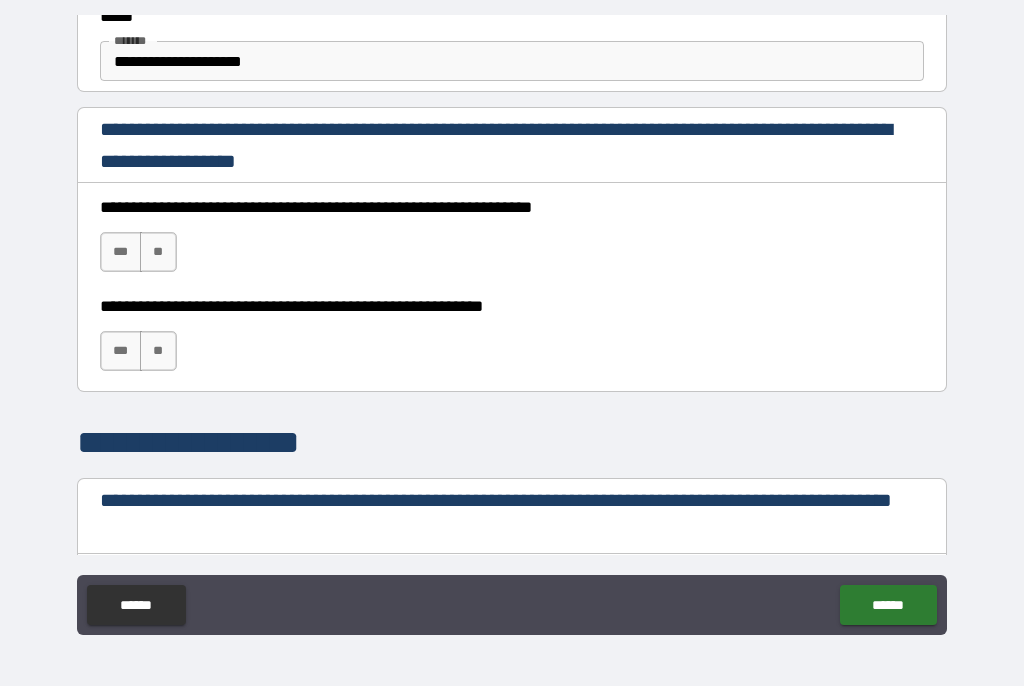 click on "***" at bounding box center (121, 253) 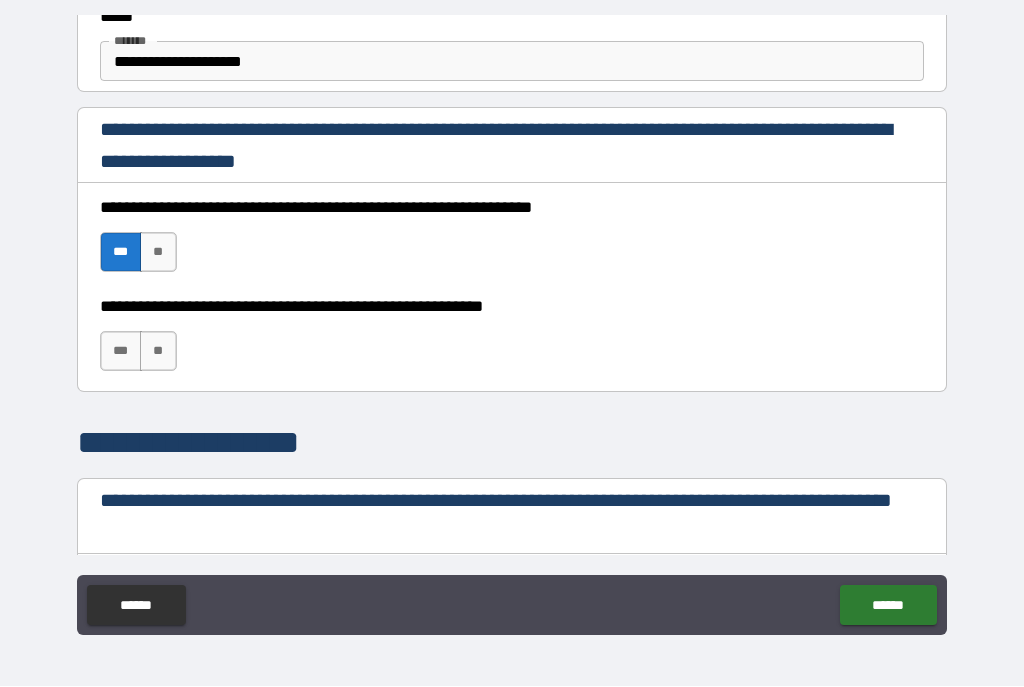 click on "***" at bounding box center [121, 352] 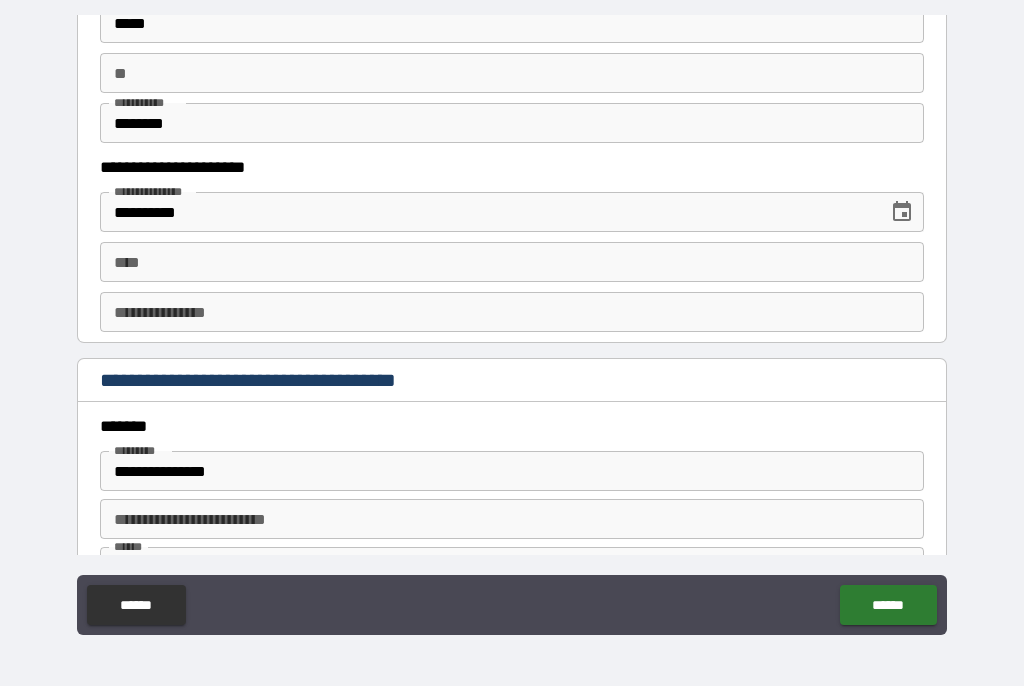 scroll, scrollTop: 2055, scrollLeft: 0, axis: vertical 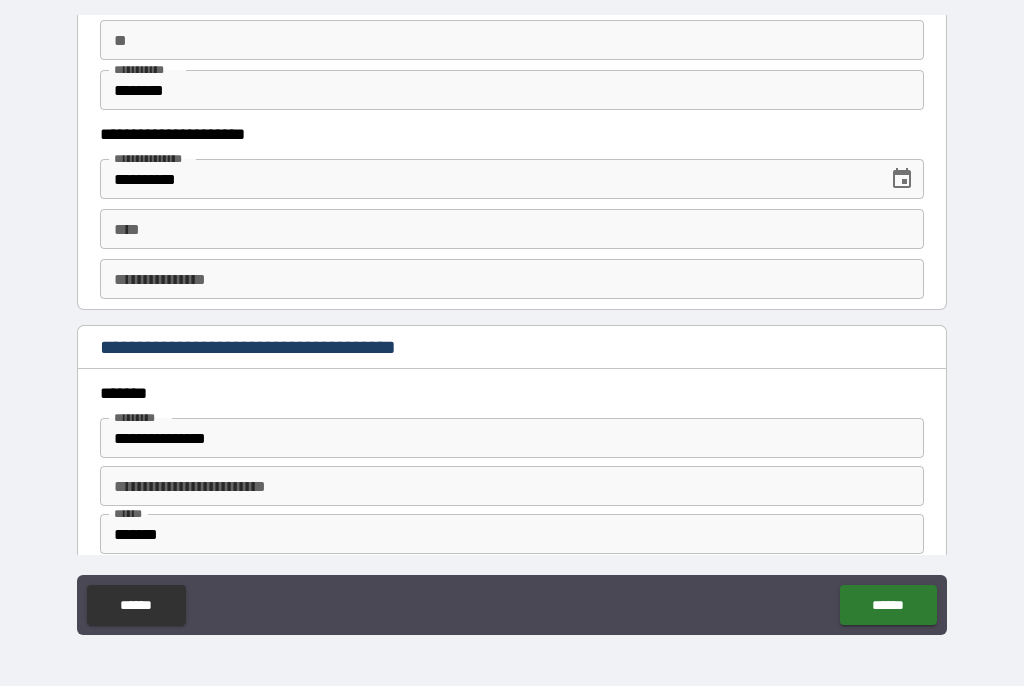 click on "****" at bounding box center [512, 230] 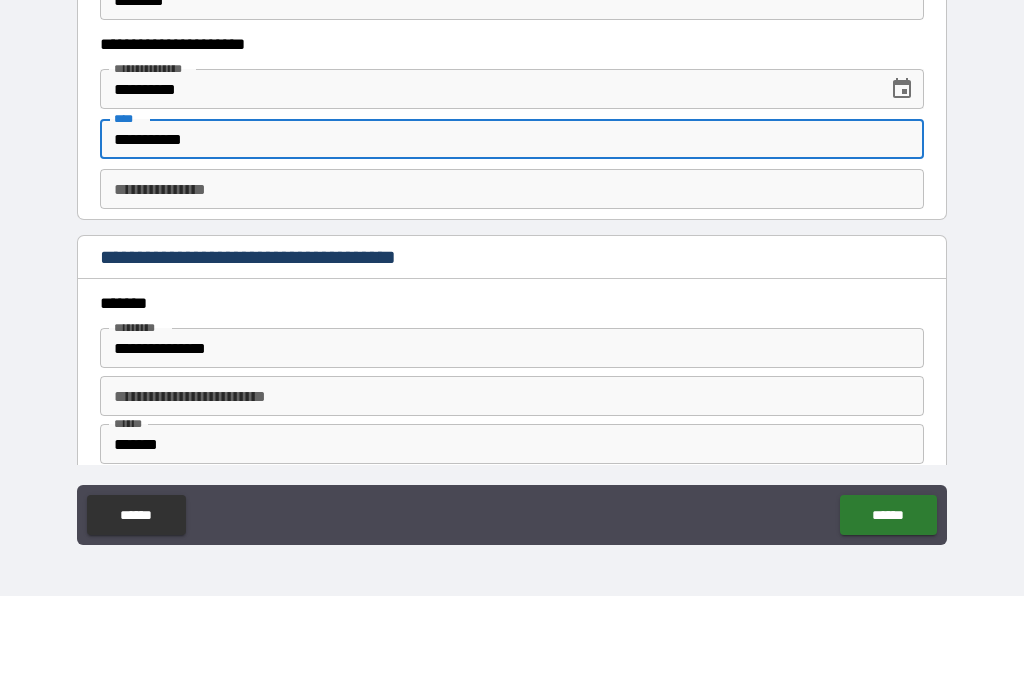 click on "**********" at bounding box center (512, 280) 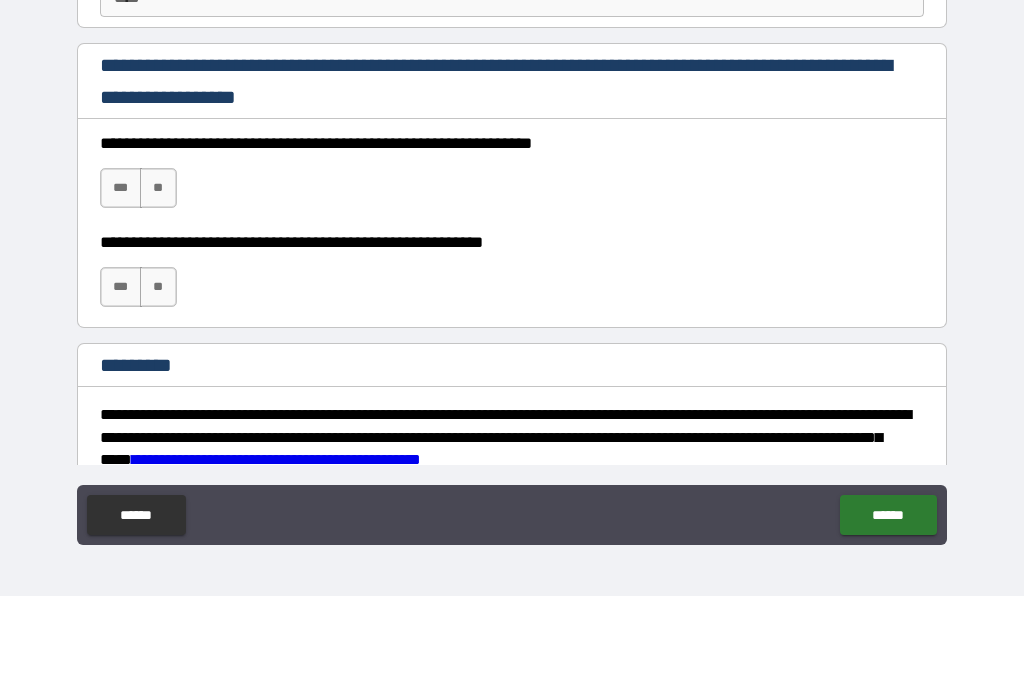 scroll, scrollTop: 2891, scrollLeft: 0, axis: vertical 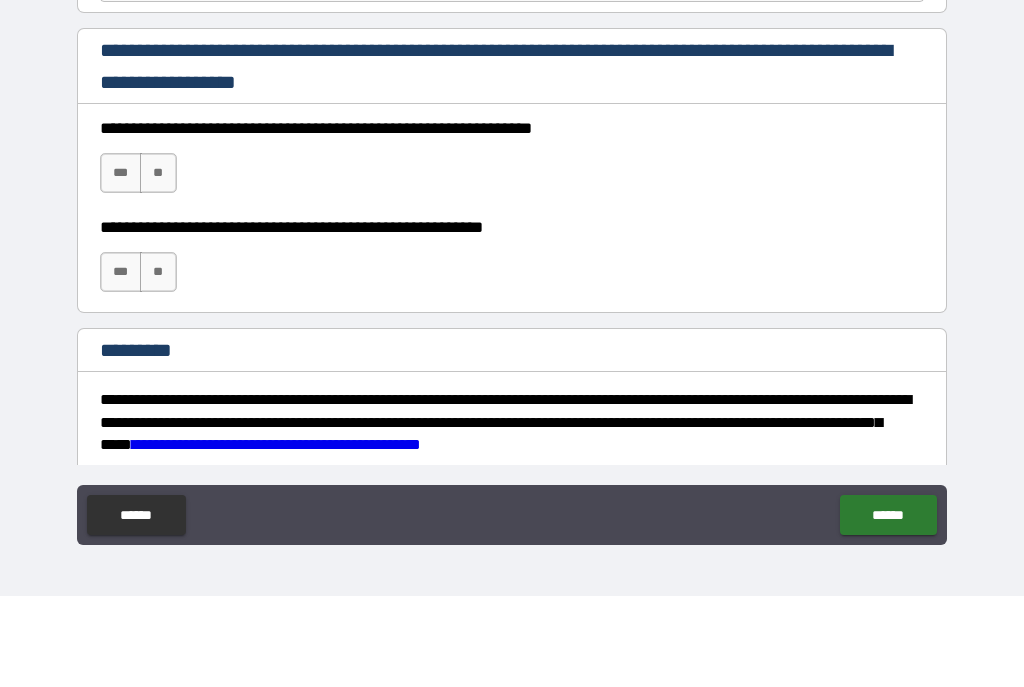 click on "***" at bounding box center (121, 264) 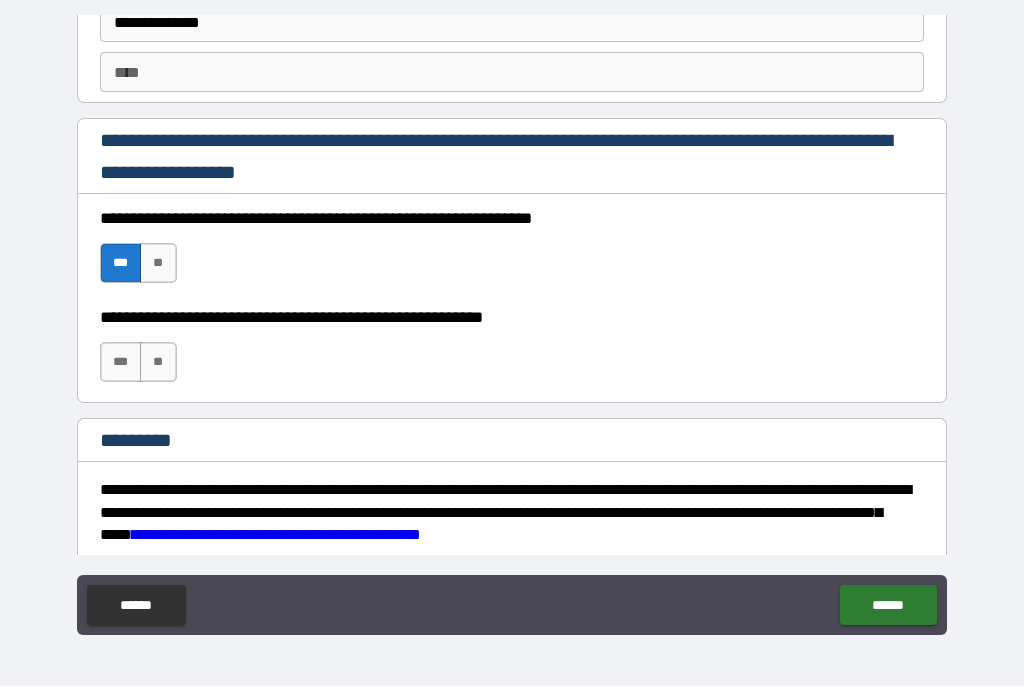 click on "***" at bounding box center (121, 363) 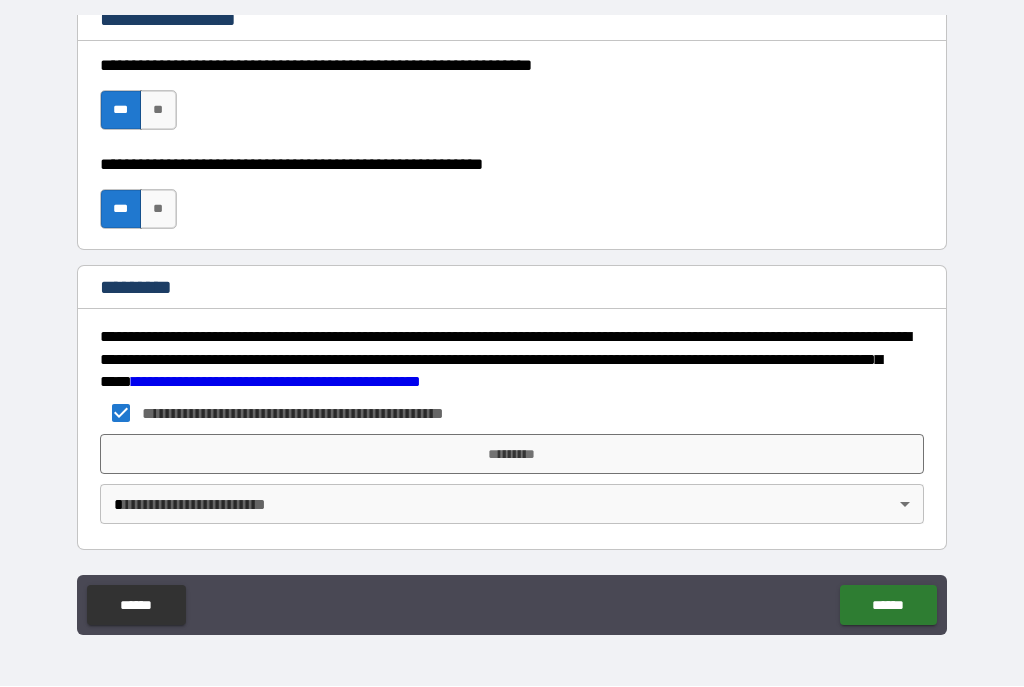 scroll, scrollTop: 3044, scrollLeft: 0, axis: vertical 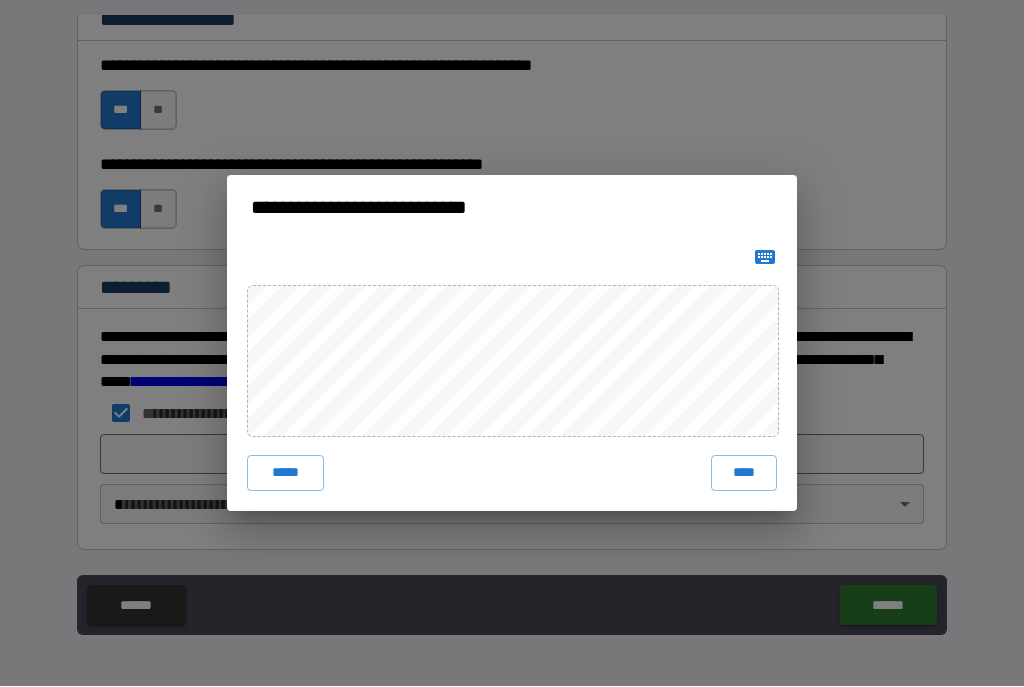 click on "****" at bounding box center [744, 474] 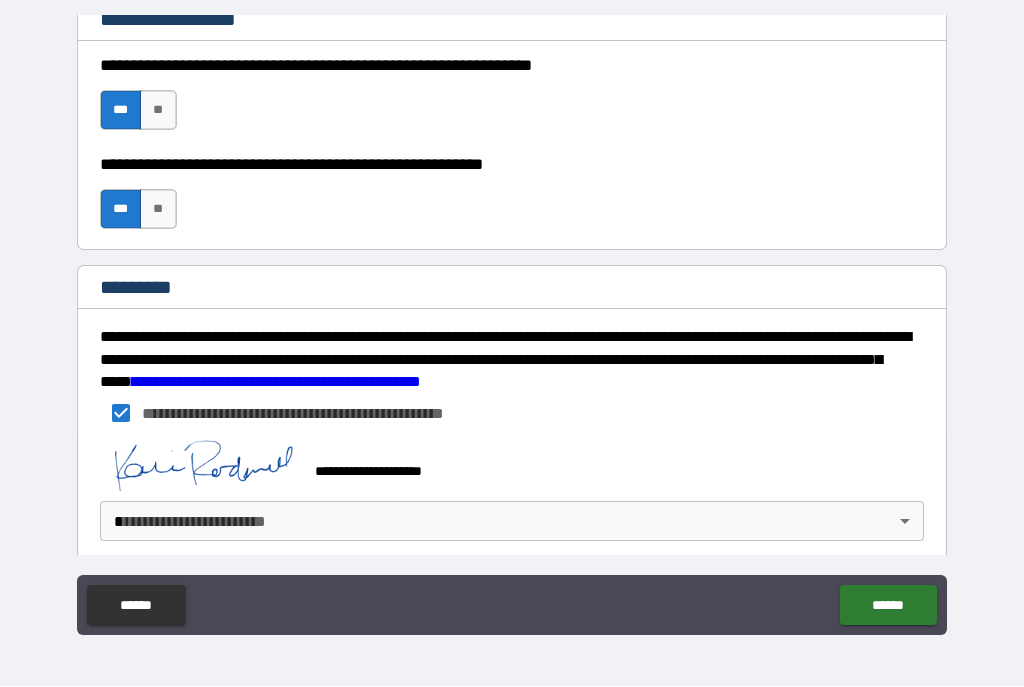 click on "**********" at bounding box center [512, 325] 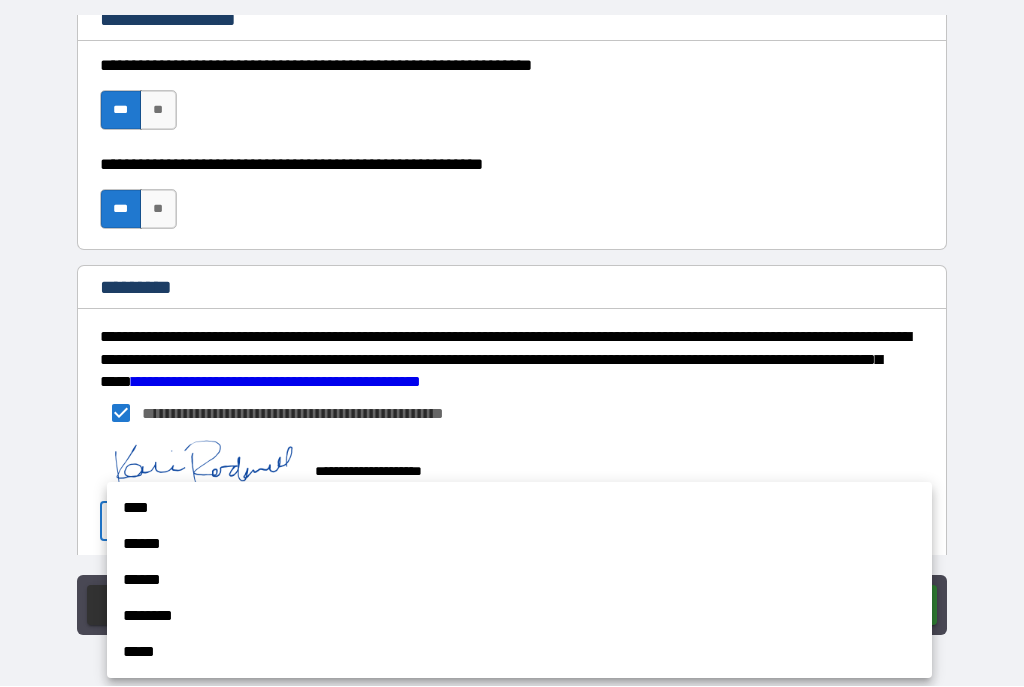 click on "******" at bounding box center (519, 545) 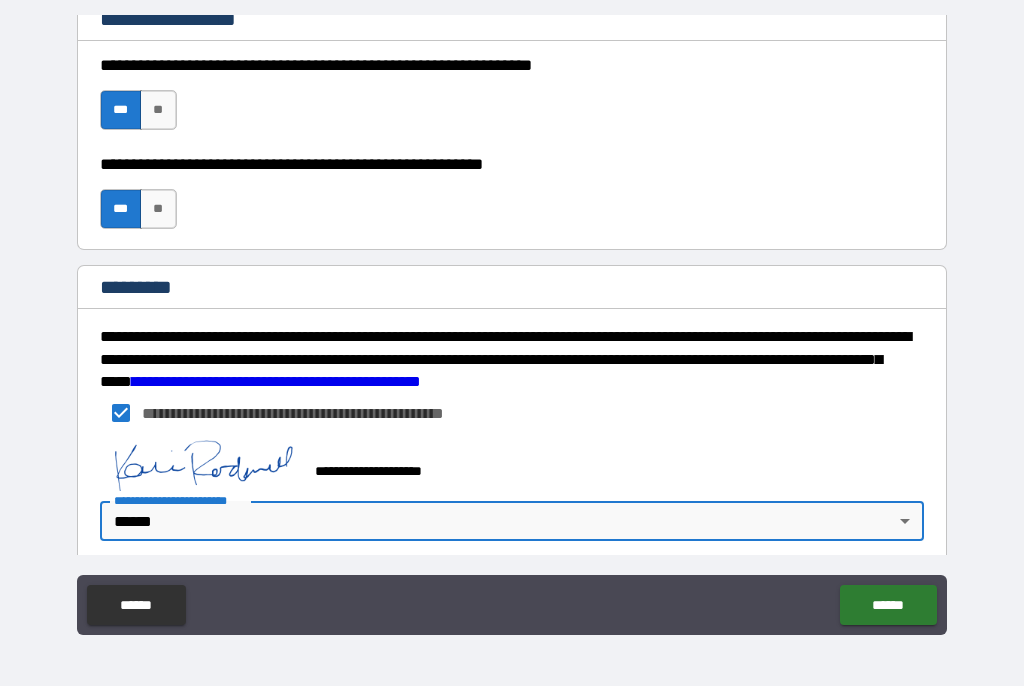 click on "******" at bounding box center [888, 606] 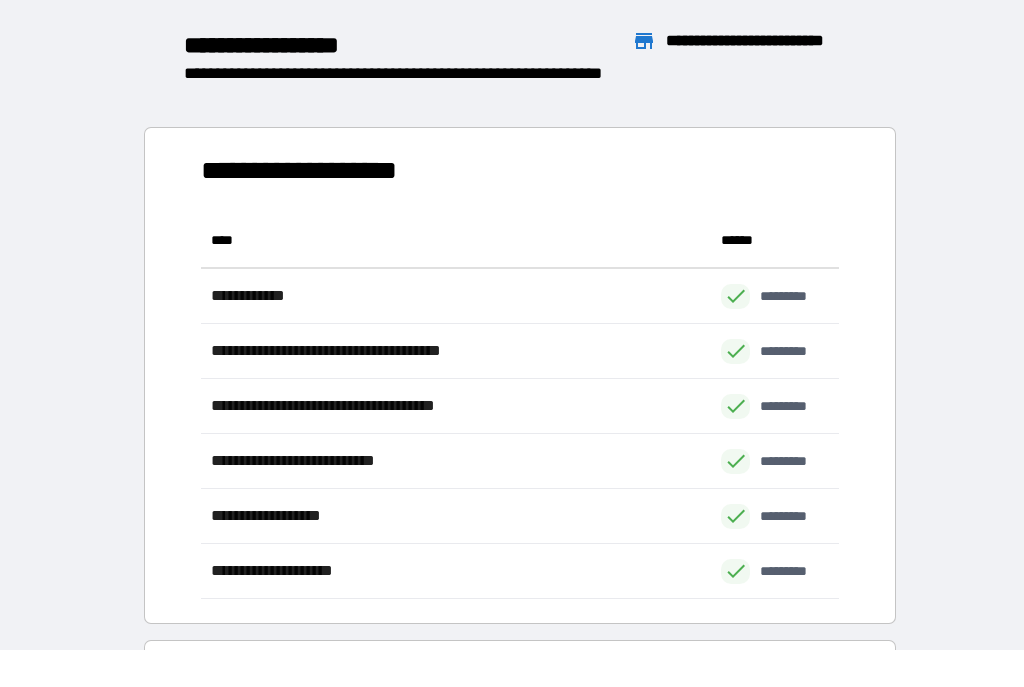 scroll, scrollTop: 386, scrollLeft: 638, axis: both 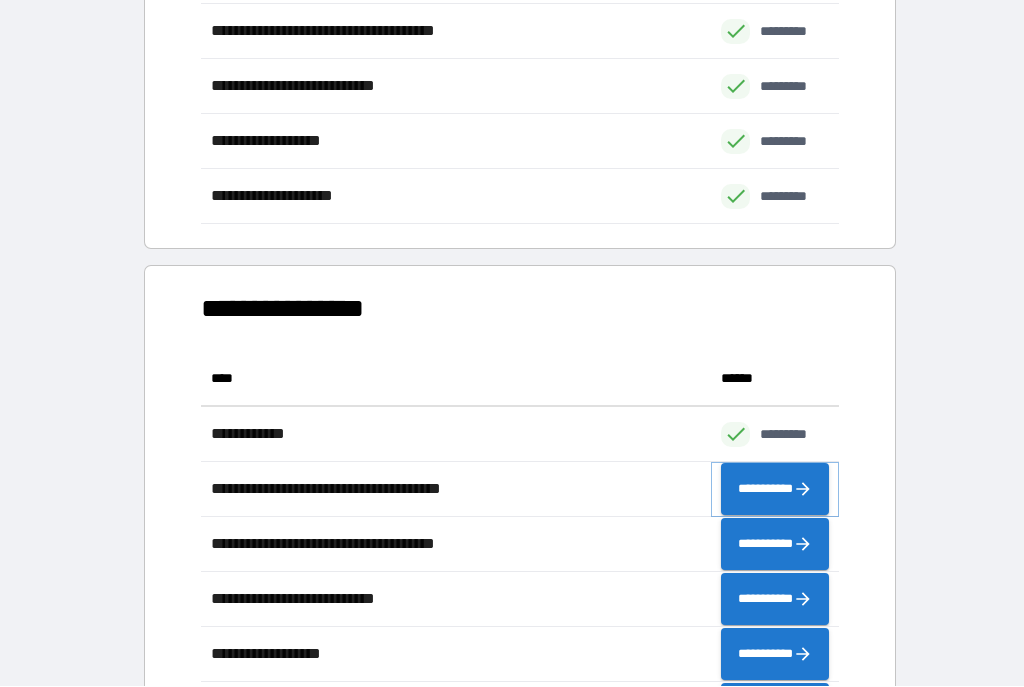 click on "**********" at bounding box center (775, 490) 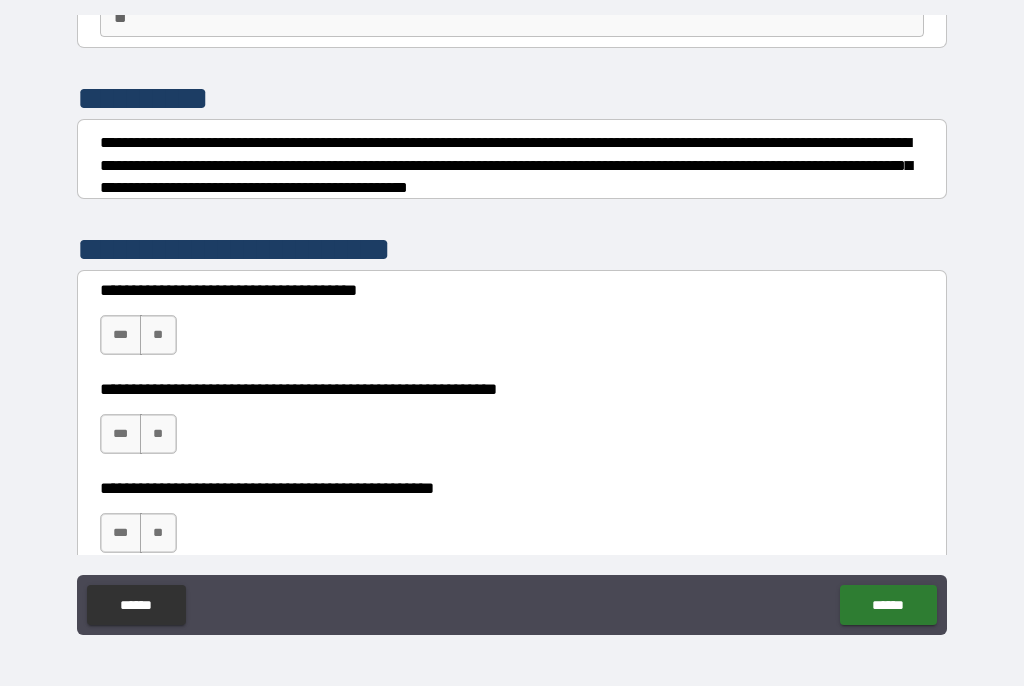 scroll, scrollTop: 213, scrollLeft: 0, axis: vertical 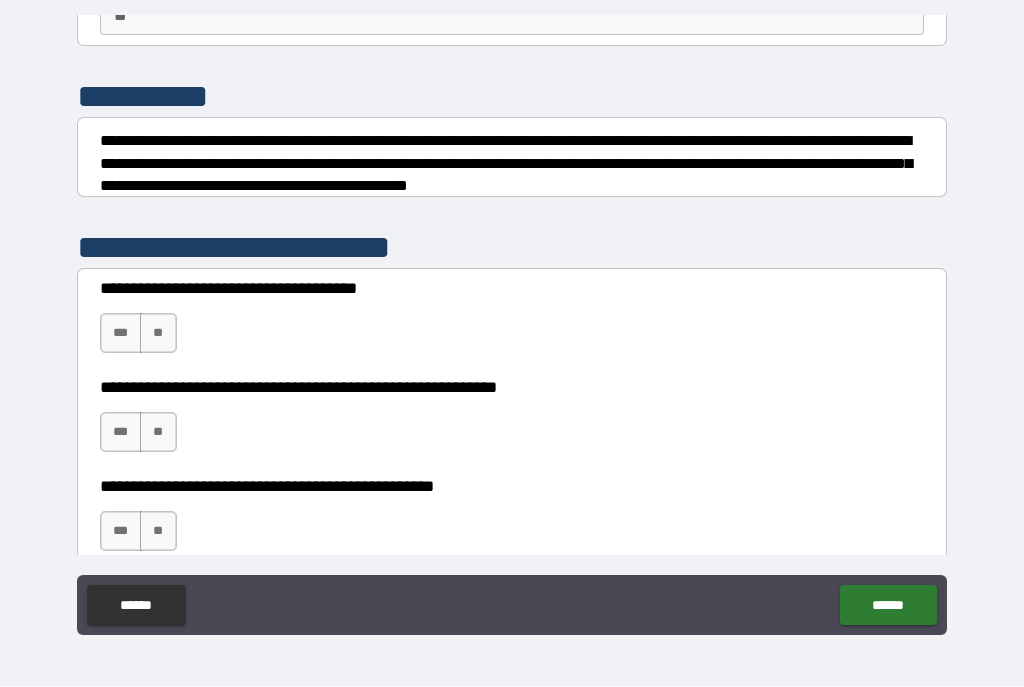 click on "**" at bounding box center [158, 334] 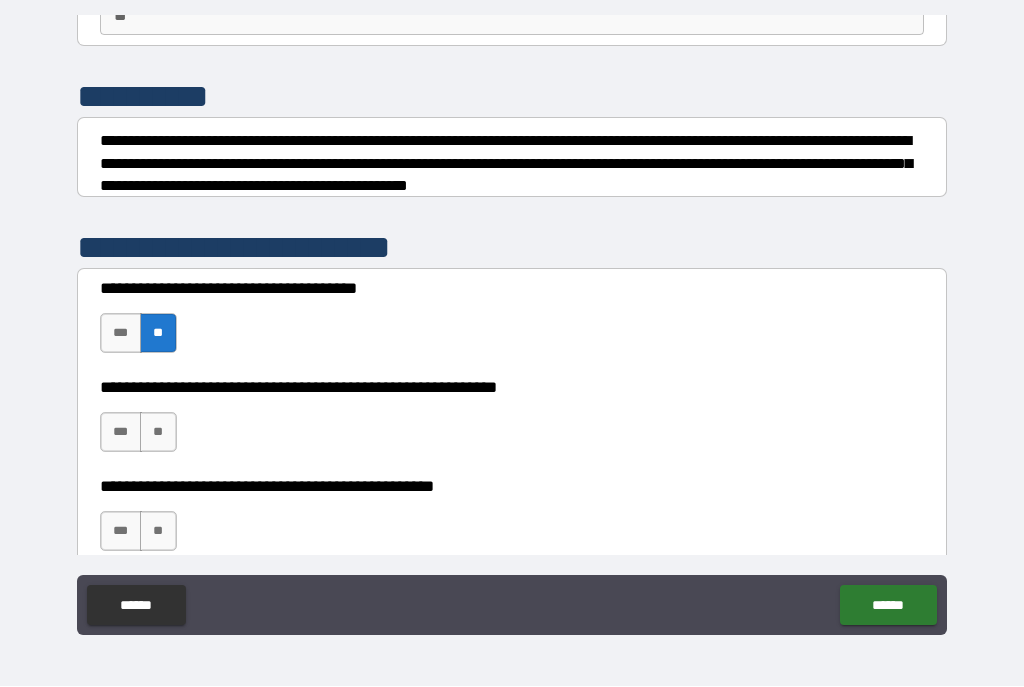 click on "**" at bounding box center (158, 433) 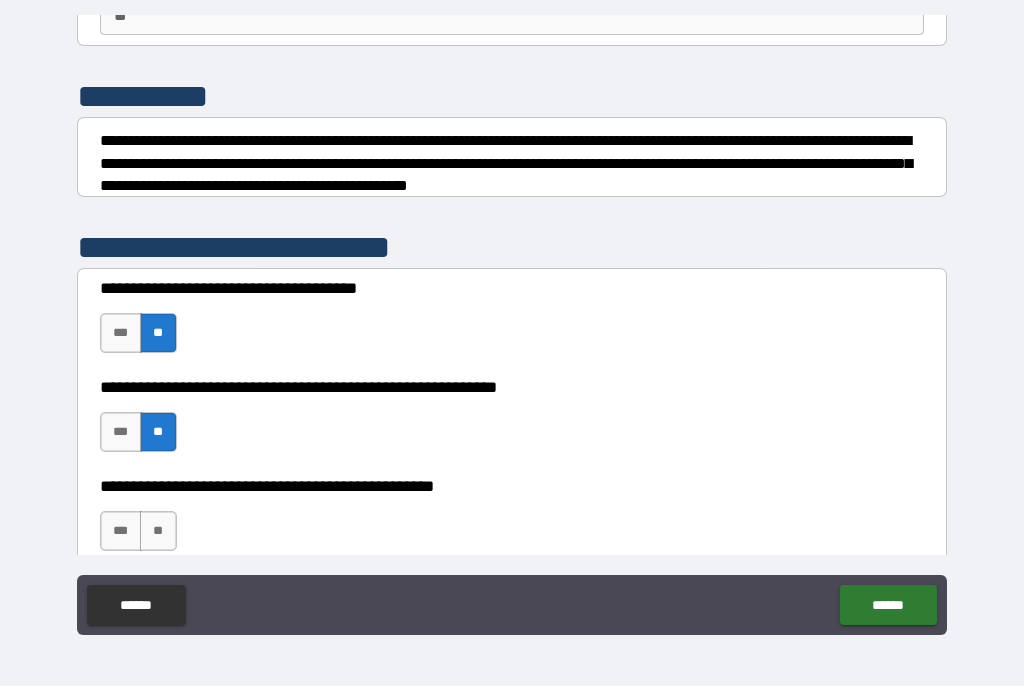 scroll, scrollTop: 393, scrollLeft: 0, axis: vertical 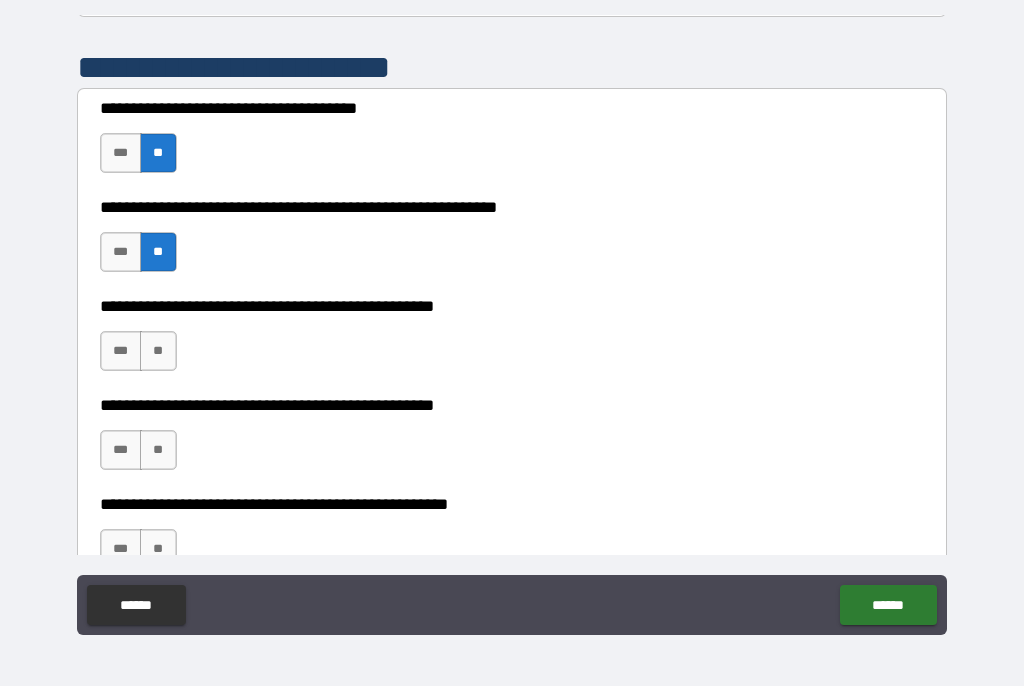 click on "**" at bounding box center [158, 352] 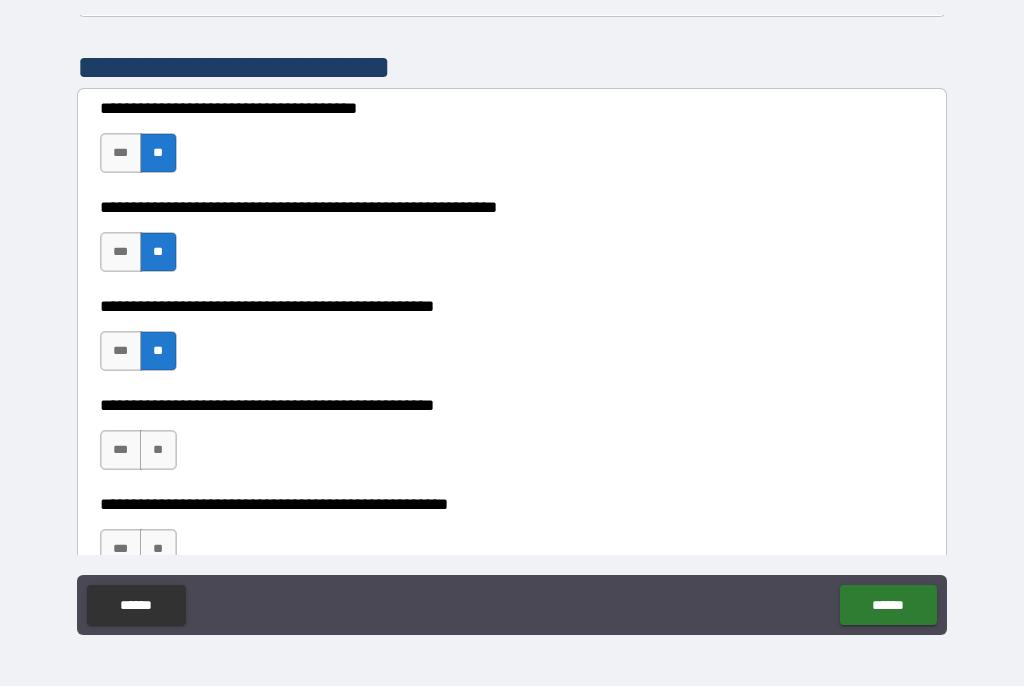 click on "**" at bounding box center (158, 451) 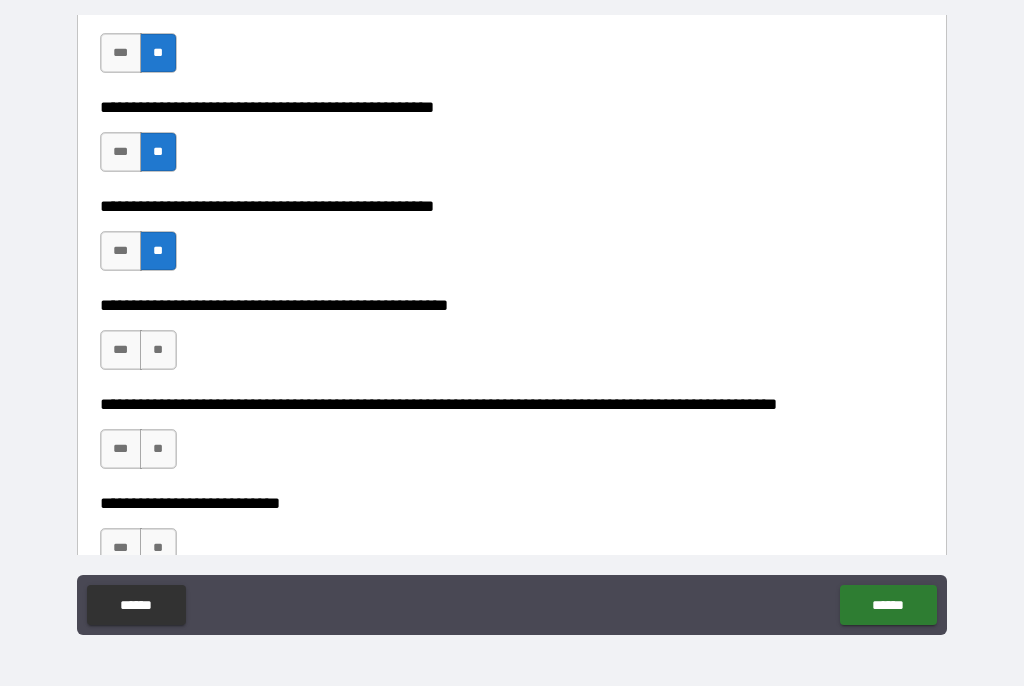 scroll, scrollTop: 611, scrollLeft: 0, axis: vertical 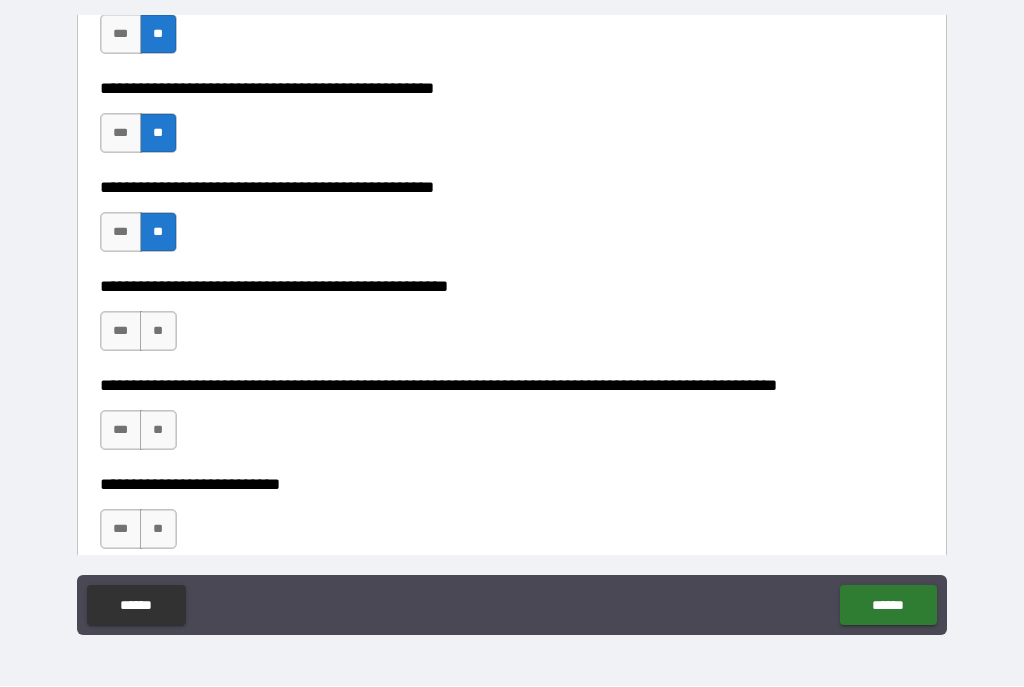 click on "**" at bounding box center (158, 332) 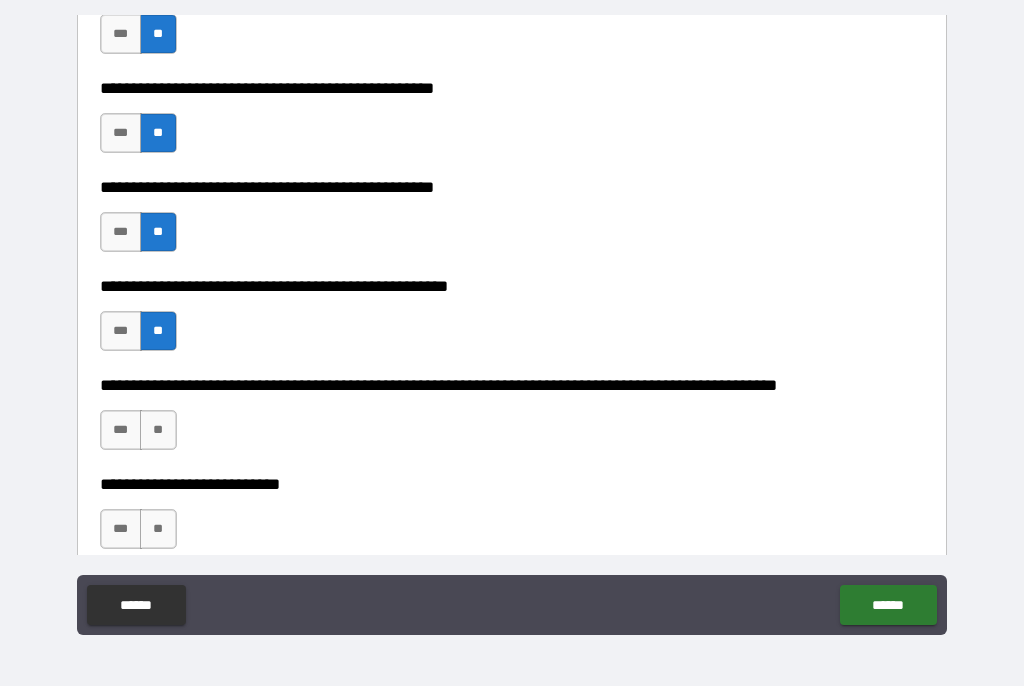 click on "**" at bounding box center (158, 431) 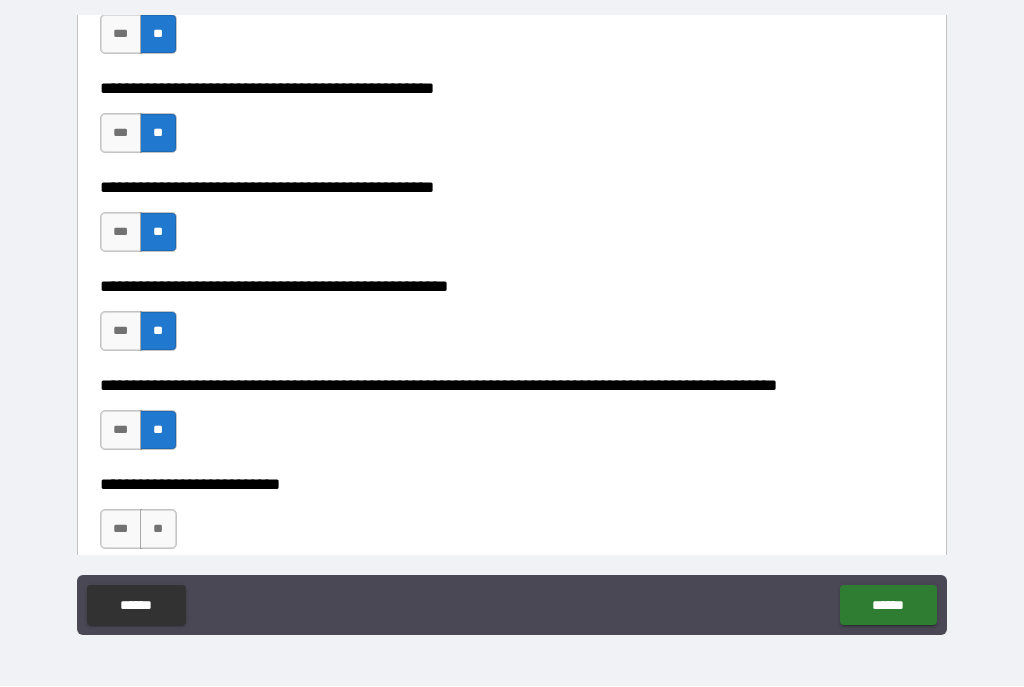 scroll, scrollTop: 826, scrollLeft: 0, axis: vertical 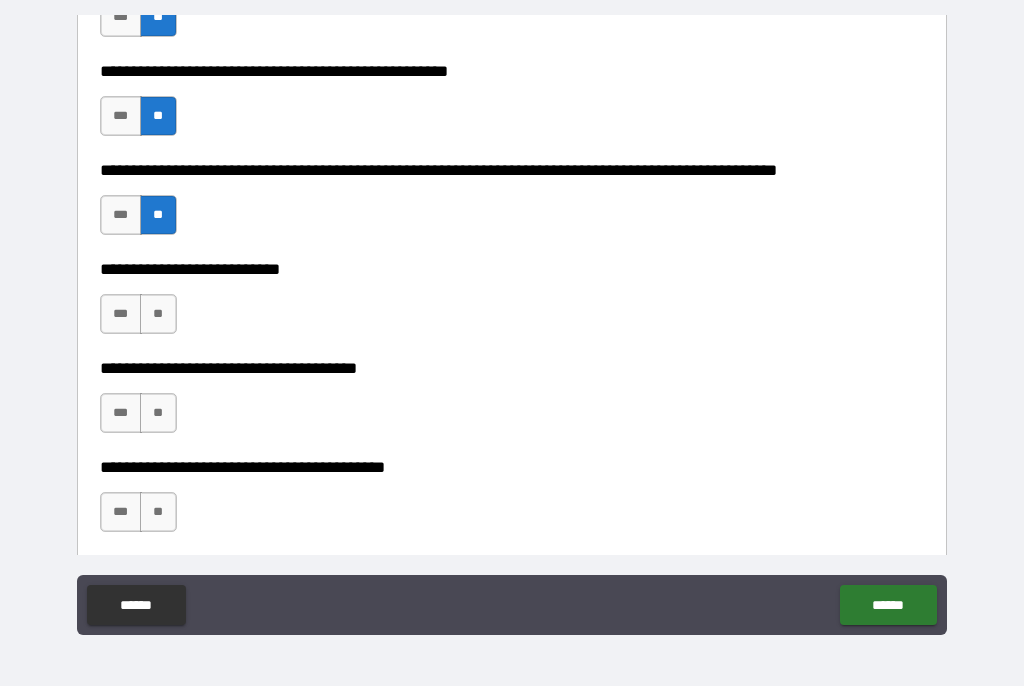 click on "**" at bounding box center [158, 315] 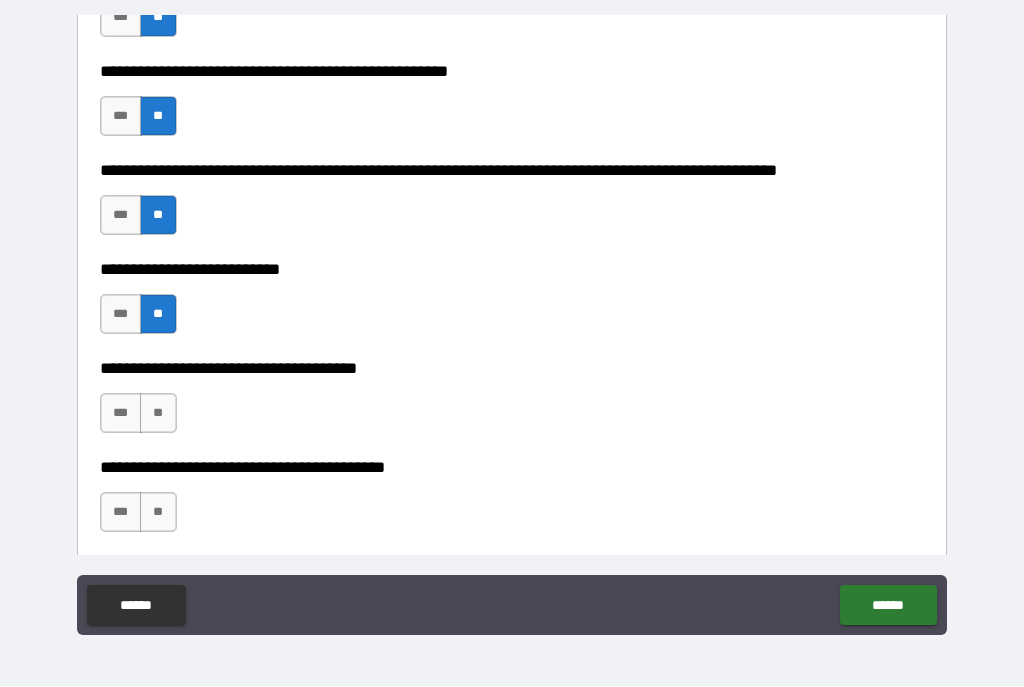 click on "**" at bounding box center [158, 414] 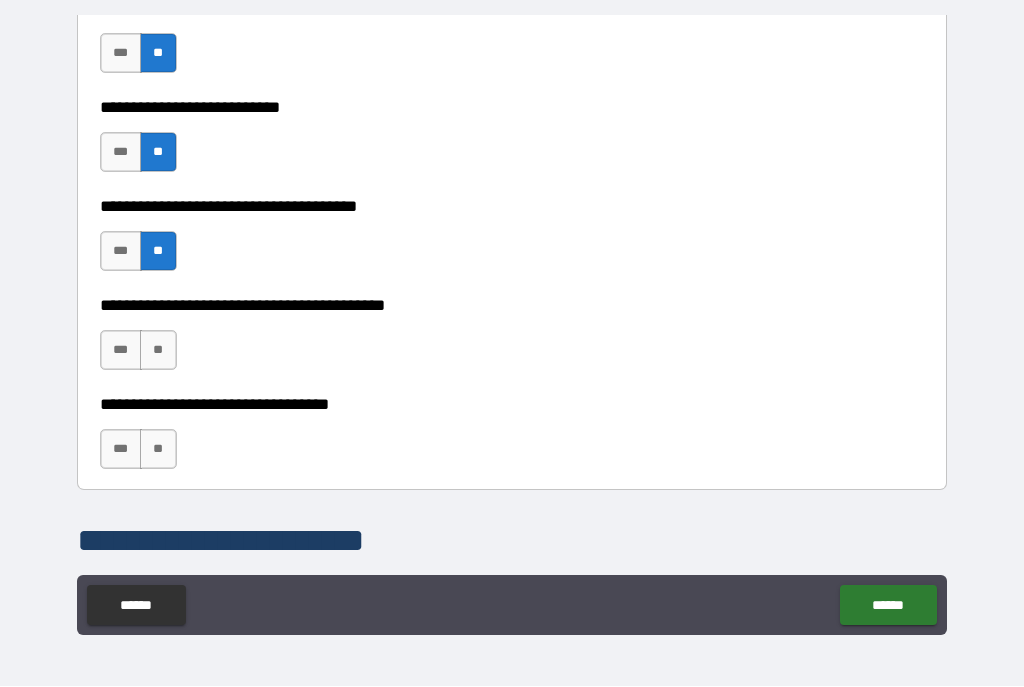 scroll, scrollTop: 1029, scrollLeft: 0, axis: vertical 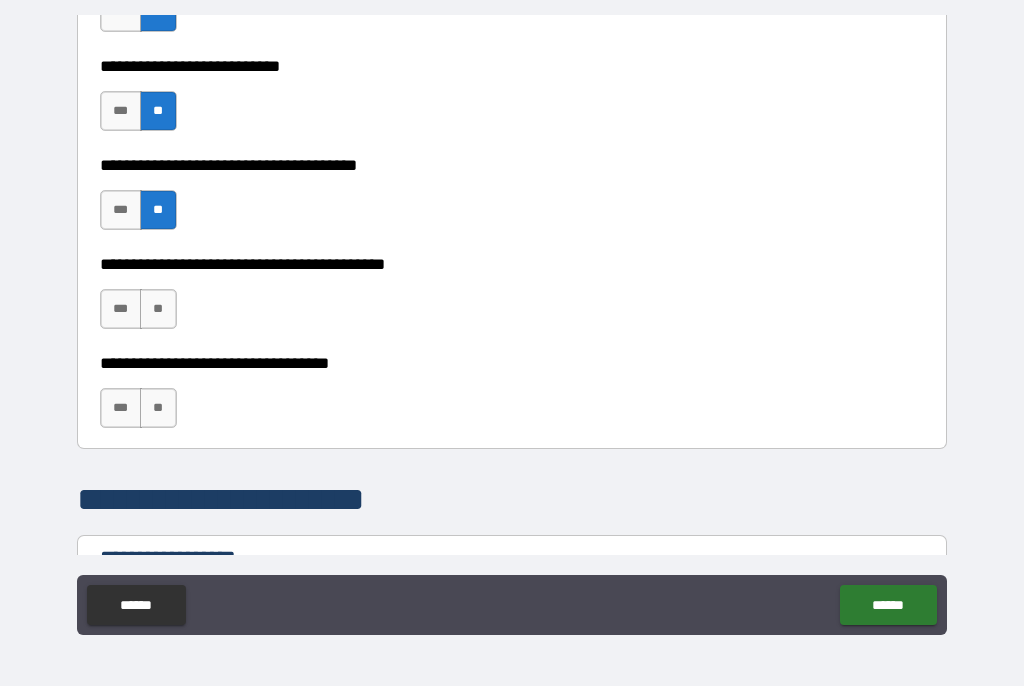click on "**" at bounding box center [158, 310] 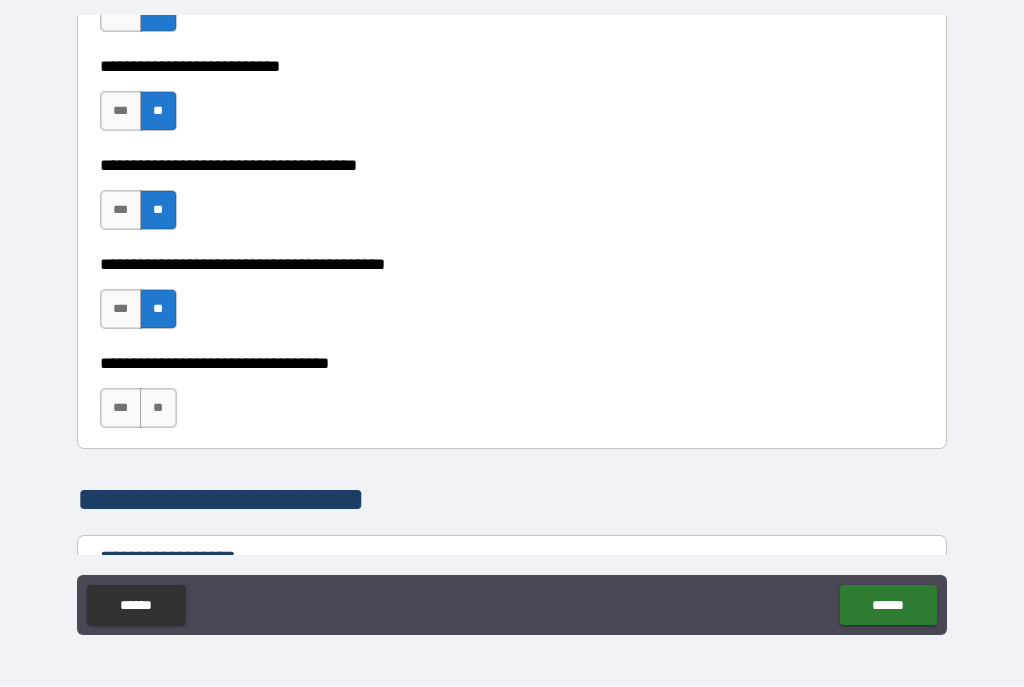 click on "**" at bounding box center [158, 409] 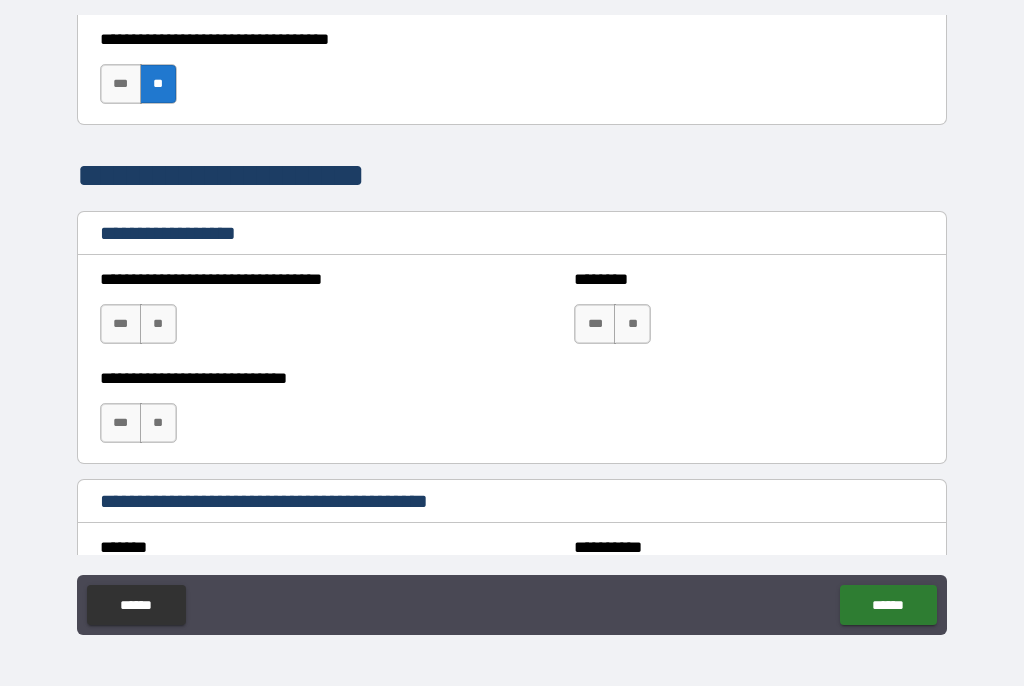scroll, scrollTop: 1354, scrollLeft: 0, axis: vertical 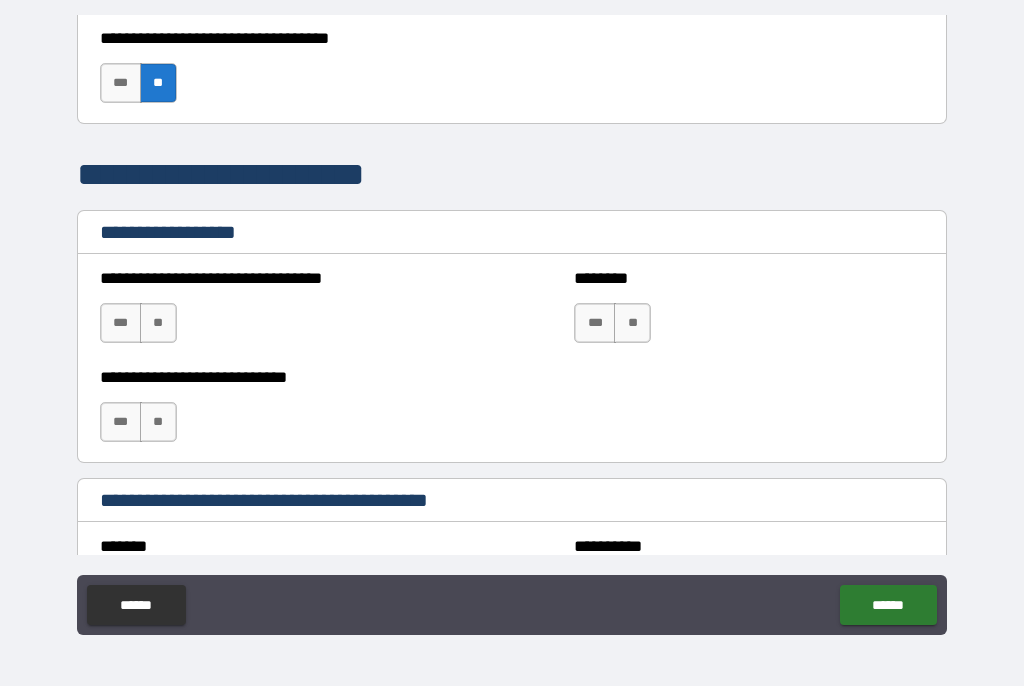 click on "**" at bounding box center (158, 324) 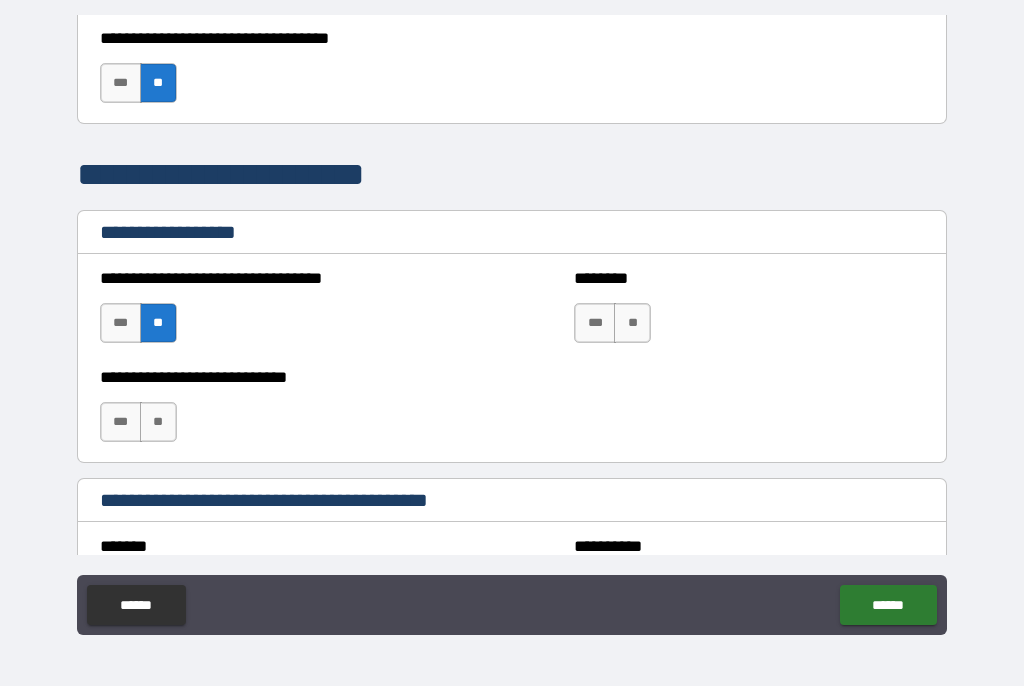 click on "**" at bounding box center (158, 423) 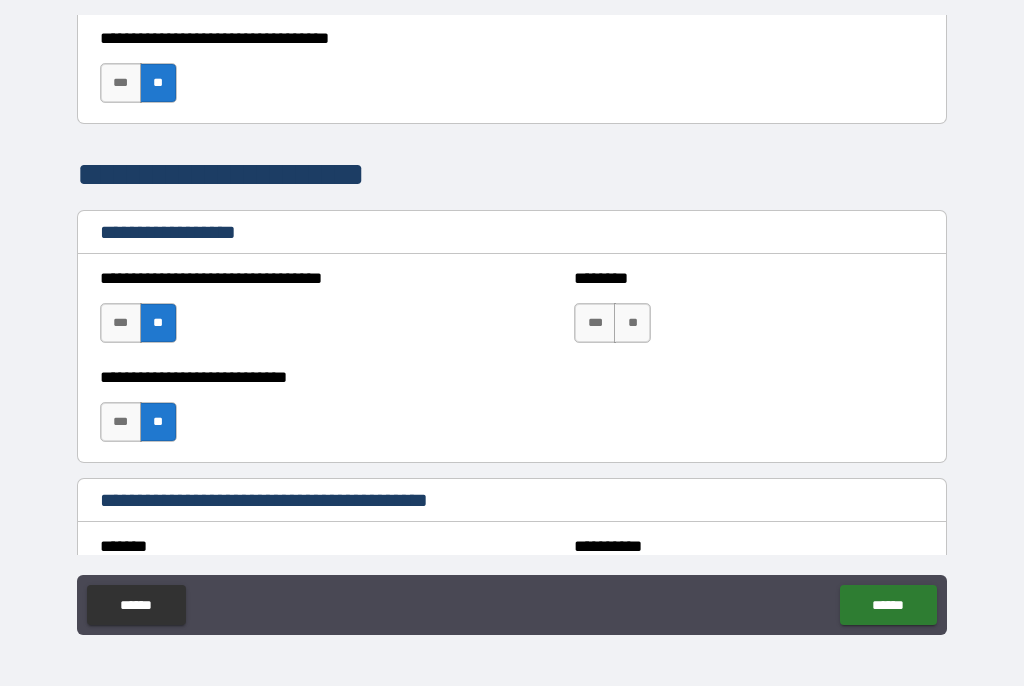 click on "**" at bounding box center (632, 324) 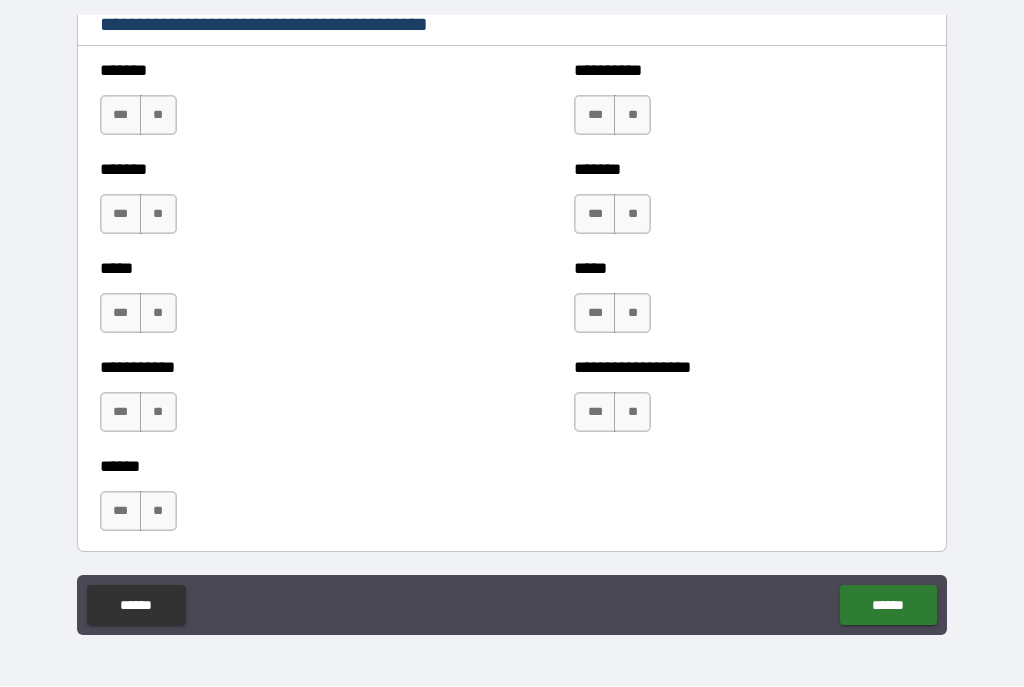 scroll, scrollTop: 1783, scrollLeft: 0, axis: vertical 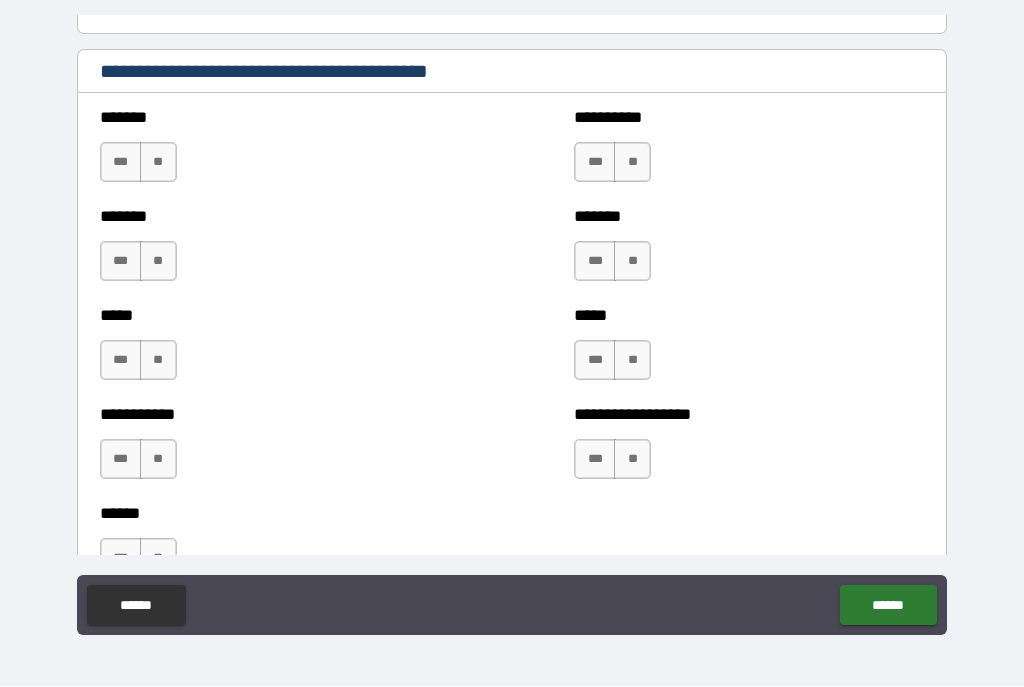 click on "**" at bounding box center (158, 163) 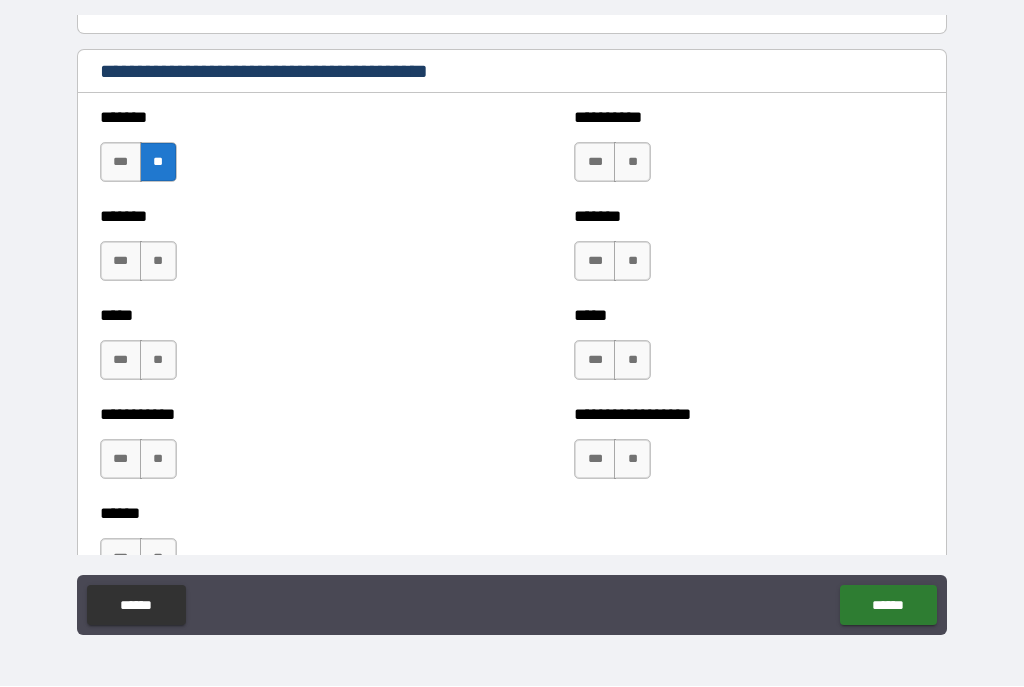 click on "**" at bounding box center (158, 262) 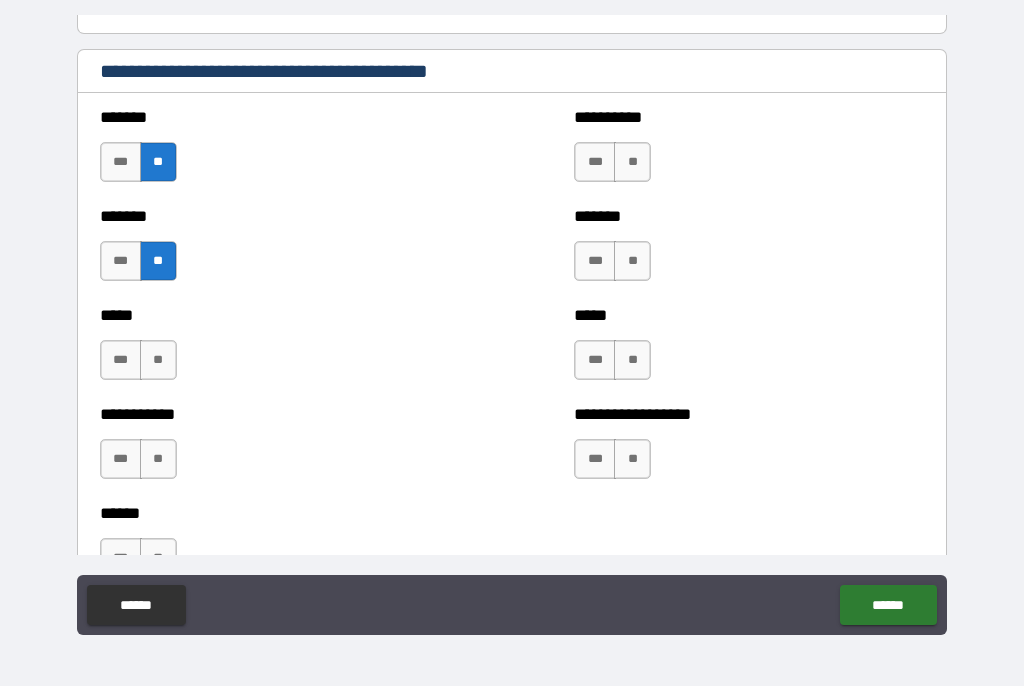 click on "**" at bounding box center [158, 361] 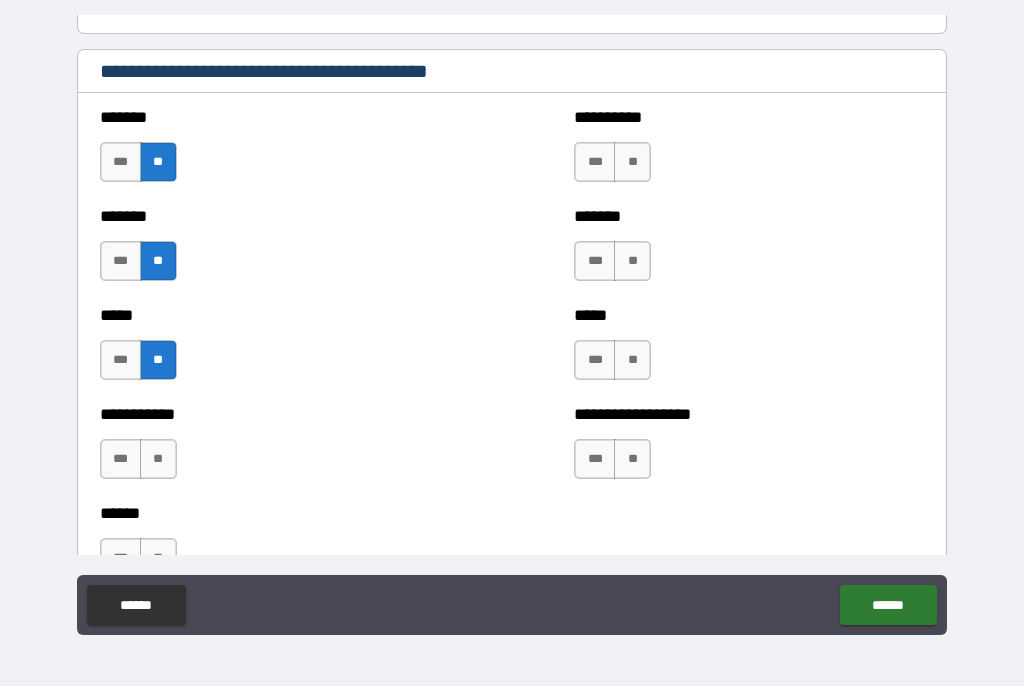 click on "**" at bounding box center [158, 460] 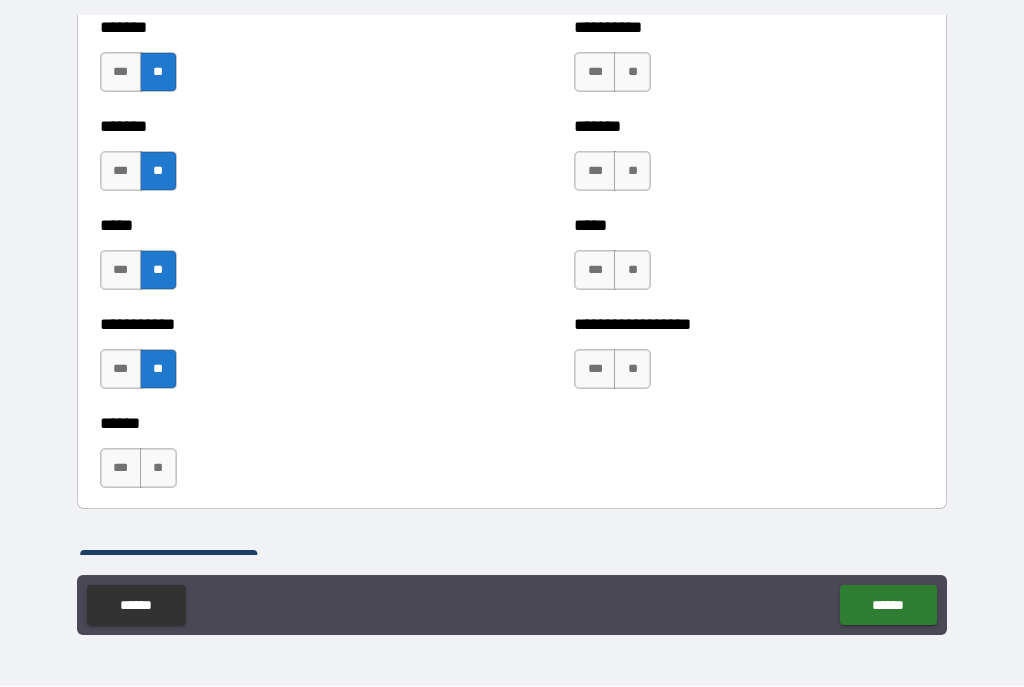 scroll, scrollTop: 1873, scrollLeft: 0, axis: vertical 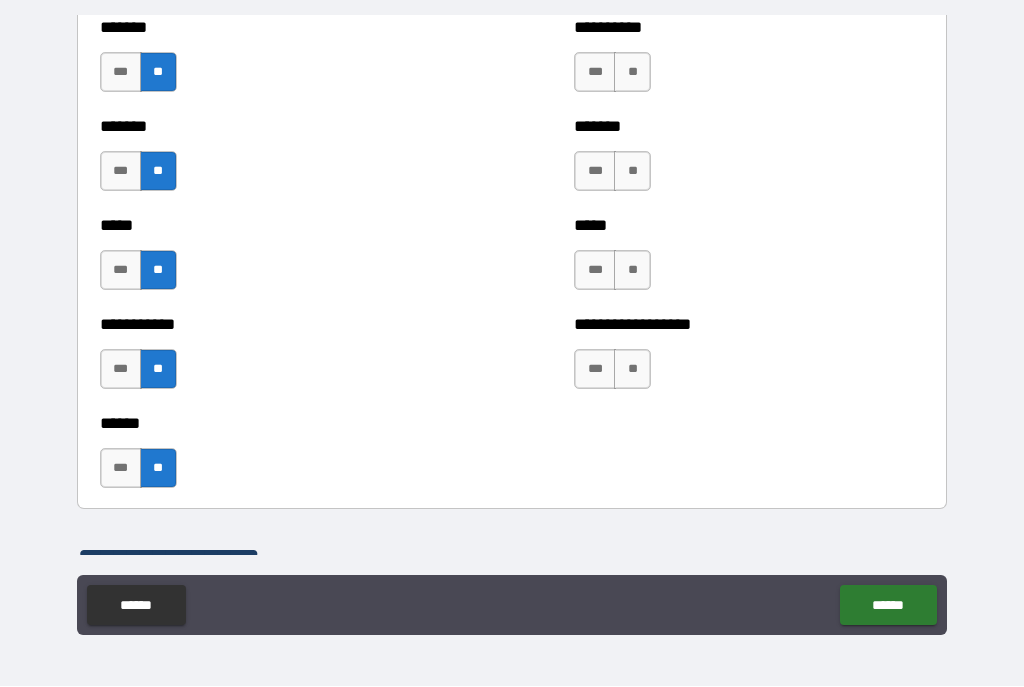 click on "**" at bounding box center (632, 73) 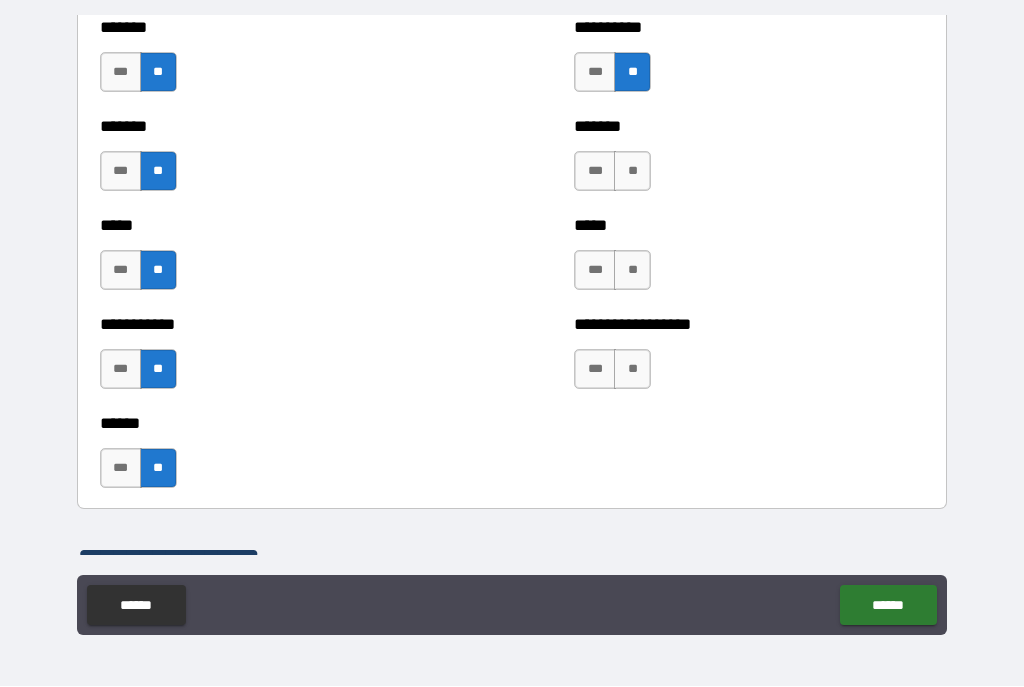 click on "**" at bounding box center (632, 172) 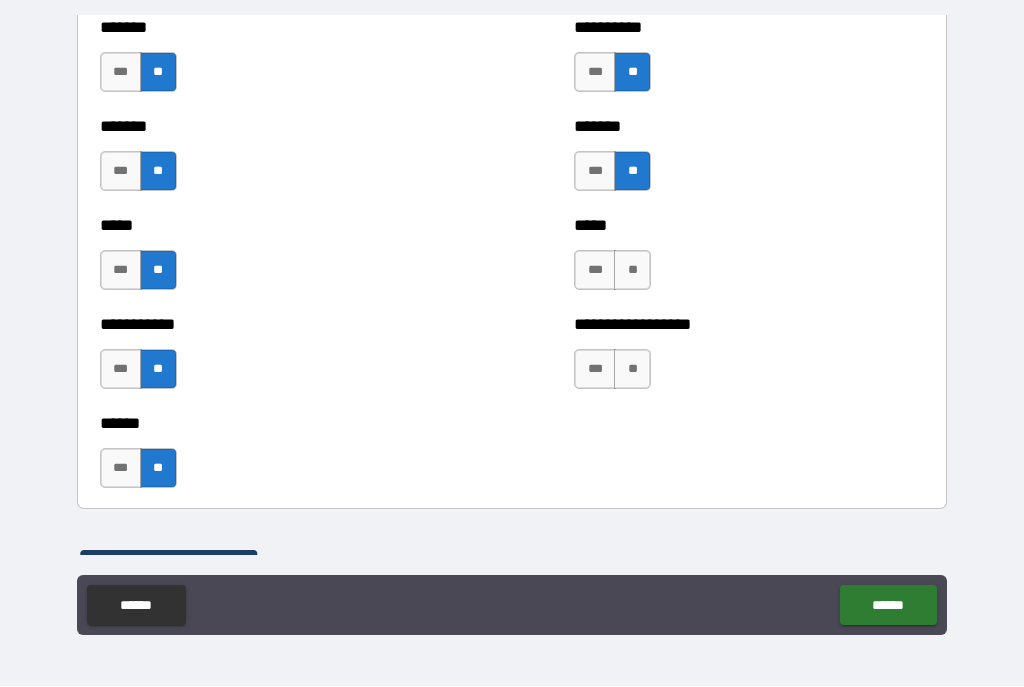 click on "**" at bounding box center [632, 271] 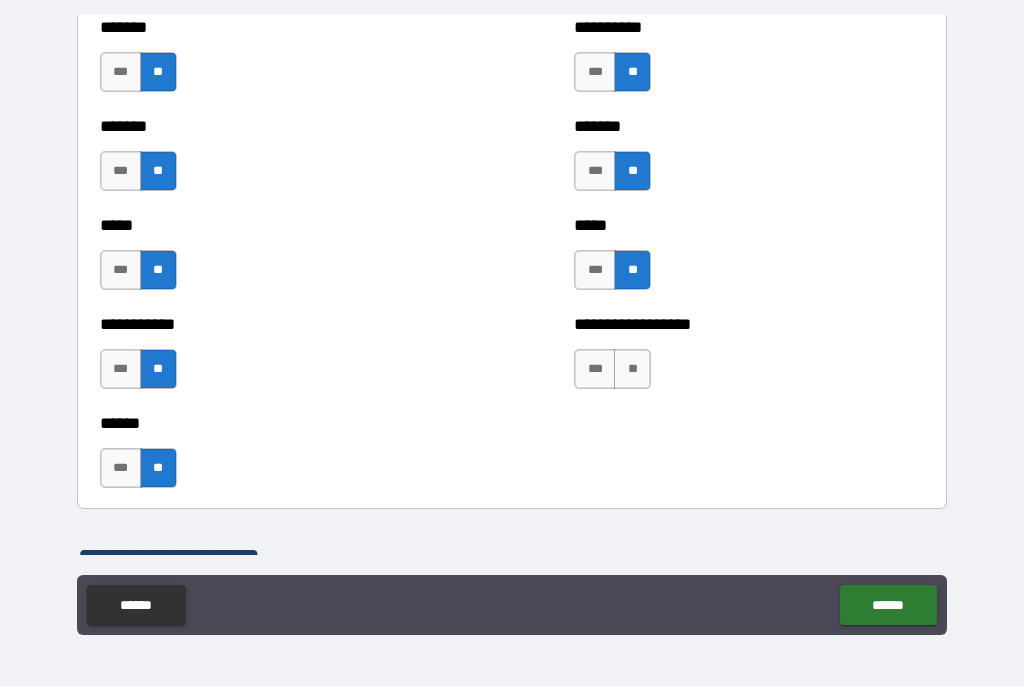 click on "**" at bounding box center (632, 370) 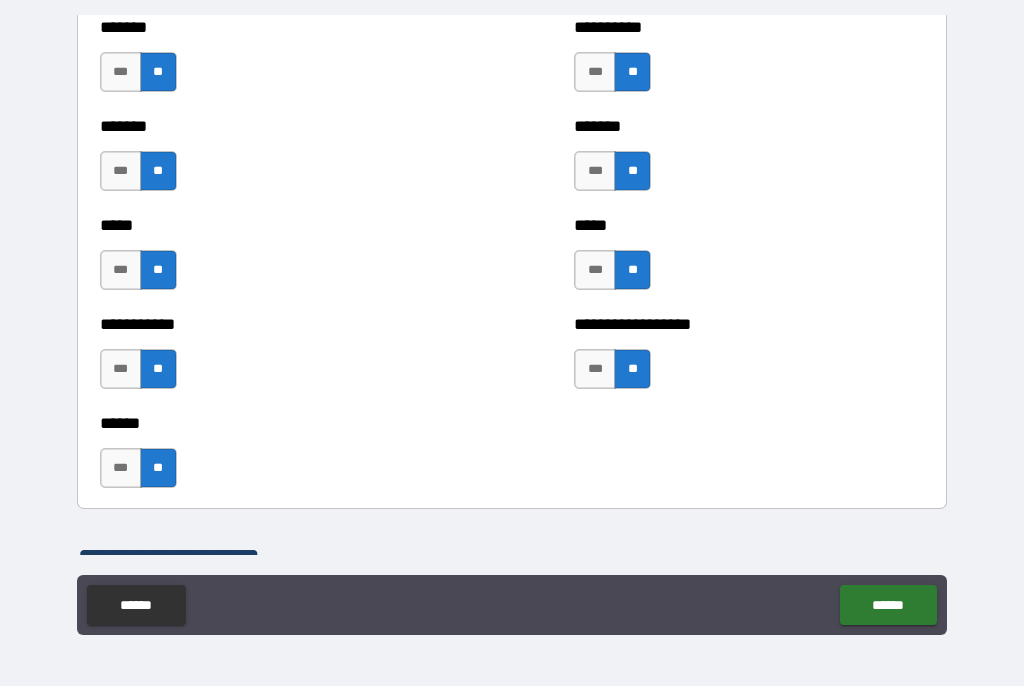 scroll, scrollTop: 2232, scrollLeft: 0, axis: vertical 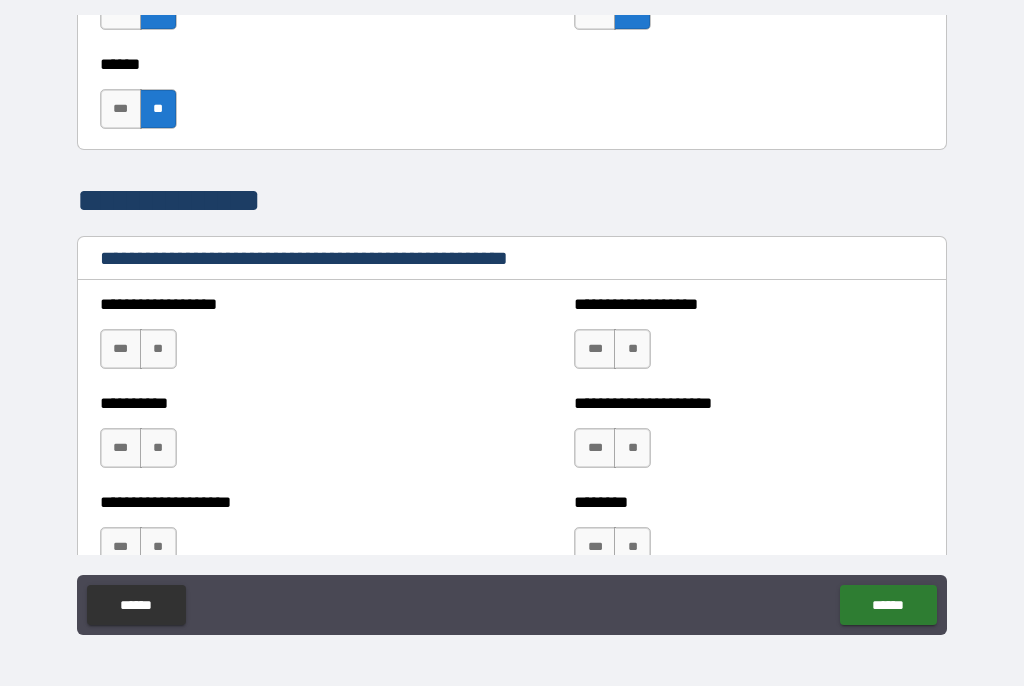 click on "**" at bounding box center (158, 350) 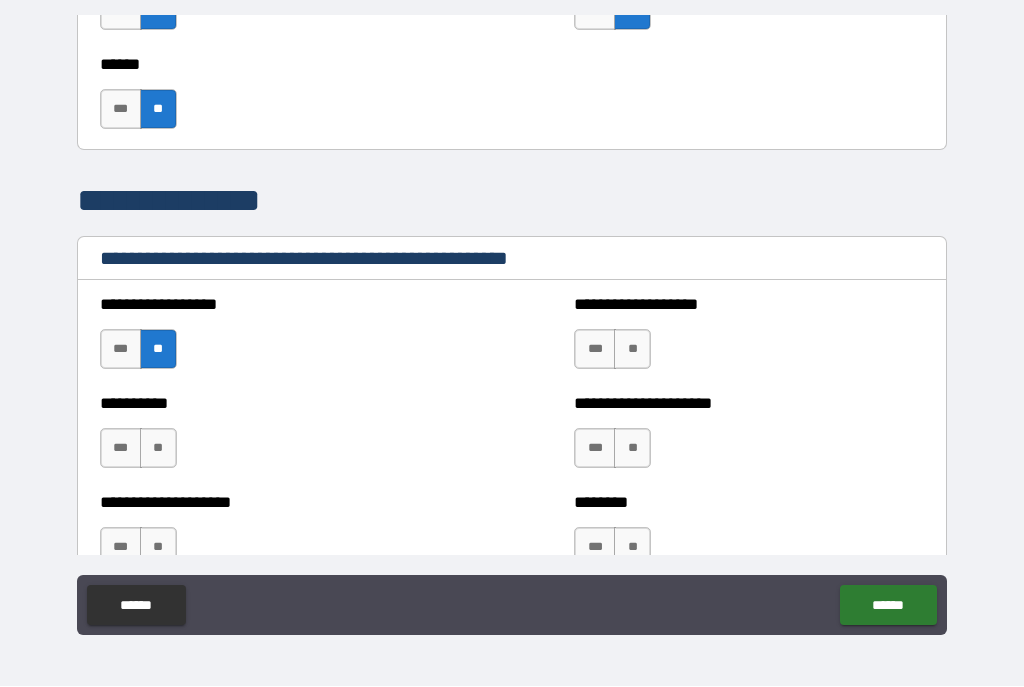 click on "**" at bounding box center (158, 449) 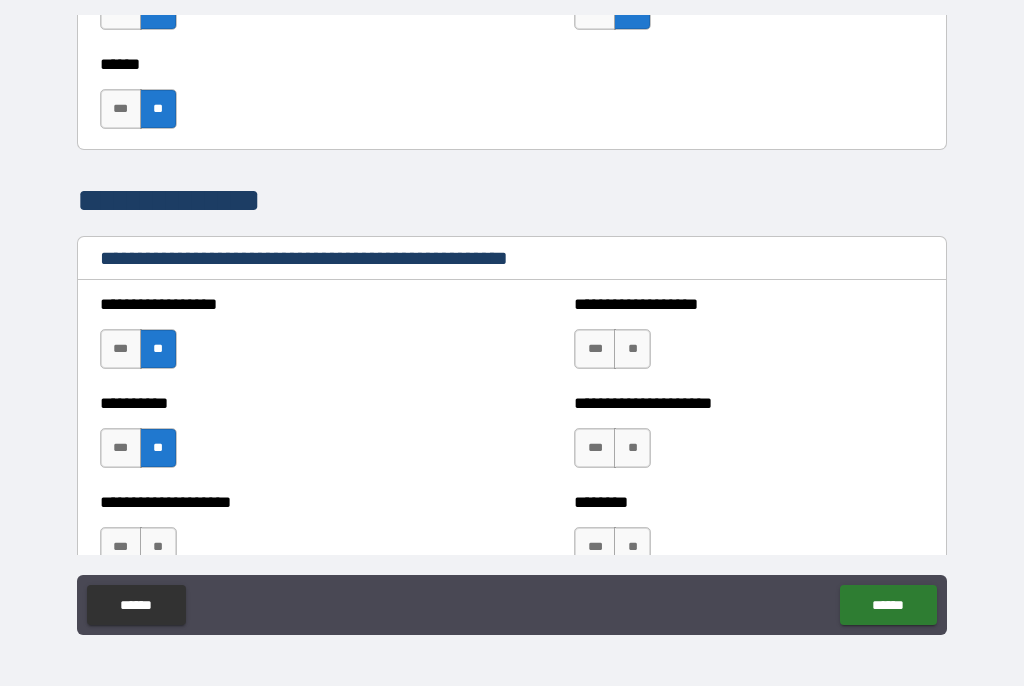 scroll, scrollTop: 2392, scrollLeft: 0, axis: vertical 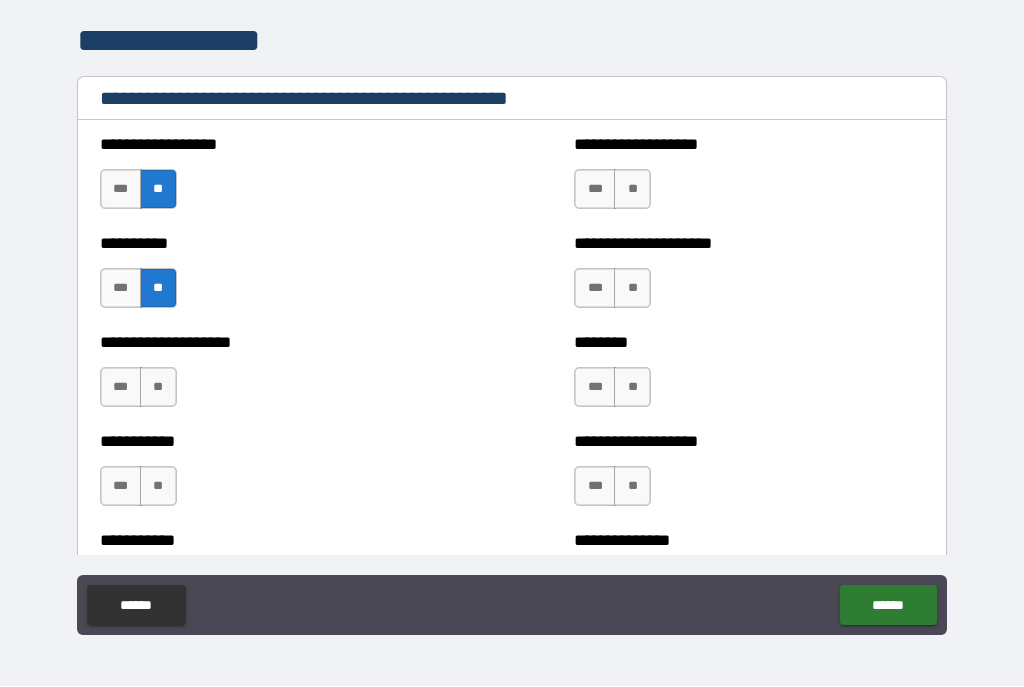 click on "**" at bounding box center [632, 190] 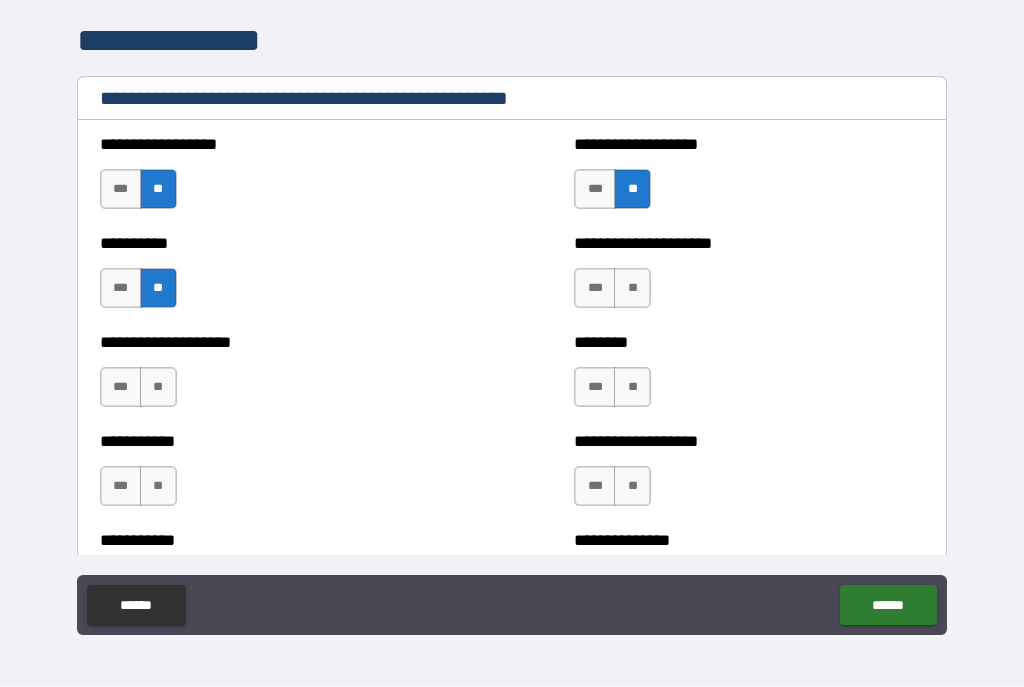 click on "**" at bounding box center [632, 289] 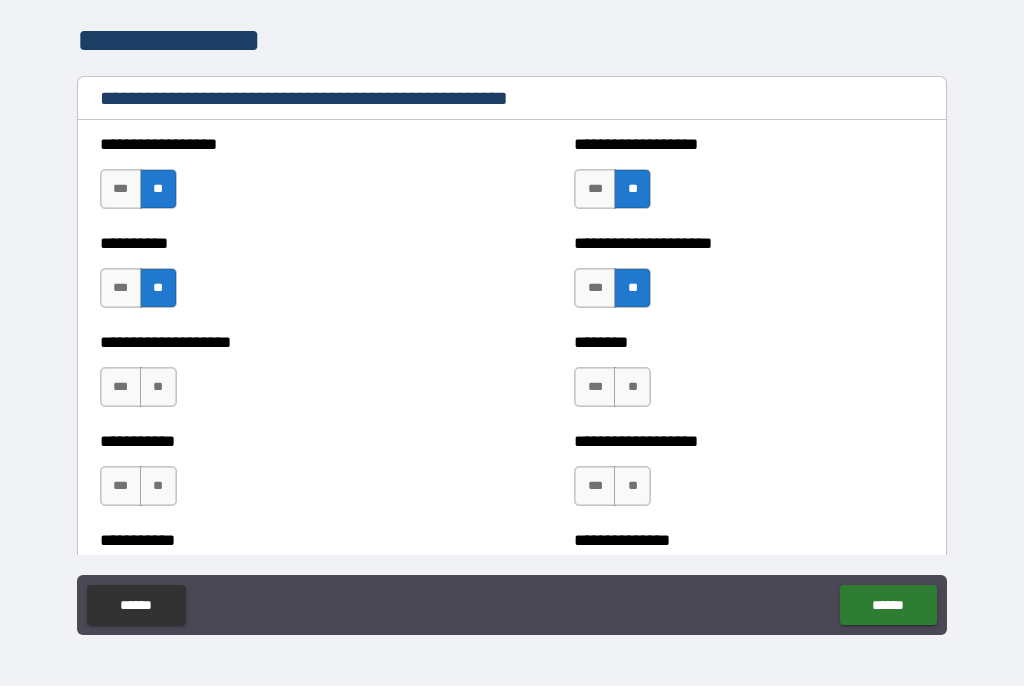 click on "**" at bounding box center (632, 388) 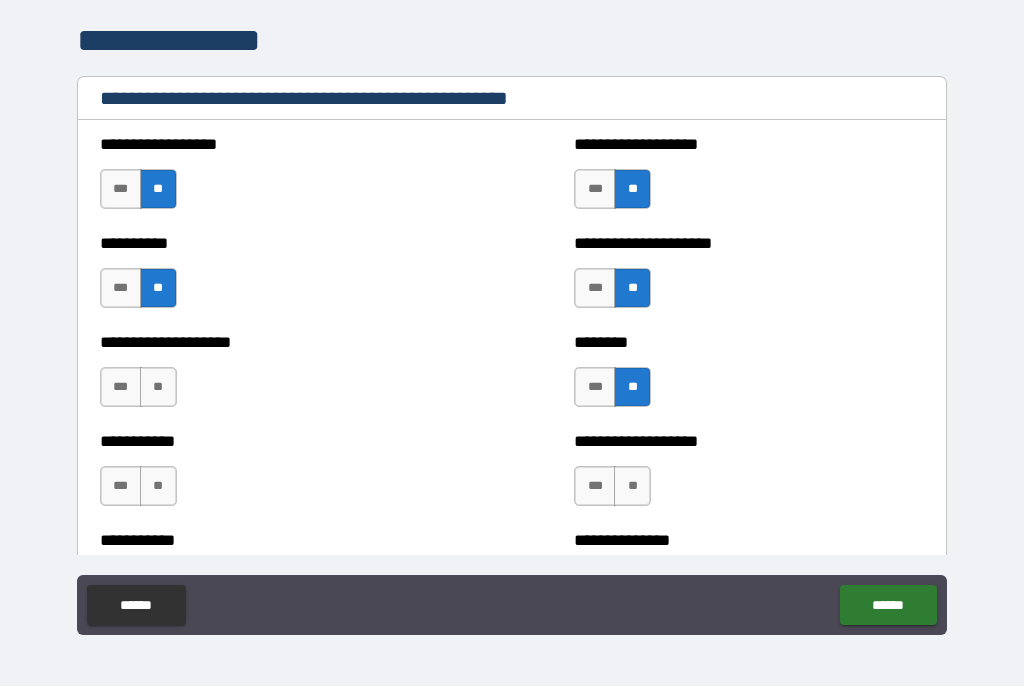 click on "**" at bounding box center [632, 487] 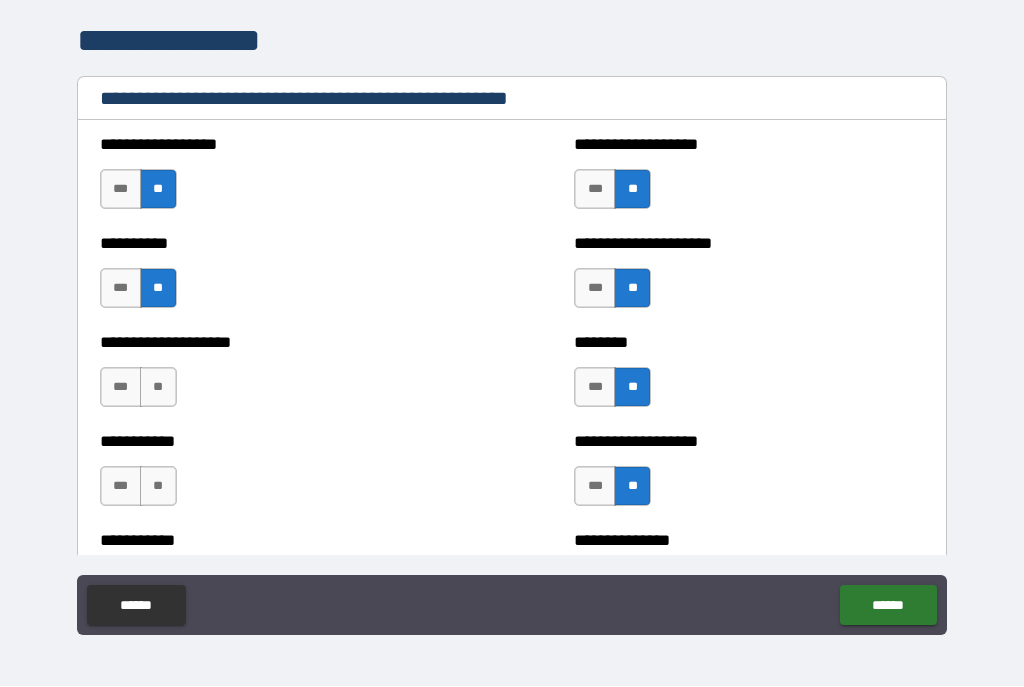 click on "**" at bounding box center [158, 388] 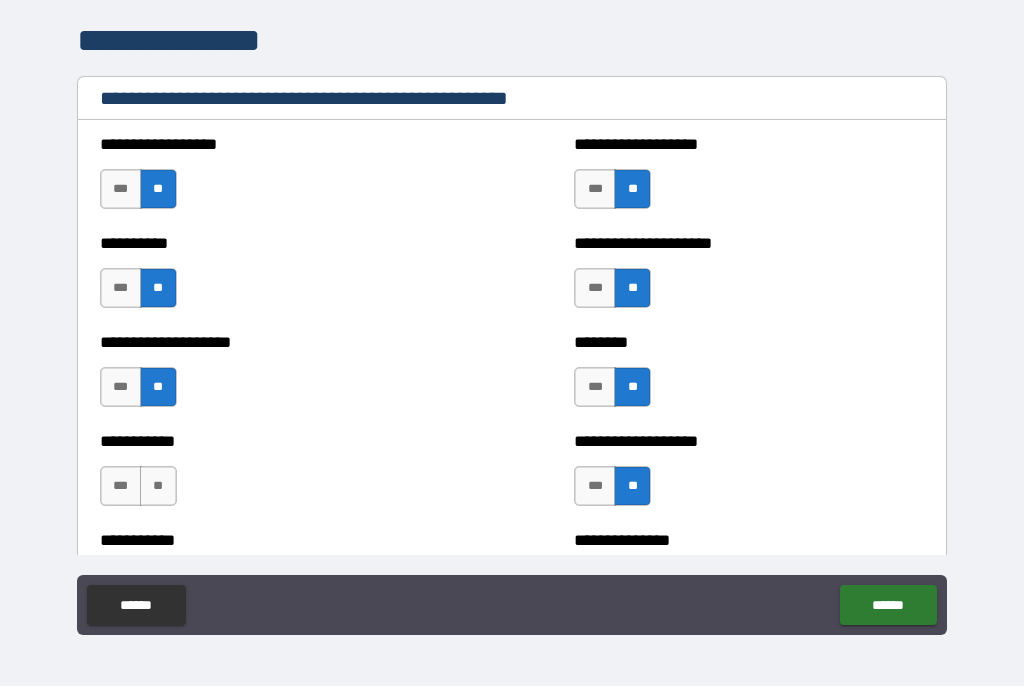 click on "**" at bounding box center (158, 487) 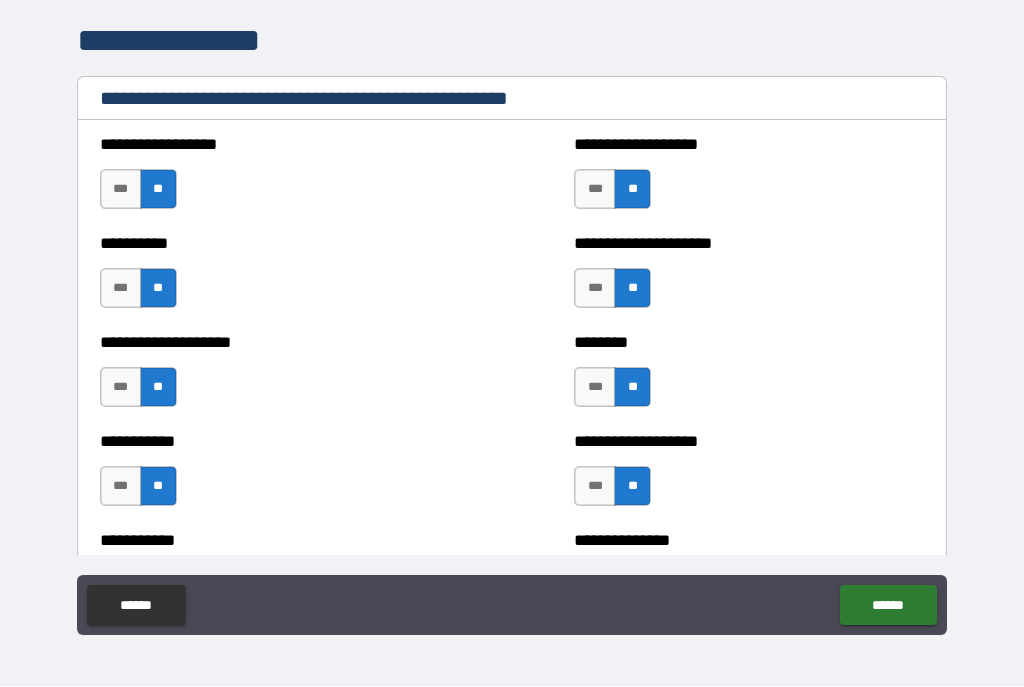 scroll, scrollTop: 2663, scrollLeft: 0, axis: vertical 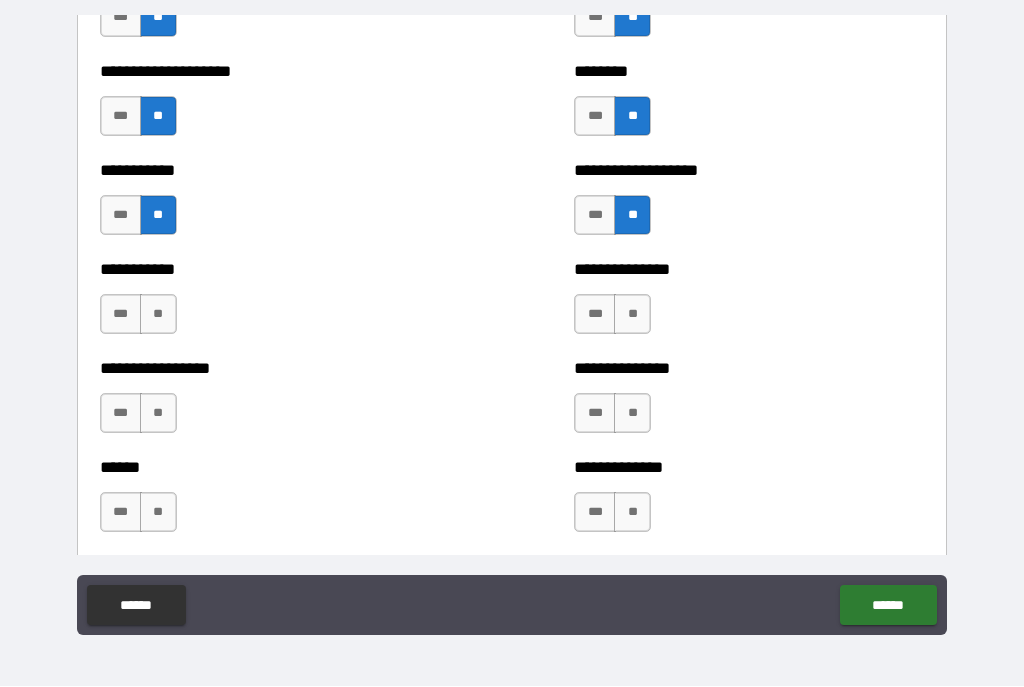 click on "**" at bounding box center (158, 315) 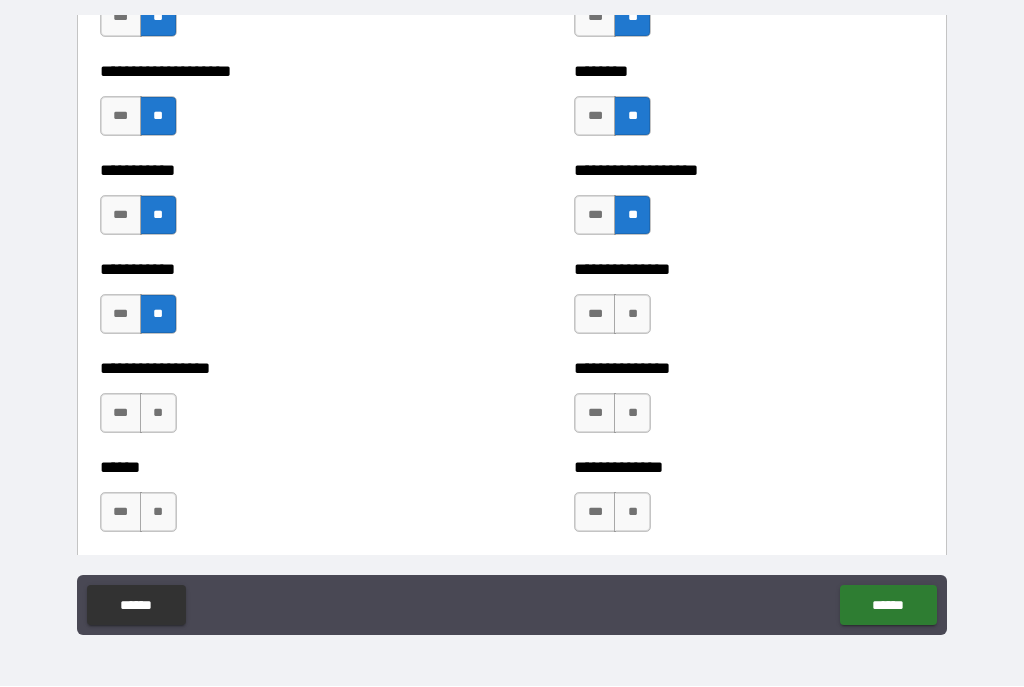 click on "**" at bounding box center [158, 414] 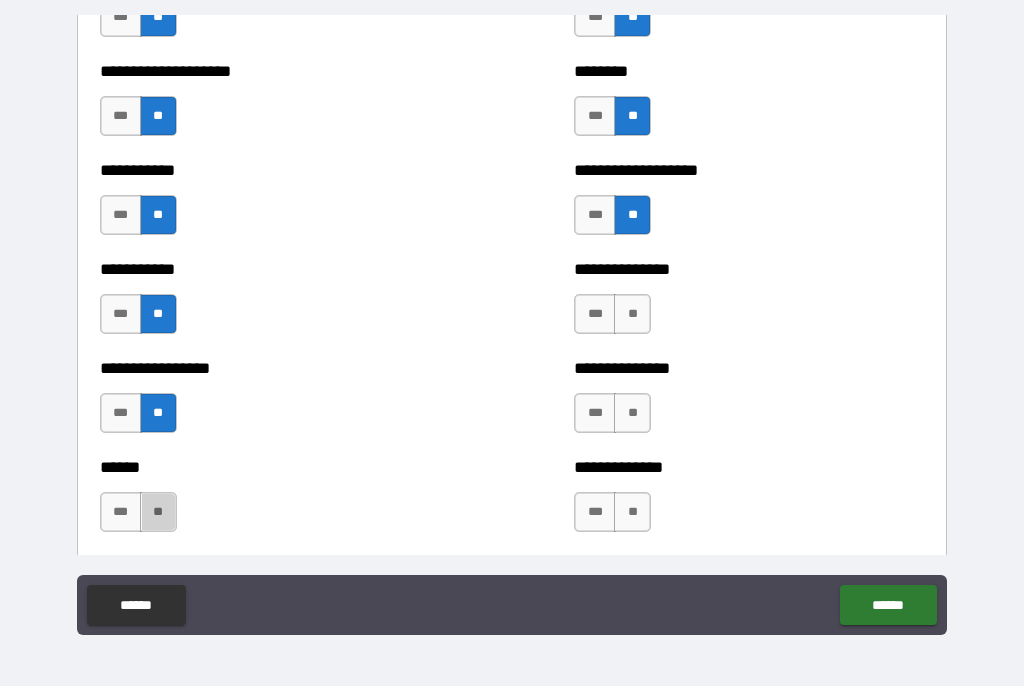 click on "**" at bounding box center [158, 513] 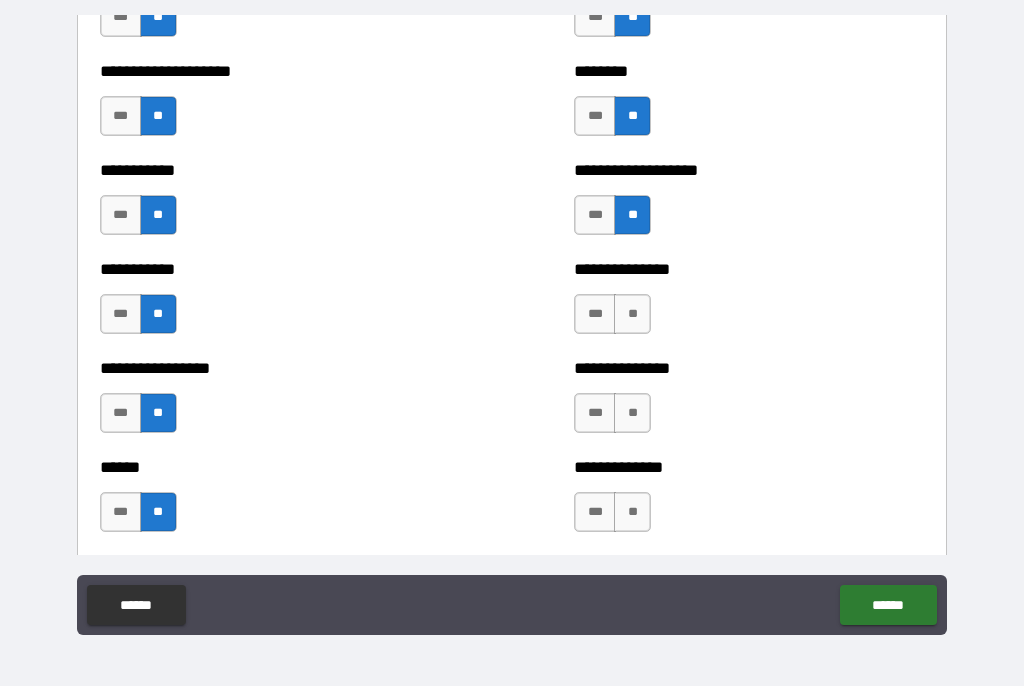 click on "**" at bounding box center [632, 315] 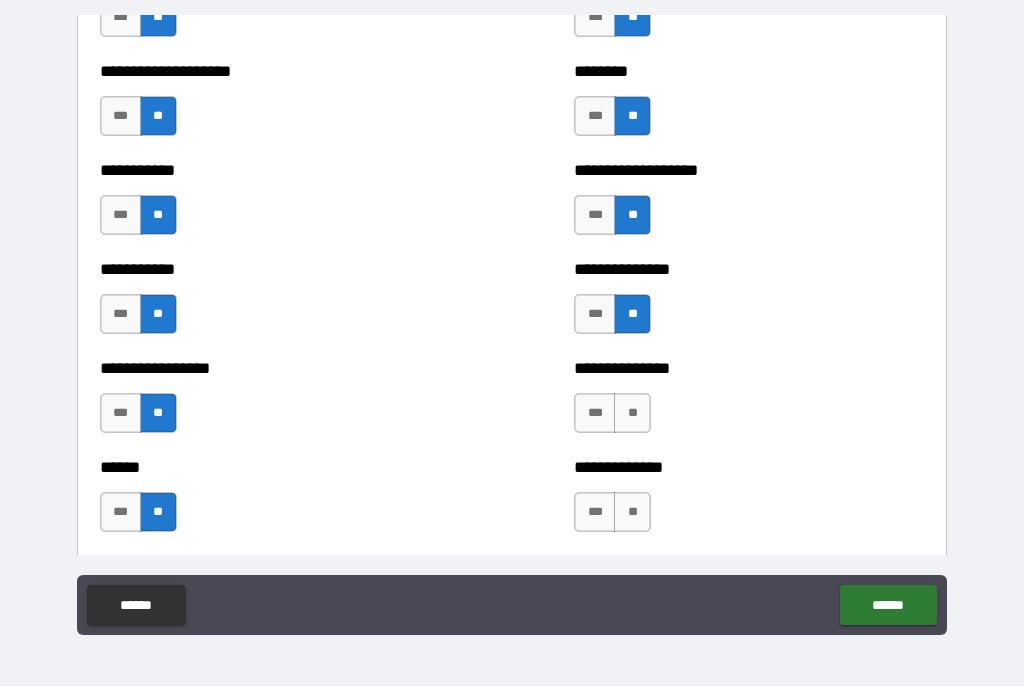 click on "**" at bounding box center [632, 414] 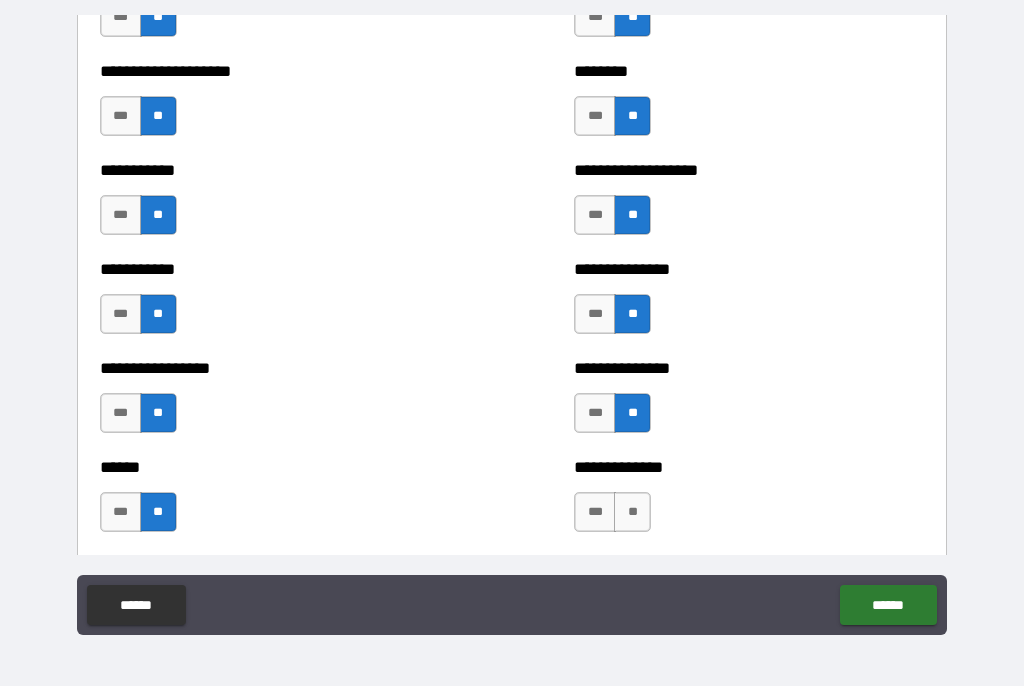 click on "**" at bounding box center [632, 513] 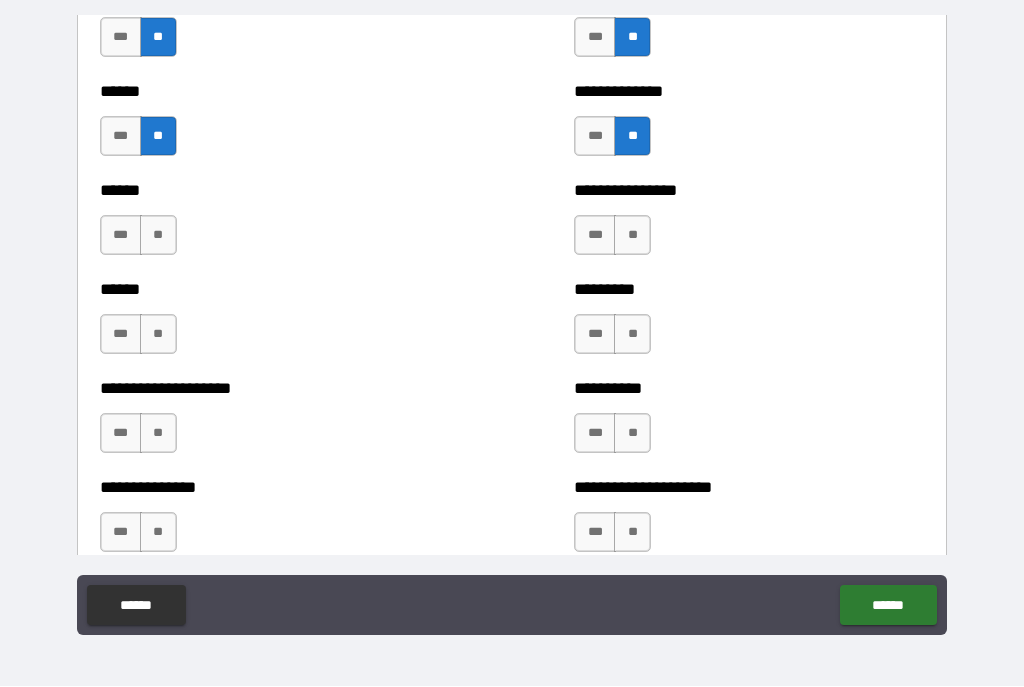 scroll, scrollTop: 3041, scrollLeft: 0, axis: vertical 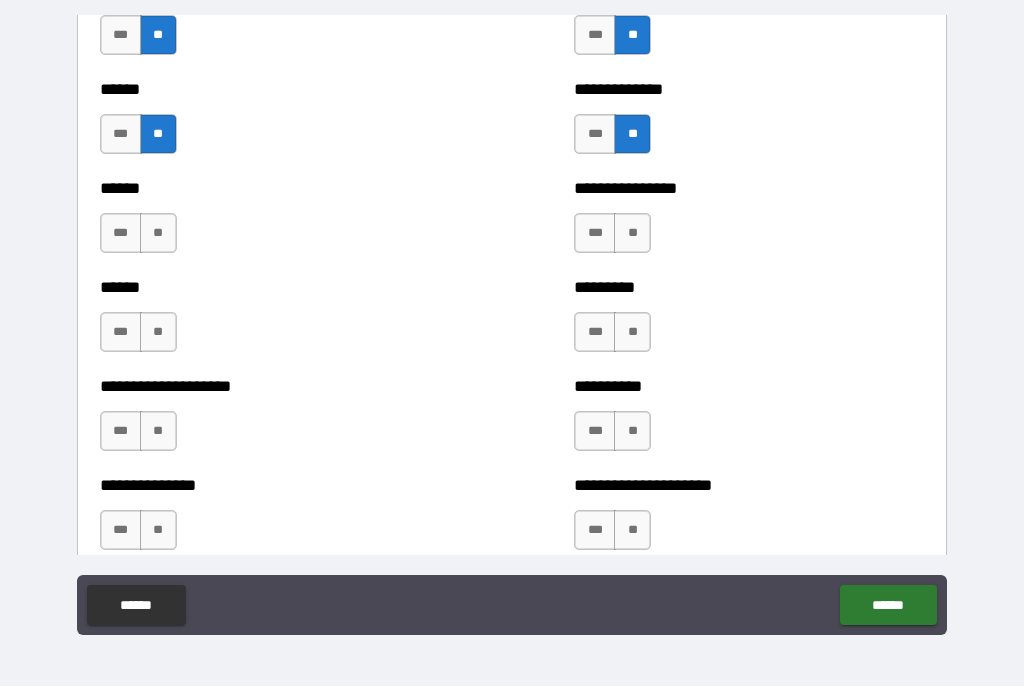 click on "**" at bounding box center [158, 234] 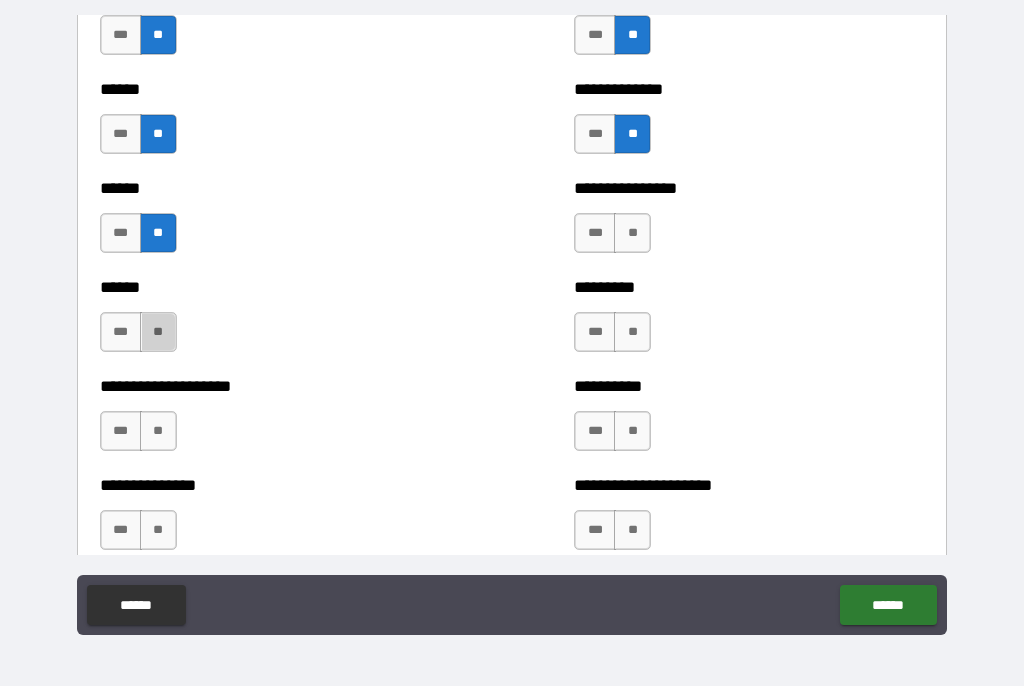 click on "**" at bounding box center [158, 333] 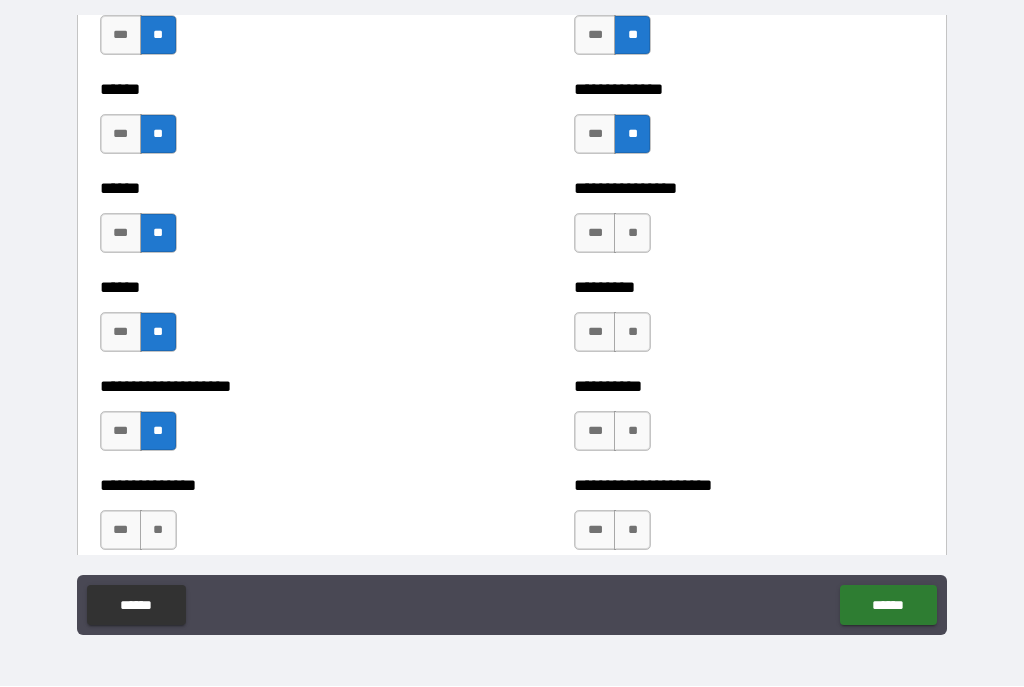 click on "**" at bounding box center [632, 234] 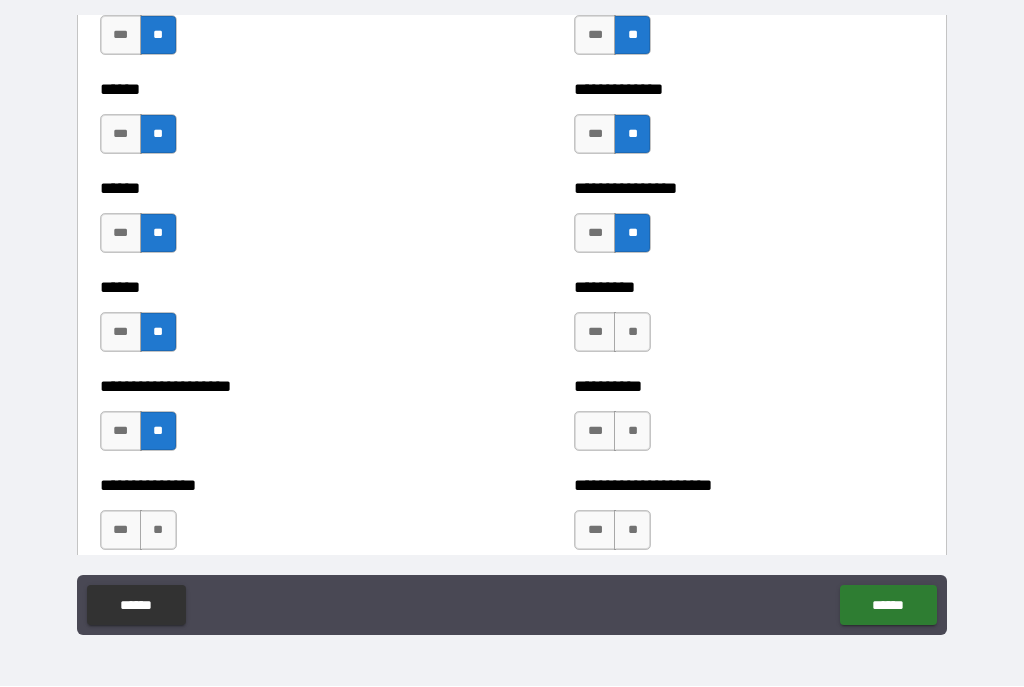 click on "**" at bounding box center (632, 333) 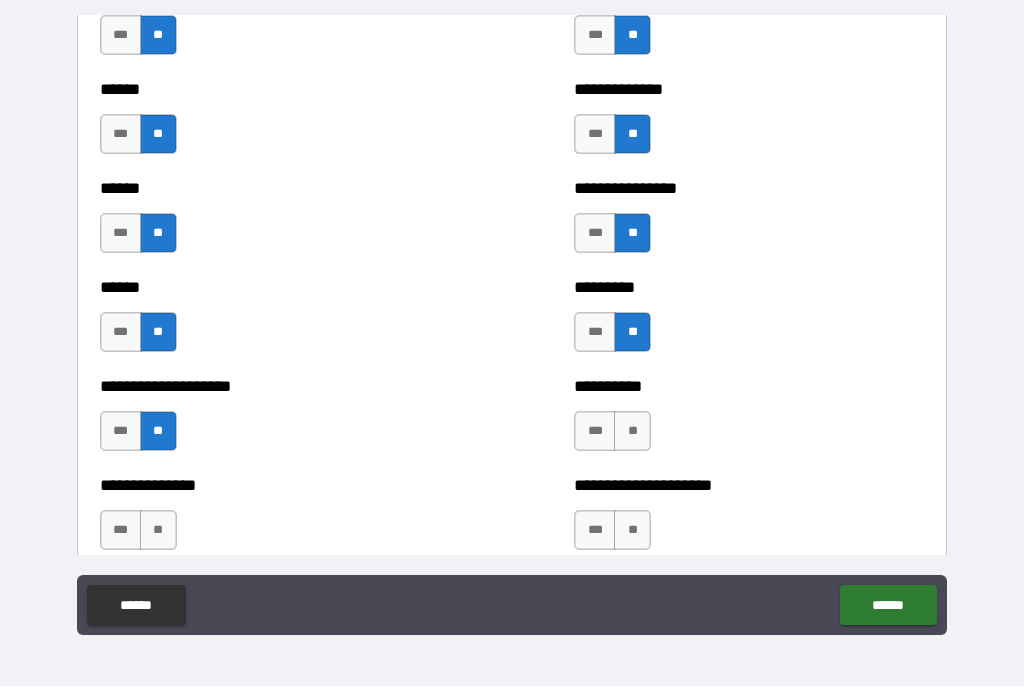 click on "**" at bounding box center (632, 432) 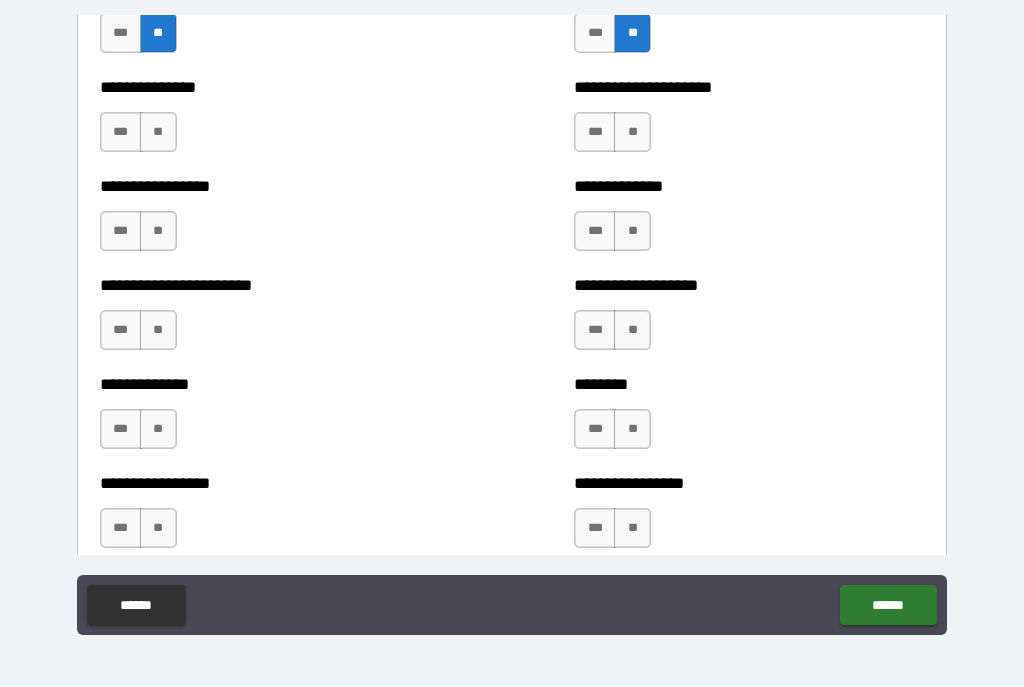 scroll, scrollTop: 3410, scrollLeft: 0, axis: vertical 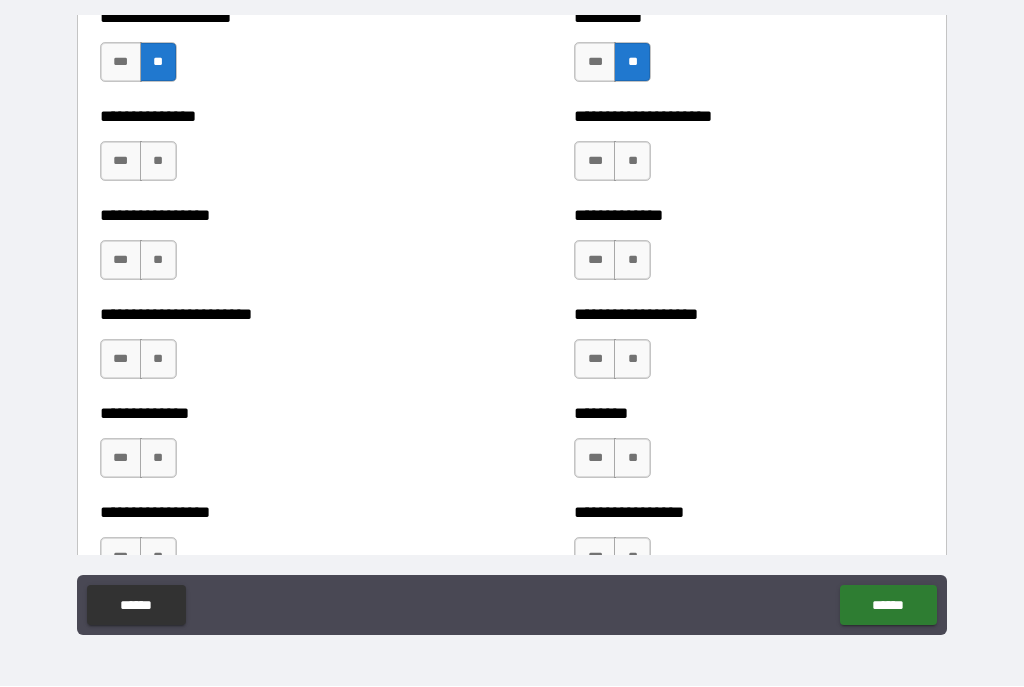 click on "**" at bounding box center [632, 162] 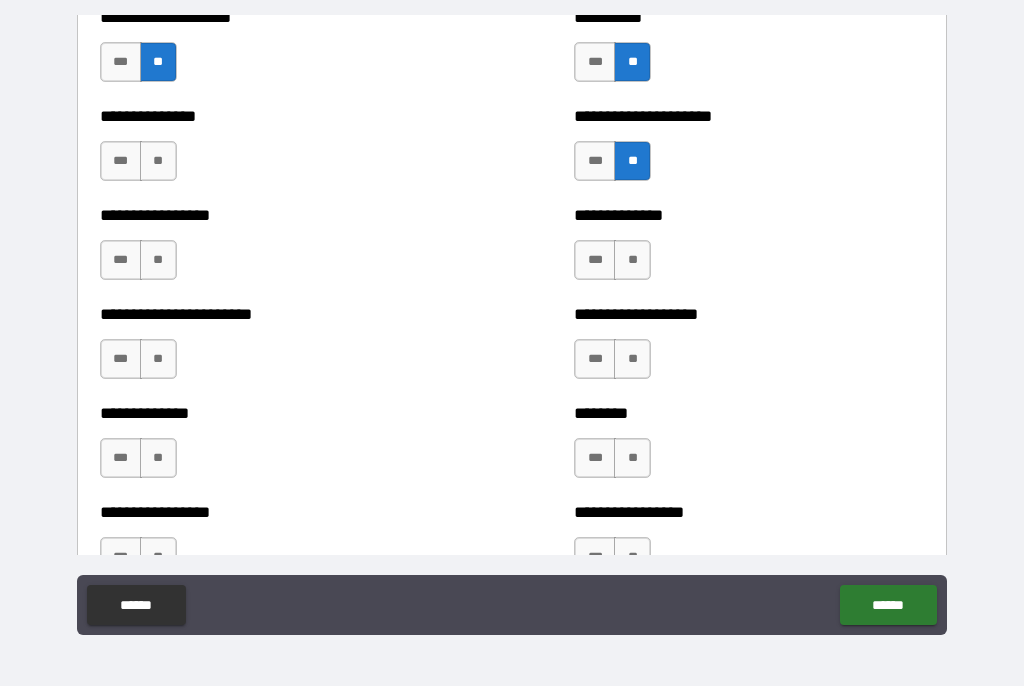 click on "**" at bounding box center [632, 261] 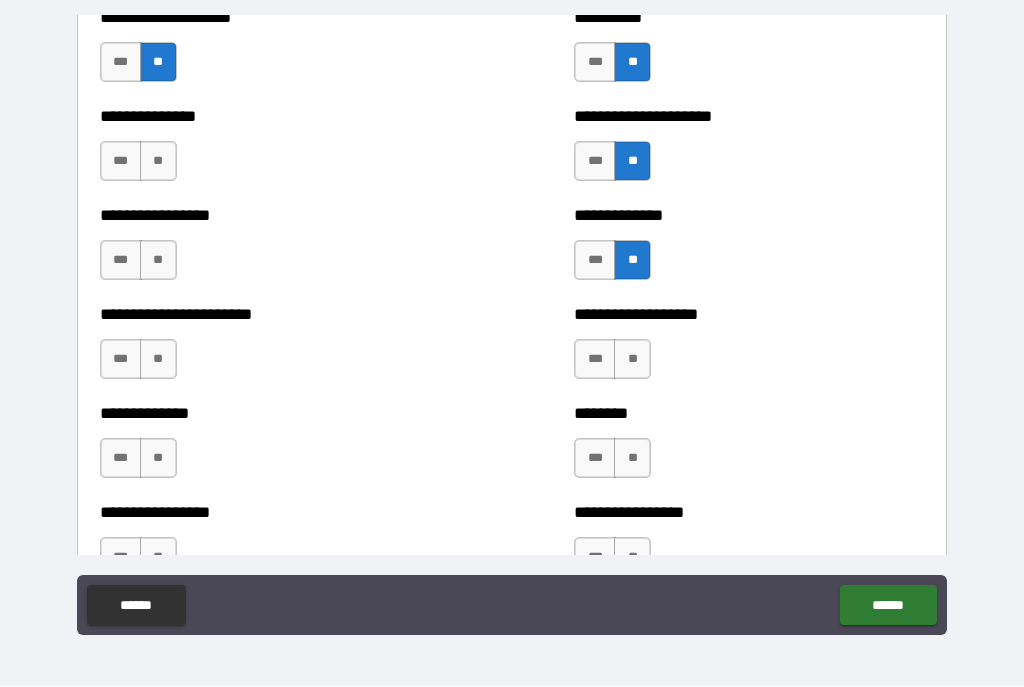 click on "**" at bounding box center [632, 360] 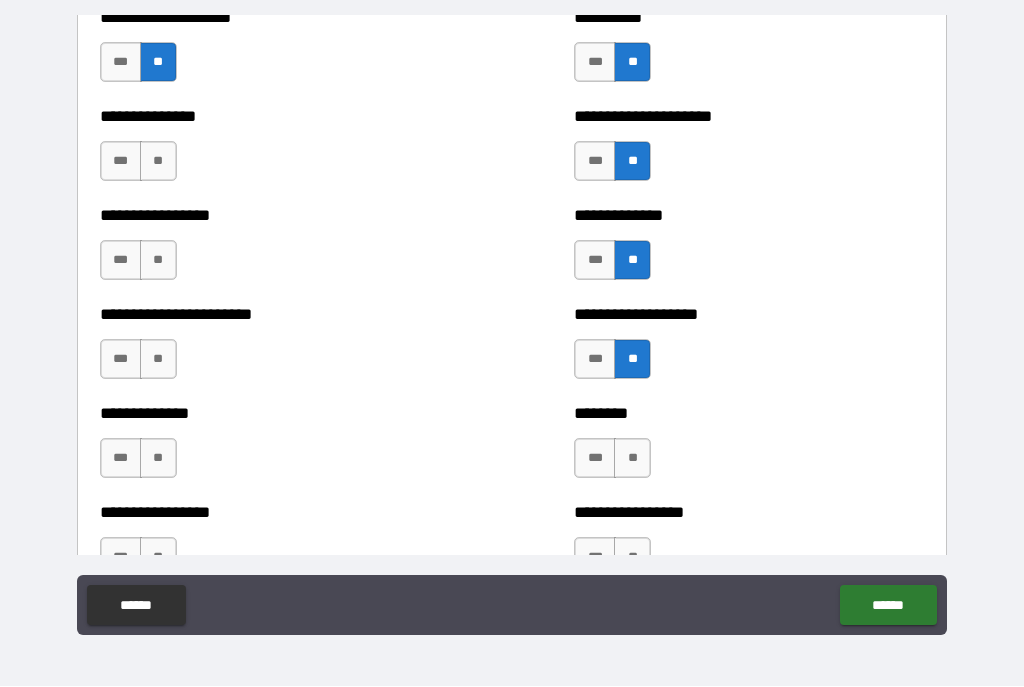 click on "**" at bounding box center [158, 162] 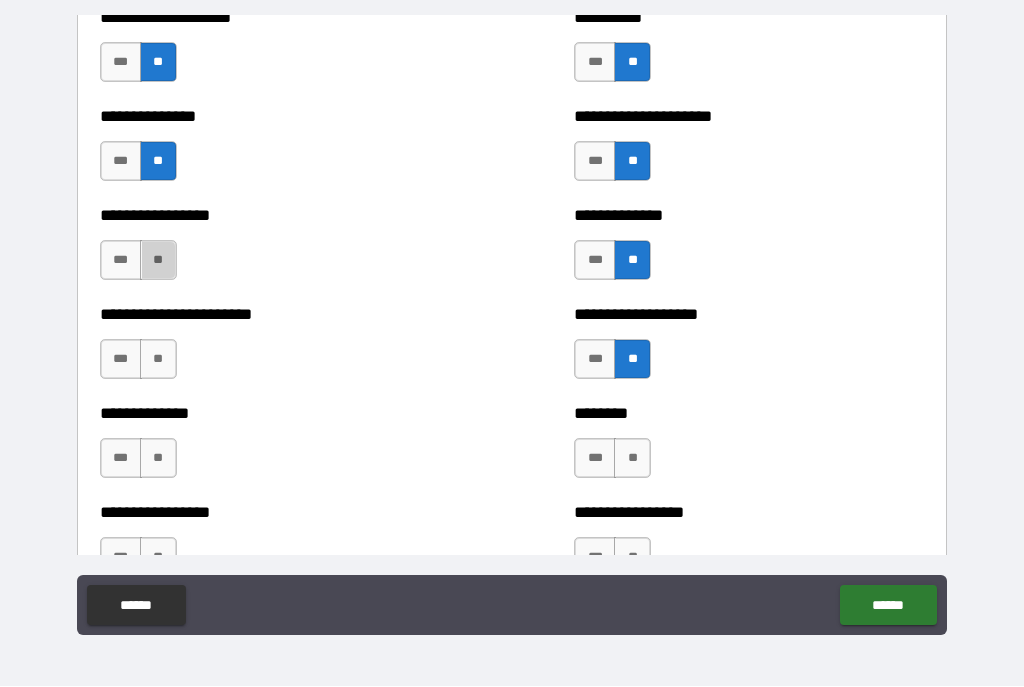 click on "**" at bounding box center [158, 261] 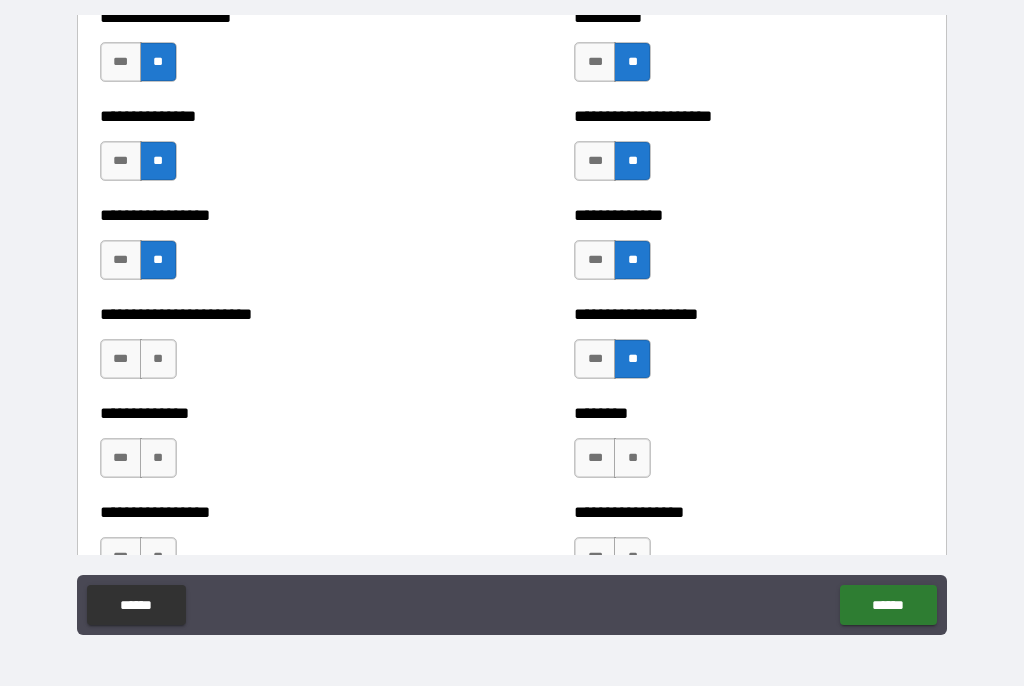 click on "**" at bounding box center [158, 360] 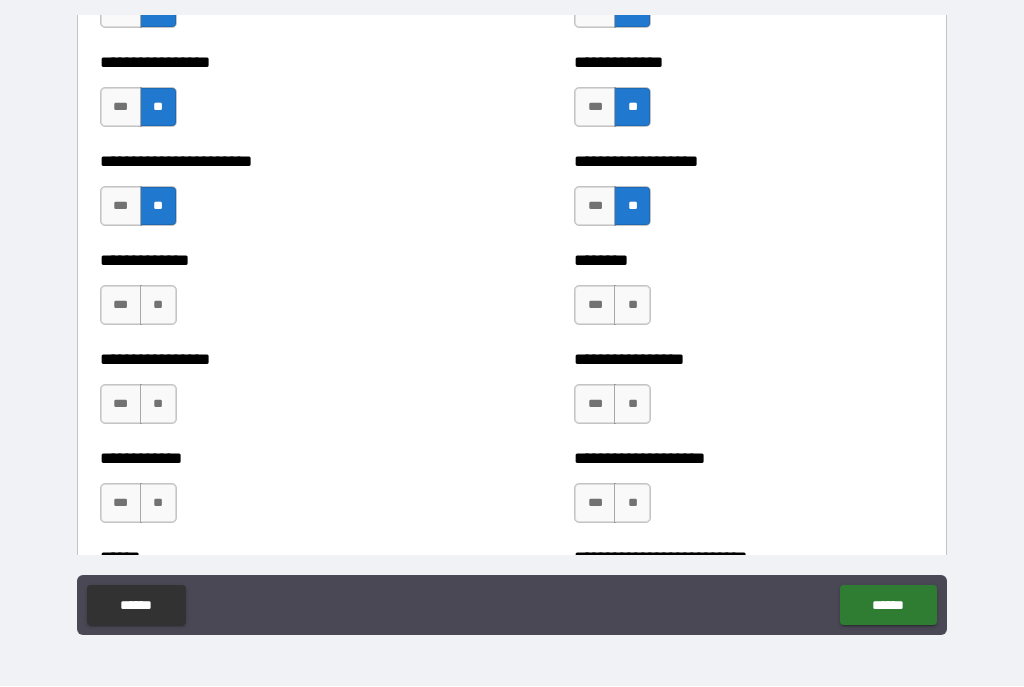 scroll, scrollTop: 3563, scrollLeft: 0, axis: vertical 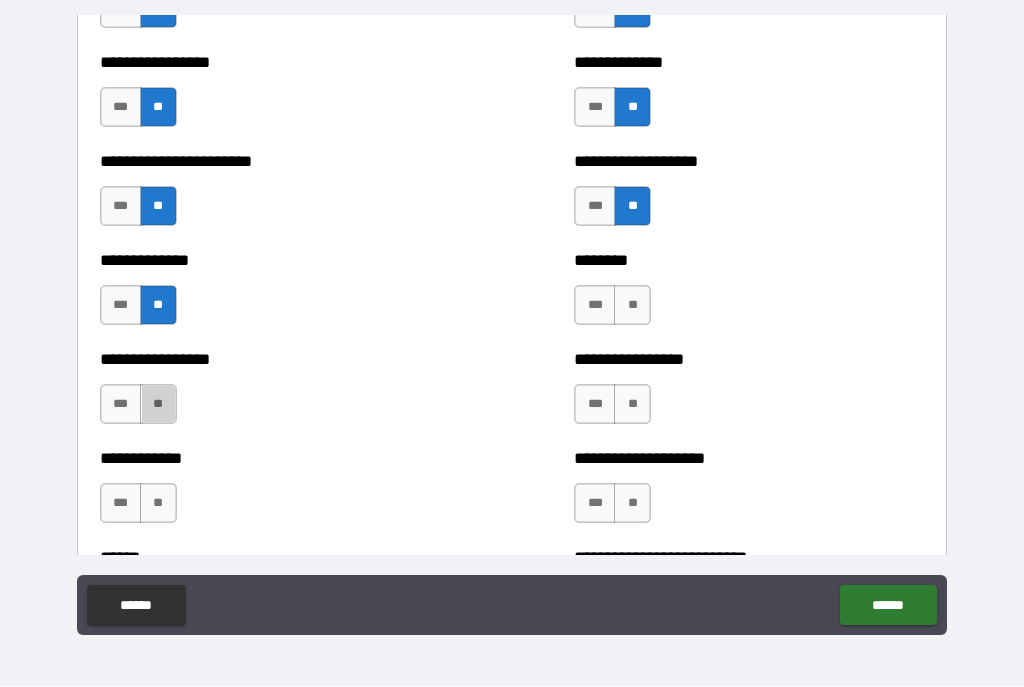 click on "**" at bounding box center (158, 405) 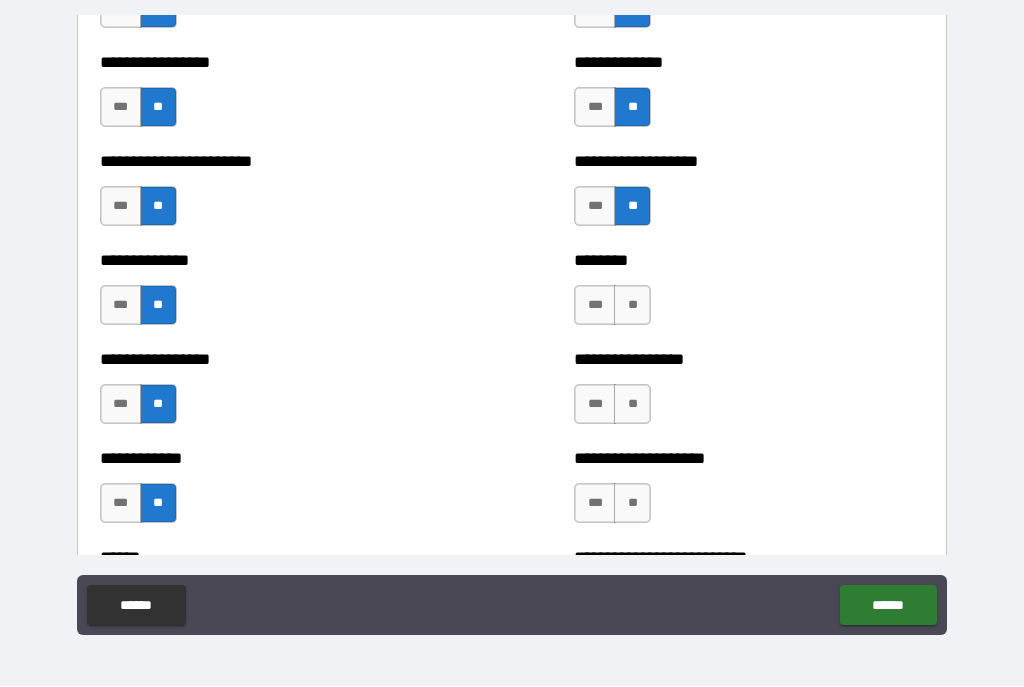 click on "**" at bounding box center (632, 306) 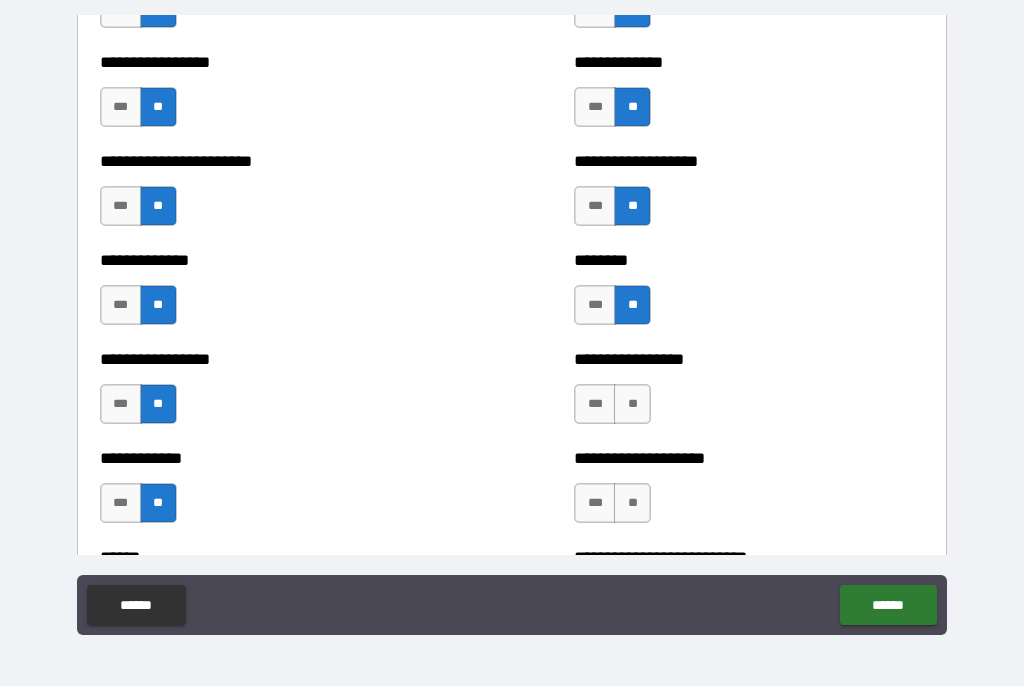 click on "**" at bounding box center [632, 405] 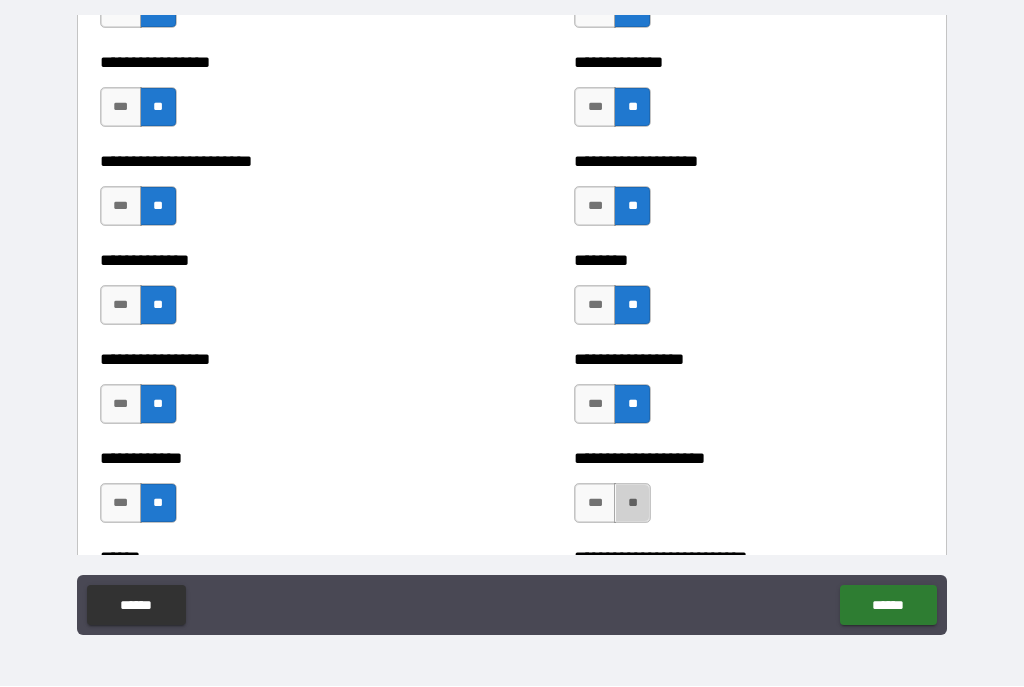 click on "**" at bounding box center (632, 504) 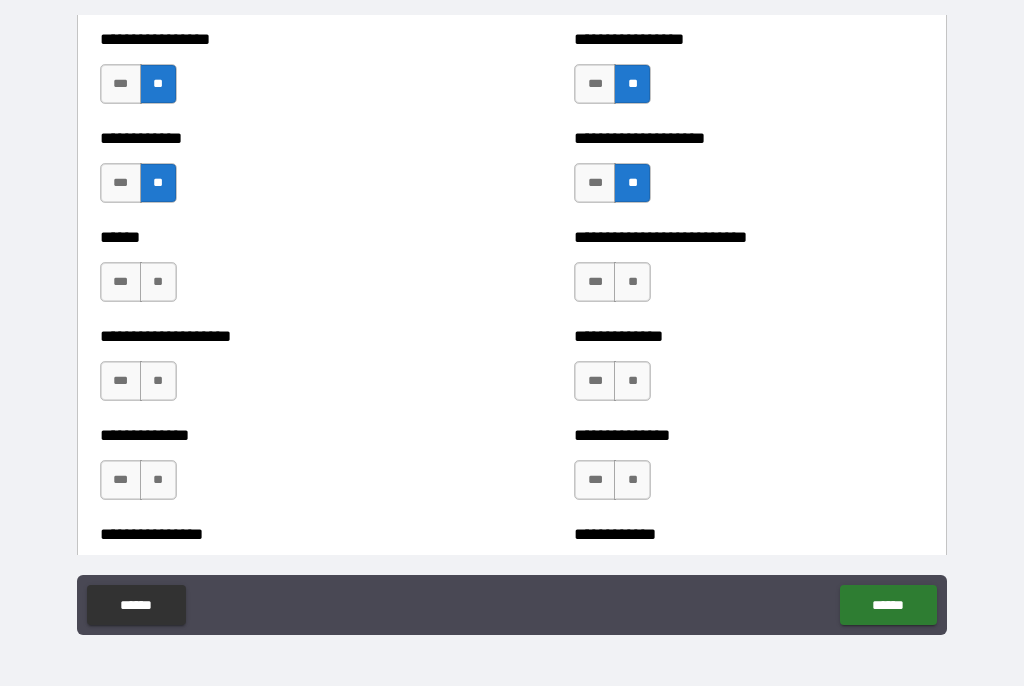 scroll, scrollTop: 3883, scrollLeft: 0, axis: vertical 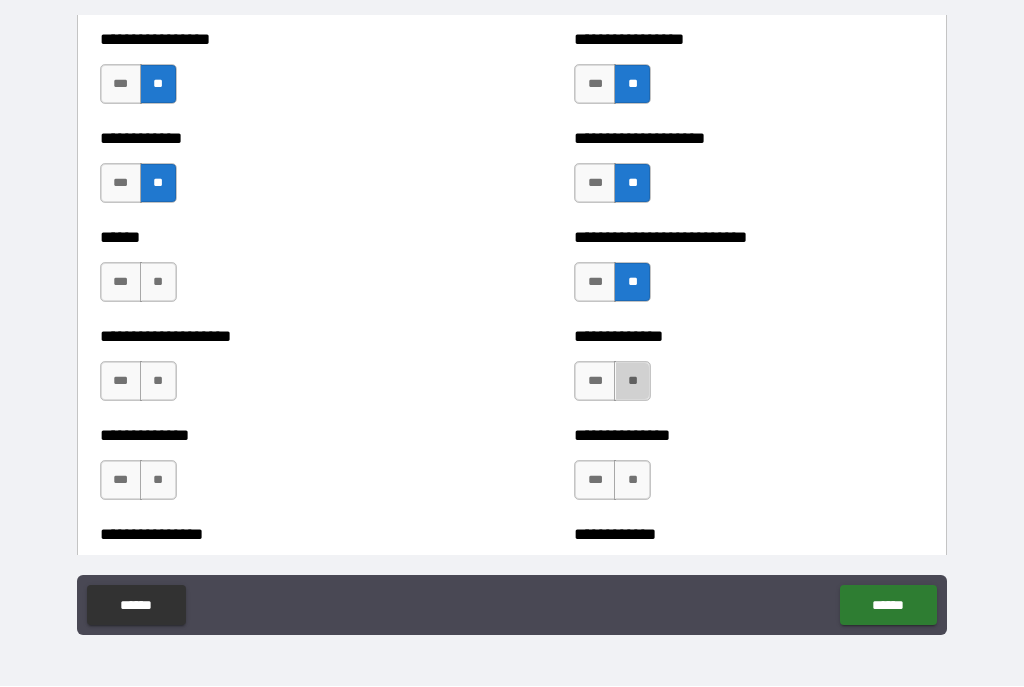 click on "**" at bounding box center (632, 382) 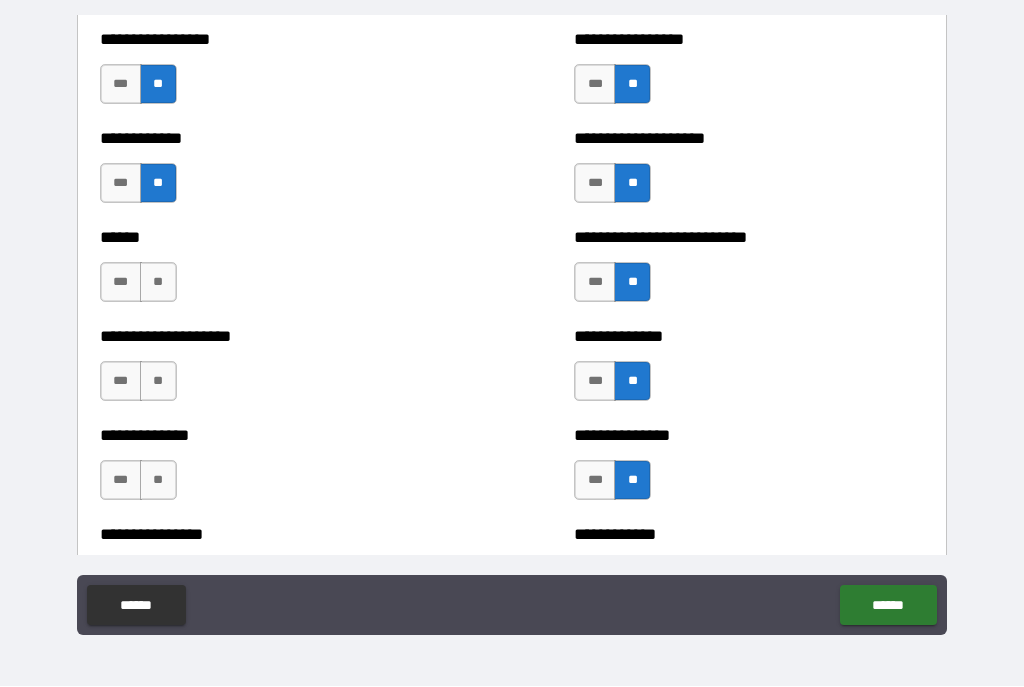 click on "**" at bounding box center (158, 283) 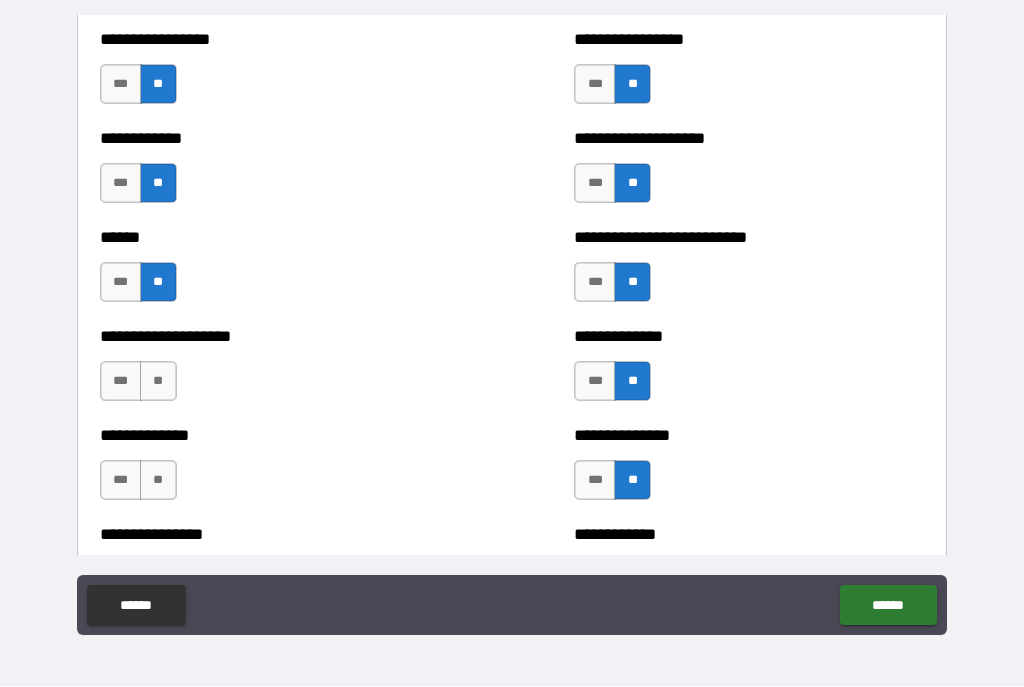 click on "**" at bounding box center [158, 382] 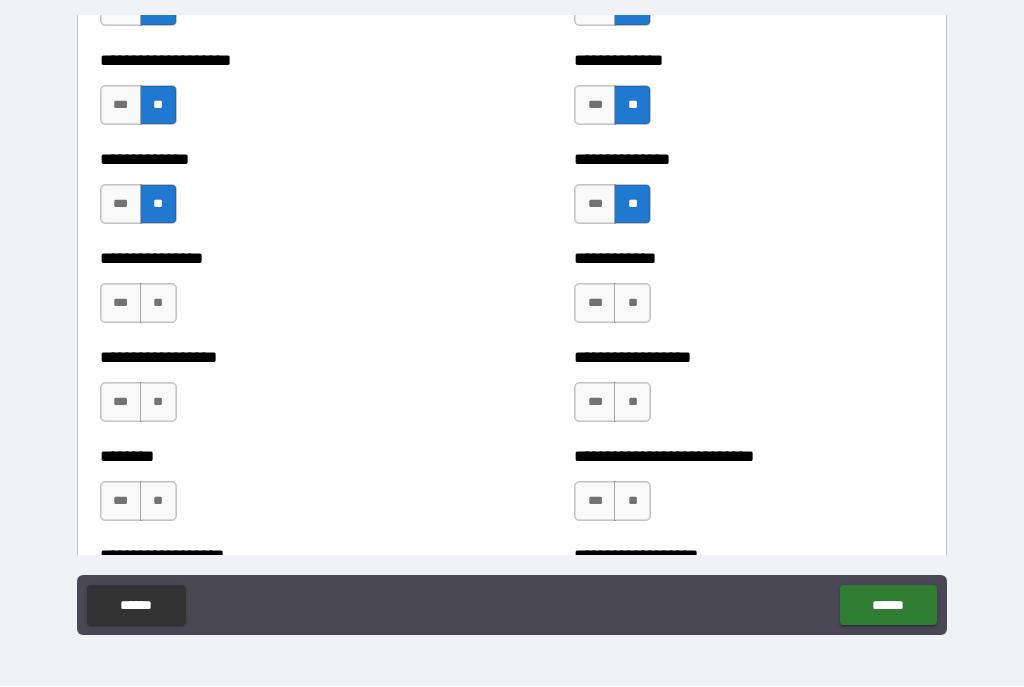 scroll, scrollTop: 4174, scrollLeft: 0, axis: vertical 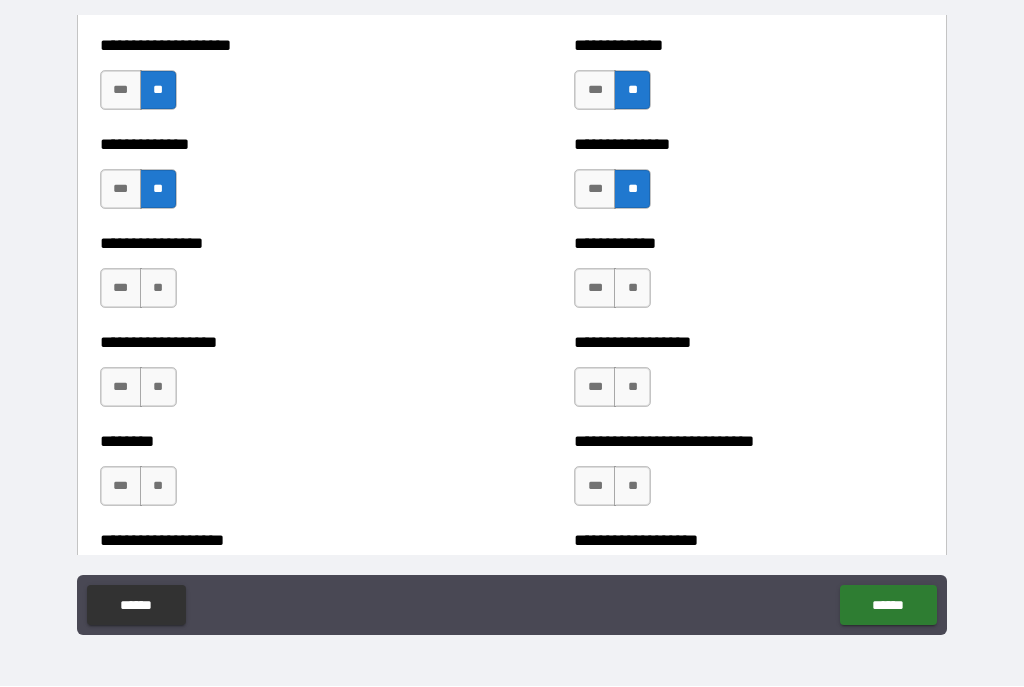 click on "**" at bounding box center [158, 289] 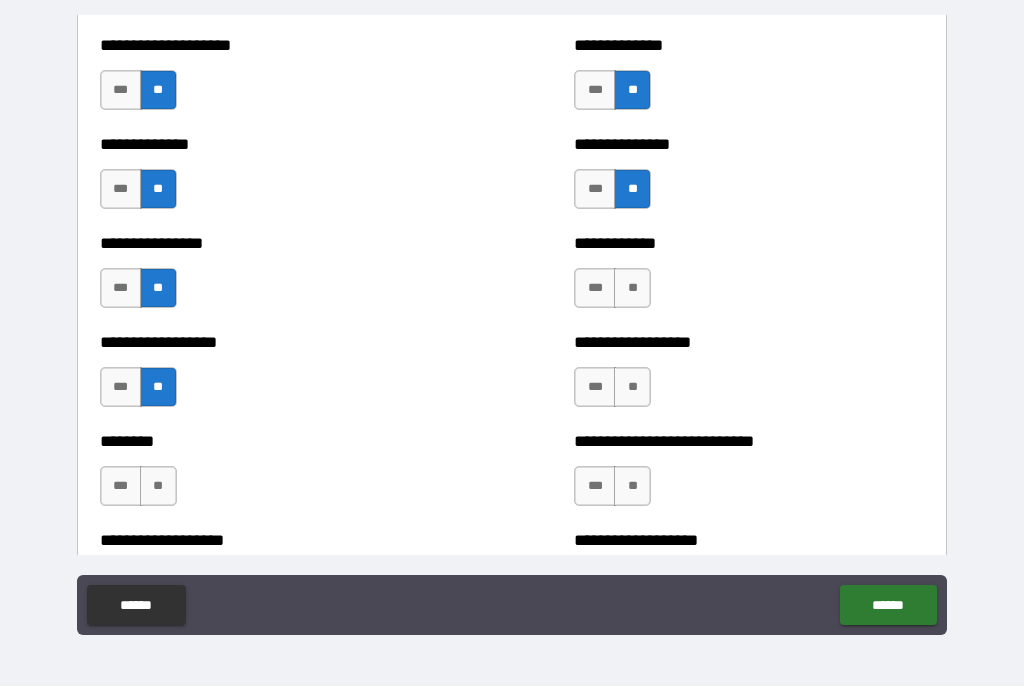 click on "**" at bounding box center (158, 487) 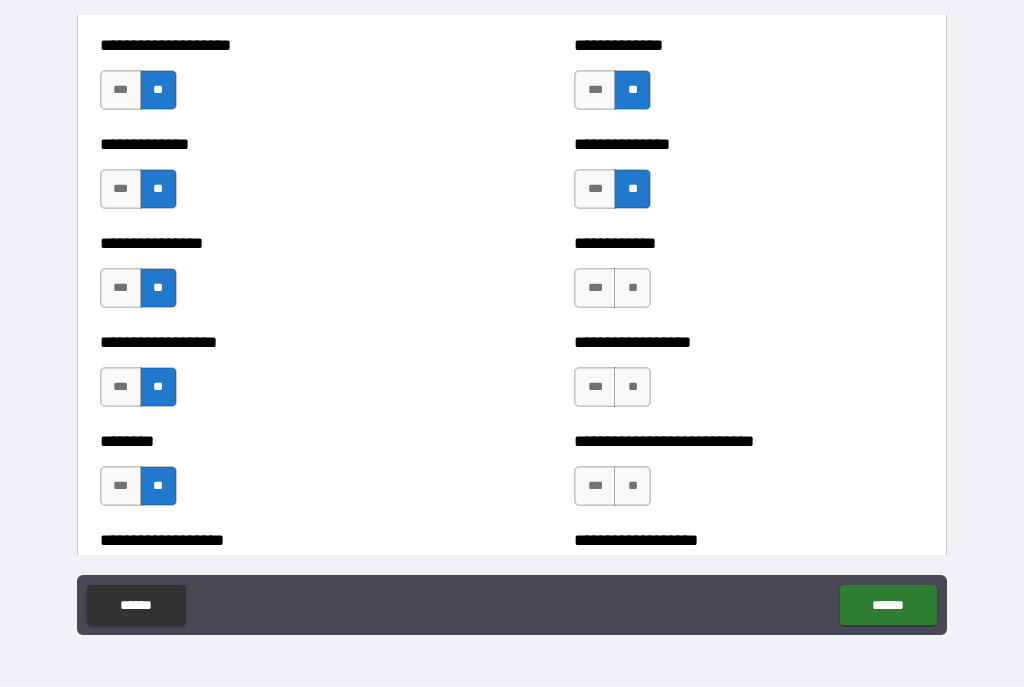 click on "**" at bounding box center [632, 289] 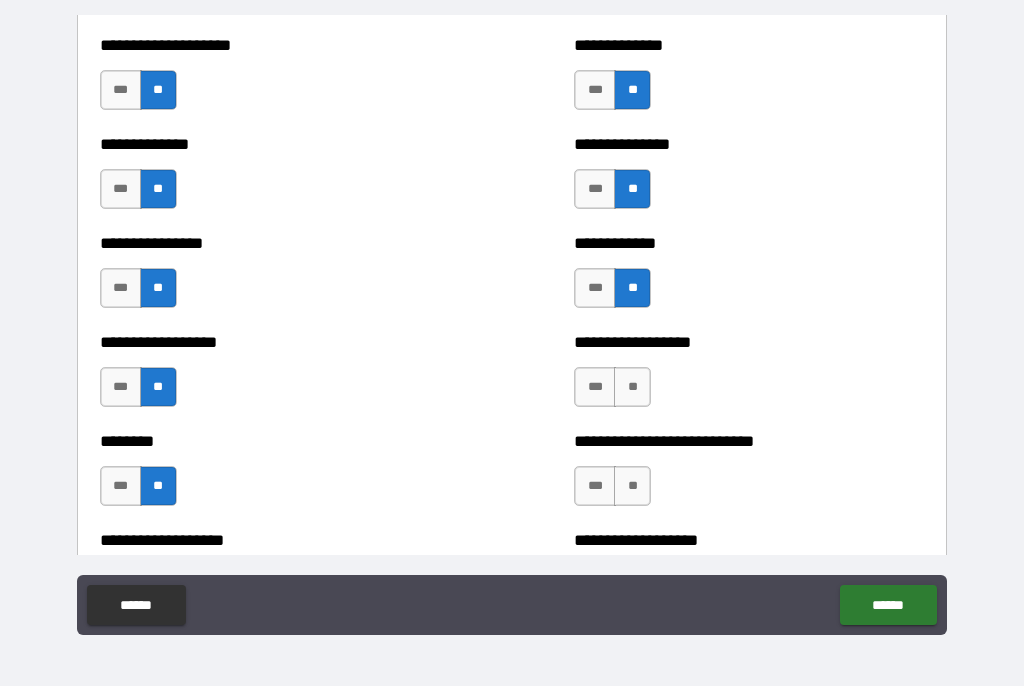 click on "**" at bounding box center [632, 388] 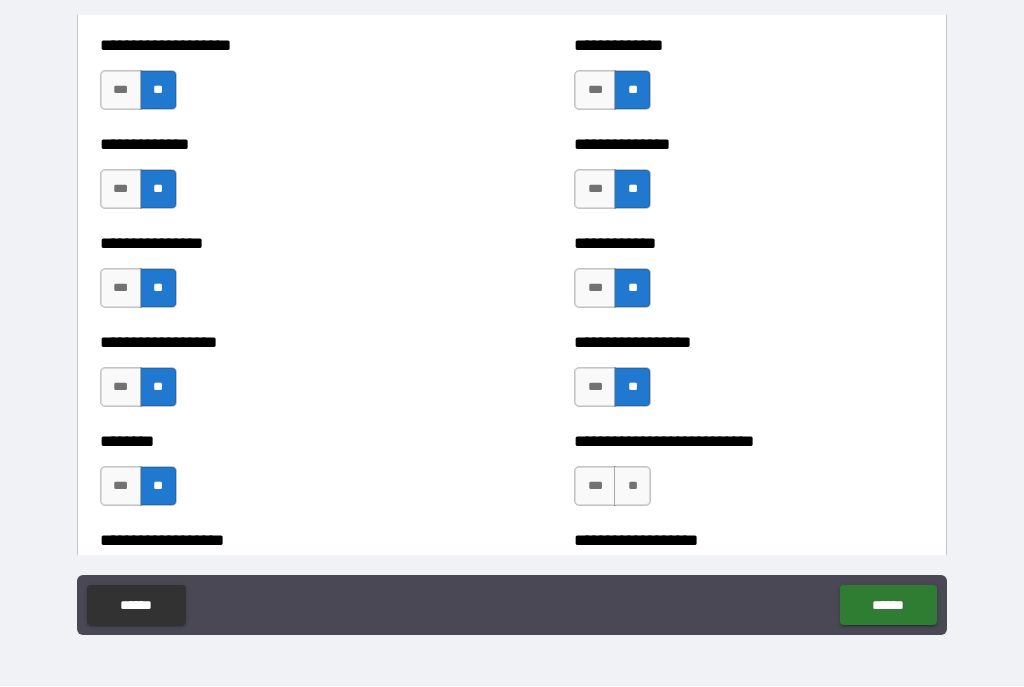 click on "**" at bounding box center [632, 487] 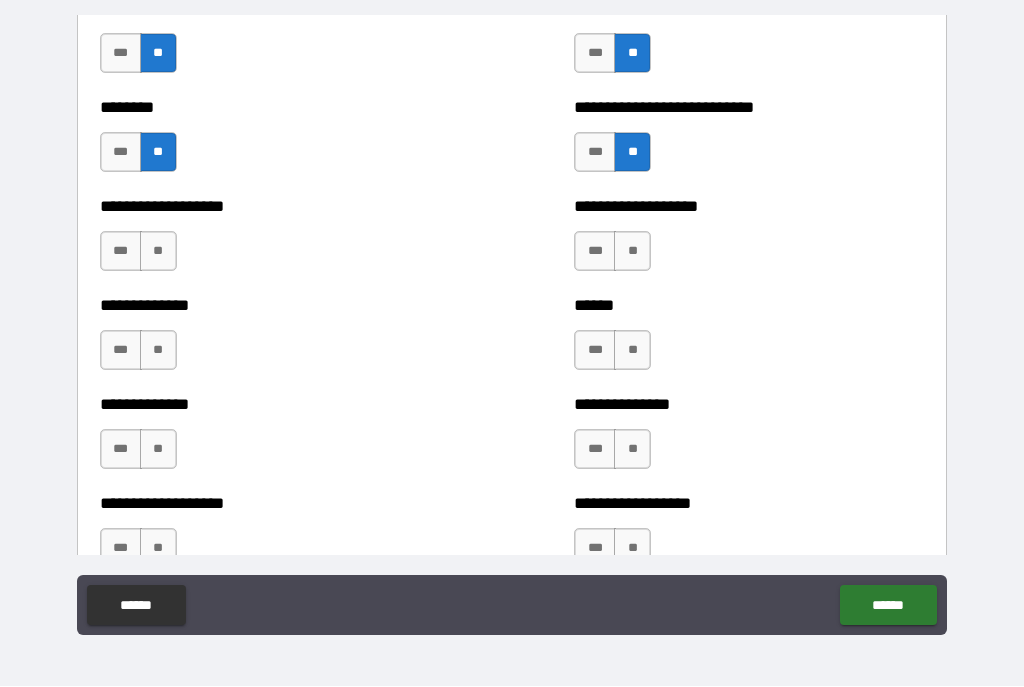 scroll, scrollTop: 4513, scrollLeft: 0, axis: vertical 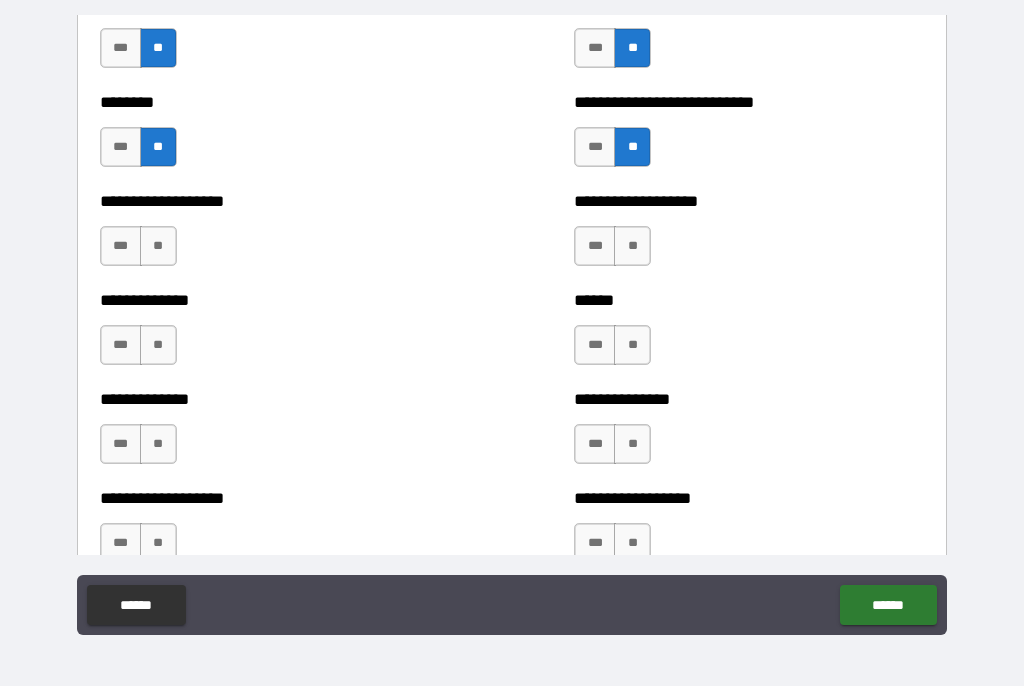 click on "**" at bounding box center [632, 247] 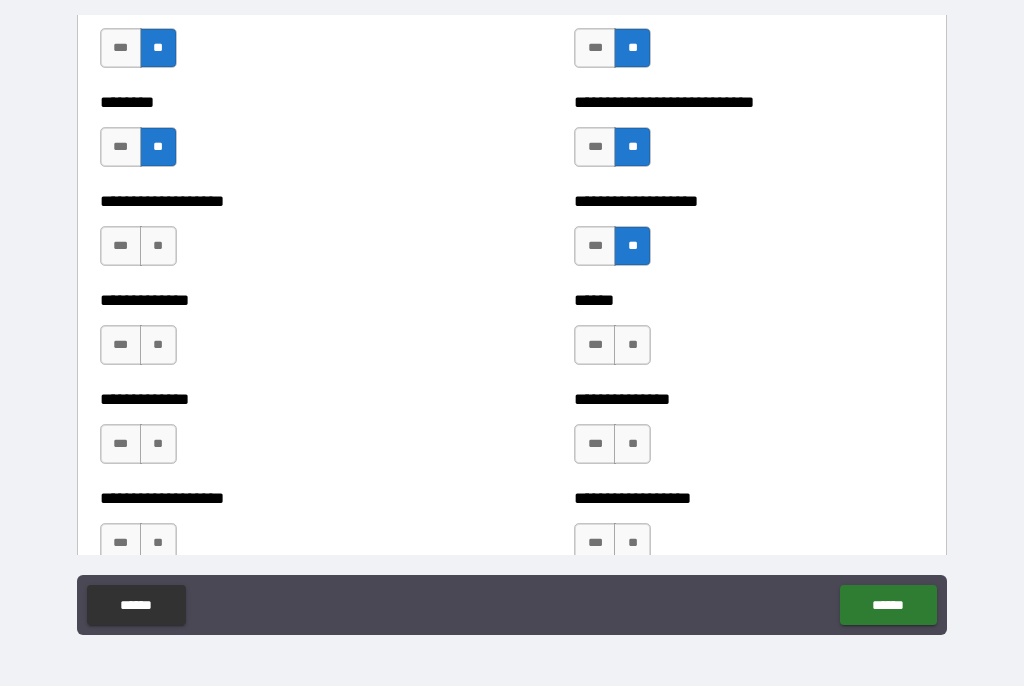 click on "**" at bounding box center [632, 346] 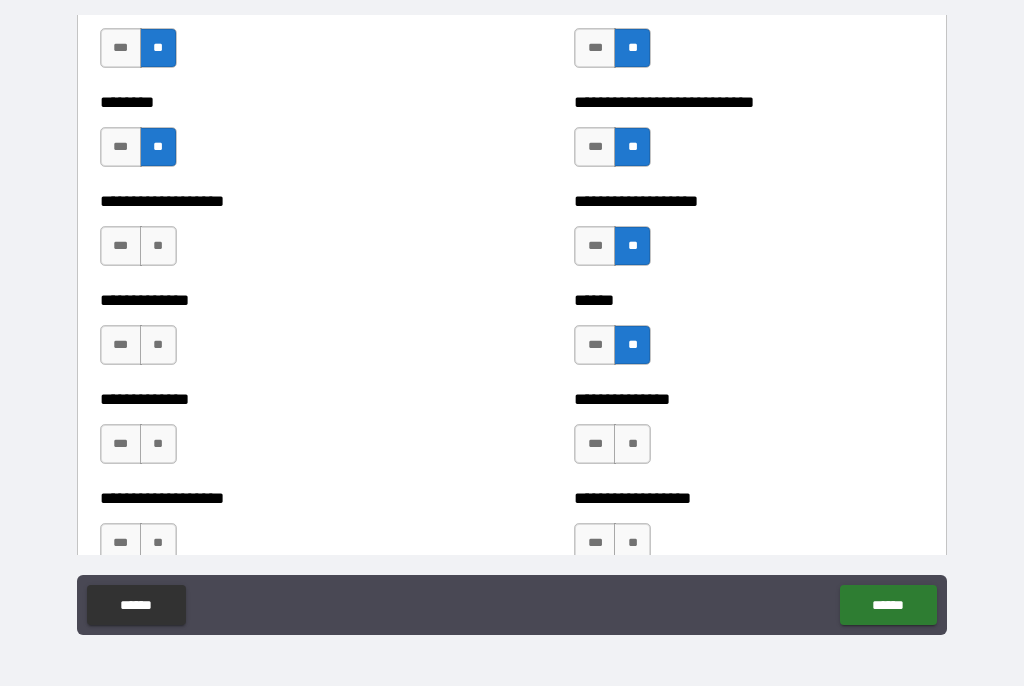 click on "**" at bounding box center (632, 445) 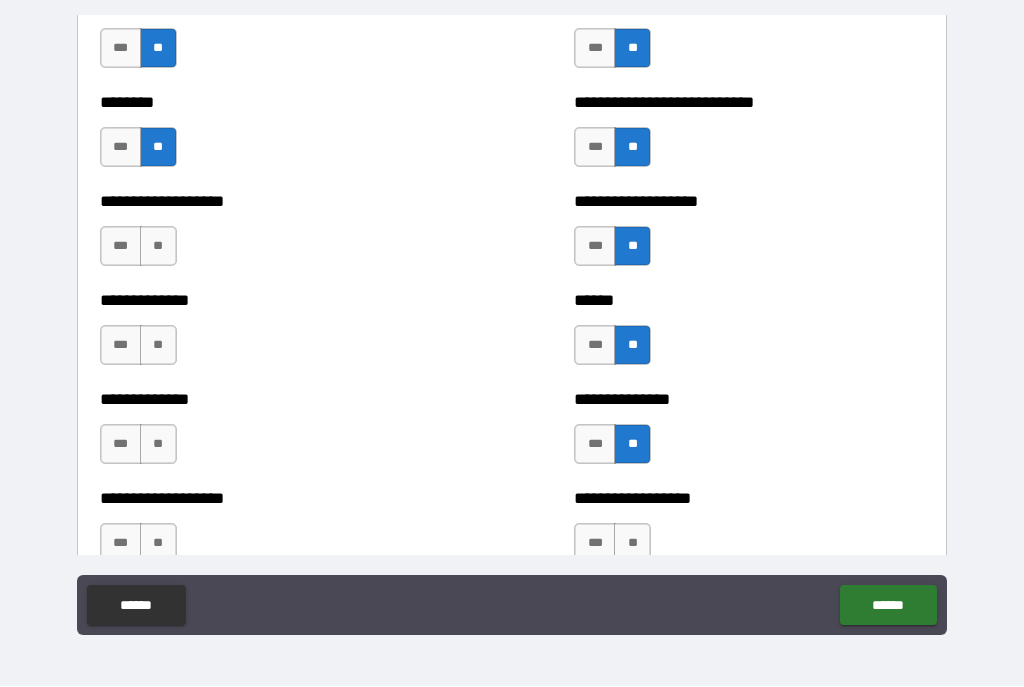 click on "**" at bounding box center (632, 544) 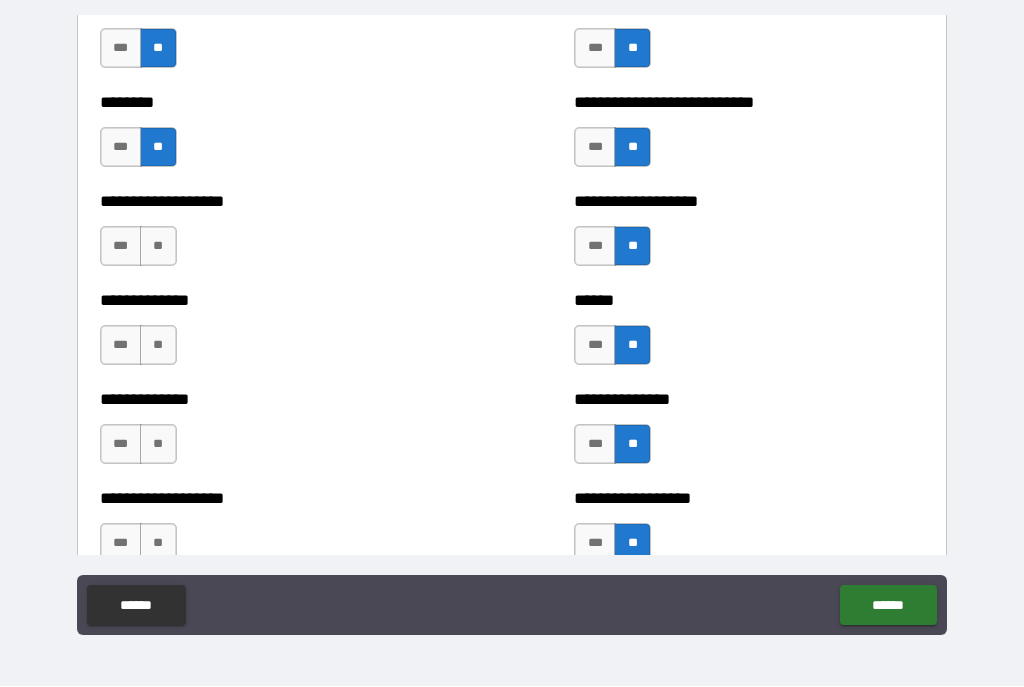 click on "**" at bounding box center (158, 247) 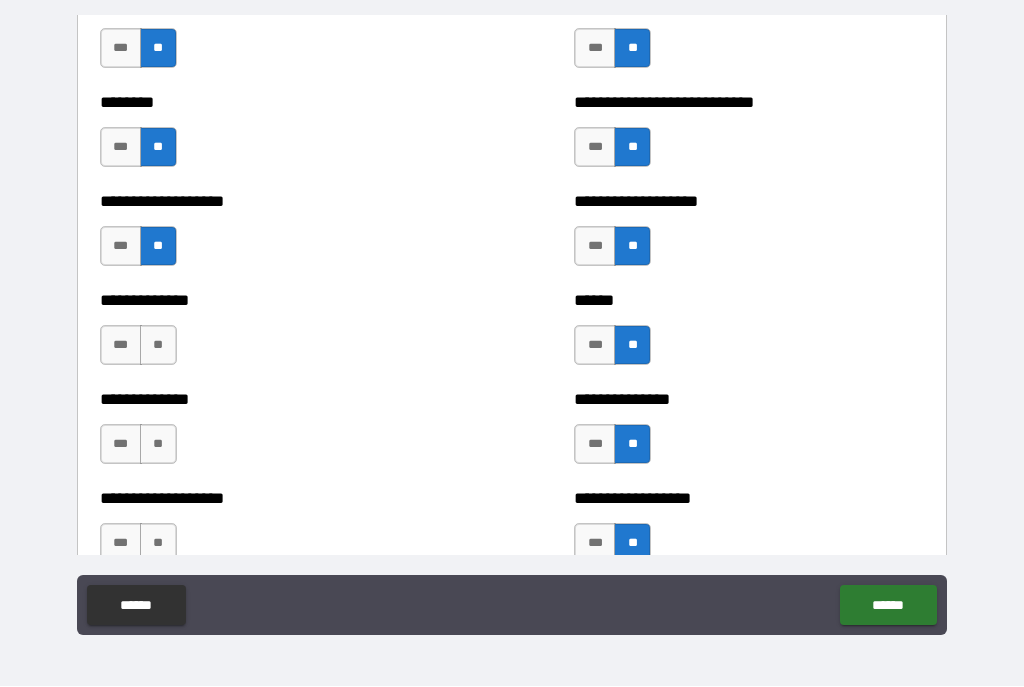click on "**" at bounding box center [158, 346] 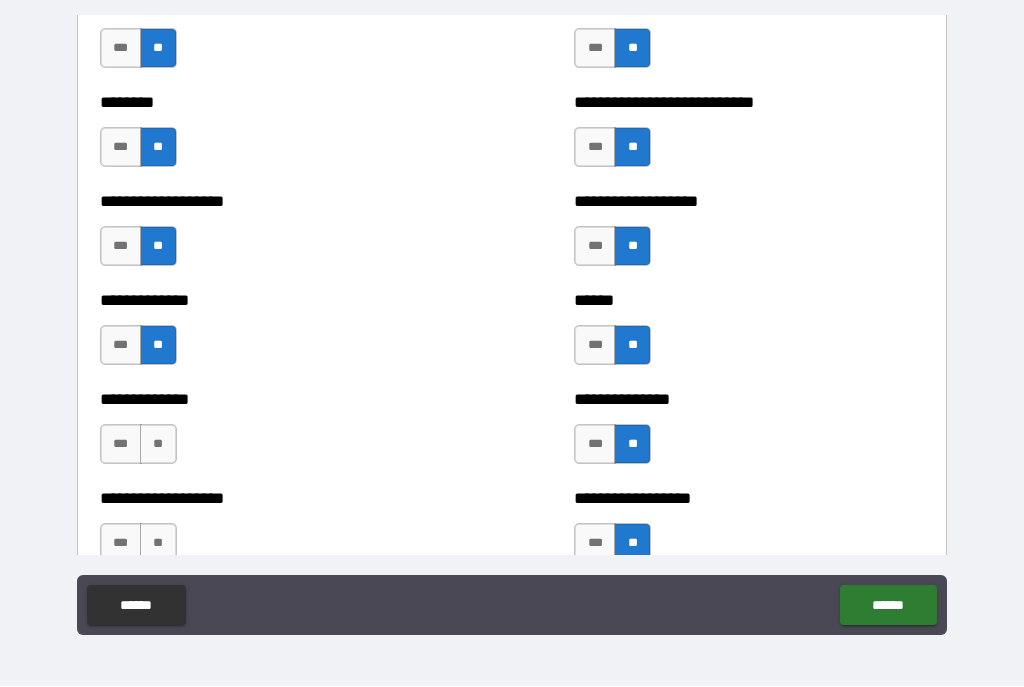 click on "**" at bounding box center [158, 445] 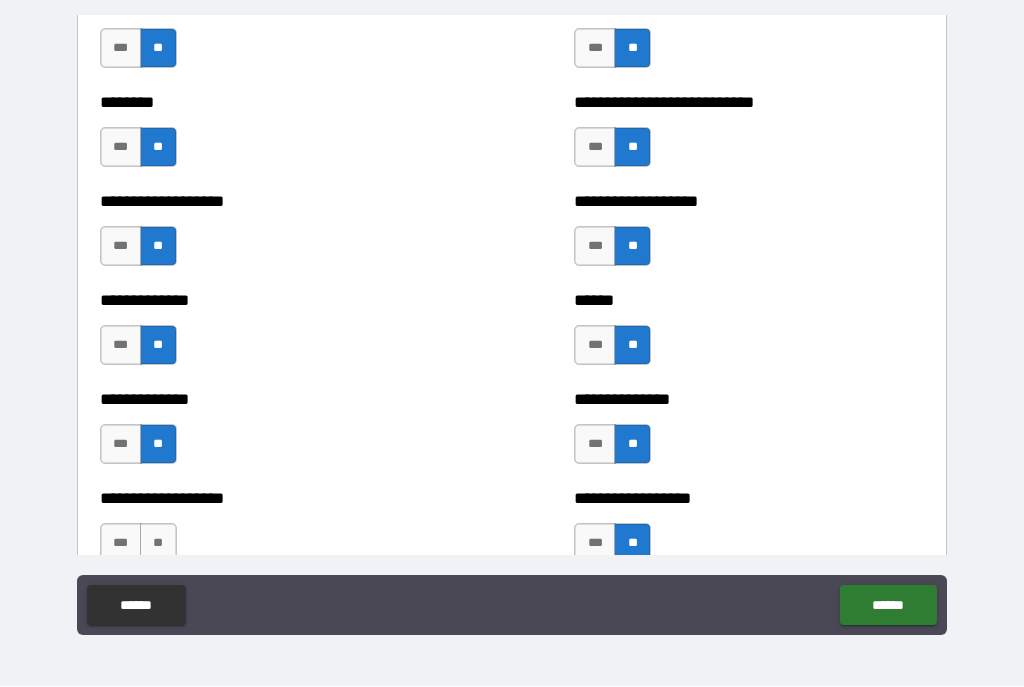 click on "**" at bounding box center [158, 544] 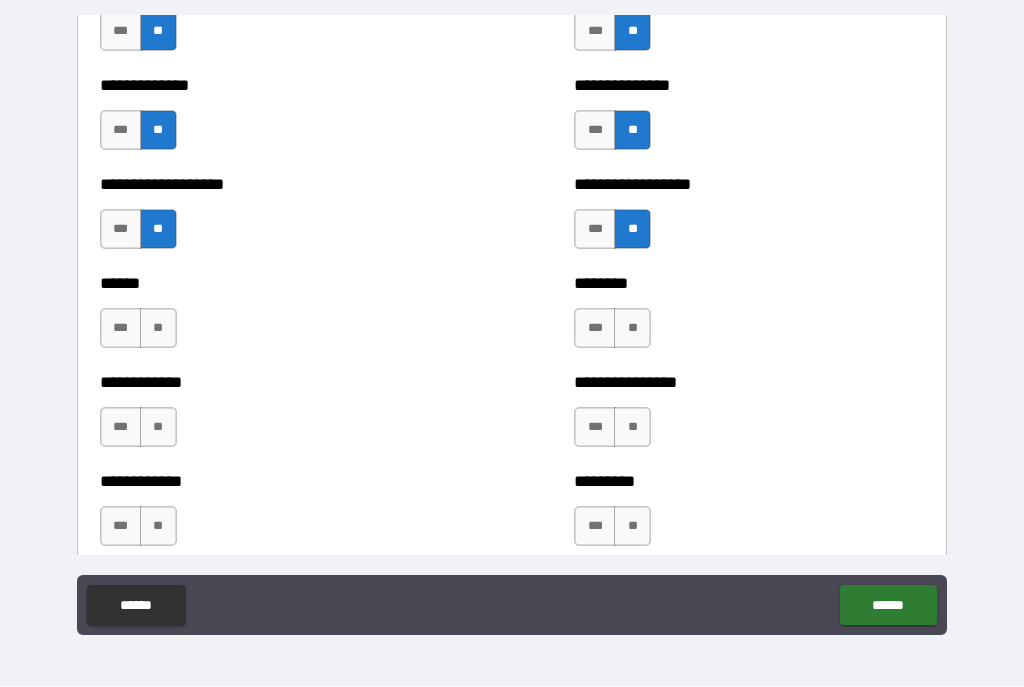 scroll, scrollTop: 4849, scrollLeft: 0, axis: vertical 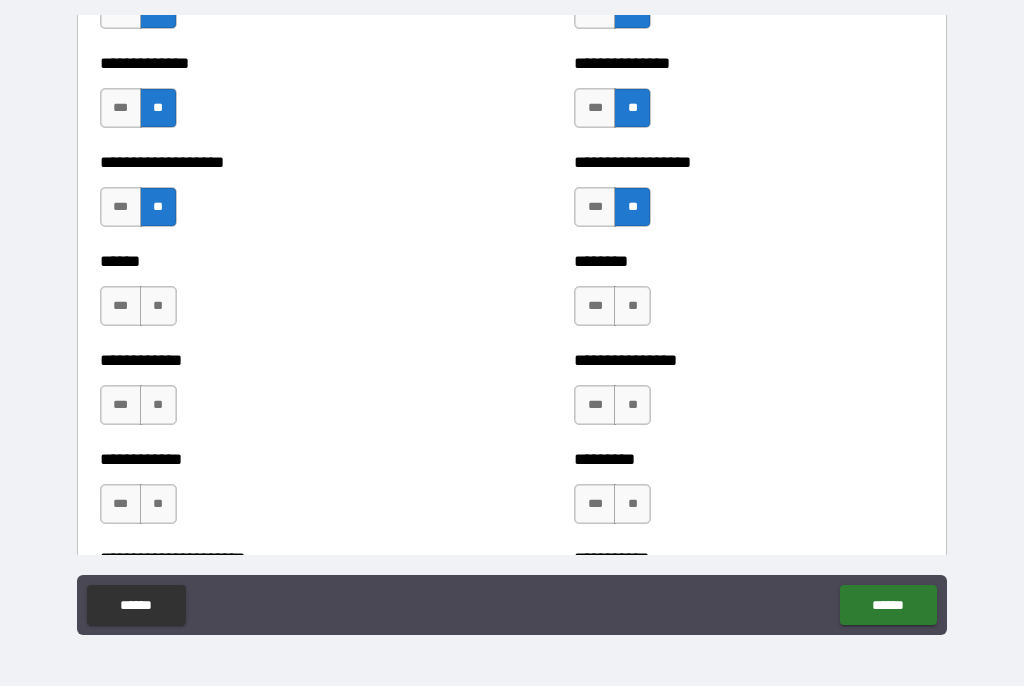 click on "**" at bounding box center (158, 307) 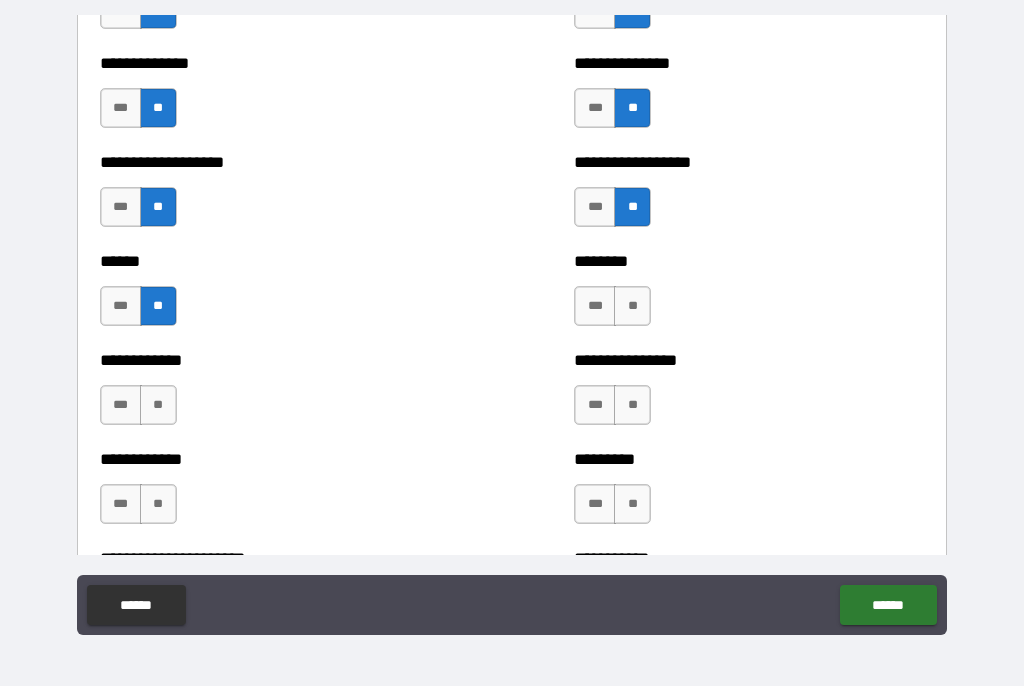 click on "**" at bounding box center (158, 406) 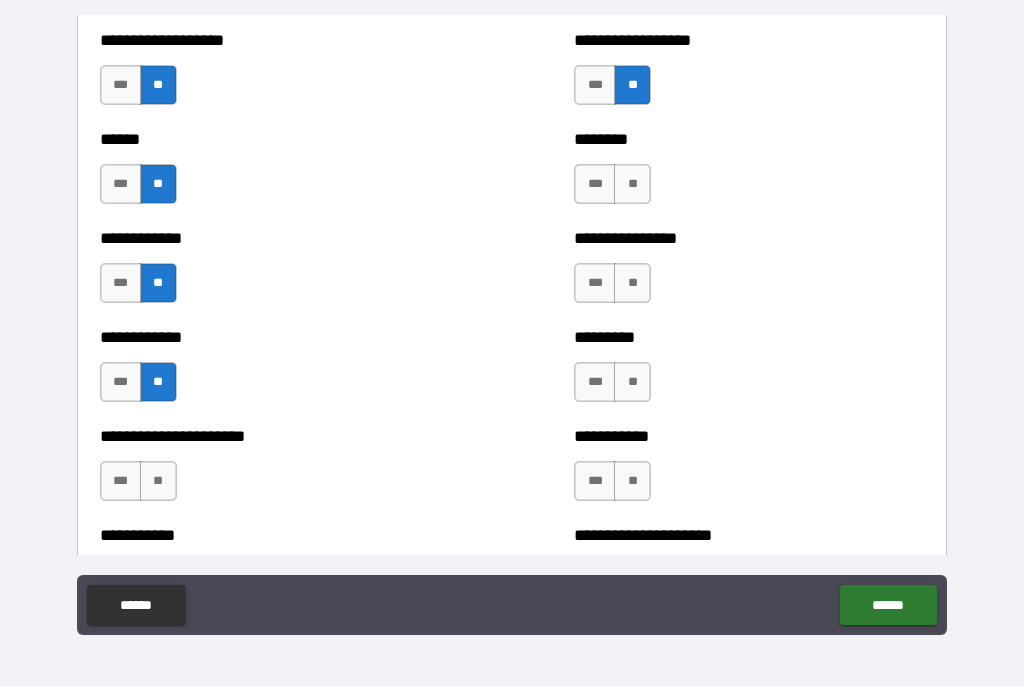 scroll, scrollTop: 5011, scrollLeft: 0, axis: vertical 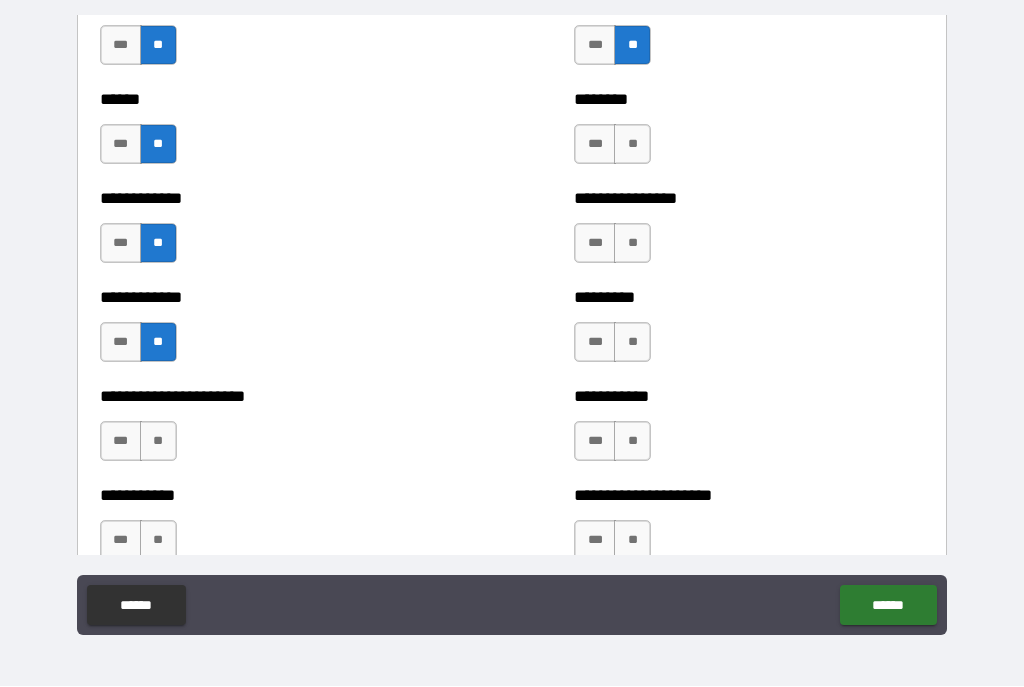 click on "**" at bounding box center [632, 145] 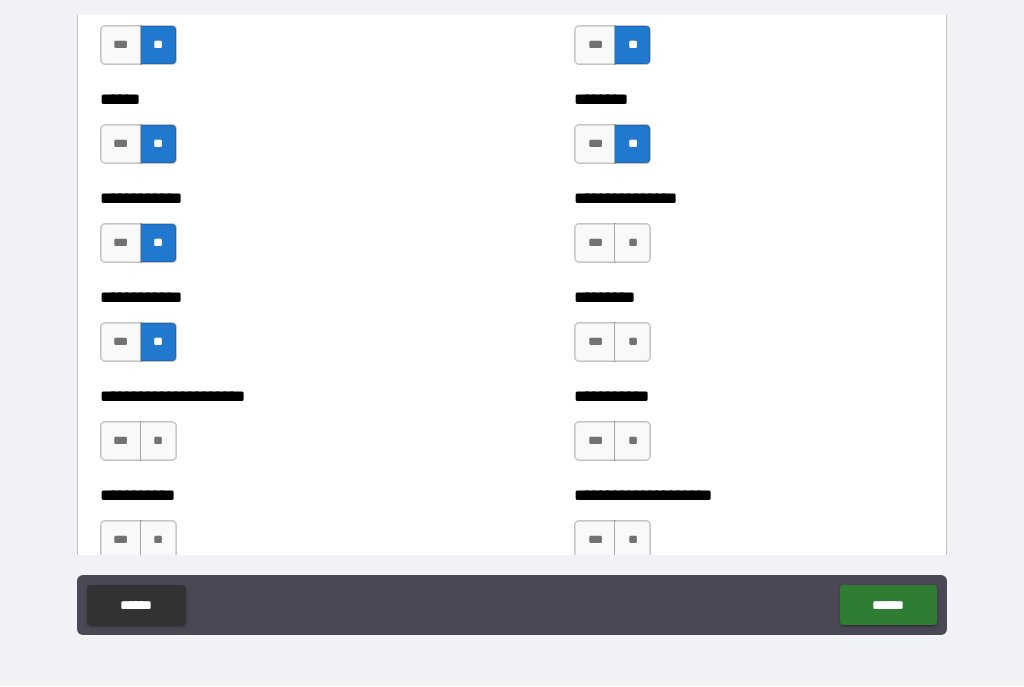 click on "**" at bounding box center [632, 244] 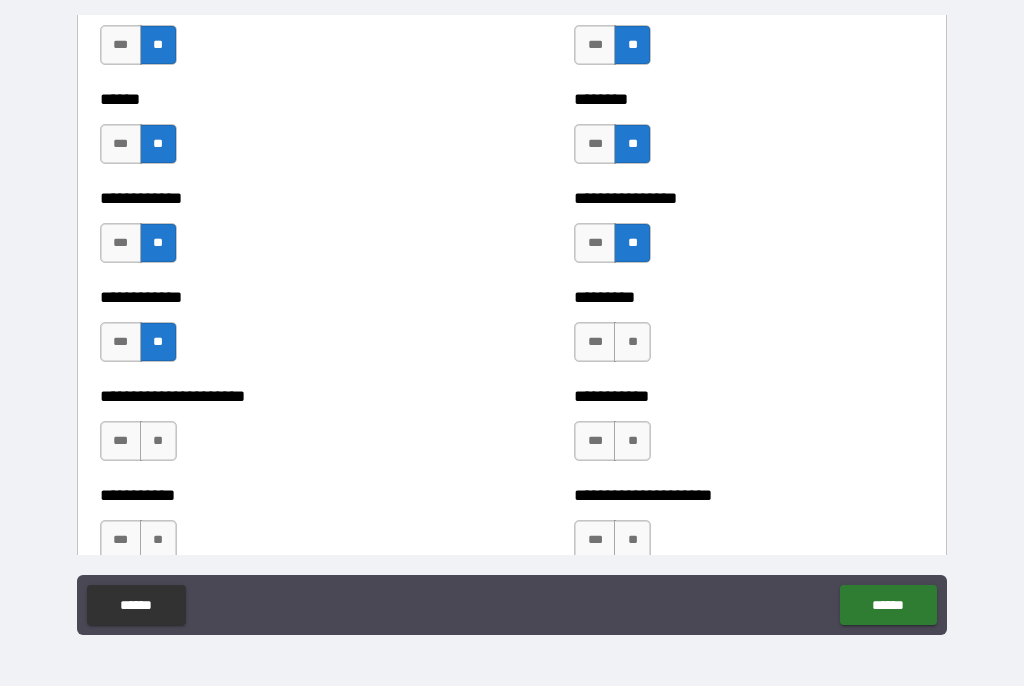 click on "**" at bounding box center (632, 343) 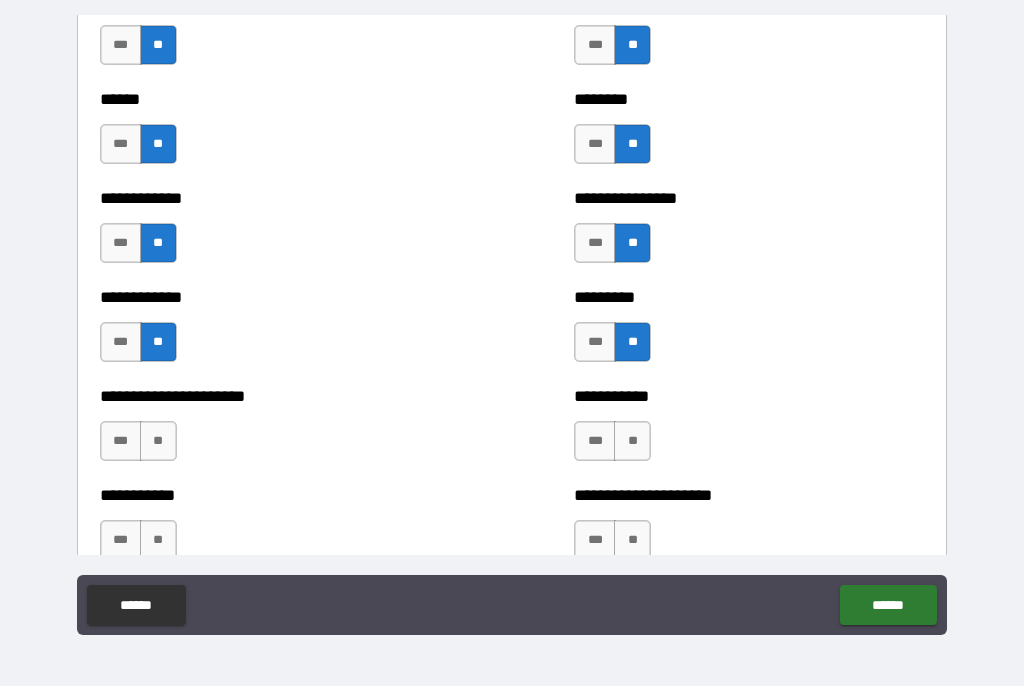click on "**" at bounding box center (632, 442) 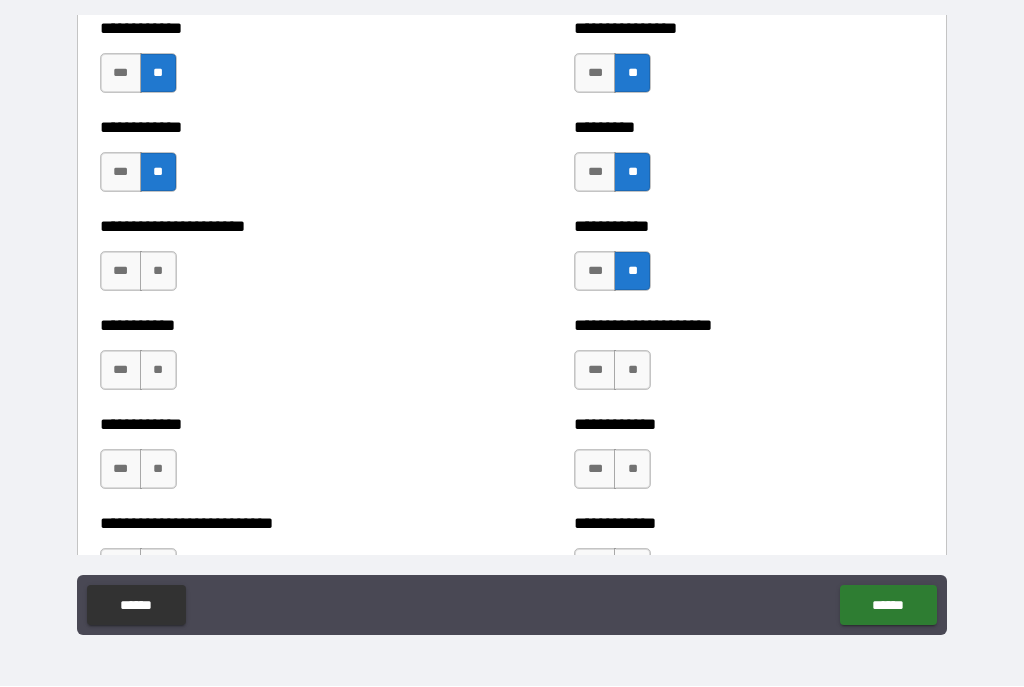 scroll, scrollTop: 5217, scrollLeft: 0, axis: vertical 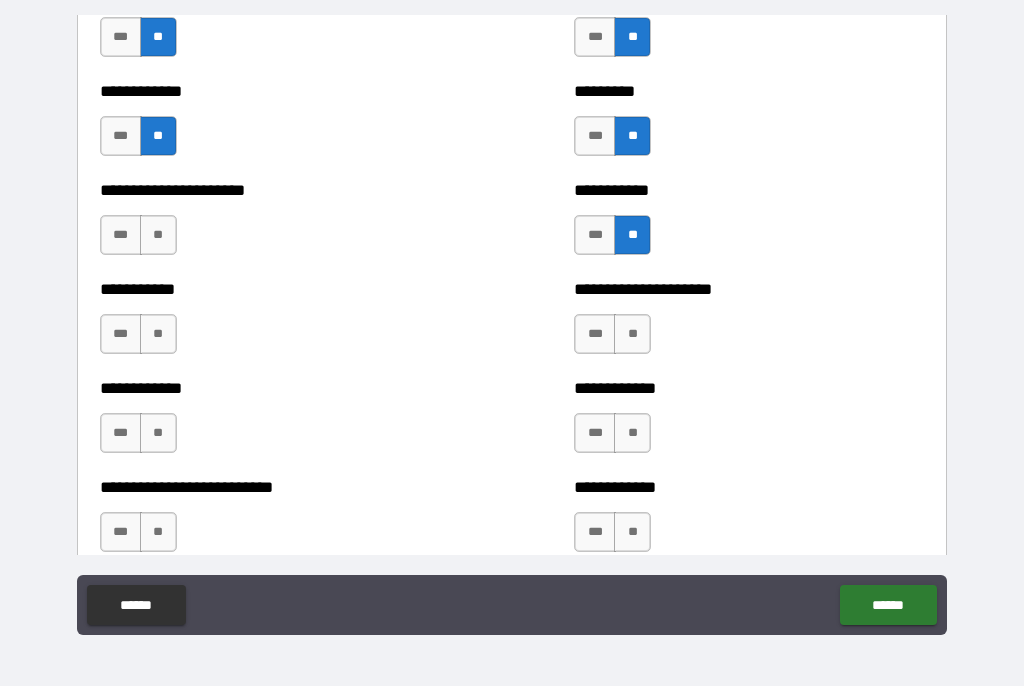 click on "**" at bounding box center [632, 335] 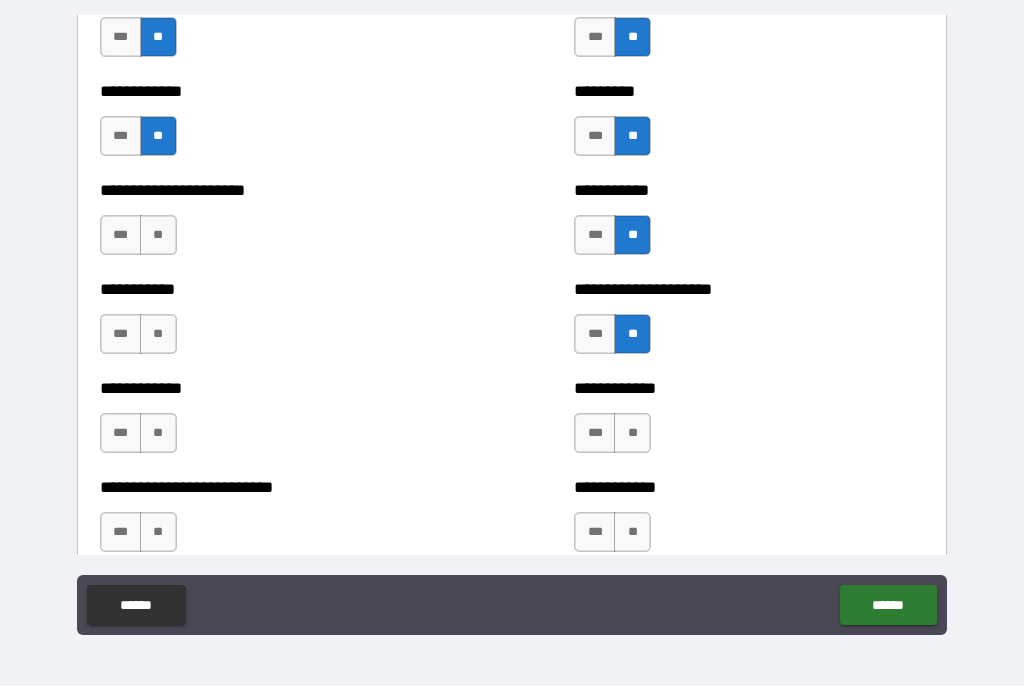click on "**" at bounding box center (632, 434) 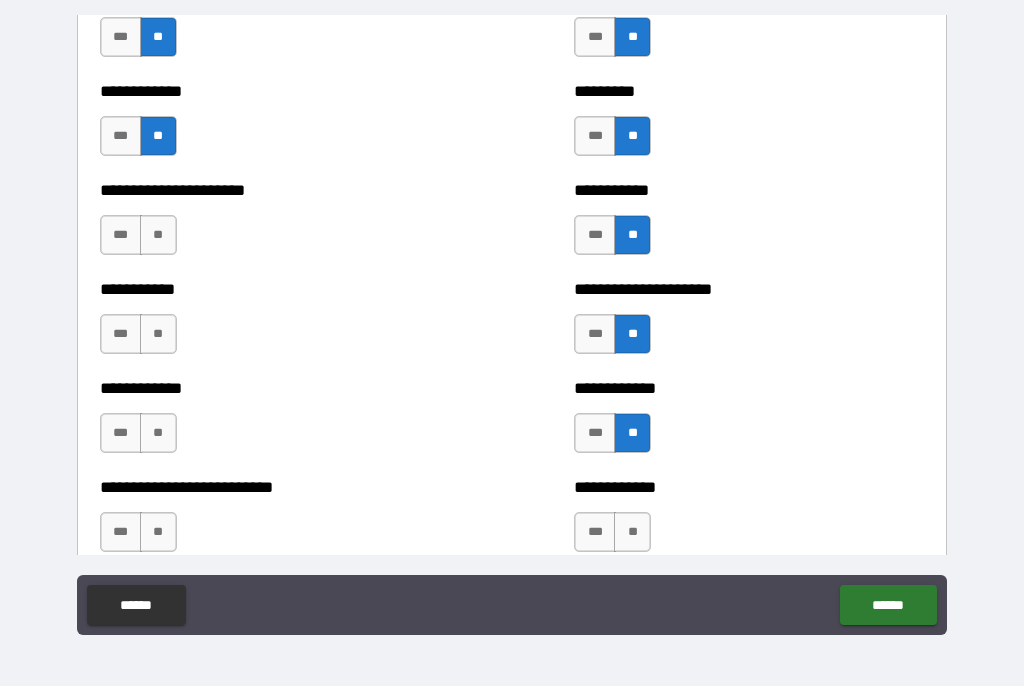 click on "**" at bounding box center [632, 533] 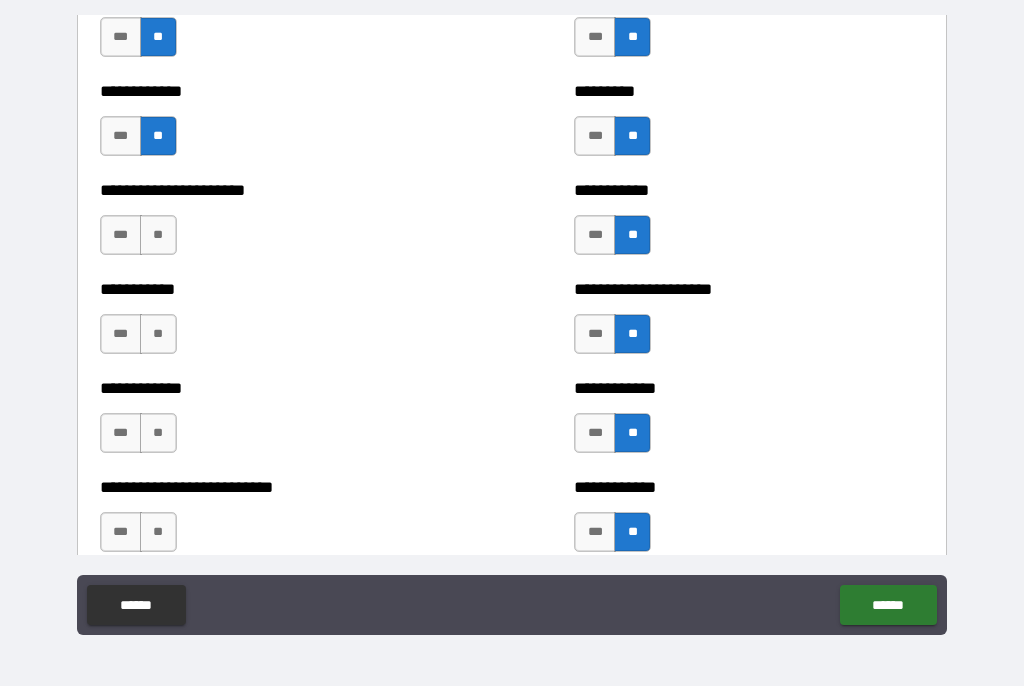 click on "**" at bounding box center (158, 236) 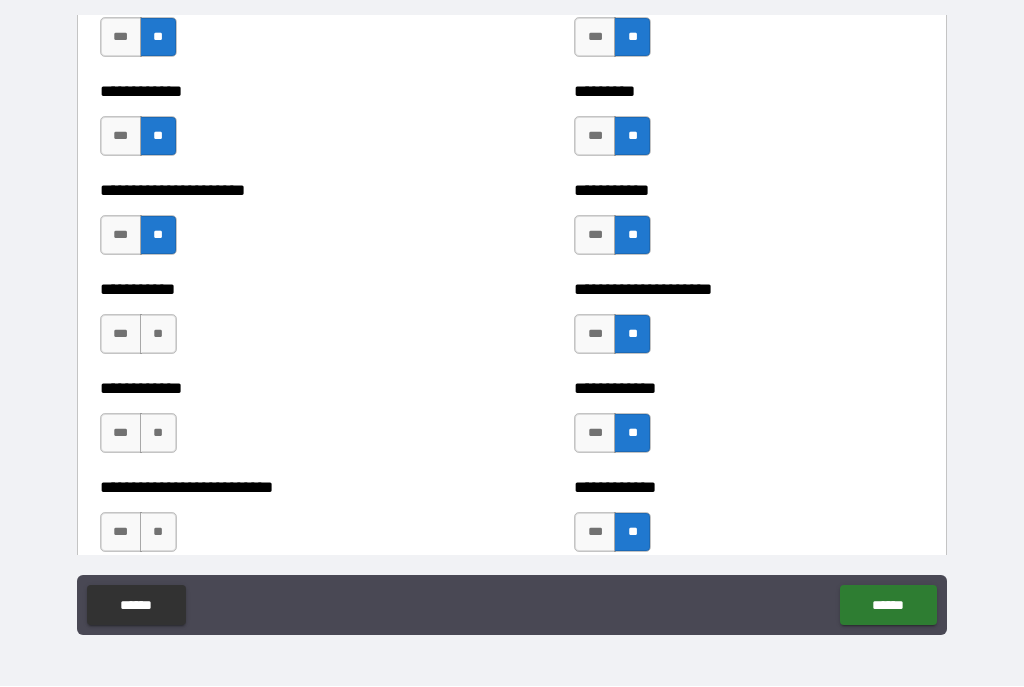 click on "**" at bounding box center [158, 335] 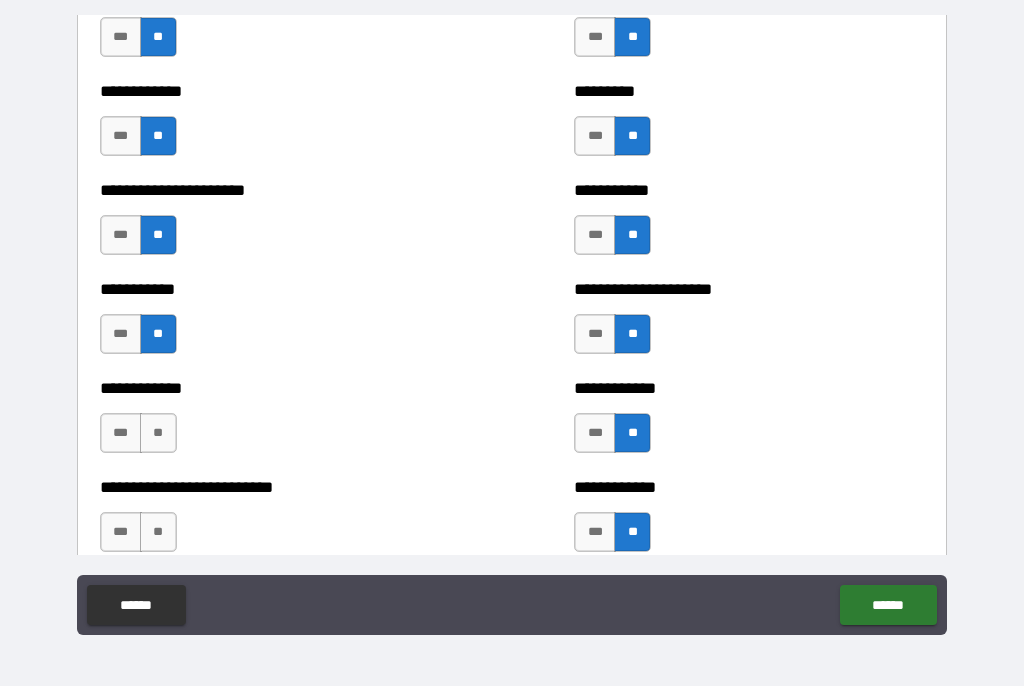 click on "**" at bounding box center [158, 434] 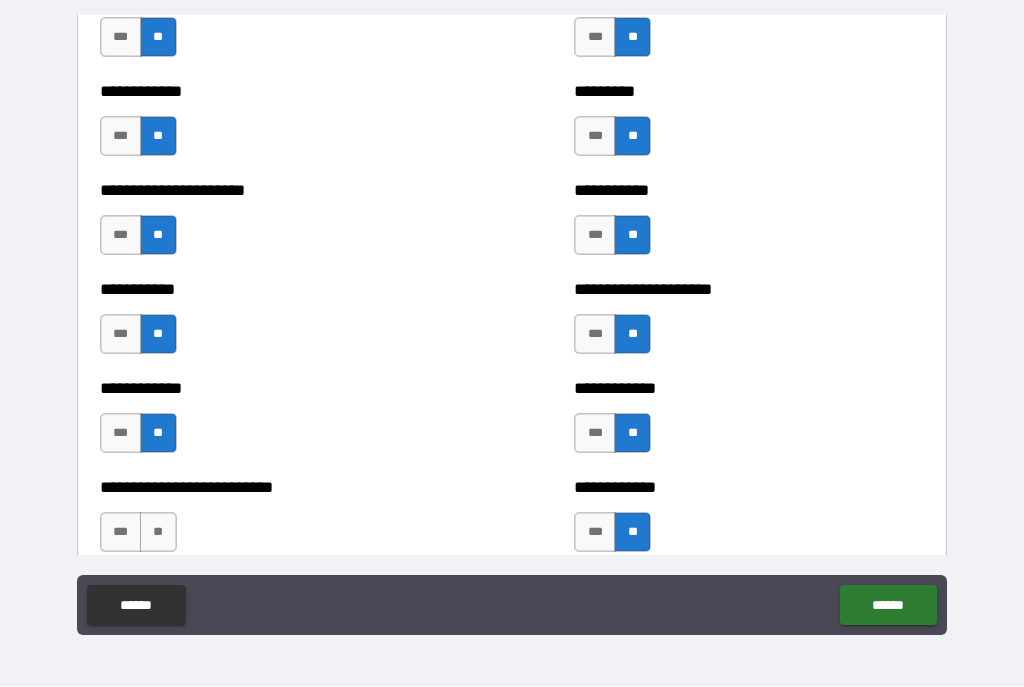 click on "**" at bounding box center [158, 533] 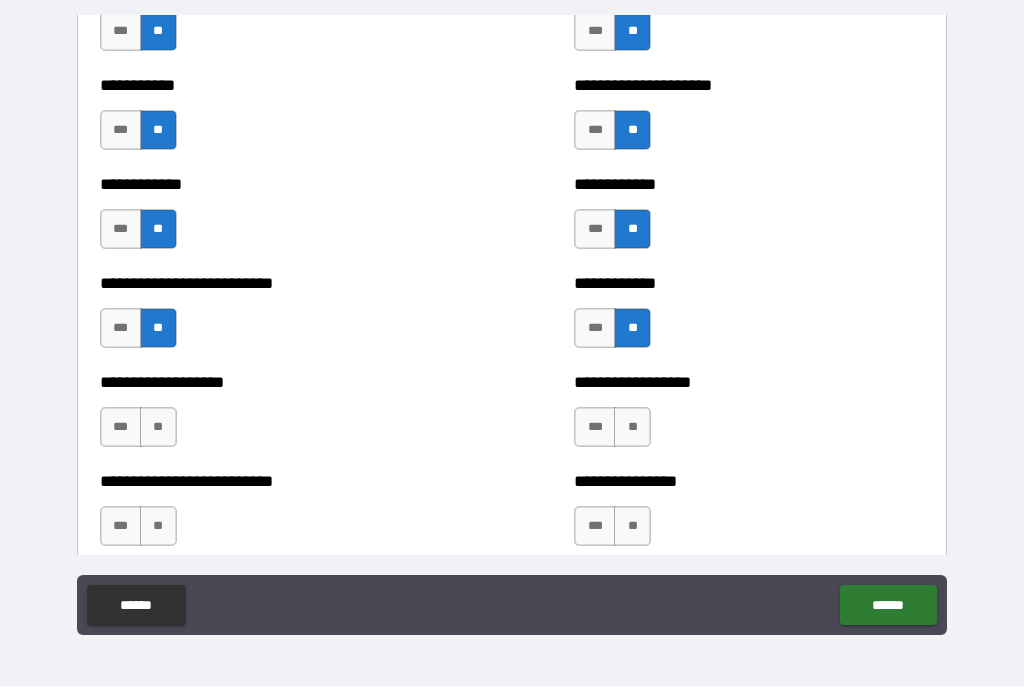 scroll, scrollTop: 5525, scrollLeft: 0, axis: vertical 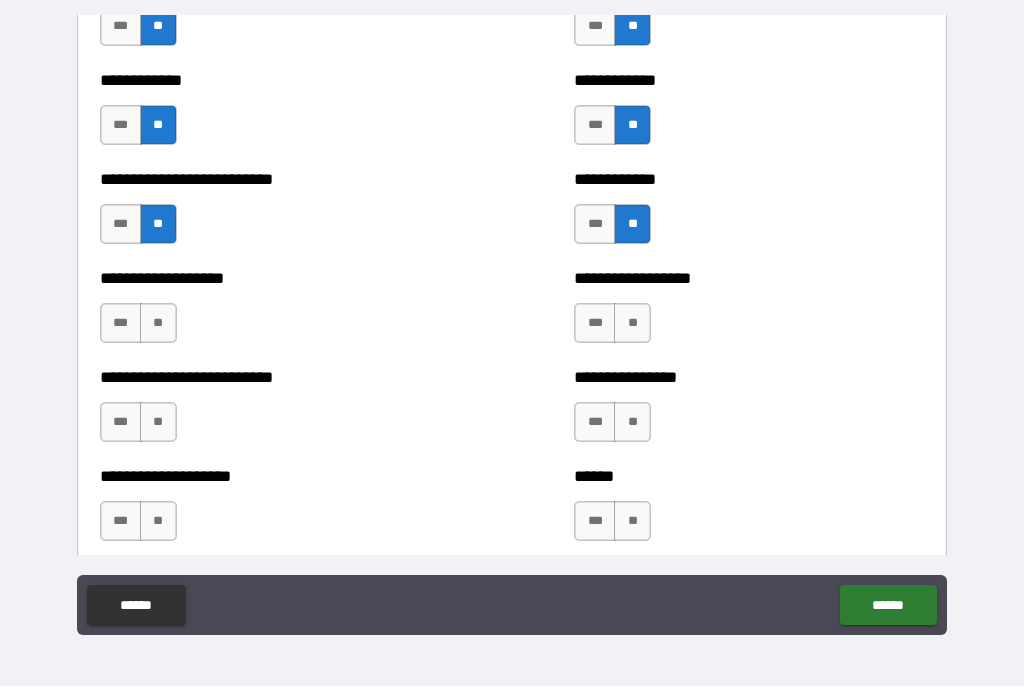click on "**" at bounding box center [158, 324] 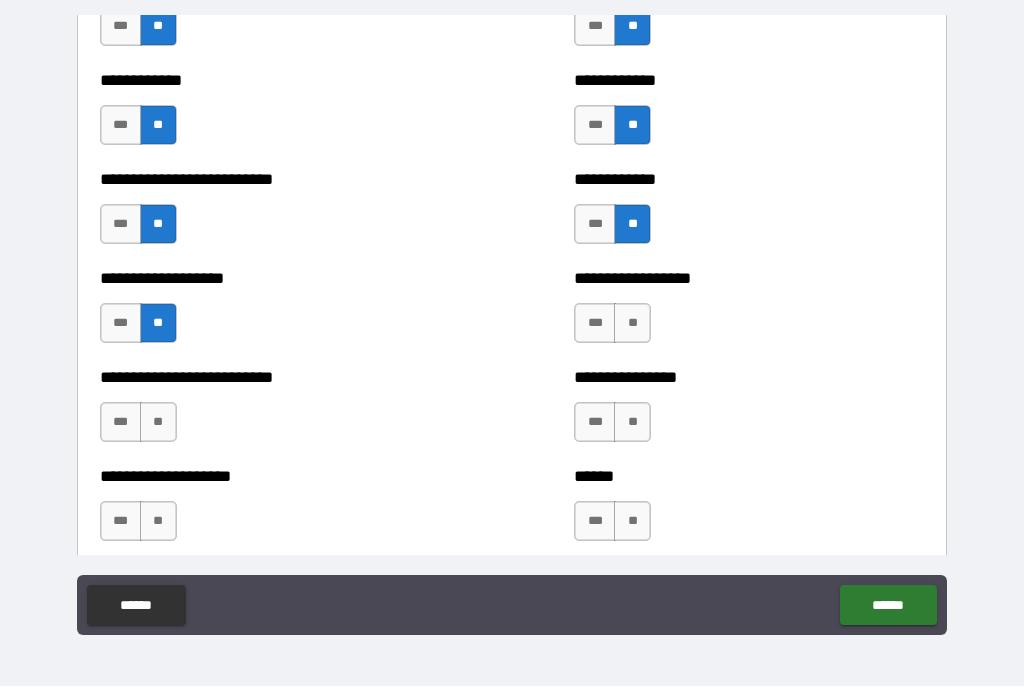 click on "**" at bounding box center (158, 423) 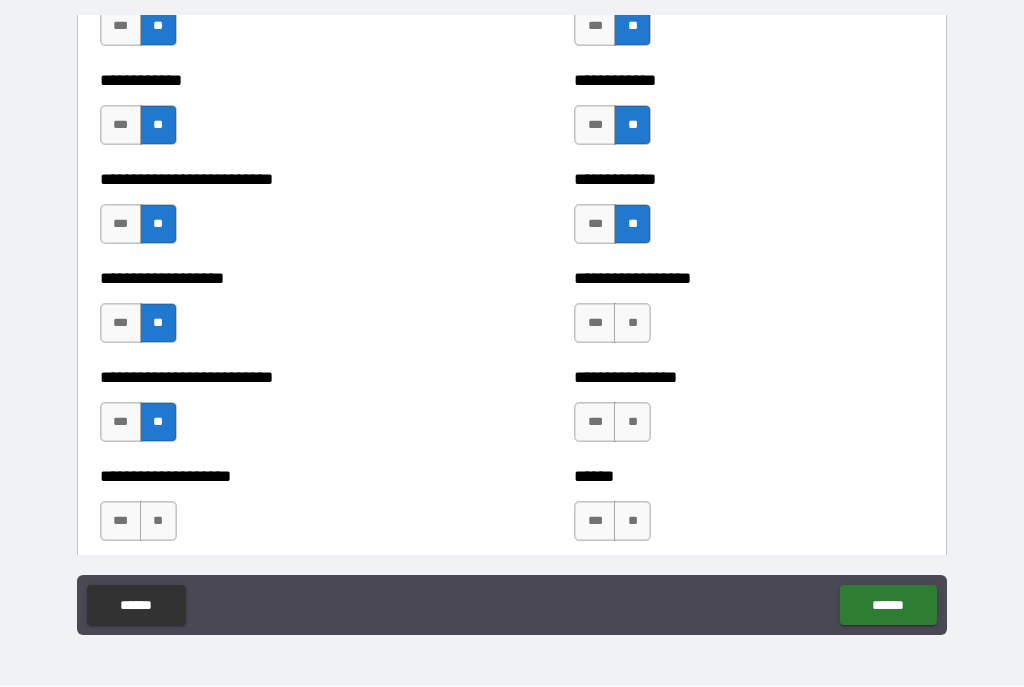 click on "**********" at bounding box center (275, 512) 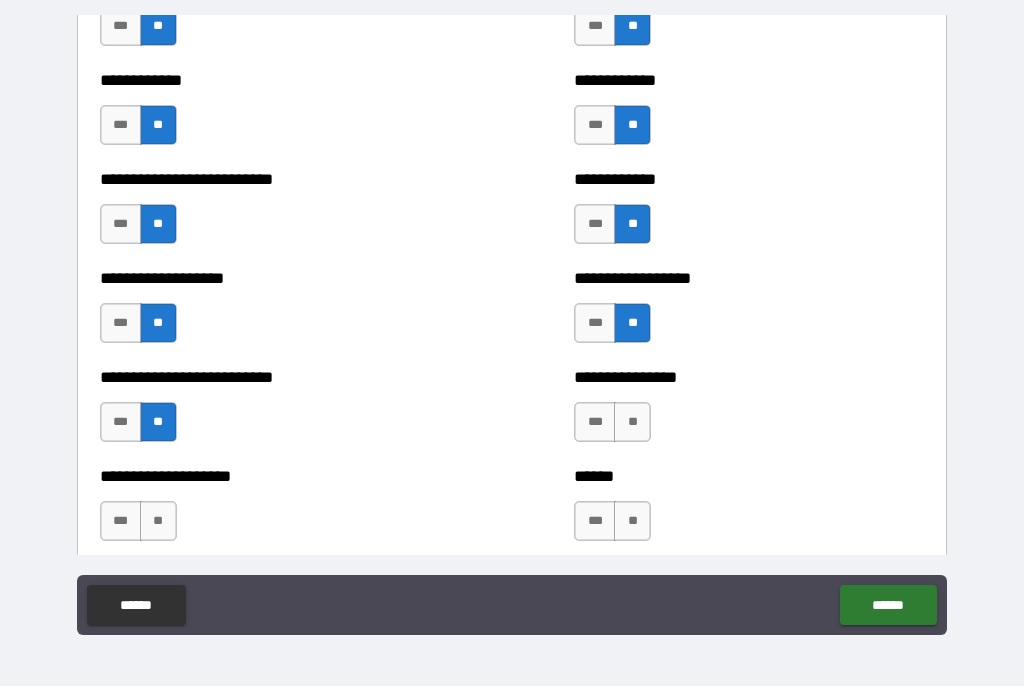 click on "**" at bounding box center [632, 423] 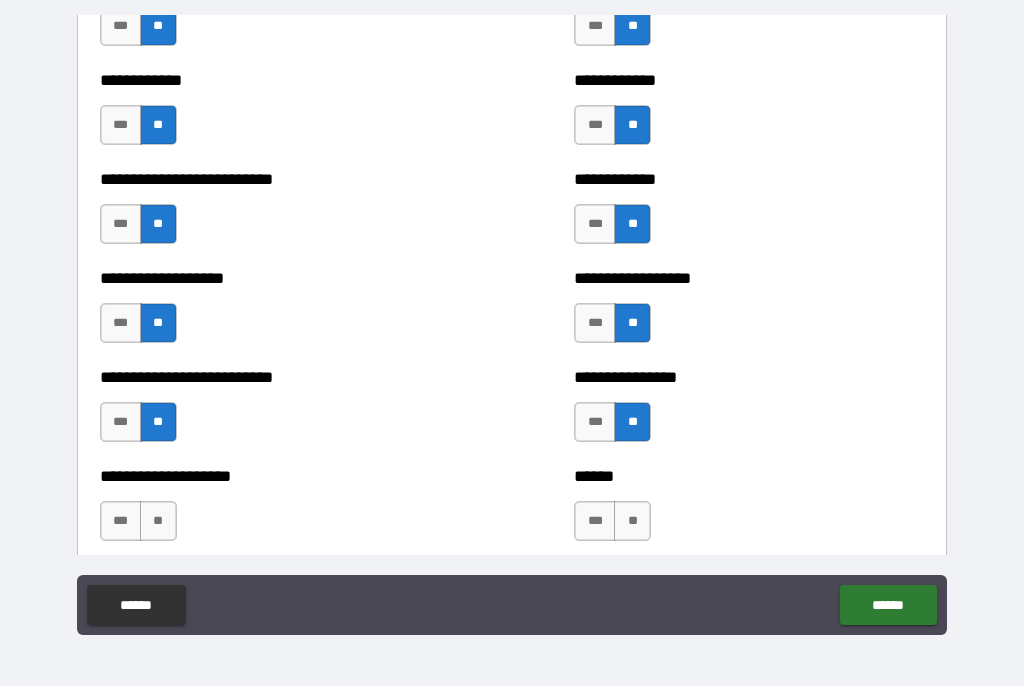 click on "**" at bounding box center (632, 522) 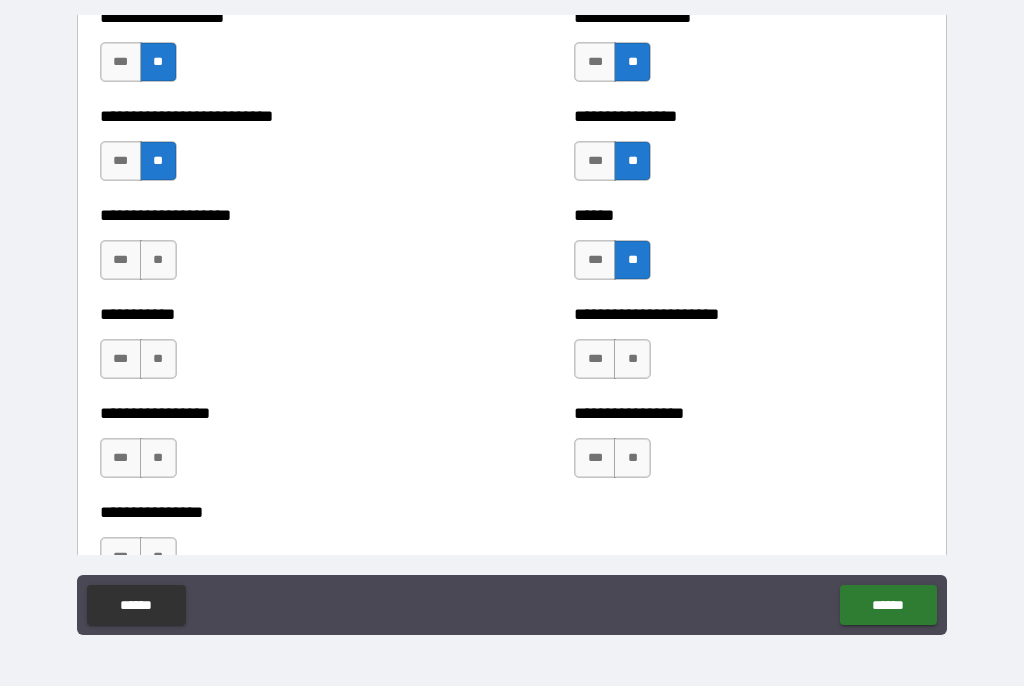 scroll, scrollTop: 5806, scrollLeft: 0, axis: vertical 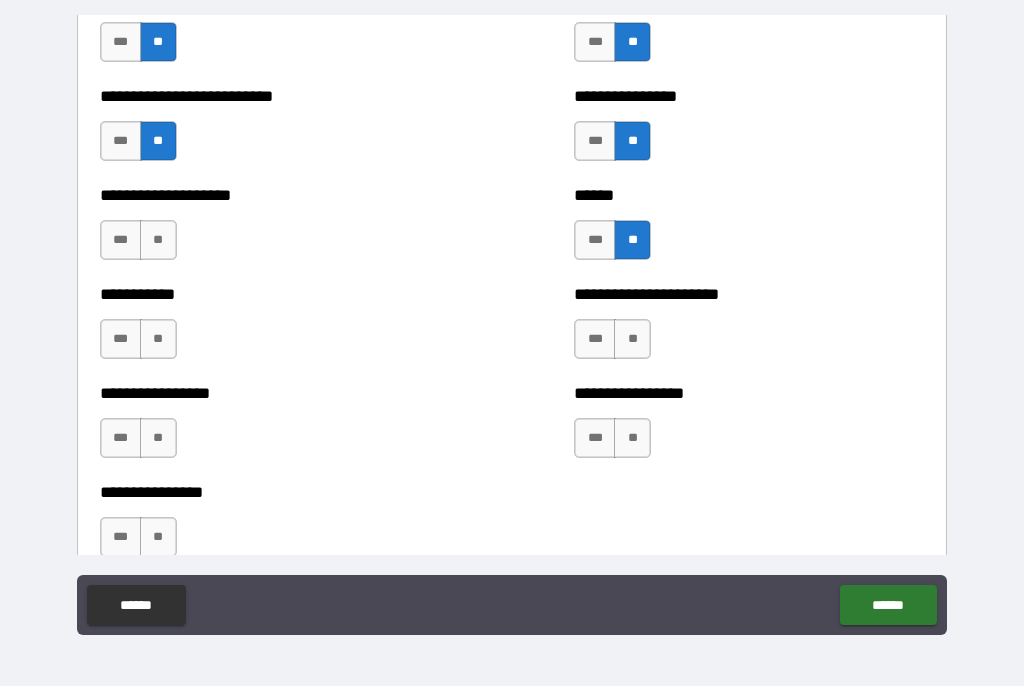 click on "**" at bounding box center [158, 241] 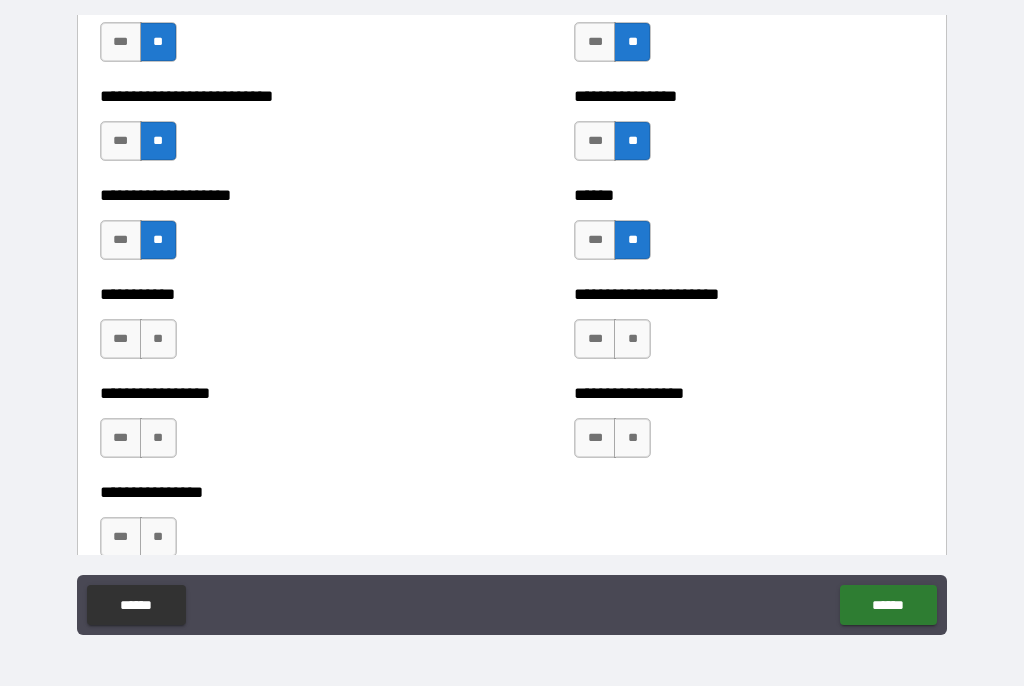 click on "**" at bounding box center (158, 340) 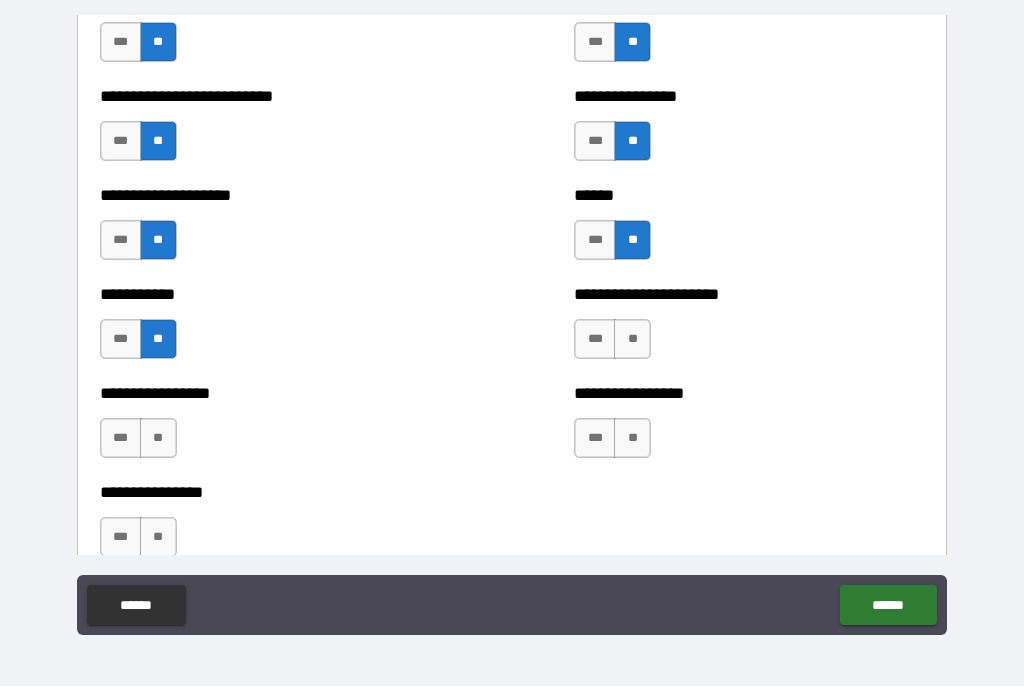 click on "**" at bounding box center (158, 439) 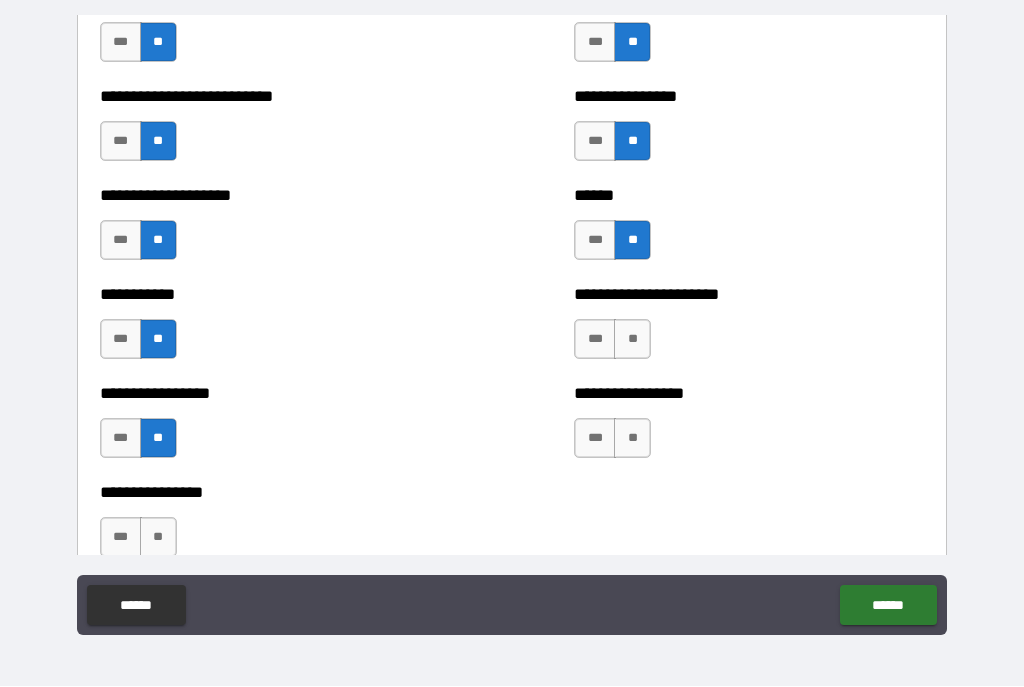 click on "**" at bounding box center [158, 538] 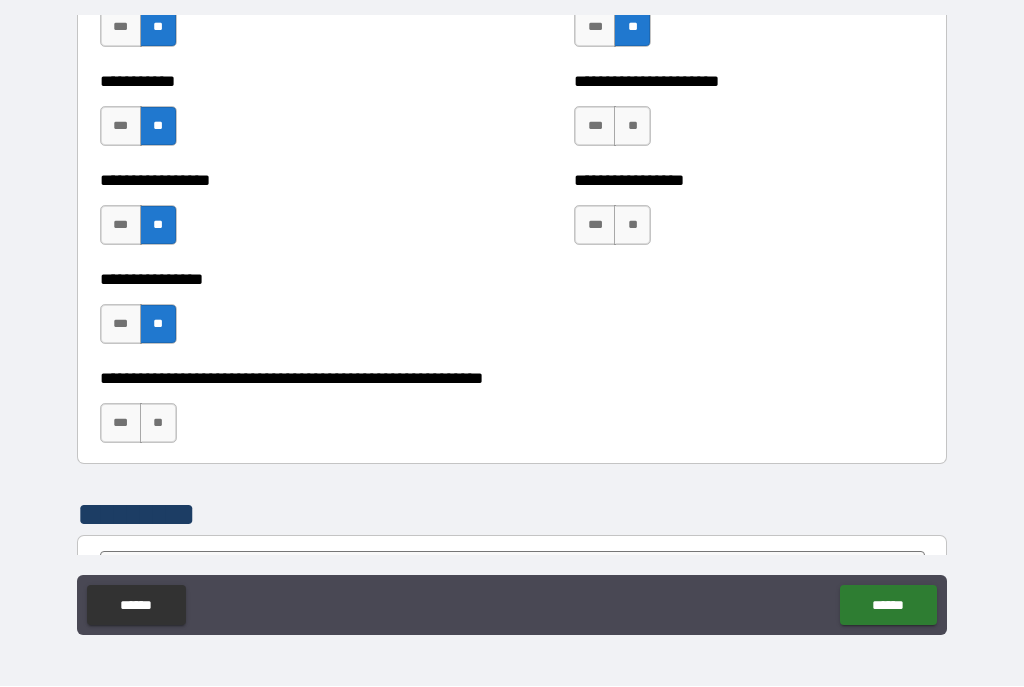scroll, scrollTop: 6096, scrollLeft: 0, axis: vertical 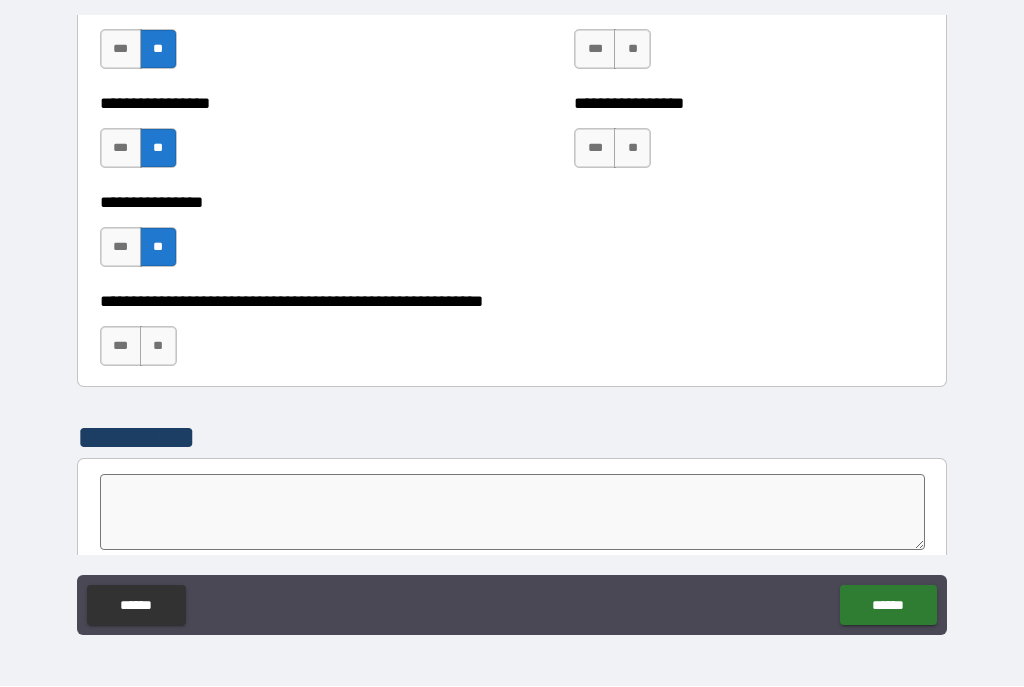 click on "**" at bounding box center (632, 50) 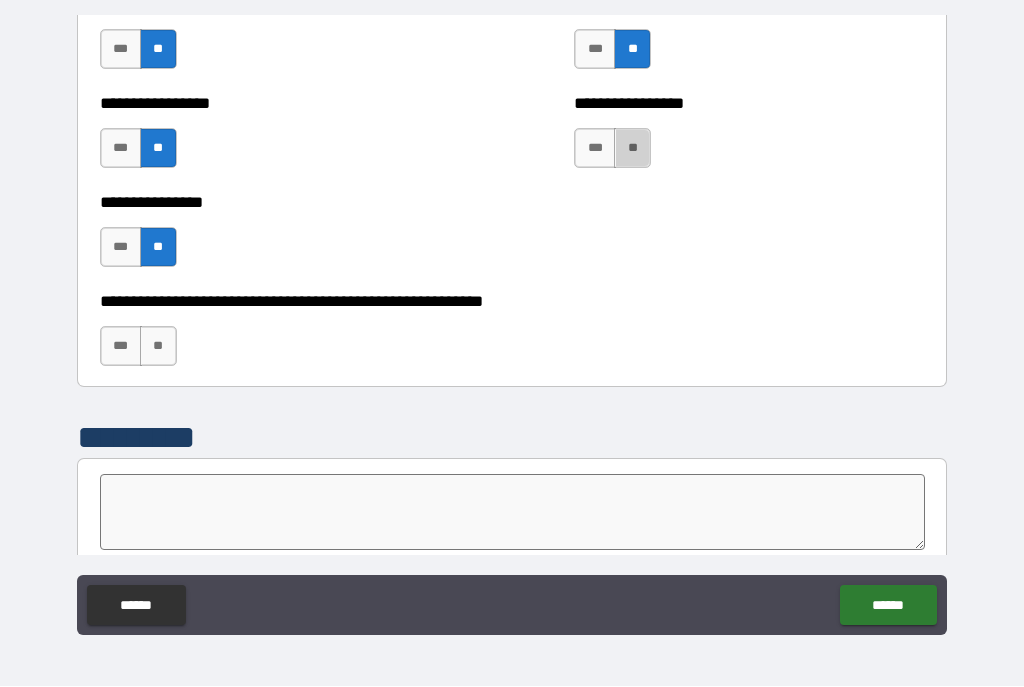 click on "**" at bounding box center (632, 149) 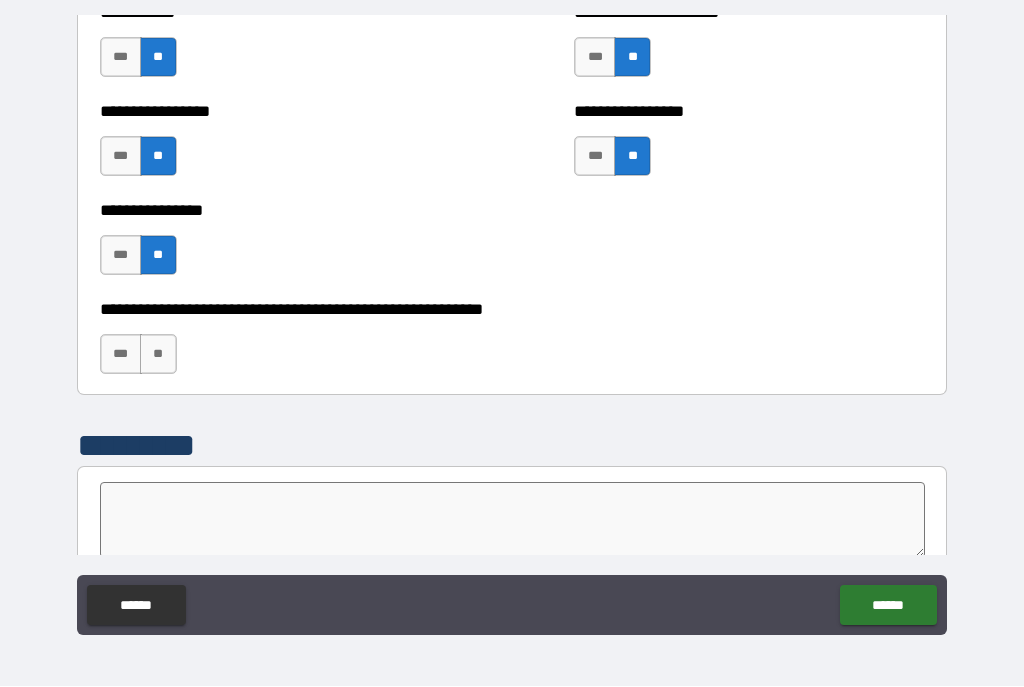 click on "**" at bounding box center (158, 355) 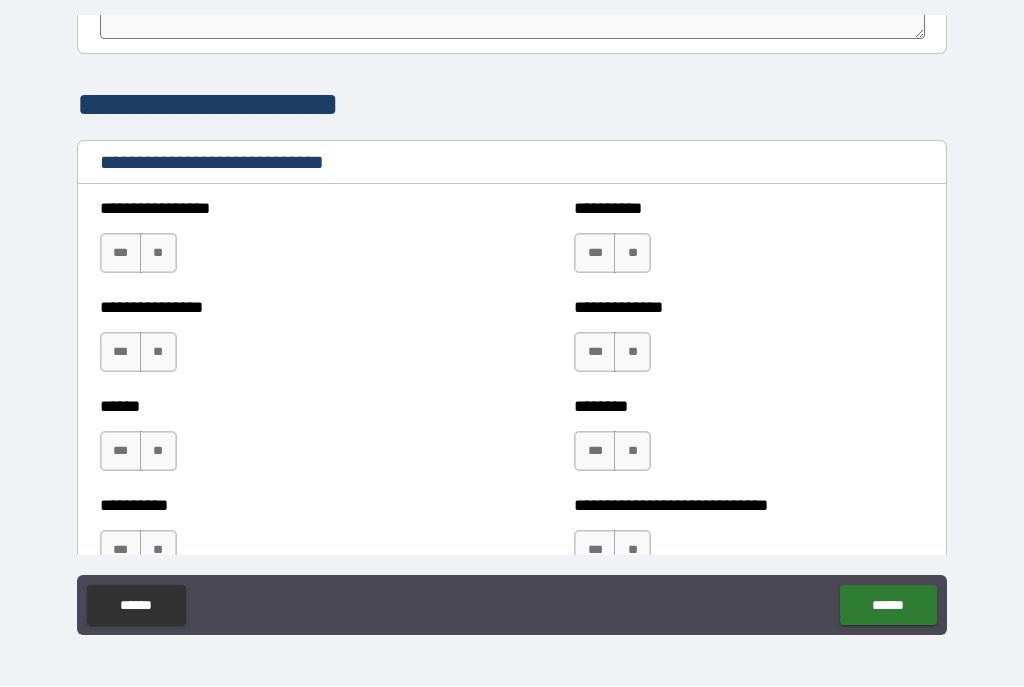 scroll, scrollTop: 6611, scrollLeft: 0, axis: vertical 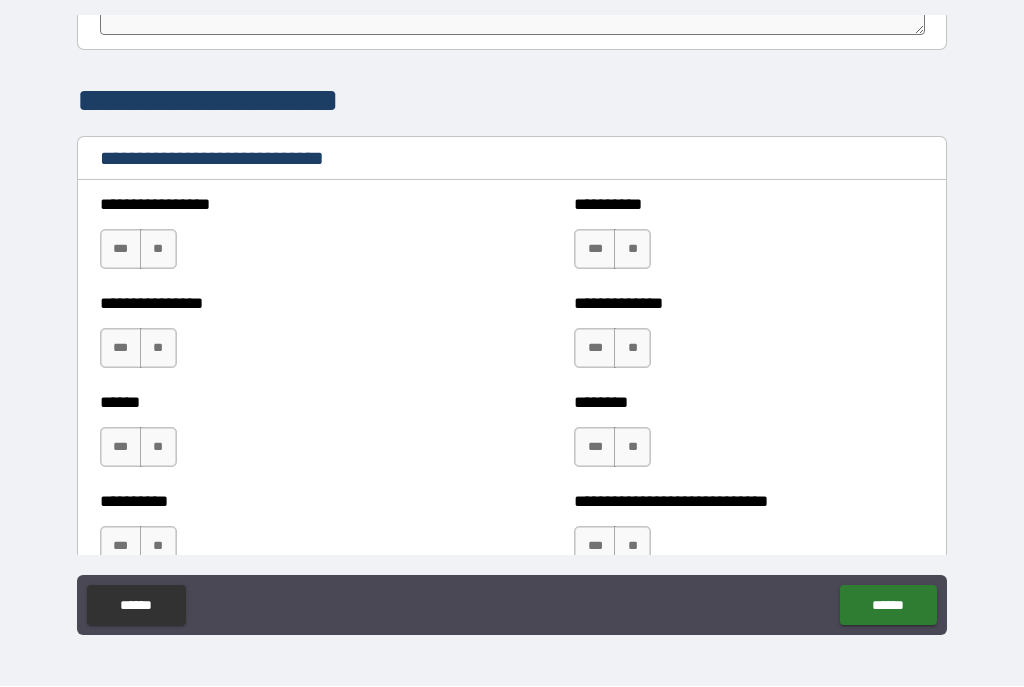 click on "**" at bounding box center (158, 250) 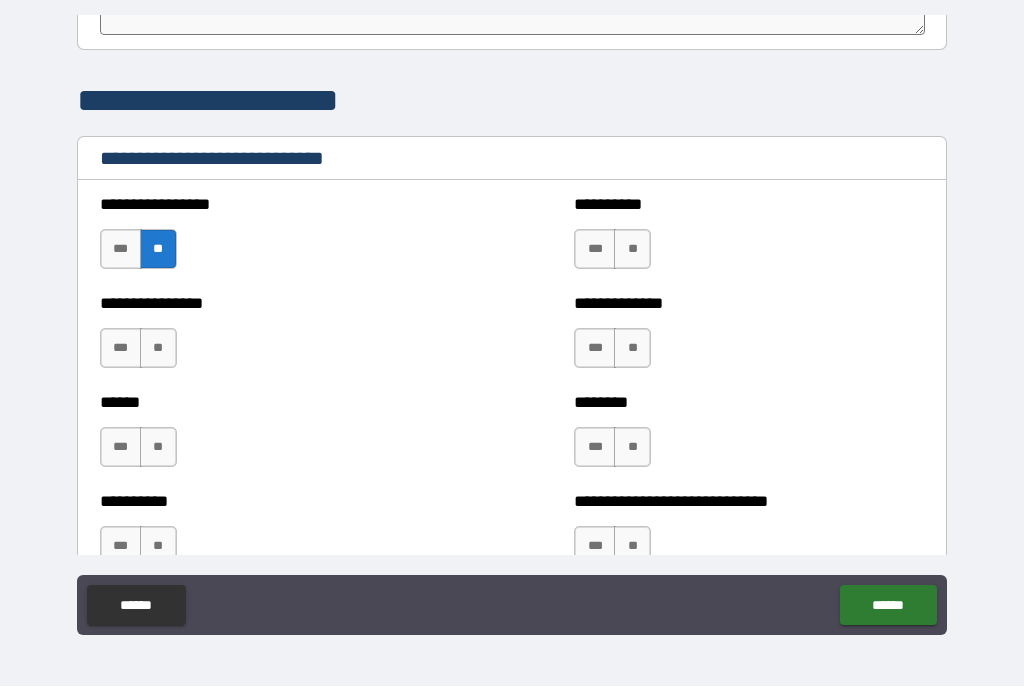 click on "**" at bounding box center [158, 349] 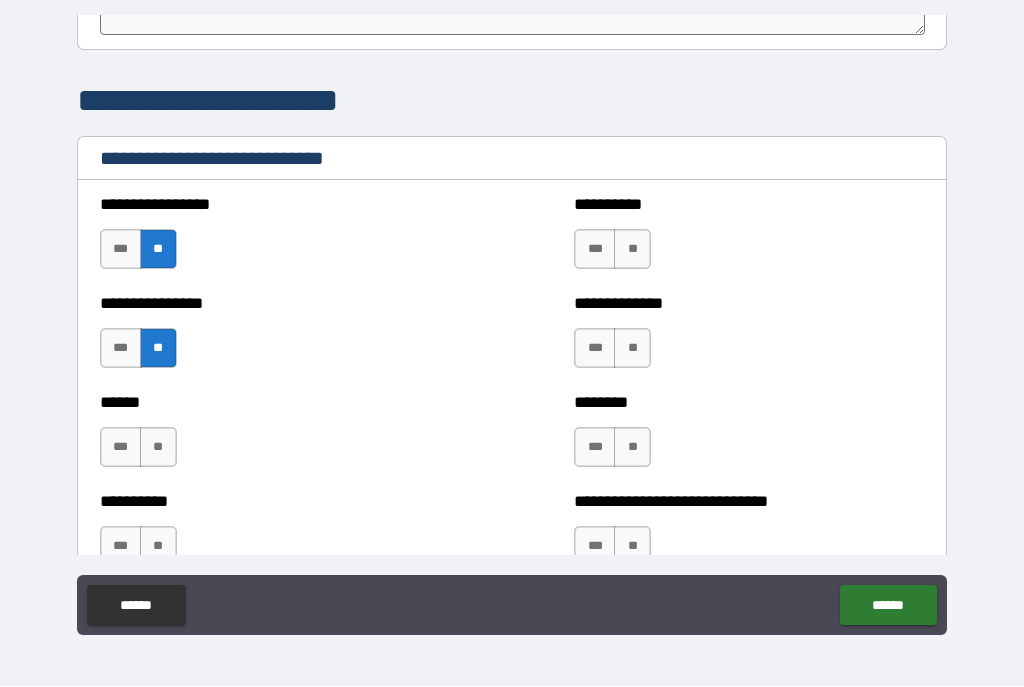 click on "***" at bounding box center (121, 448) 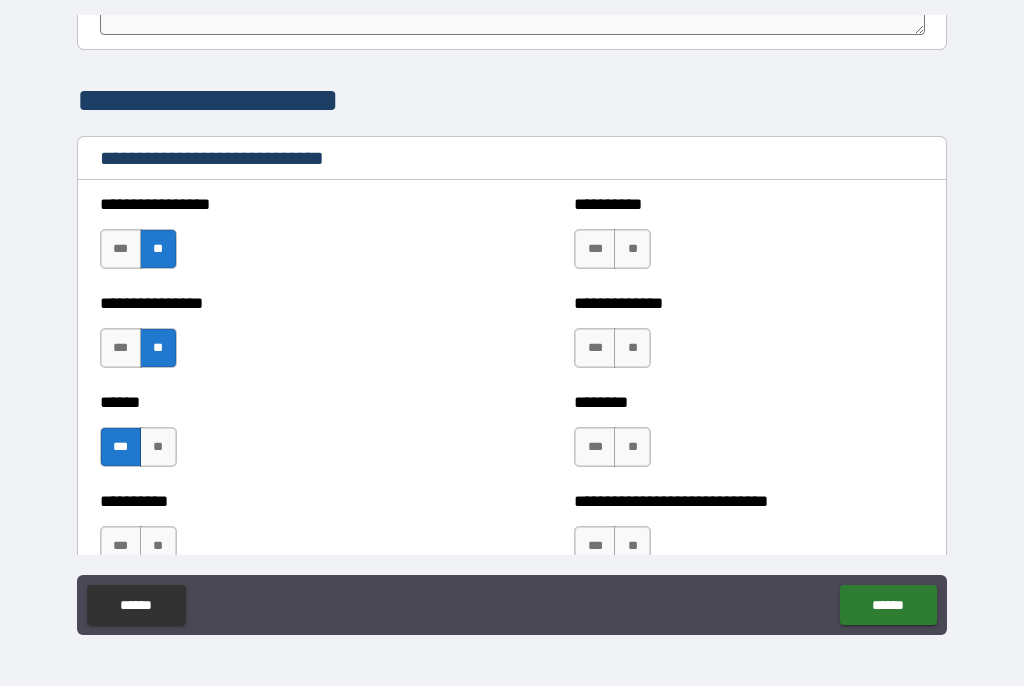 click on "**" at bounding box center [158, 448] 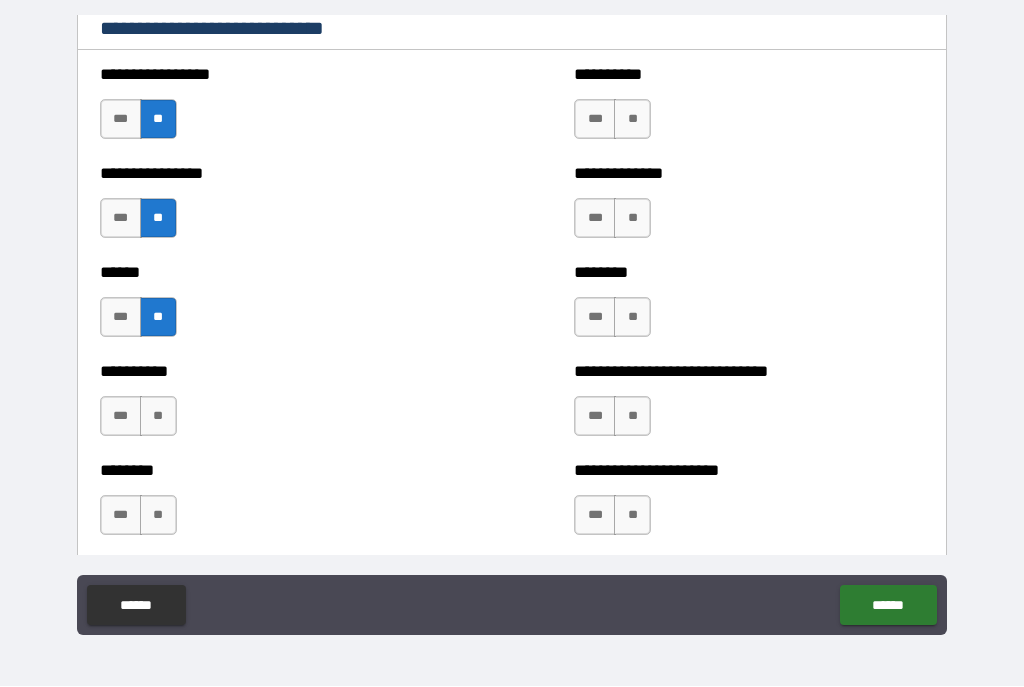 click on "**" at bounding box center (158, 417) 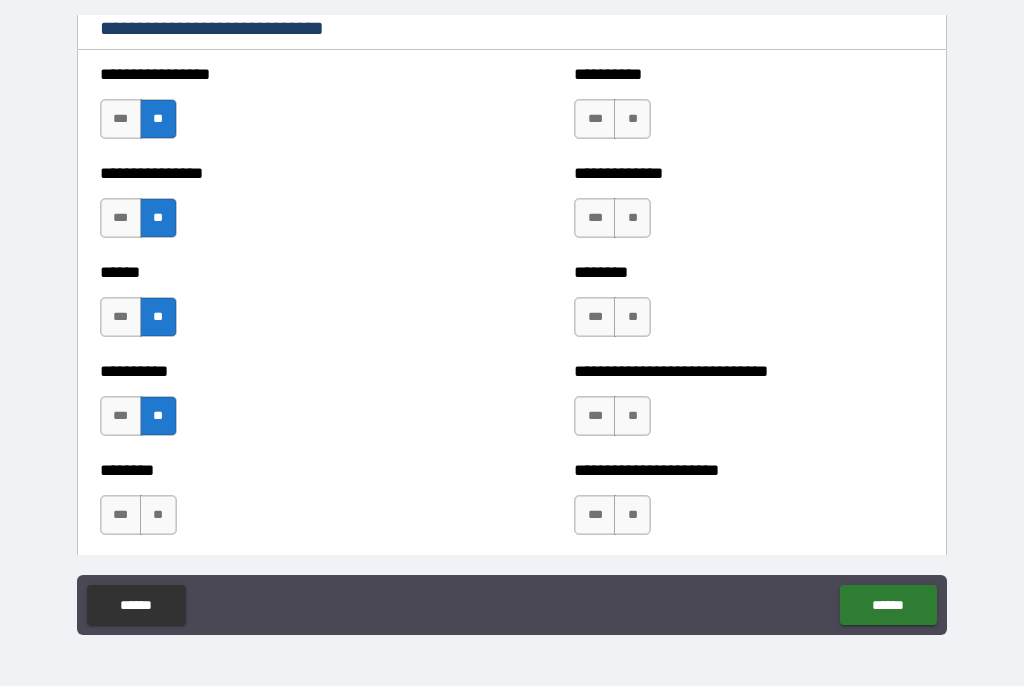 click on "**" at bounding box center (158, 516) 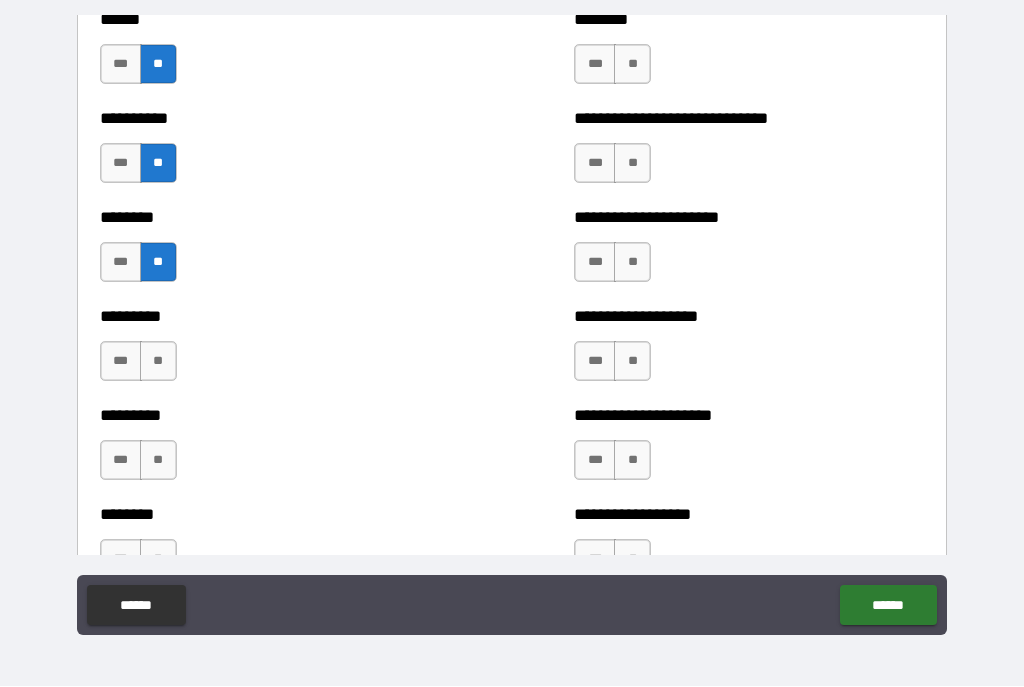 scroll, scrollTop: 7020, scrollLeft: 0, axis: vertical 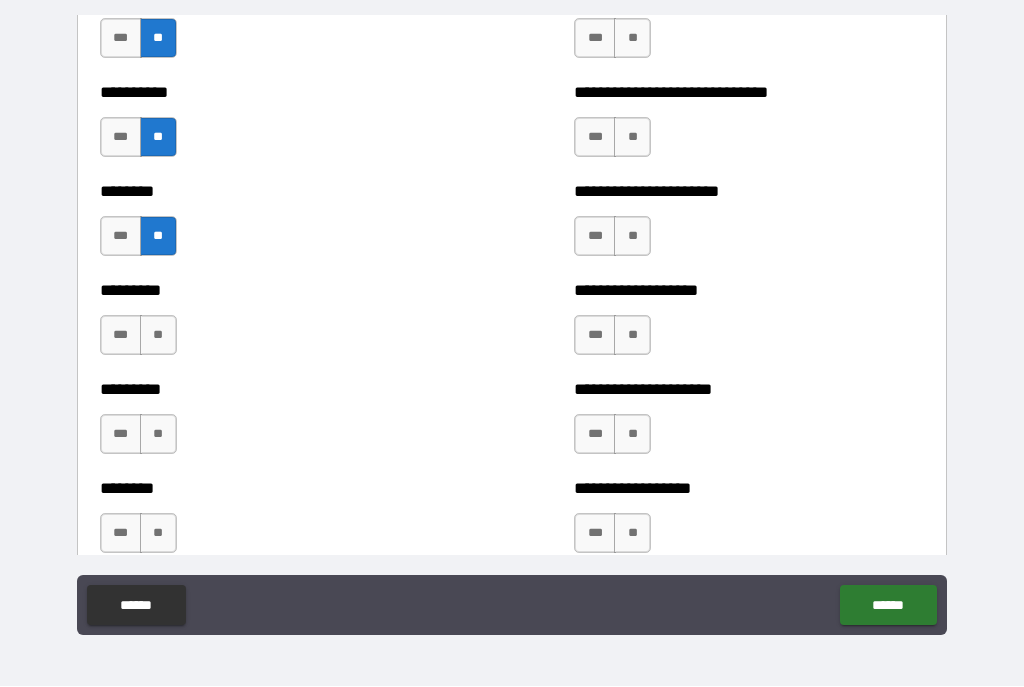 click on "**" at bounding box center [158, 336] 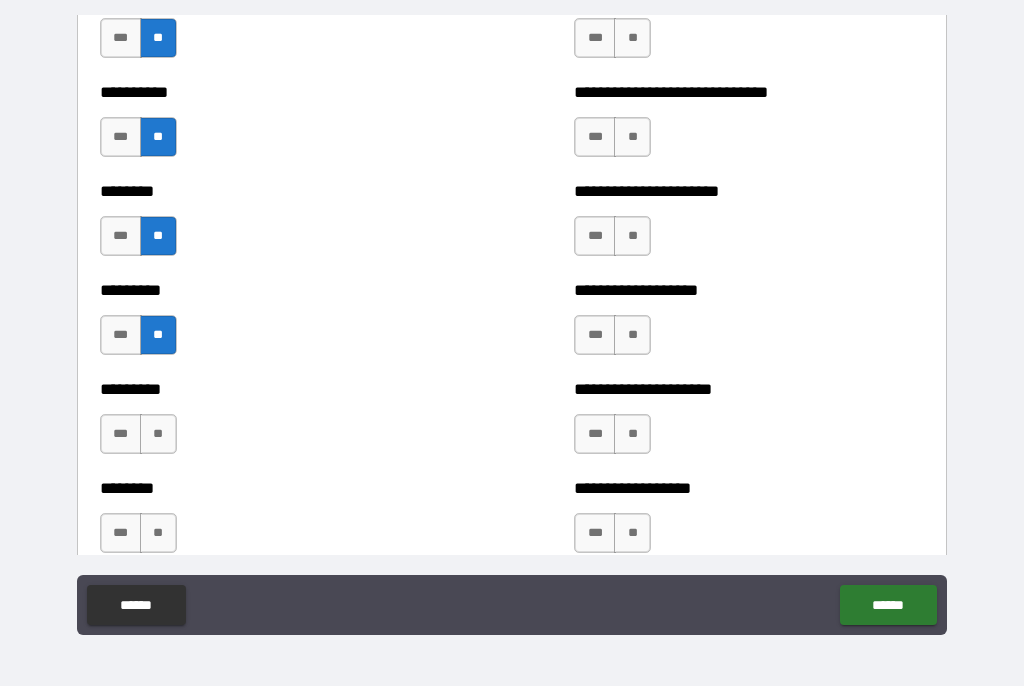 click on "**" at bounding box center [158, 435] 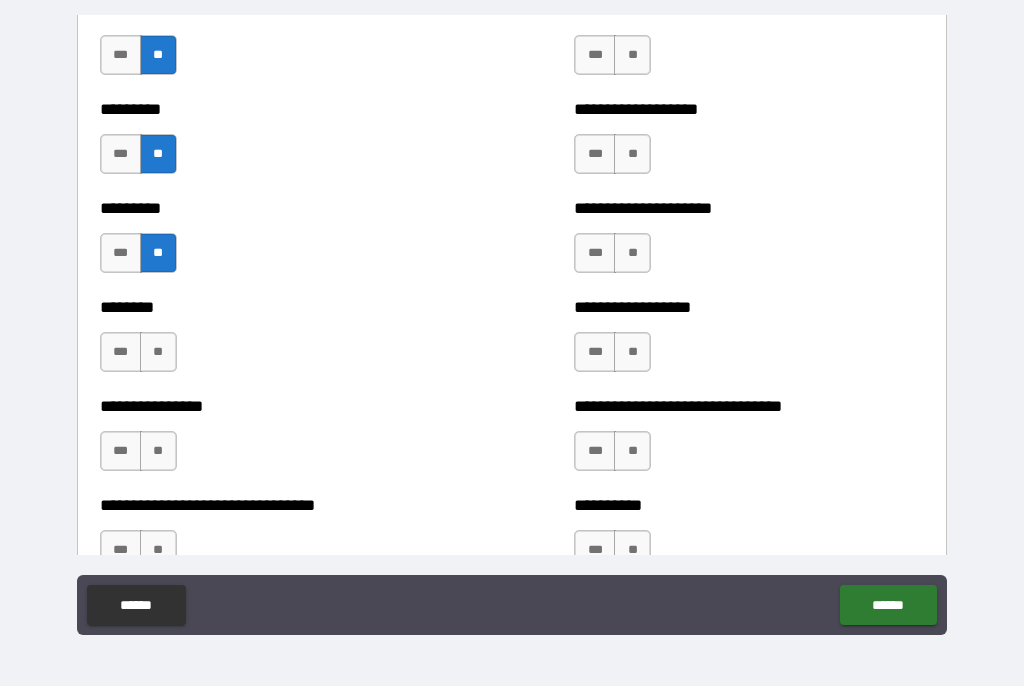 scroll, scrollTop: 7208, scrollLeft: 0, axis: vertical 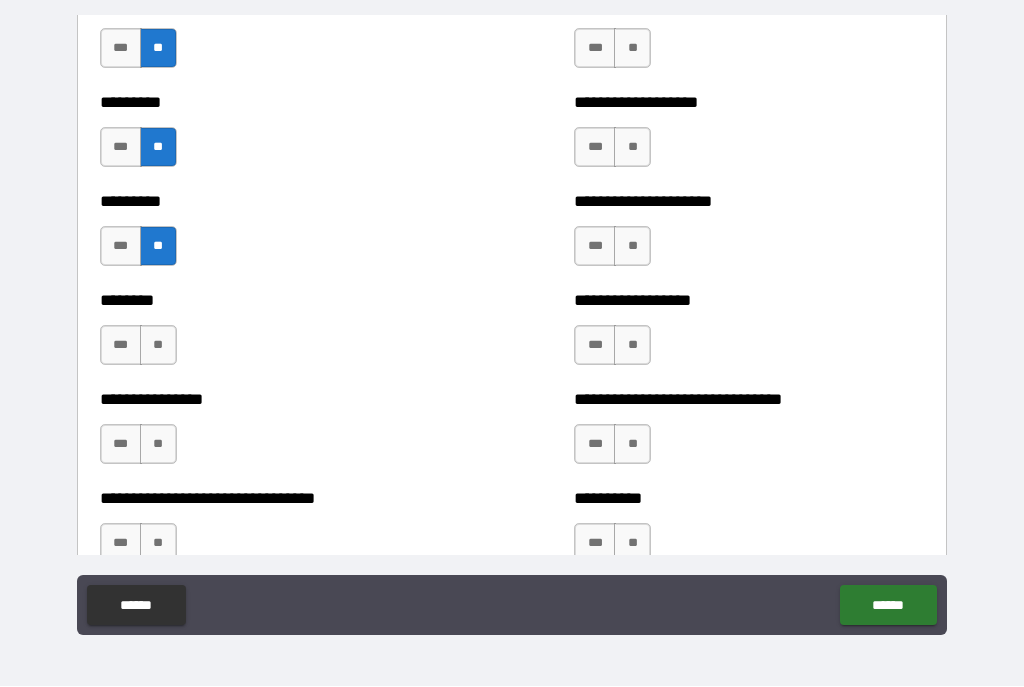 click on "**" at bounding box center (158, 346) 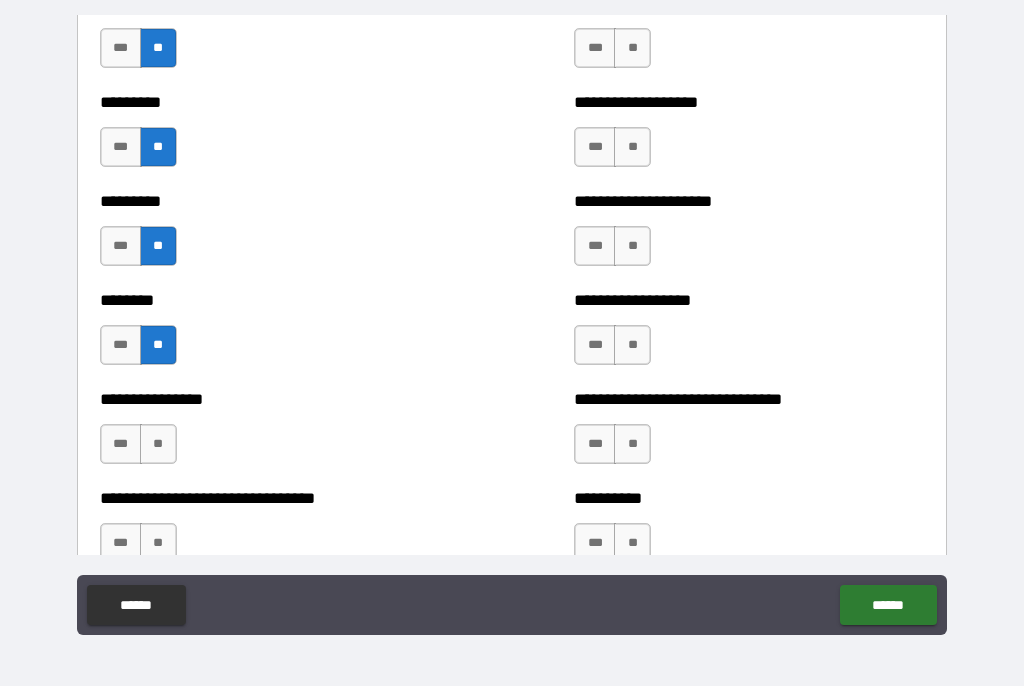 click on "**" at bounding box center [158, 445] 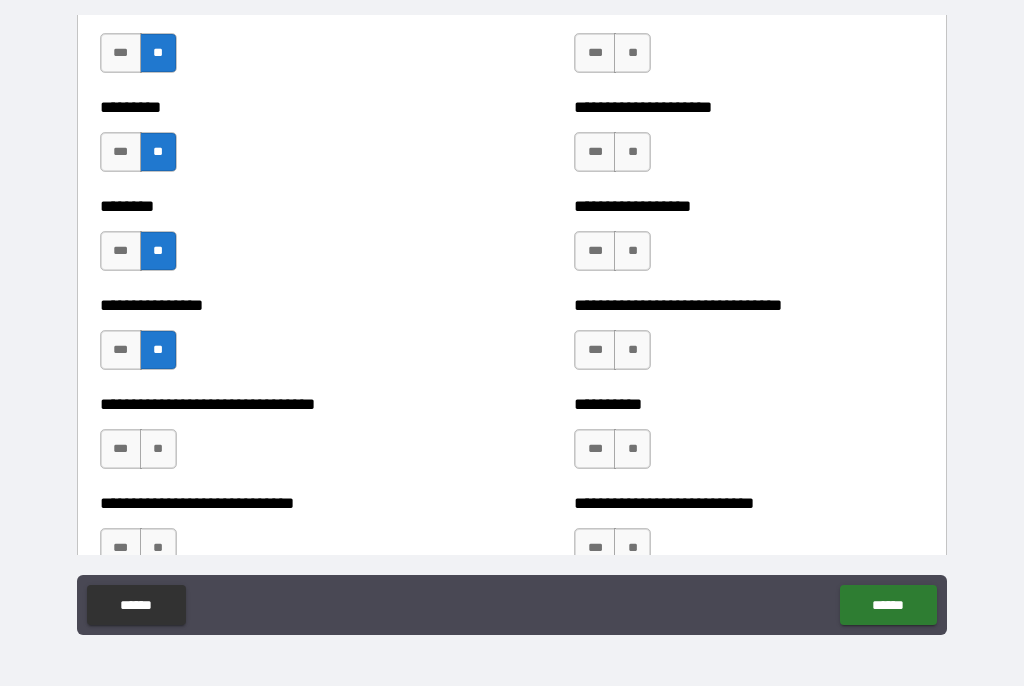 scroll, scrollTop: 7399, scrollLeft: 0, axis: vertical 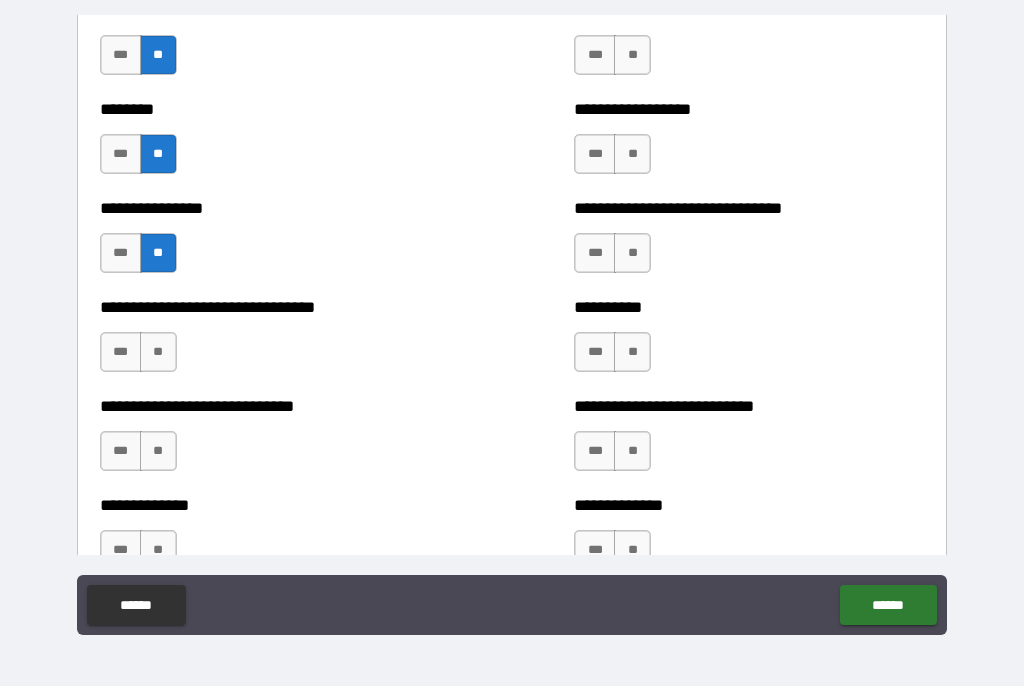 click on "**" at bounding box center (158, 353) 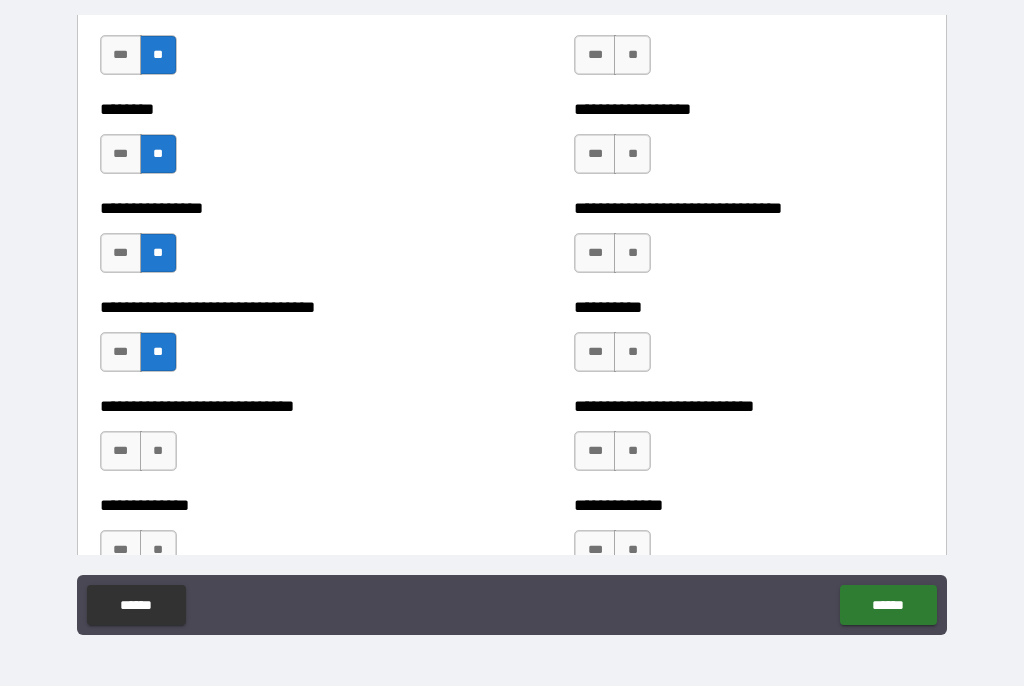click on "**" at bounding box center [158, 452] 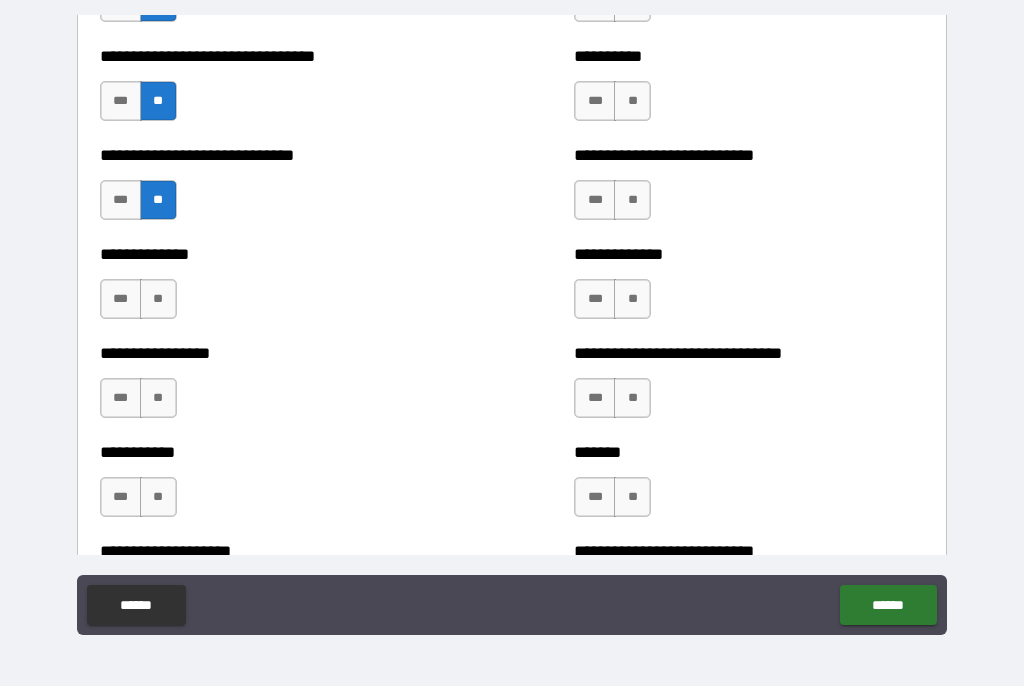 scroll, scrollTop: 7652, scrollLeft: 0, axis: vertical 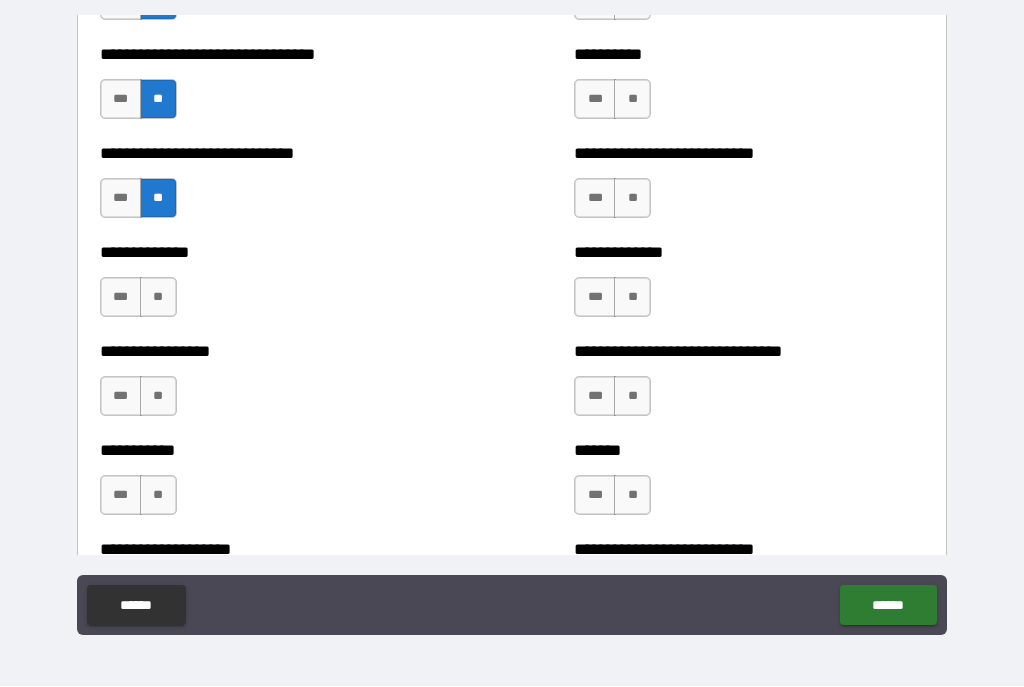 click on "**" at bounding box center [158, 298] 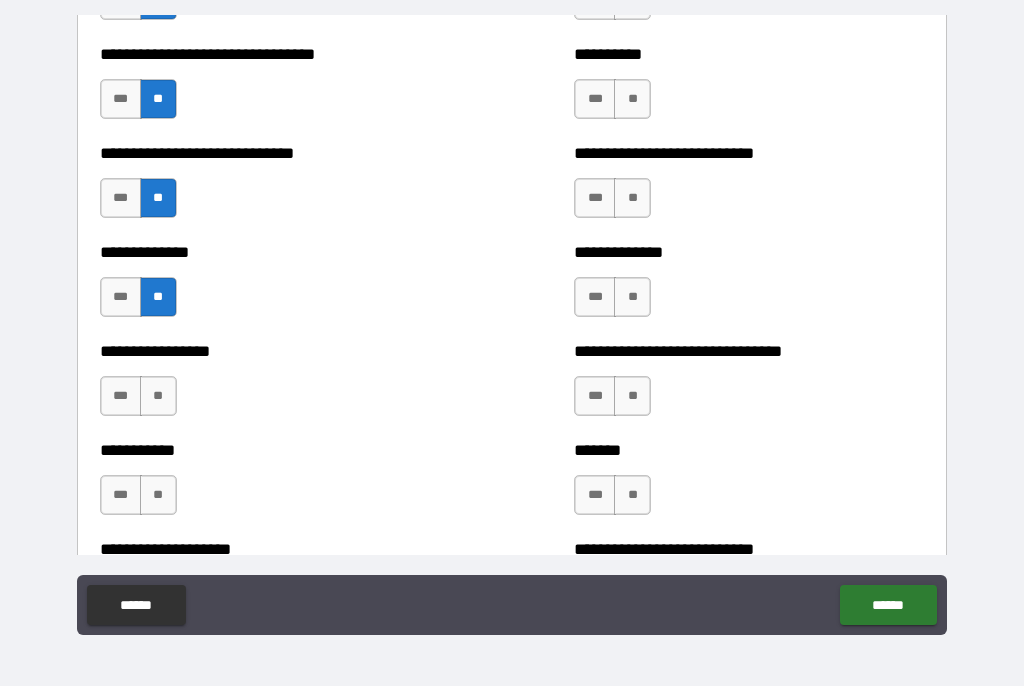 click on "**" at bounding box center (158, 397) 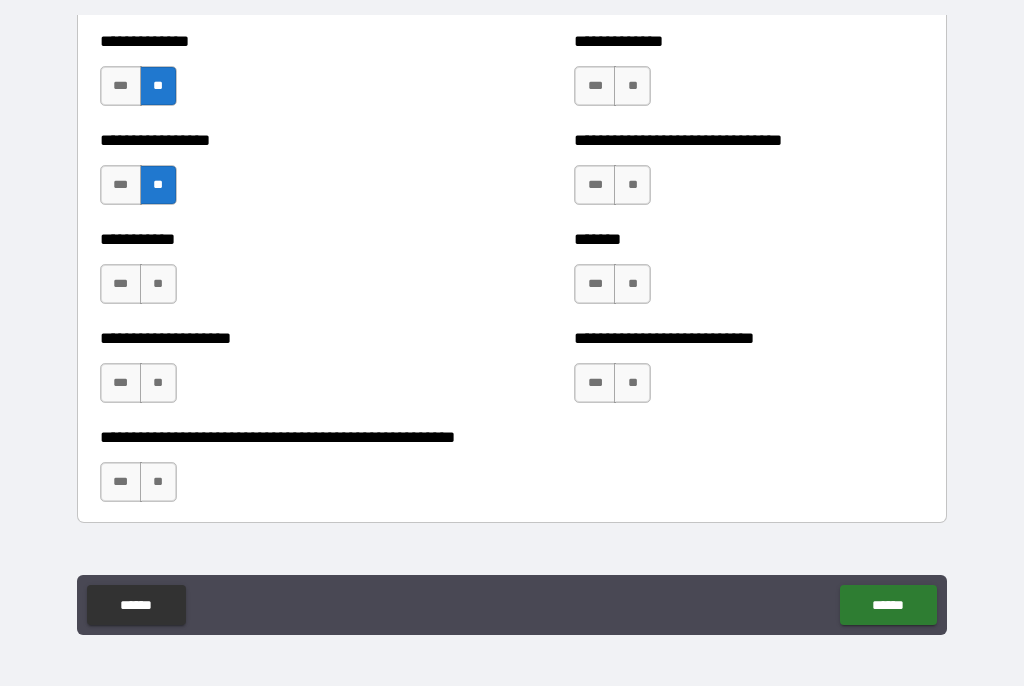 scroll, scrollTop: 7873, scrollLeft: 0, axis: vertical 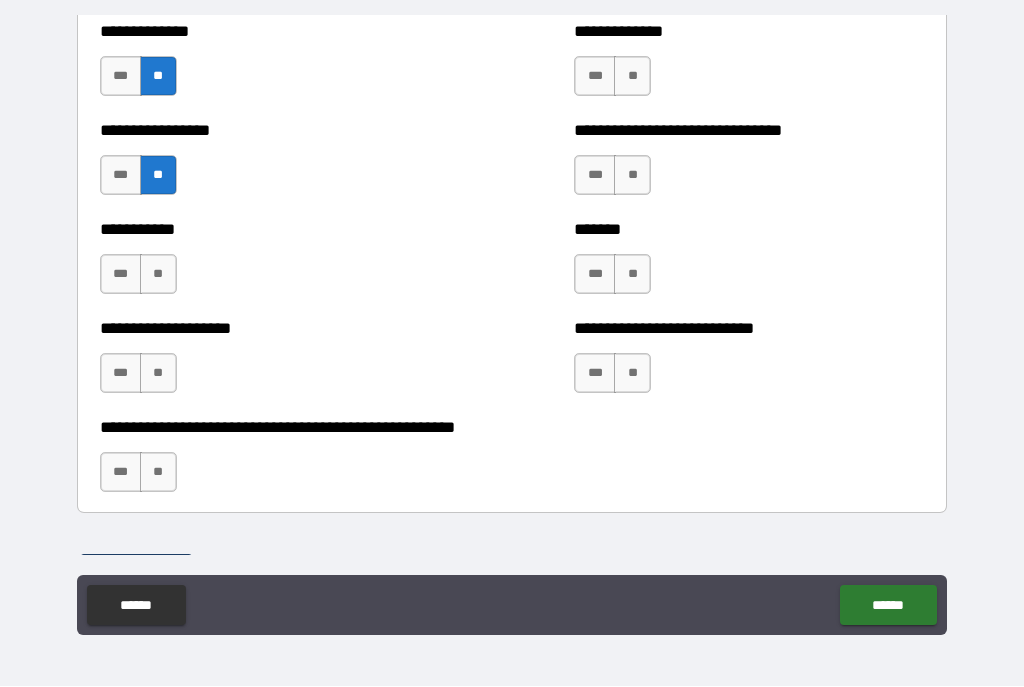 click on "**" at bounding box center (158, 275) 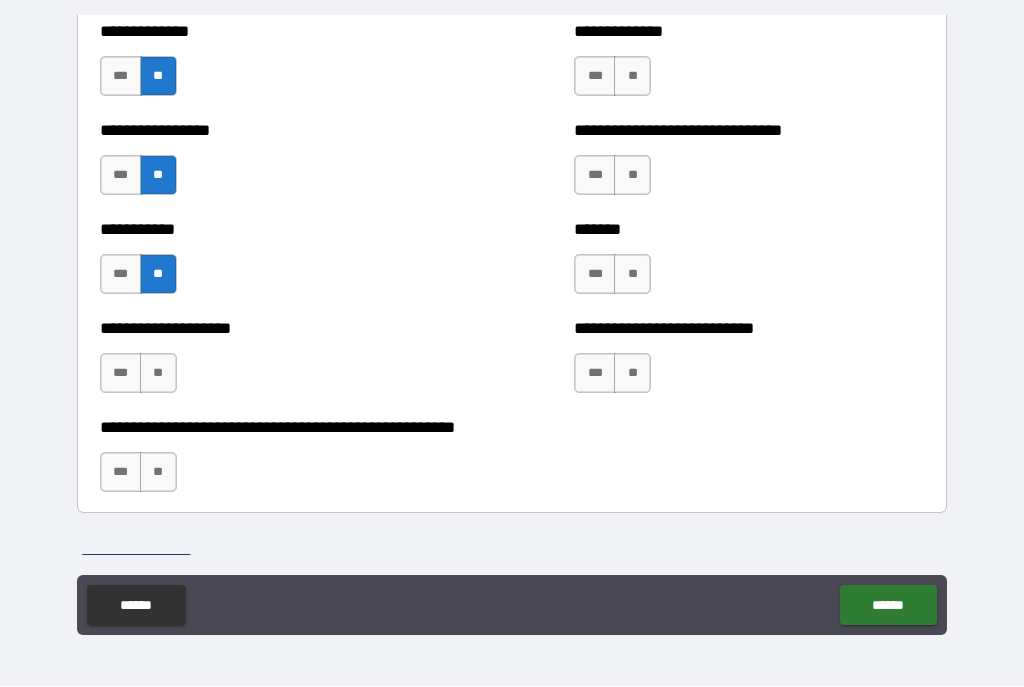 click on "**" at bounding box center [158, 374] 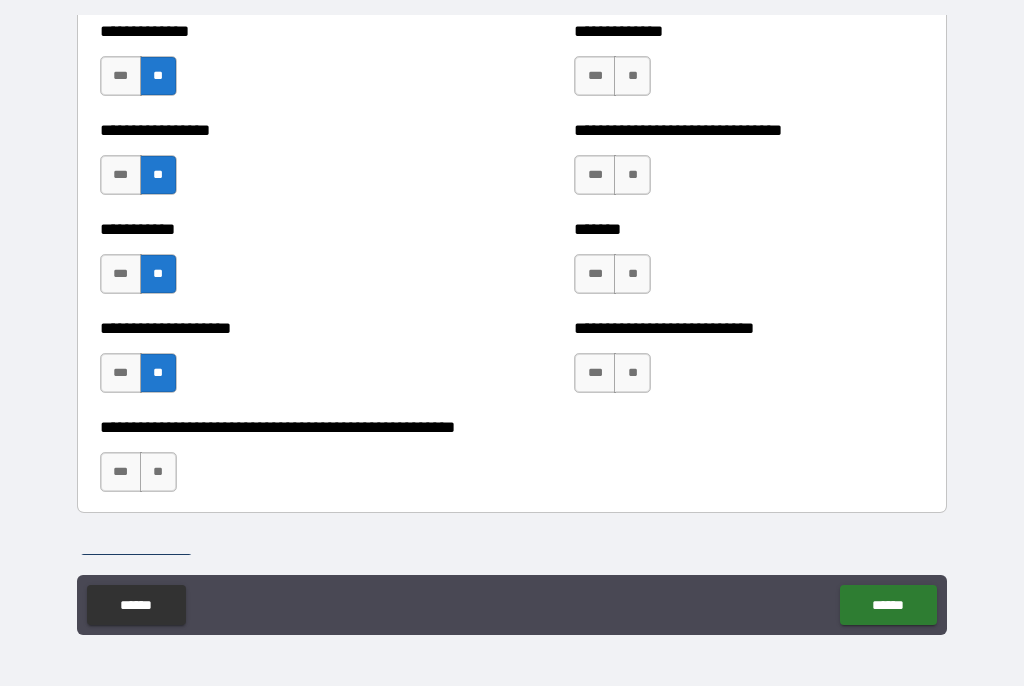 click on "**" at bounding box center (158, 473) 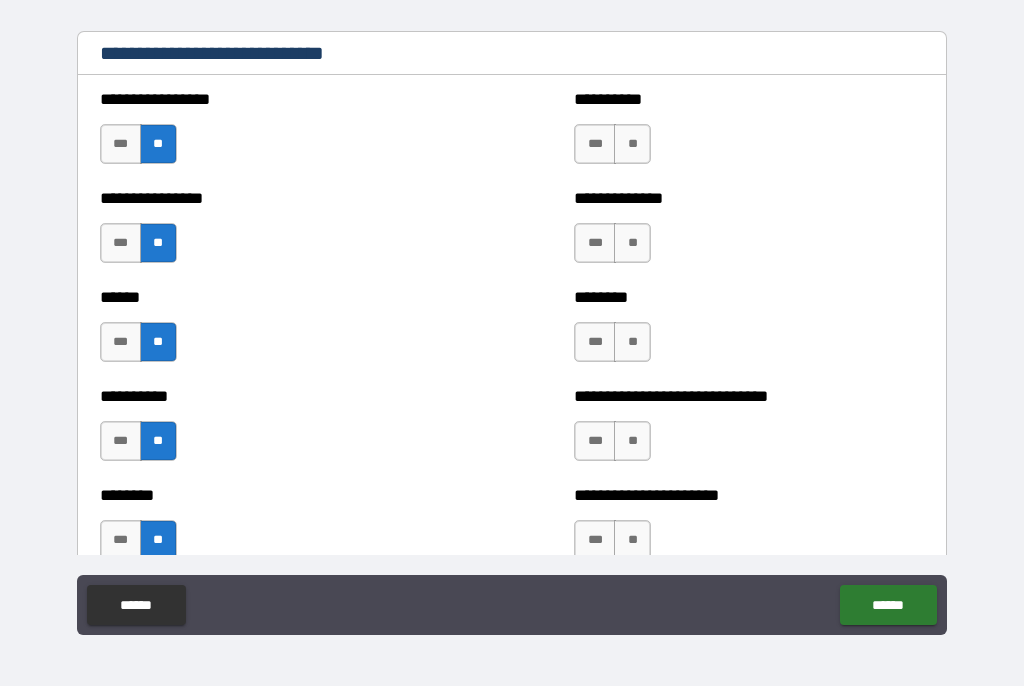 scroll, scrollTop: 6709, scrollLeft: 0, axis: vertical 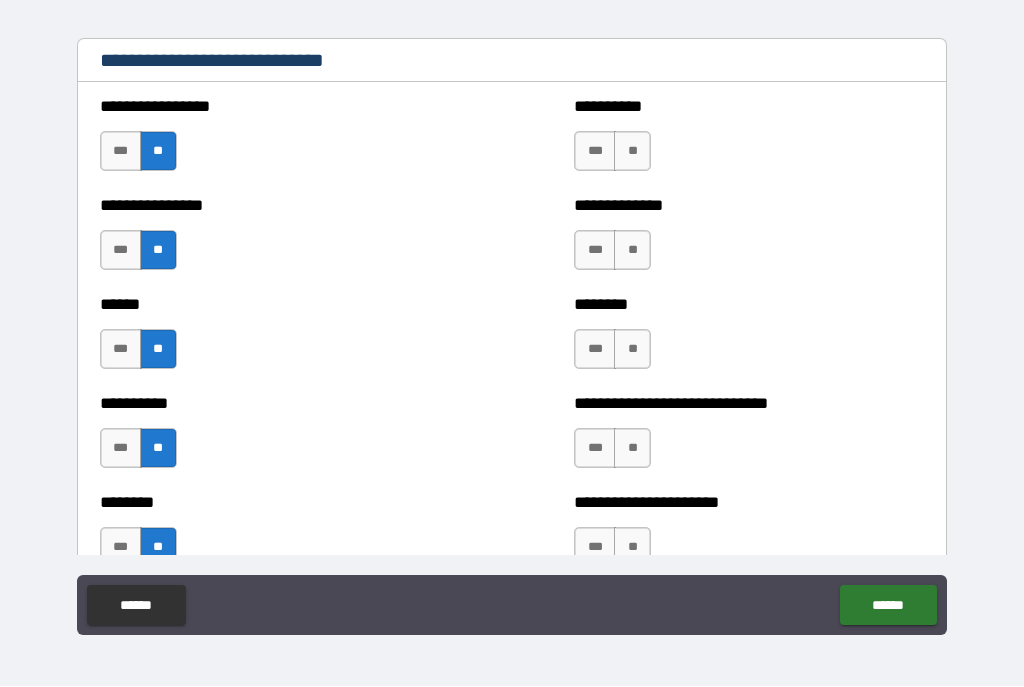 click on "**" at bounding box center [632, 152] 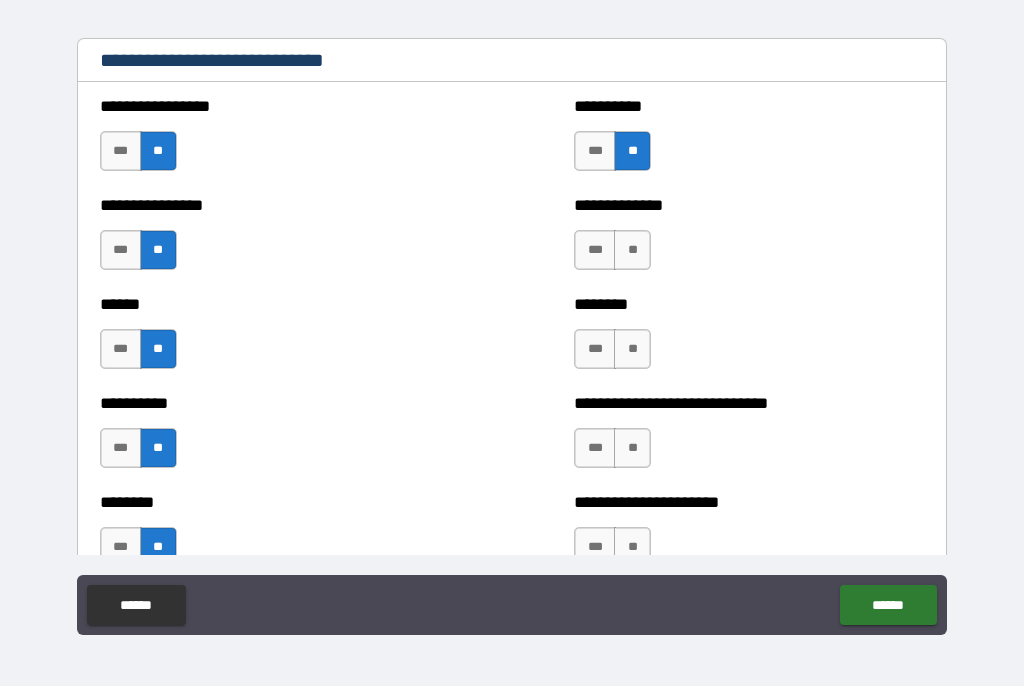 click on "**" at bounding box center (632, 251) 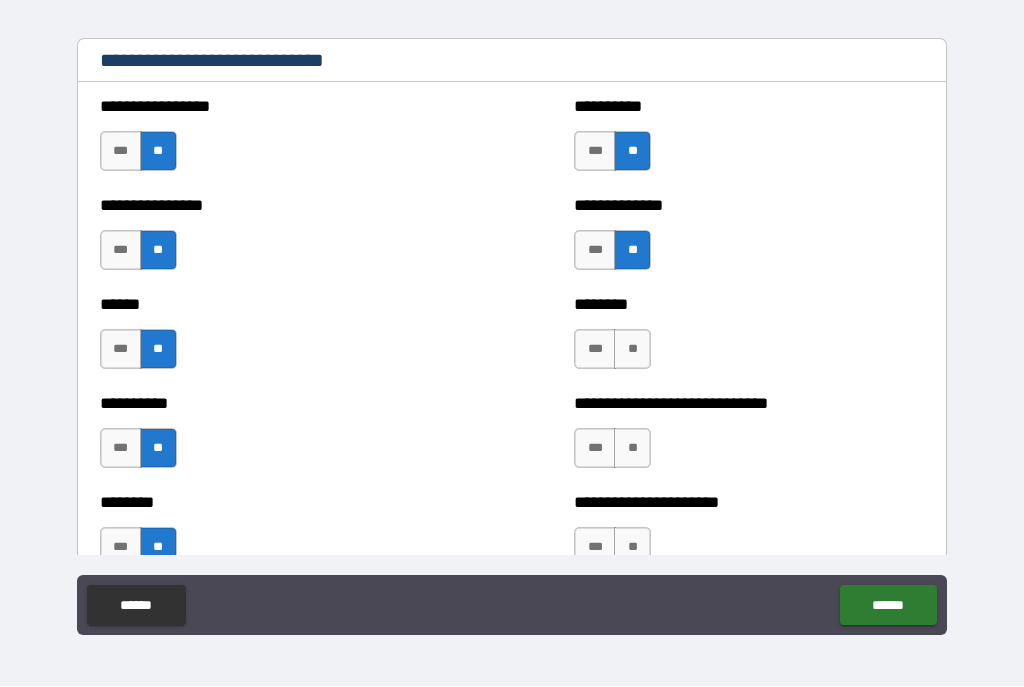 click on "***" at bounding box center (595, 251) 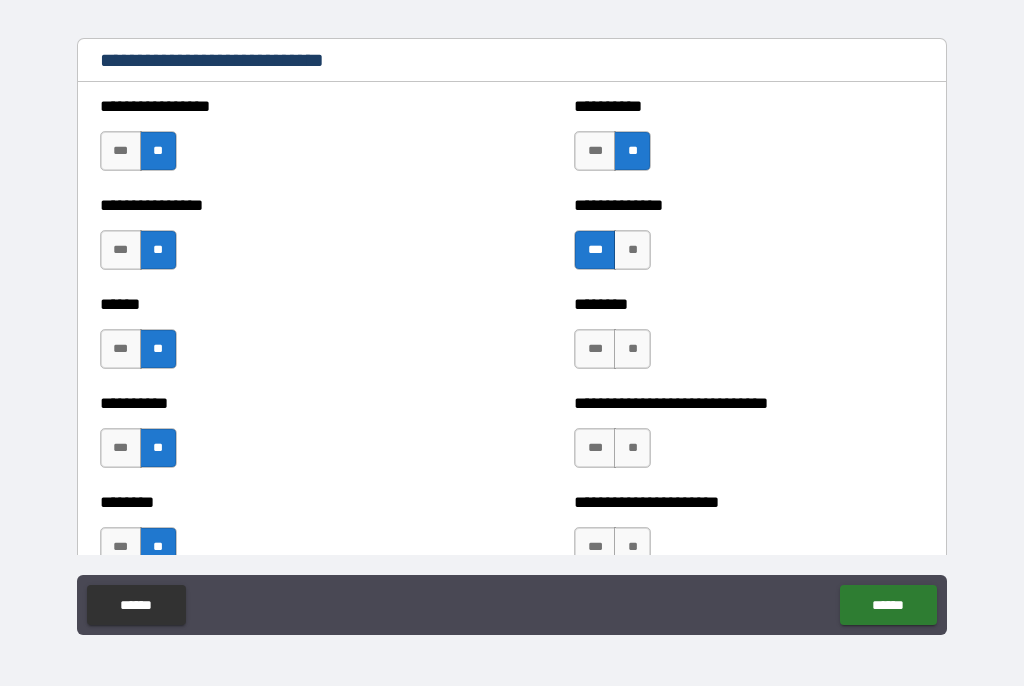 click on "**" at bounding box center [632, 350] 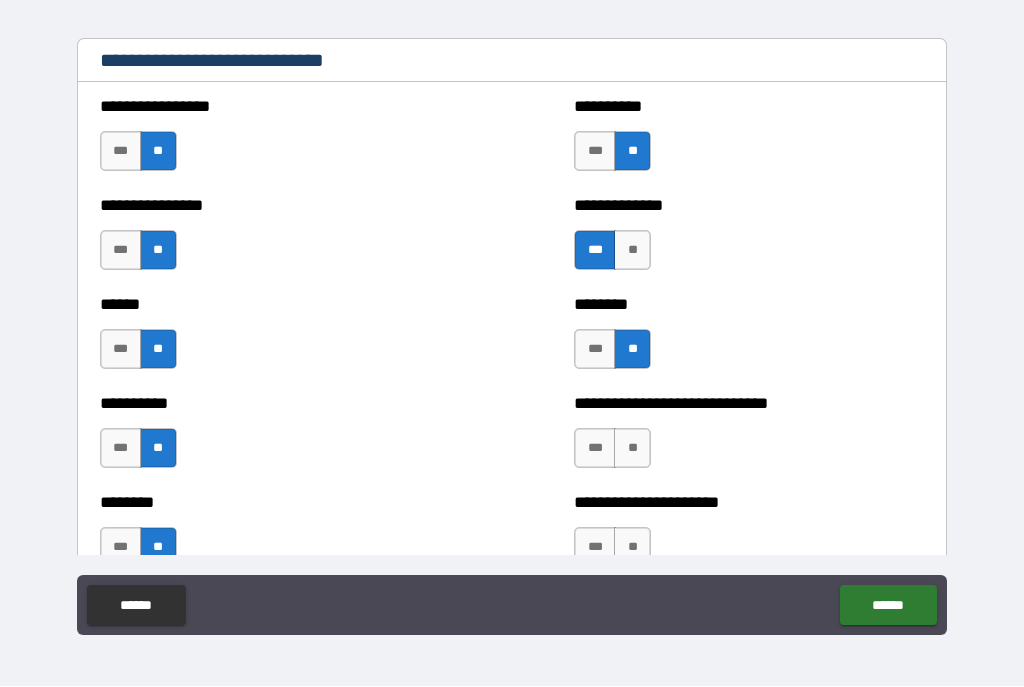 click on "**" at bounding box center (632, 449) 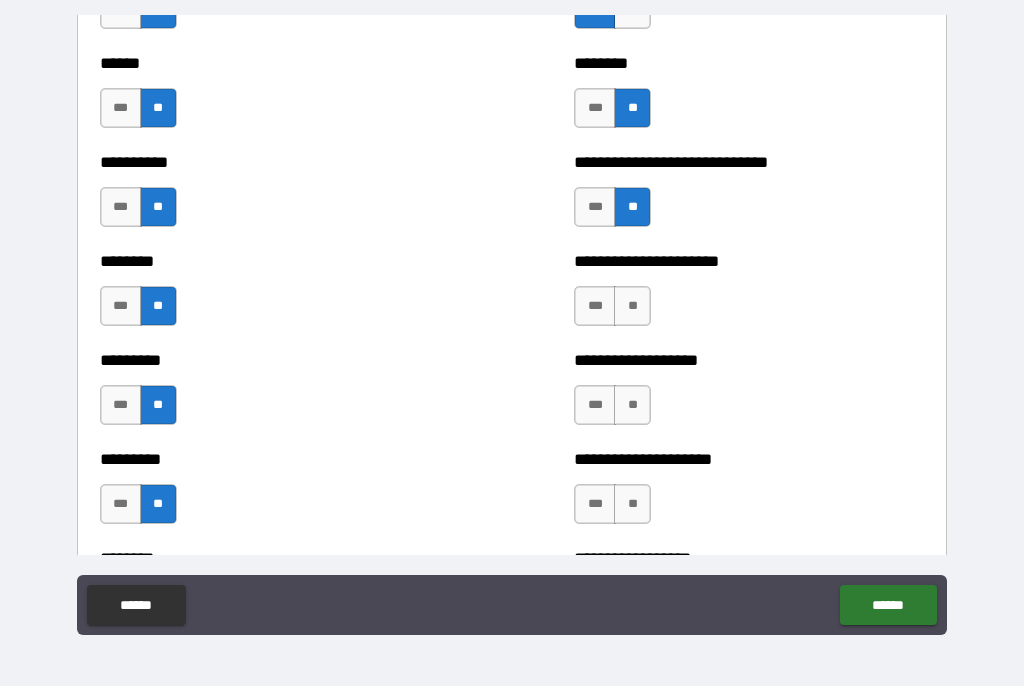 scroll, scrollTop: 6951, scrollLeft: 0, axis: vertical 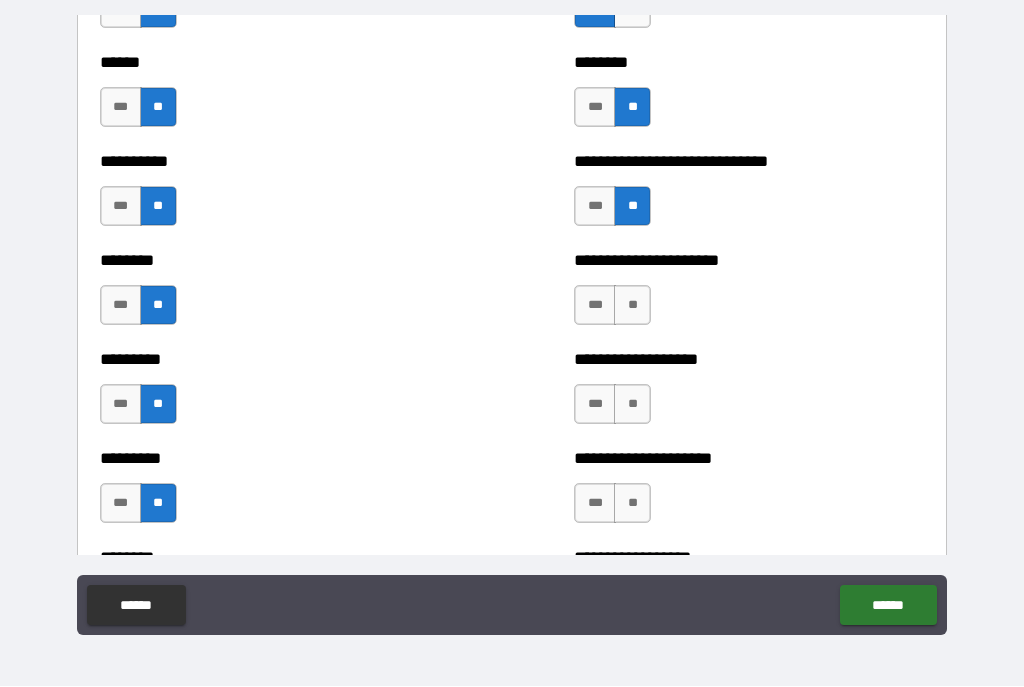click on "***" at bounding box center [595, 306] 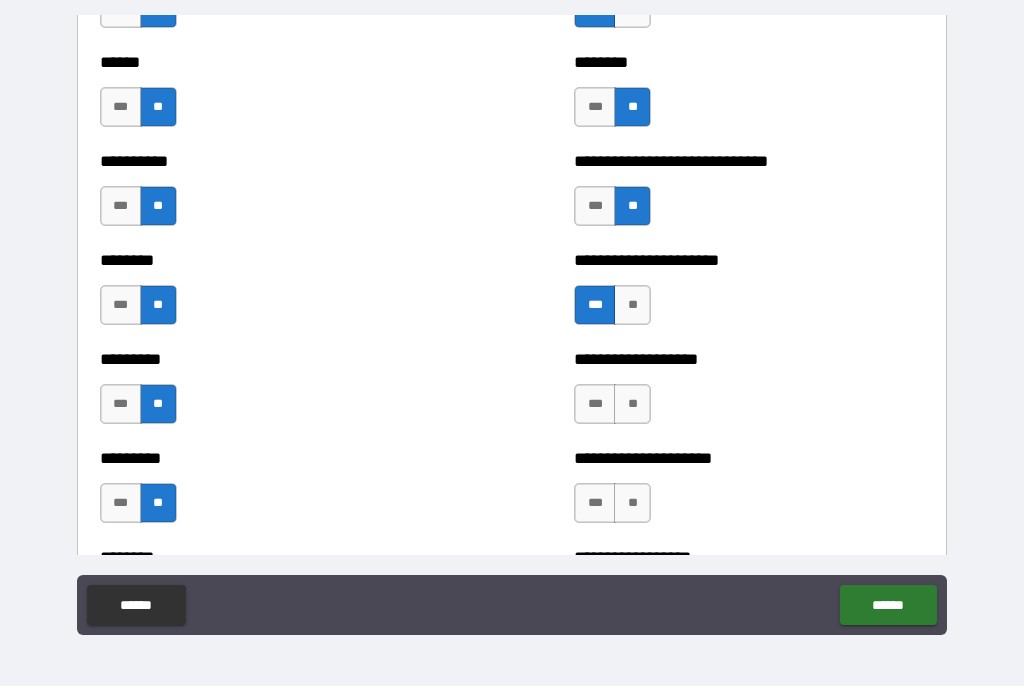 click on "**" at bounding box center [632, 405] 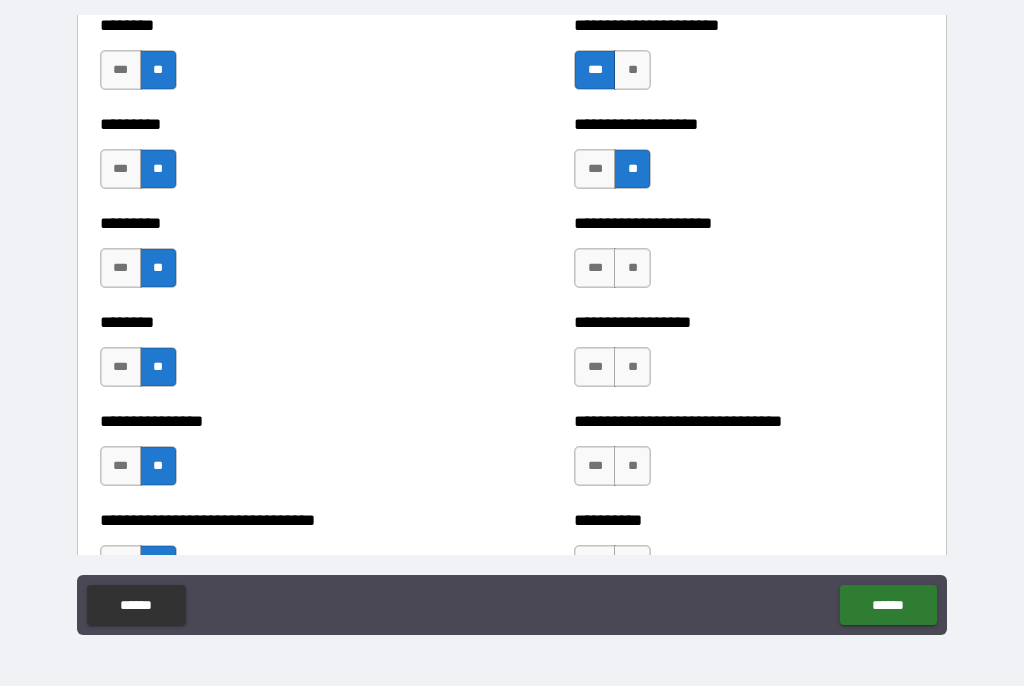 scroll, scrollTop: 7187, scrollLeft: 0, axis: vertical 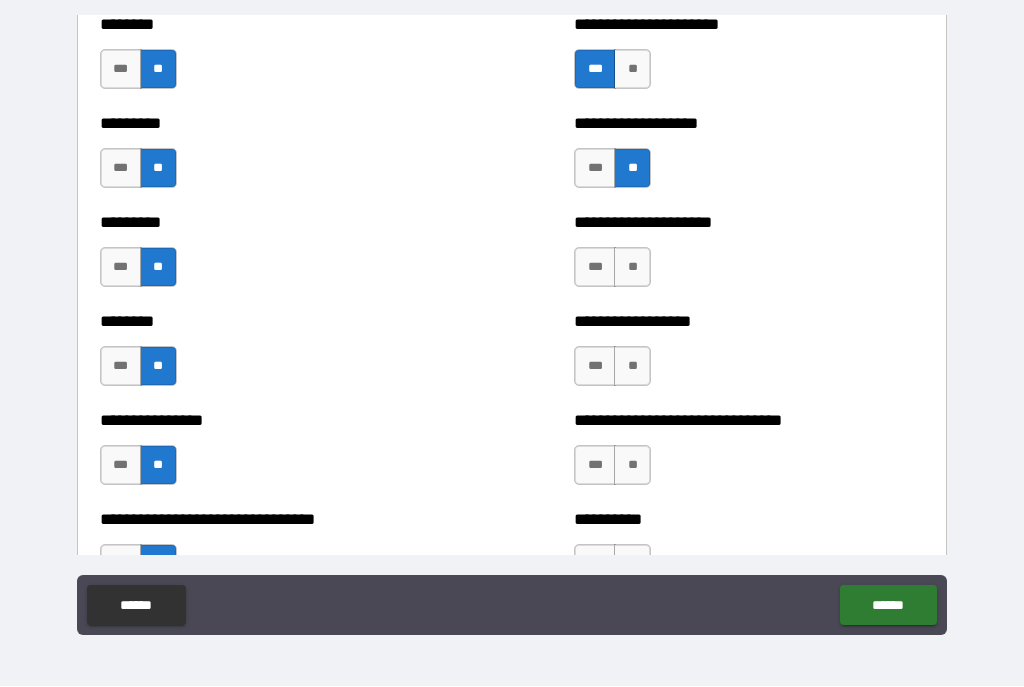 click on "**" at bounding box center (632, 268) 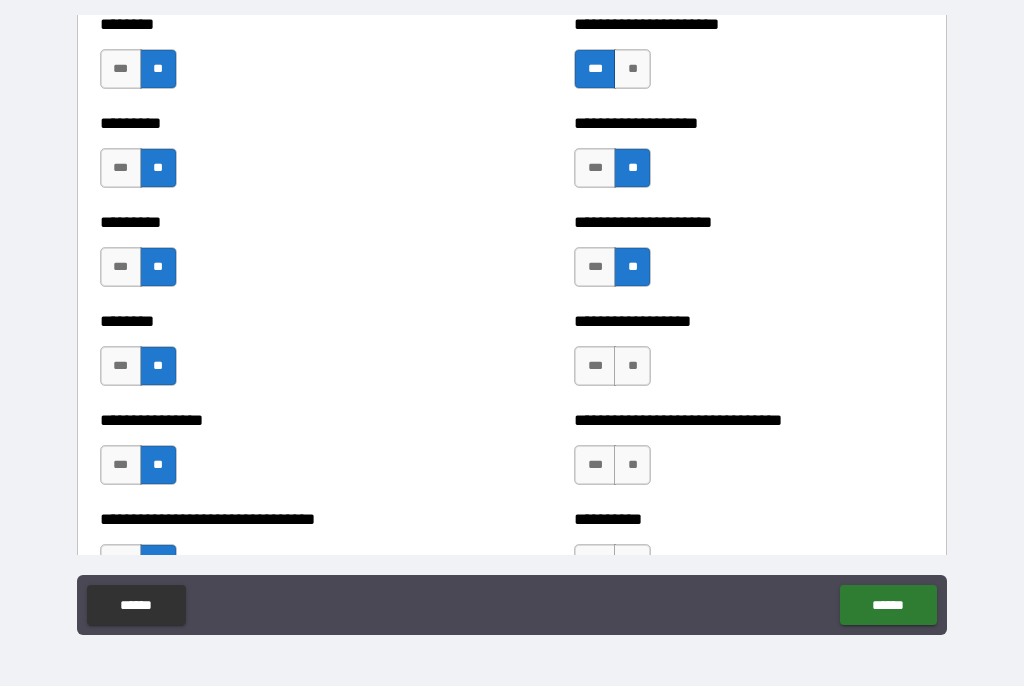 click on "**" at bounding box center (632, 367) 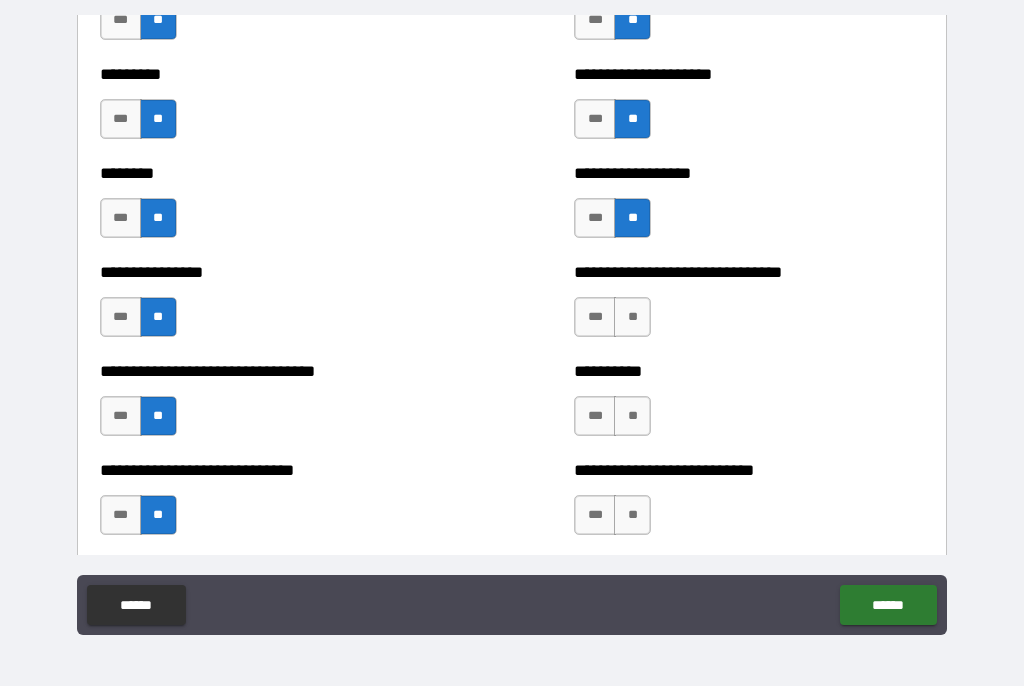 scroll, scrollTop: 7336, scrollLeft: 0, axis: vertical 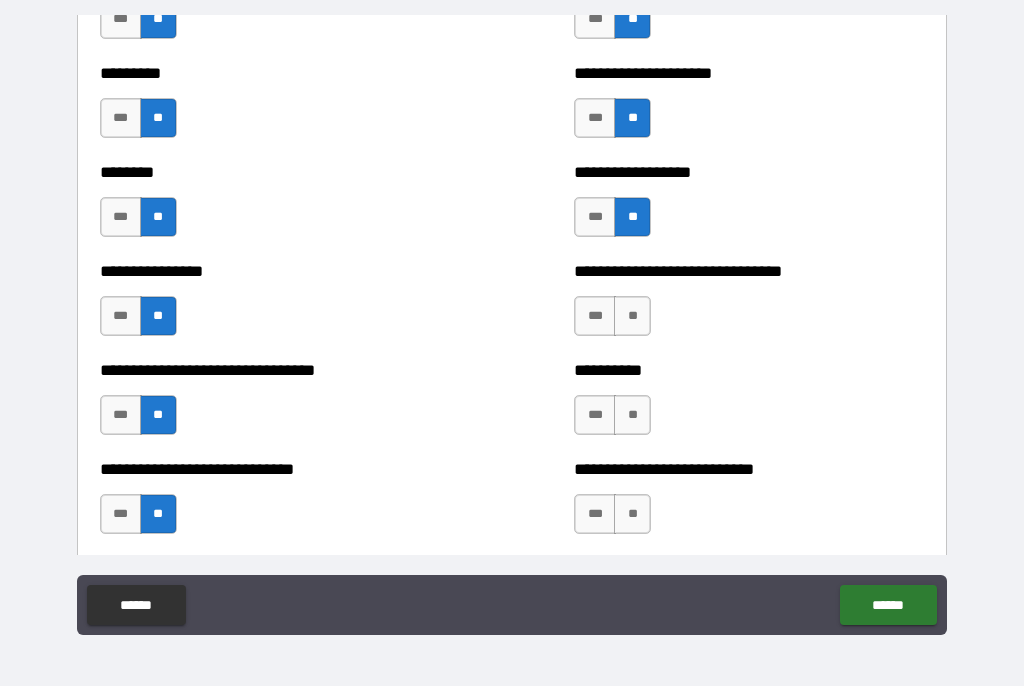 click on "**" at bounding box center (632, 317) 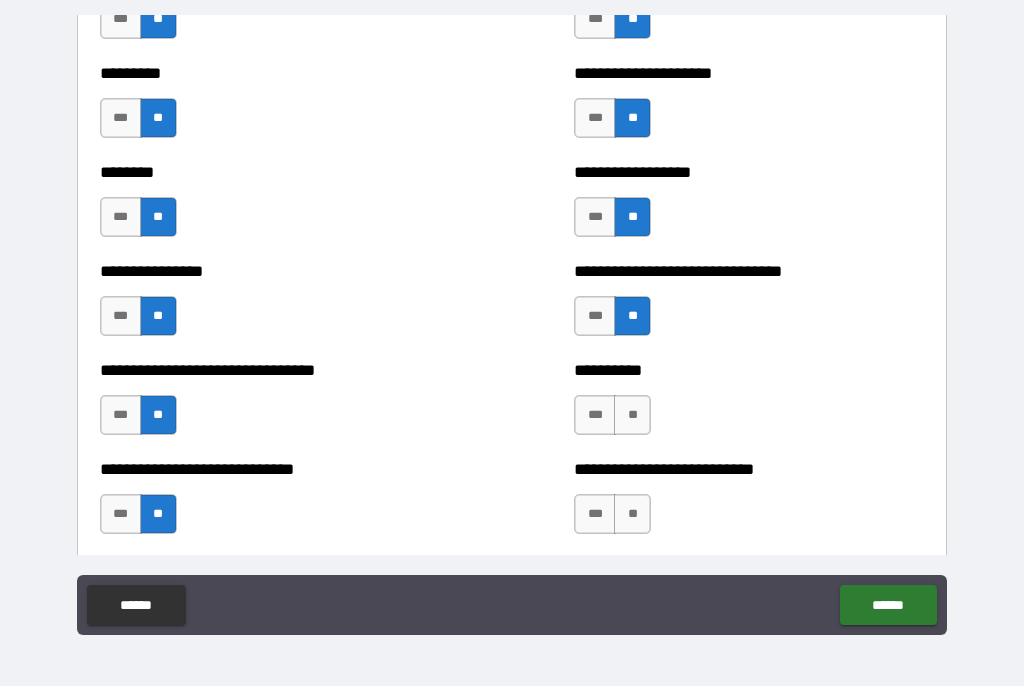 click on "**" at bounding box center (632, 416) 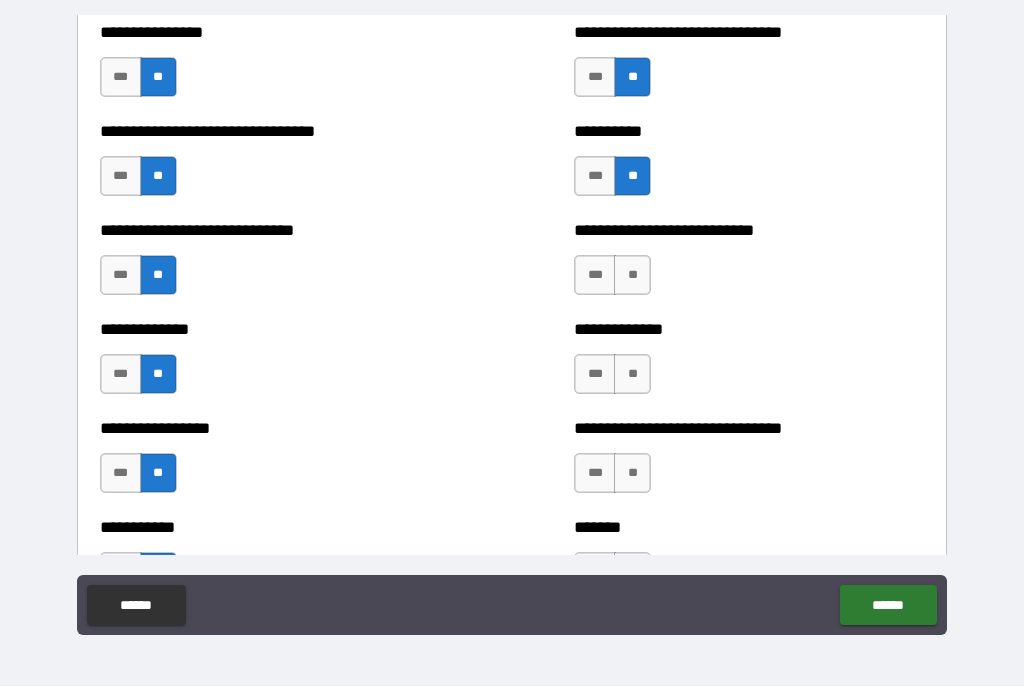 scroll, scrollTop: 7587, scrollLeft: 0, axis: vertical 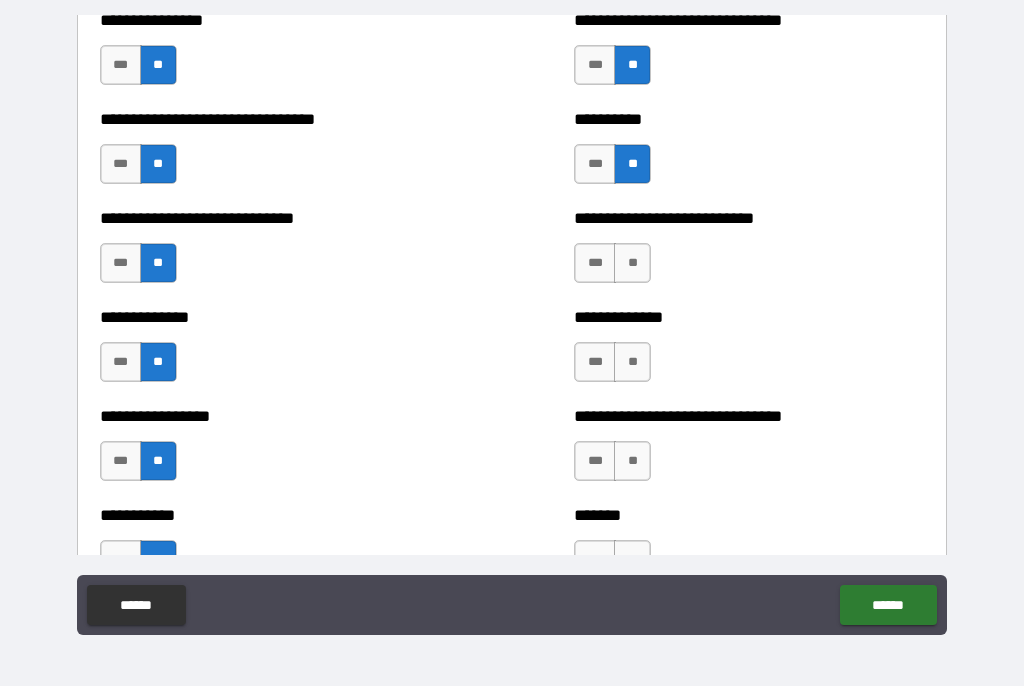 click on "**" at bounding box center [632, 264] 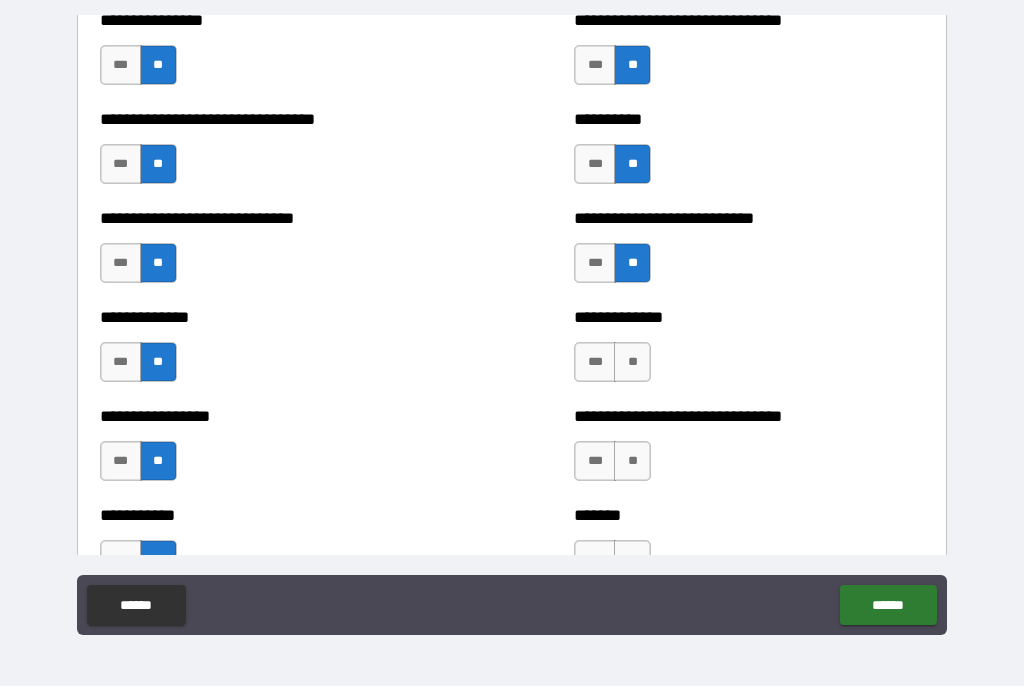 click on "**" at bounding box center (632, 363) 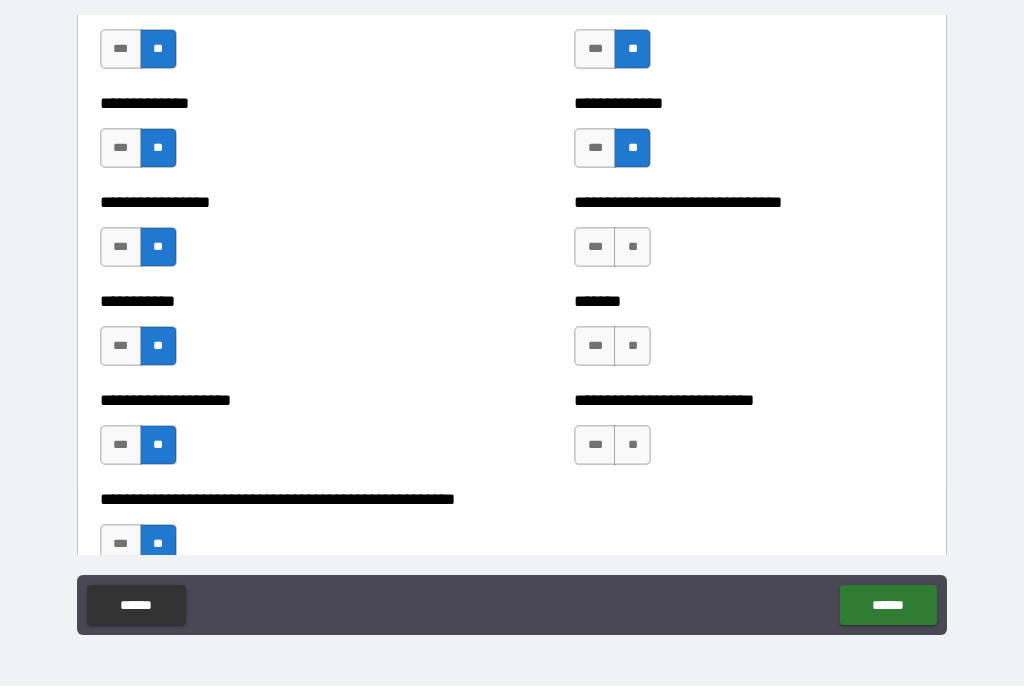 scroll, scrollTop: 7801, scrollLeft: 0, axis: vertical 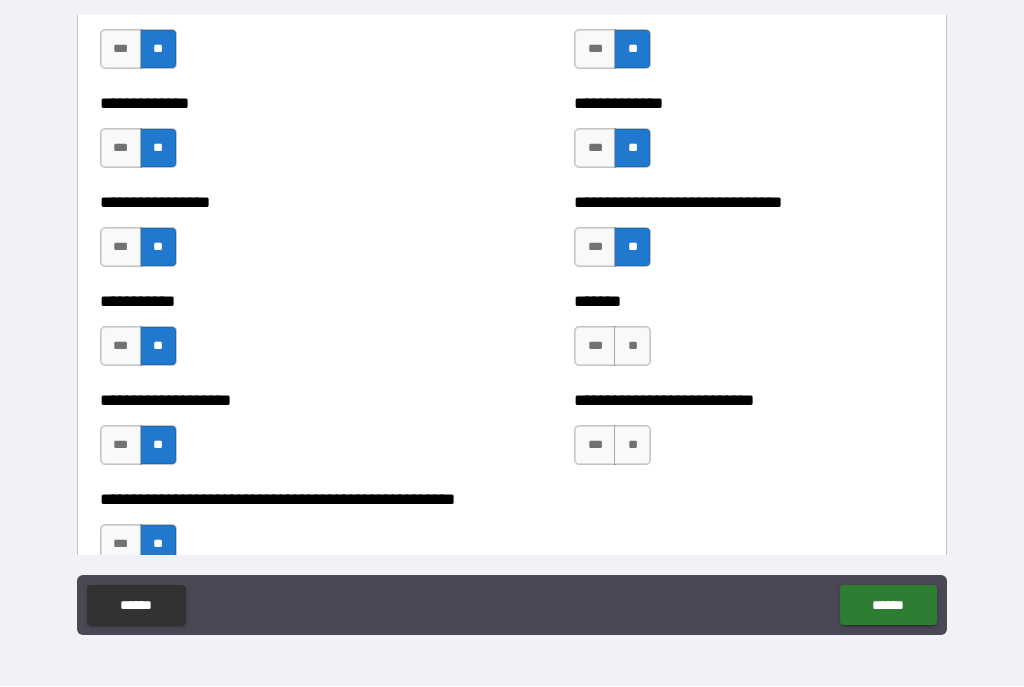 click on "**" at bounding box center (632, 347) 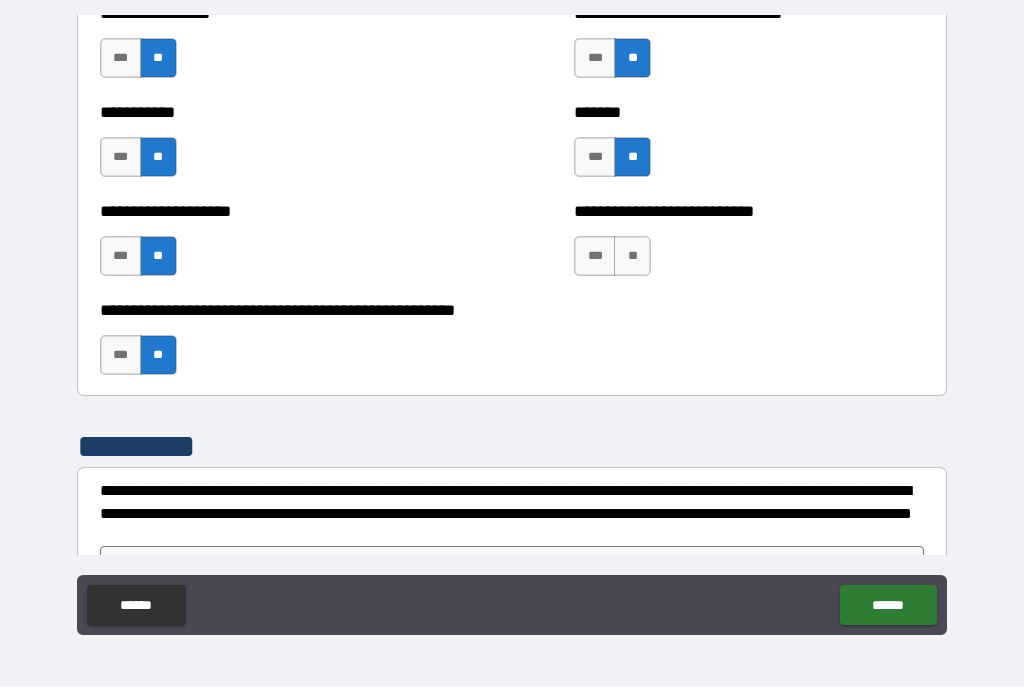 scroll, scrollTop: 8003, scrollLeft: 0, axis: vertical 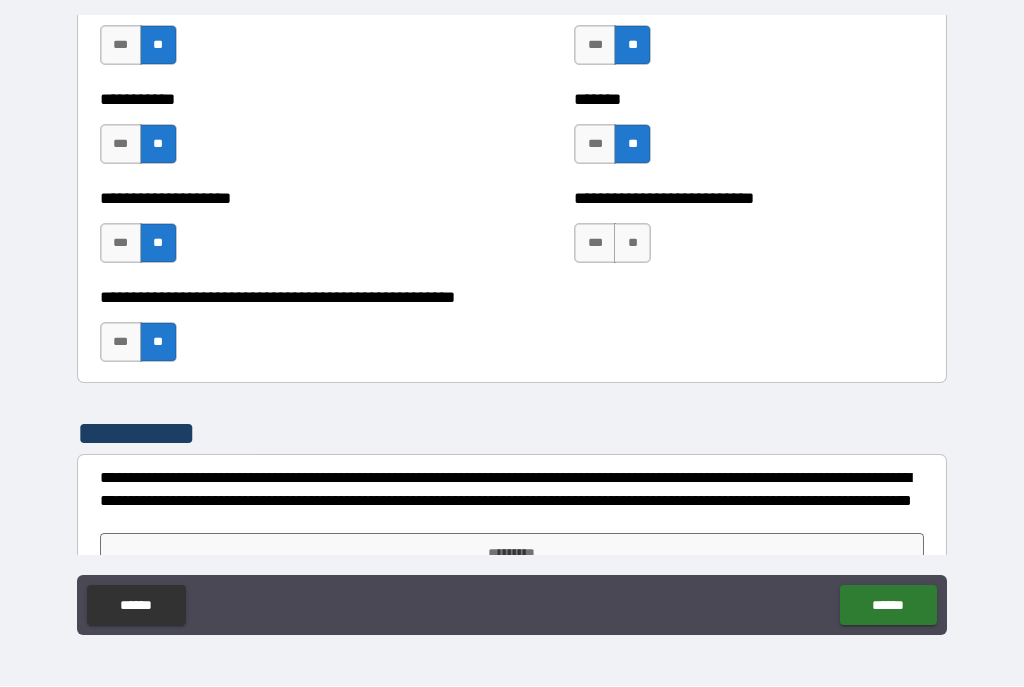 click on "**" at bounding box center (632, 244) 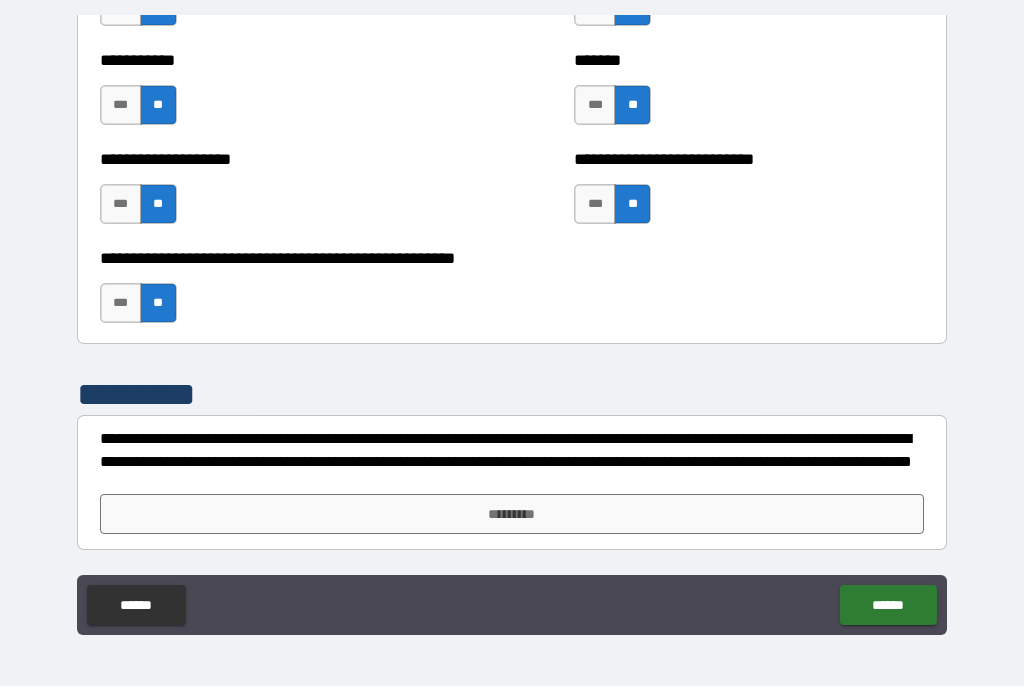 scroll, scrollTop: 8042, scrollLeft: 0, axis: vertical 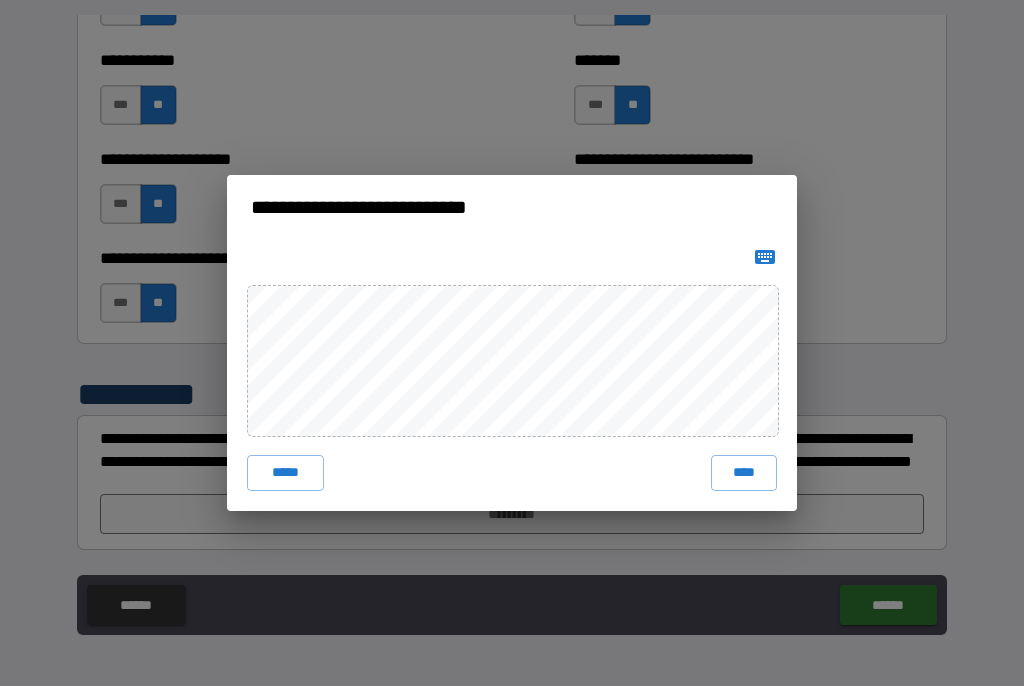 click on "****" at bounding box center (744, 474) 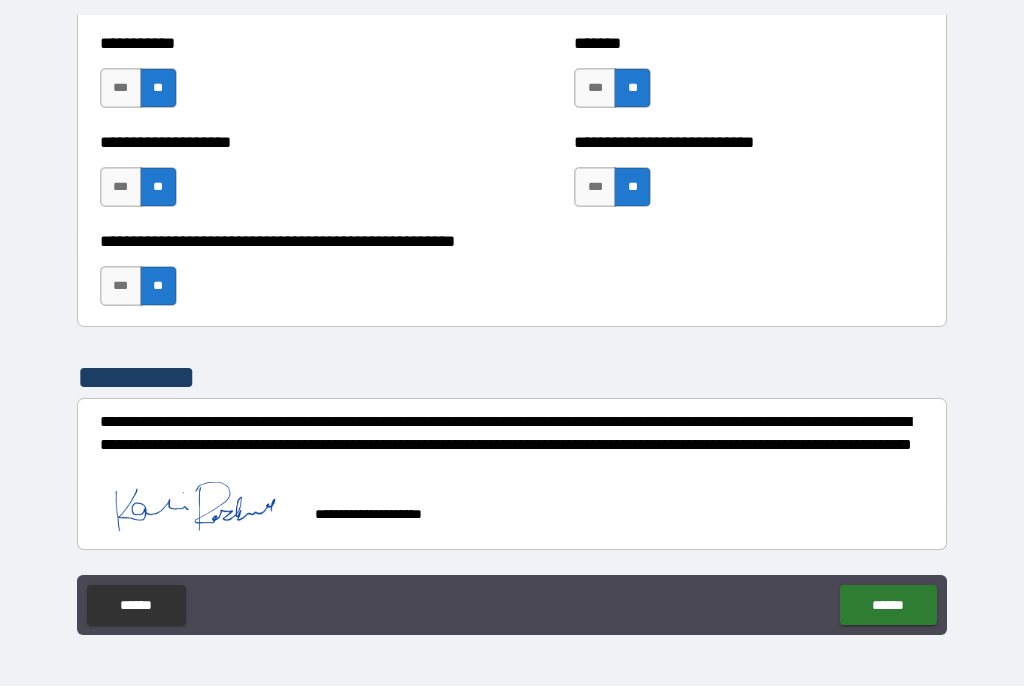 scroll, scrollTop: 8062, scrollLeft: 0, axis: vertical 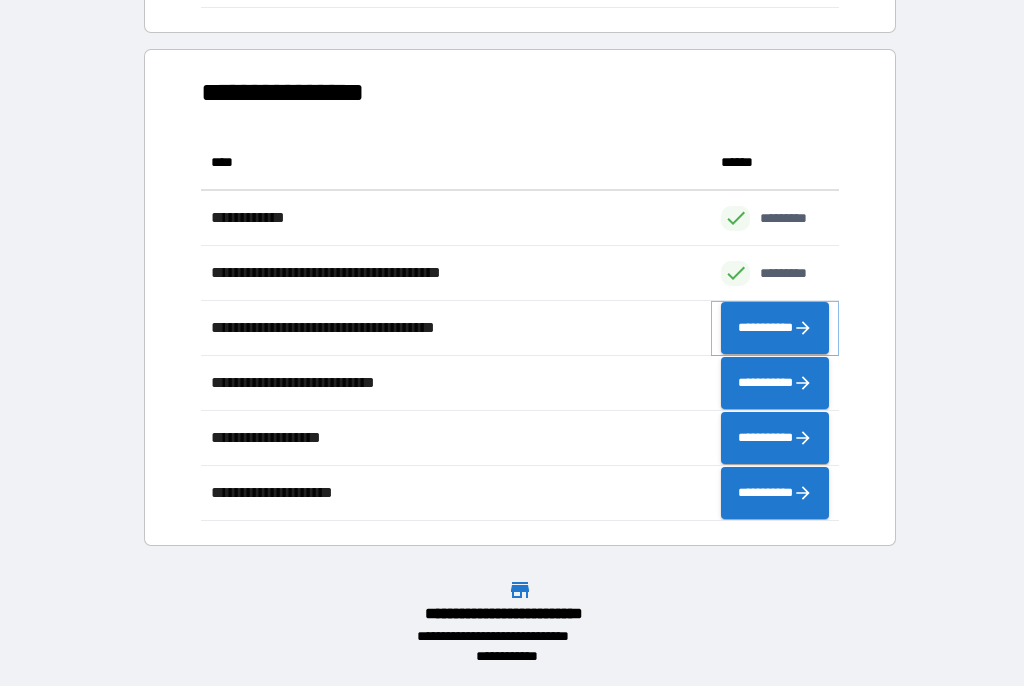 click on "**********" at bounding box center (775, 329) 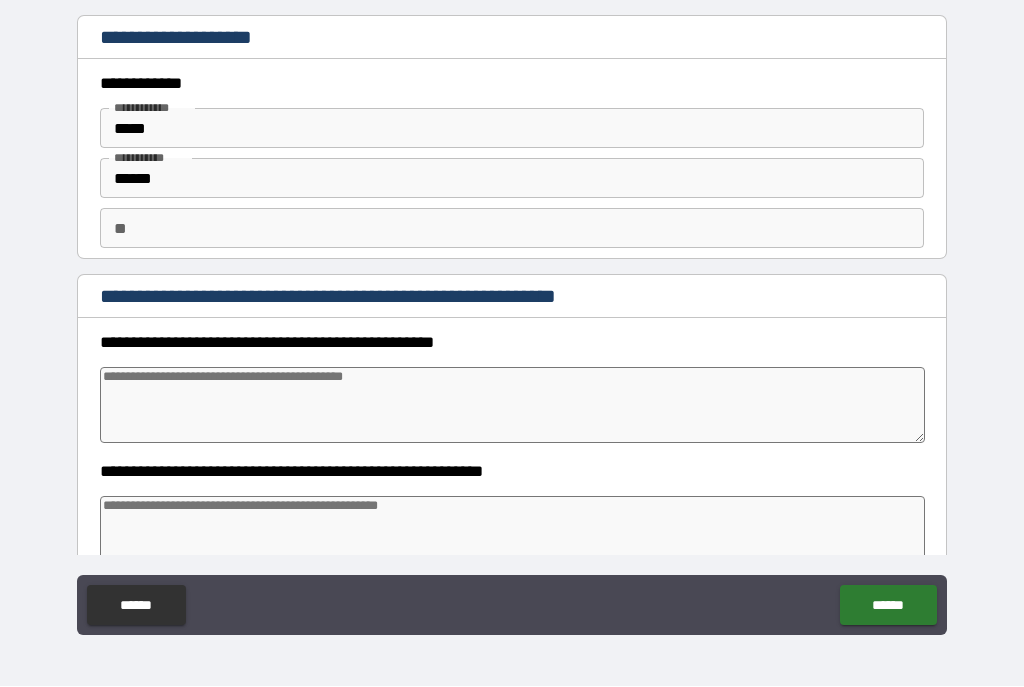 click at bounding box center [513, 406] 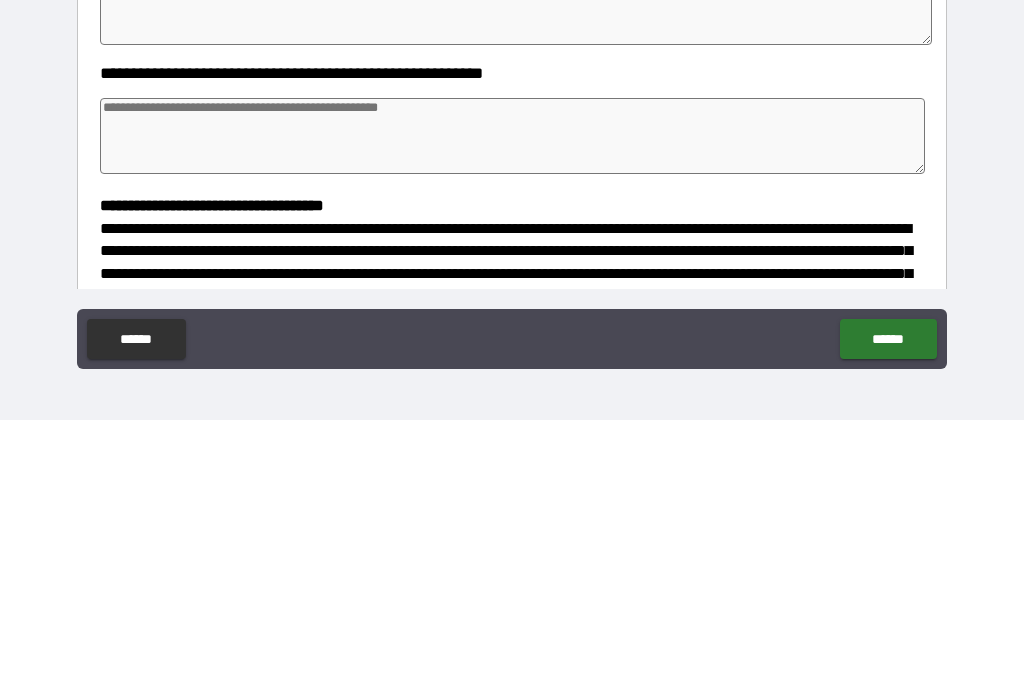 scroll, scrollTop: 130, scrollLeft: 0, axis: vertical 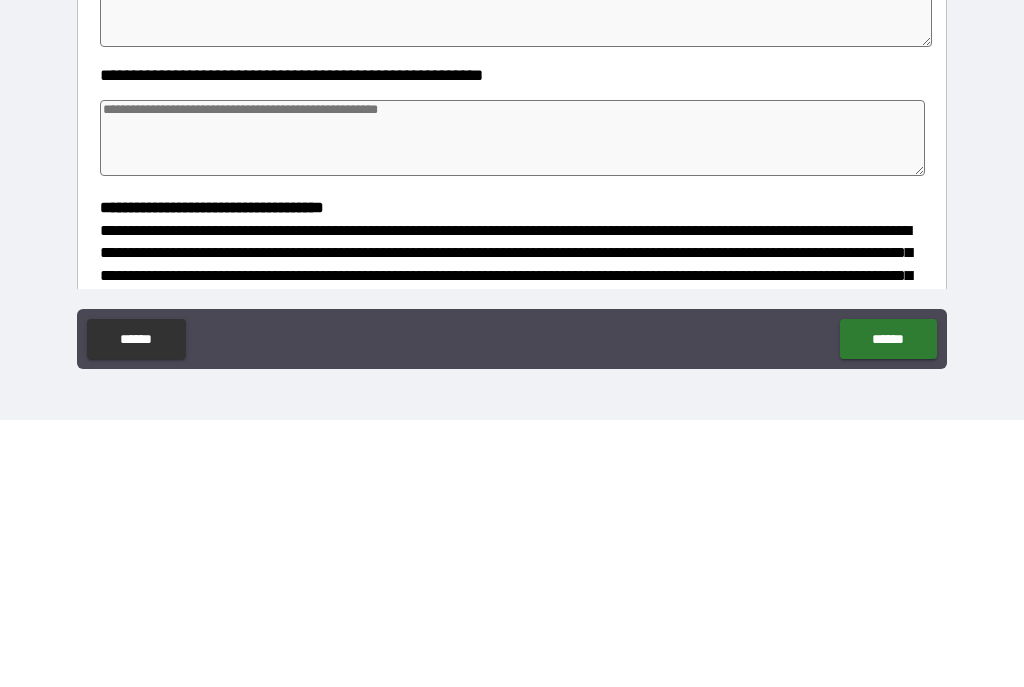 click at bounding box center (513, 405) 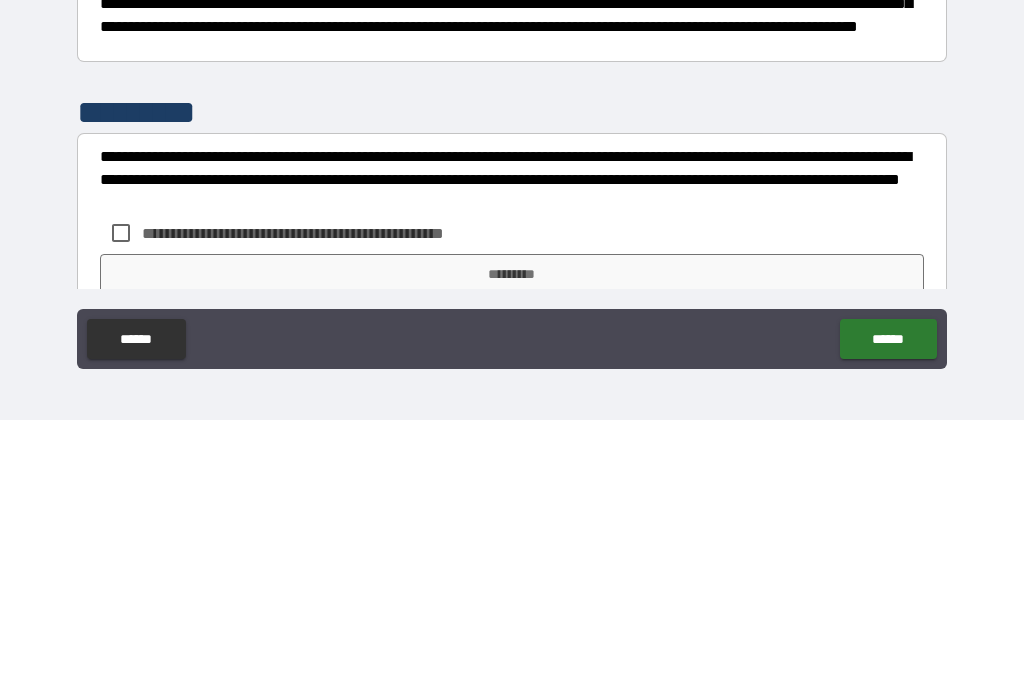 scroll, scrollTop: 521, scrollLeft: 0, axis: vertical 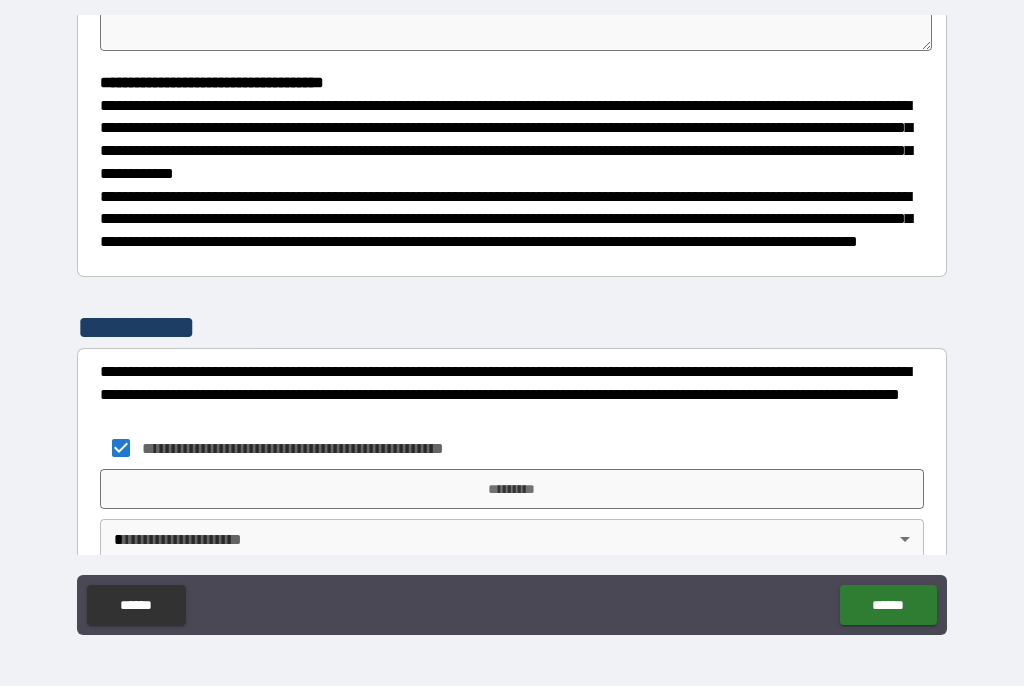 click on "*********" at bounding box center (512, 490) 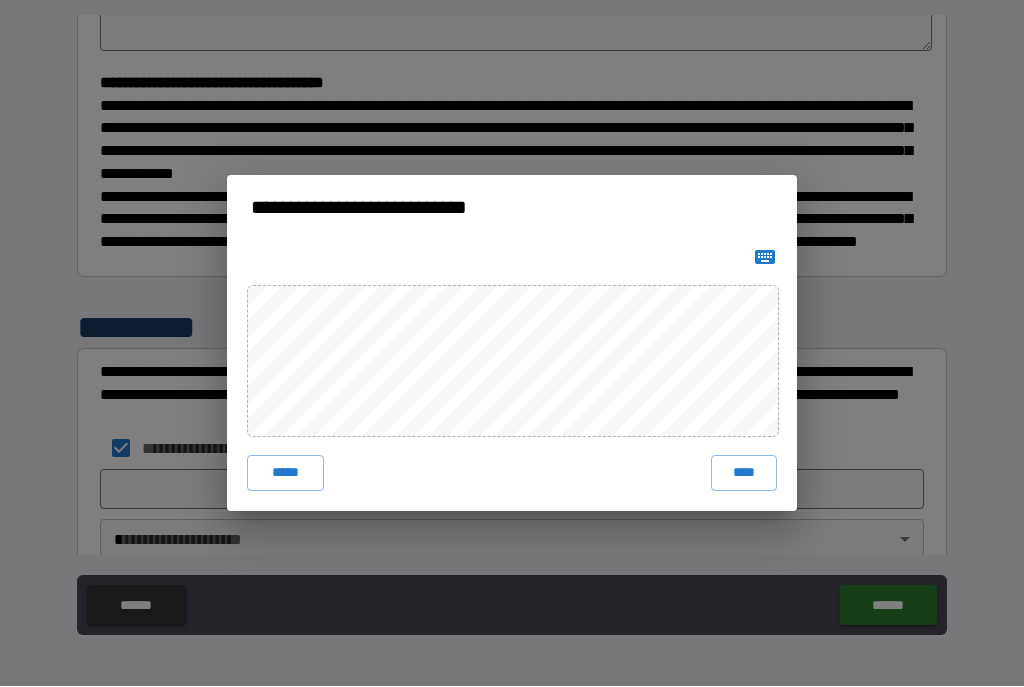 click on "****" at bounding box center [744, 474] 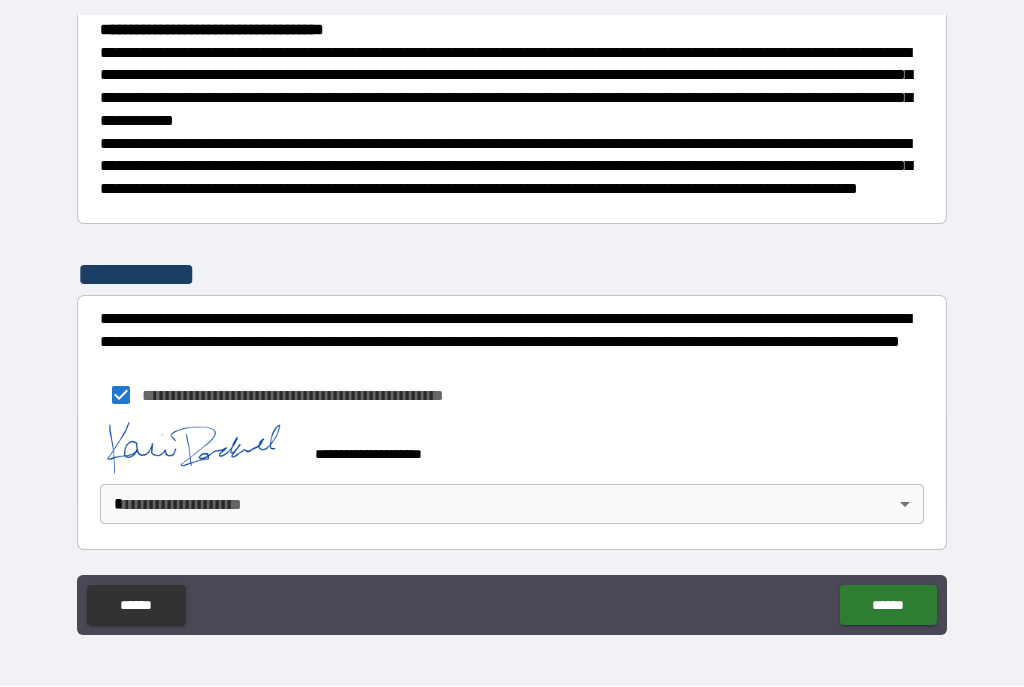 scroll, scrollTop: 589, scrollLeft: 0, axis: vertical 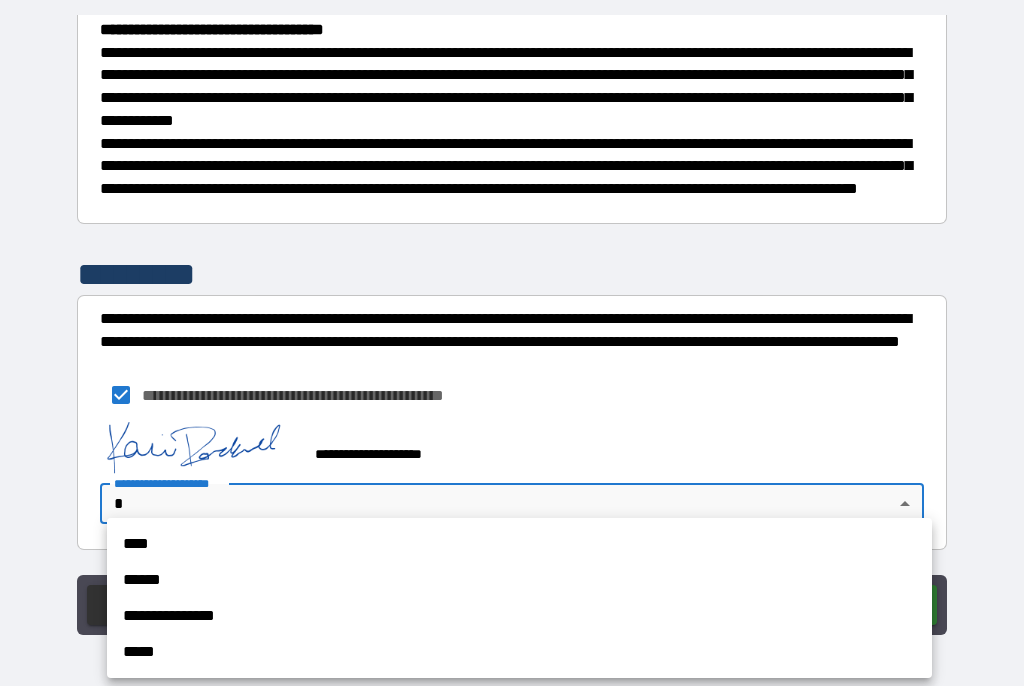 click on "******" at bounding box center (519, 581) 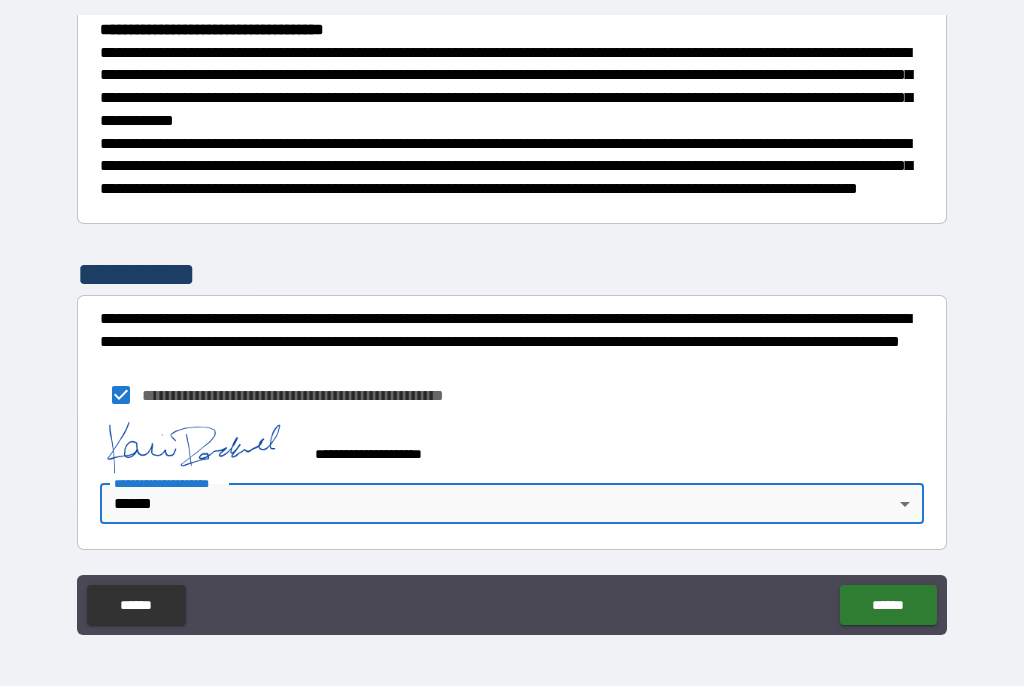 click on "**********" at bounding box center [512, 325] 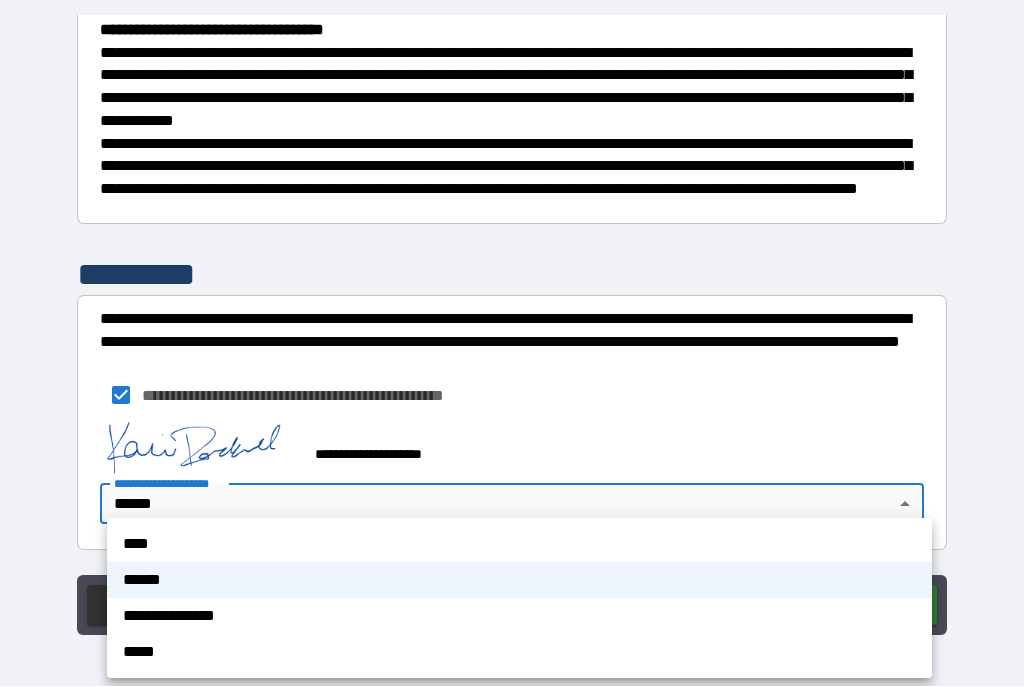 click on "**********" at bounding box center [519, 617] 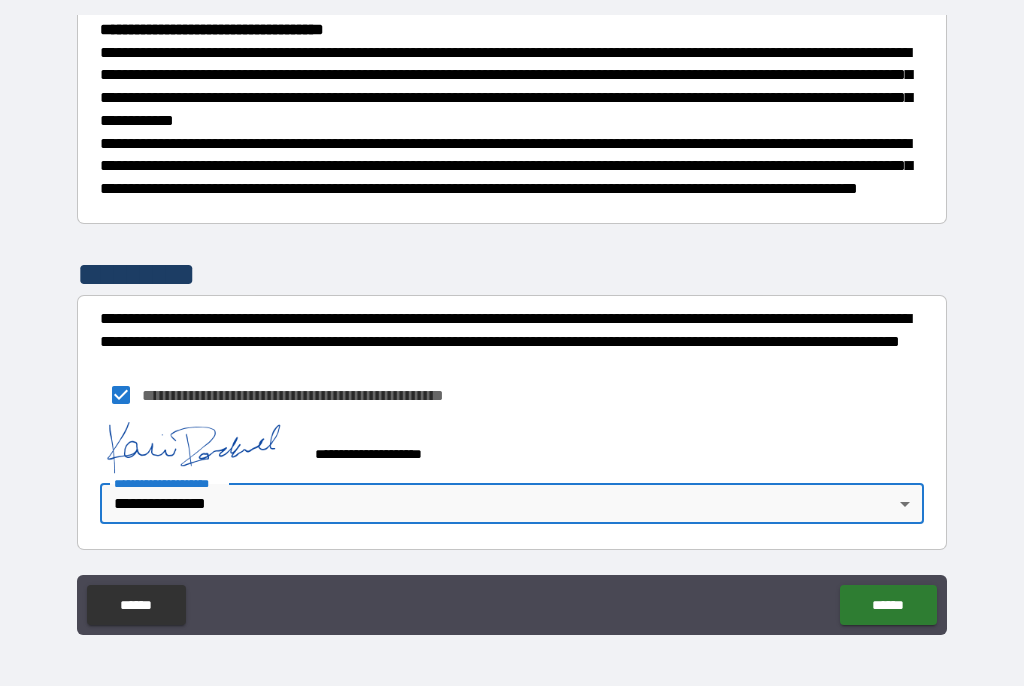 click on "******" at bounding box center (888, 606) 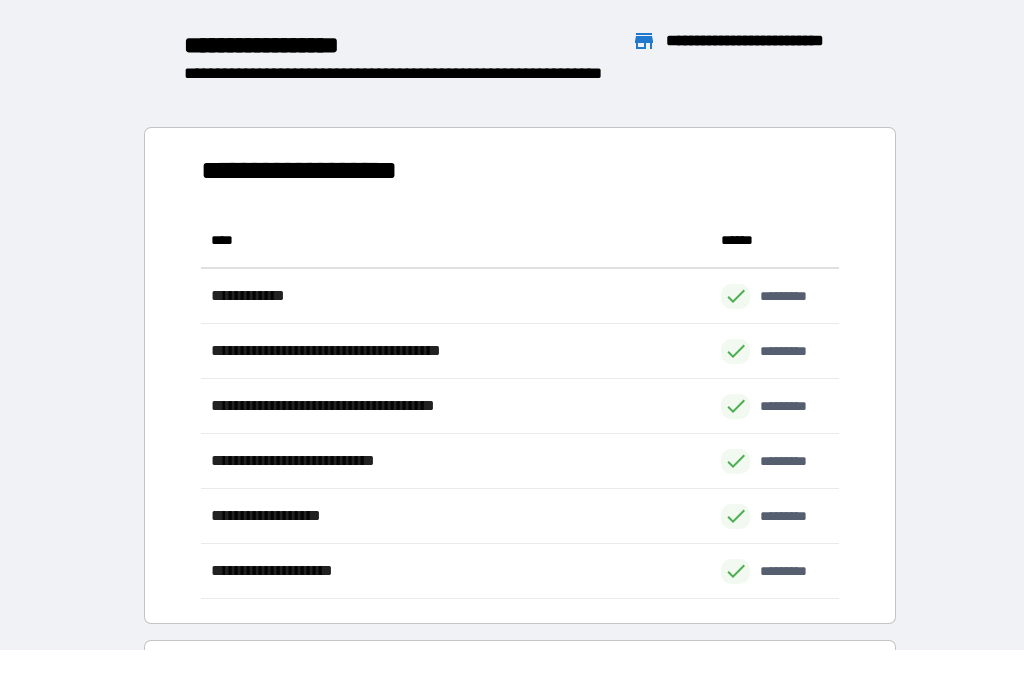 scroll, scrollTop: 386, scrollLeft: 638, axis: both 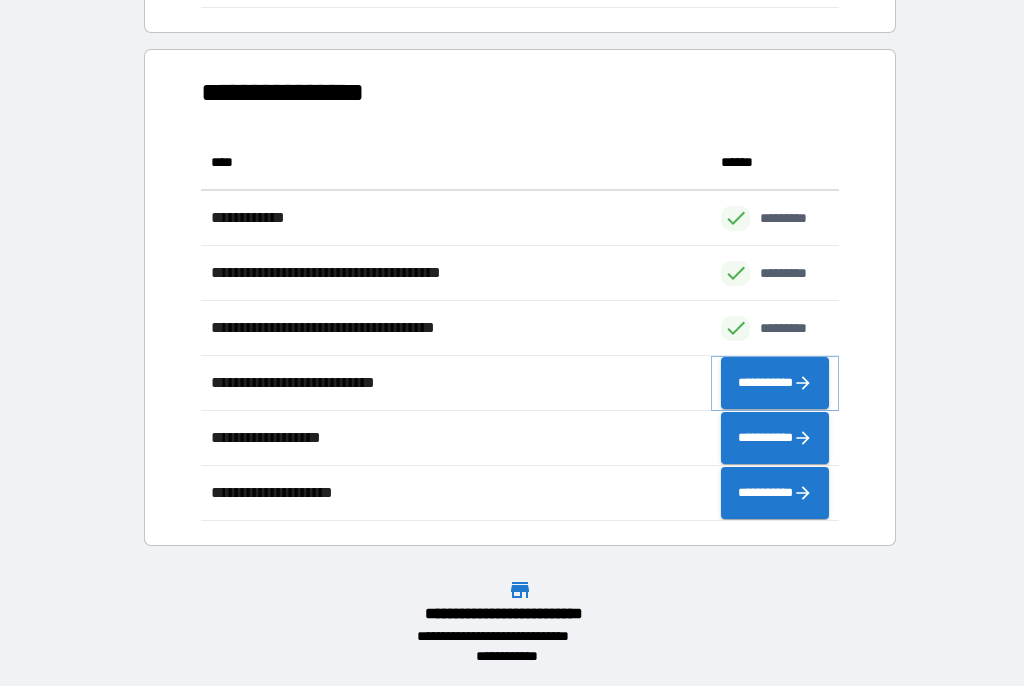 click on "**********" at bounding box center (775, 384) 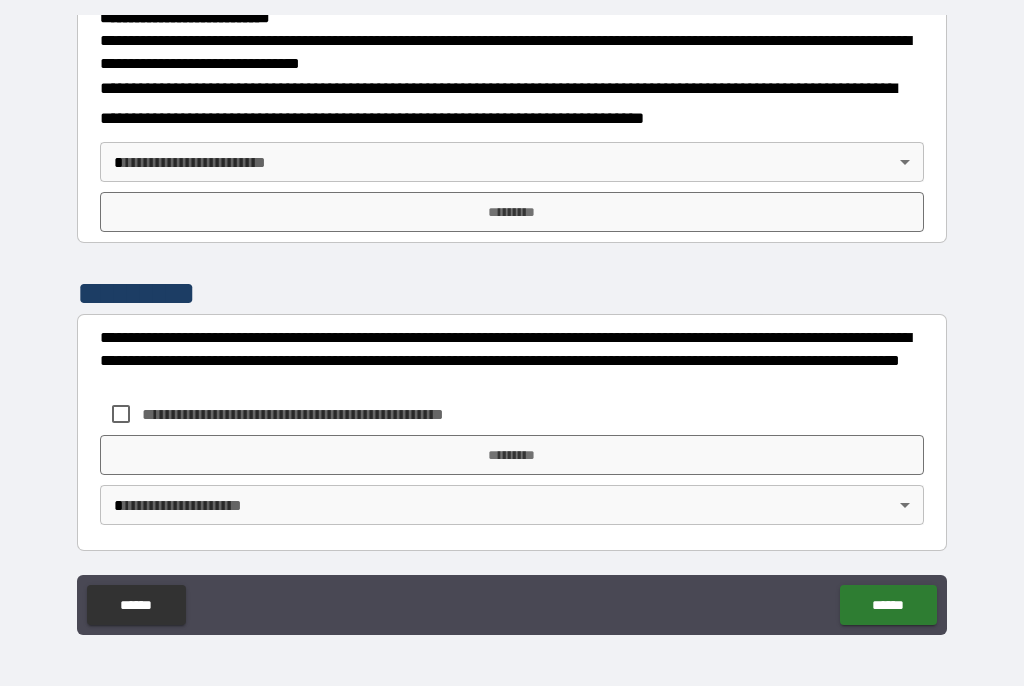 click on "**********" at bounding box center (512, 325) 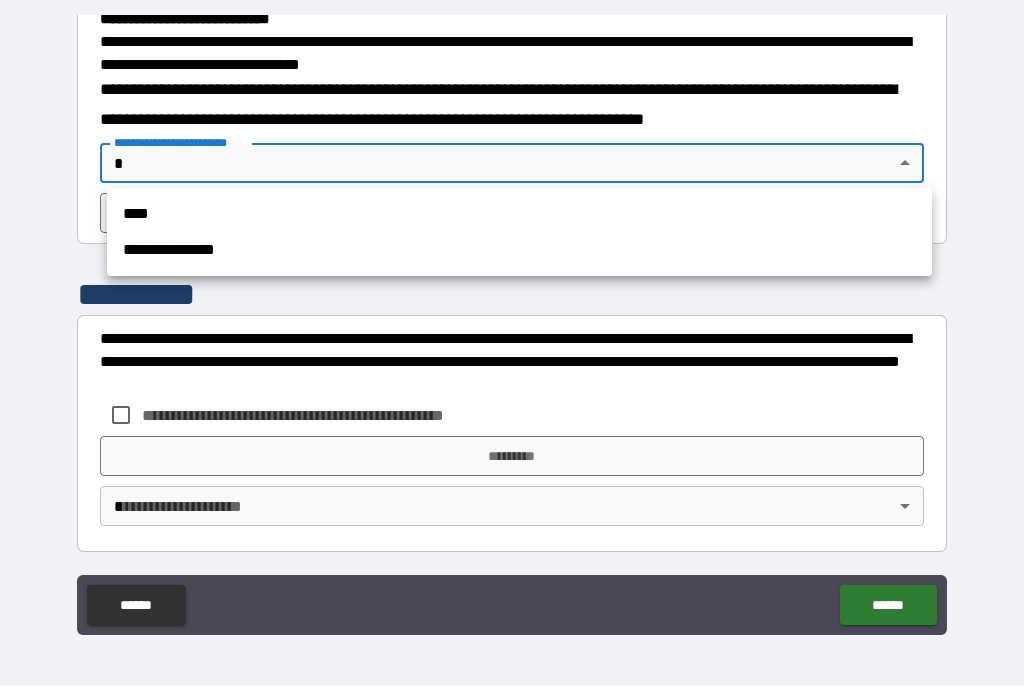 click on "**********" at bounding box center (519, 251) 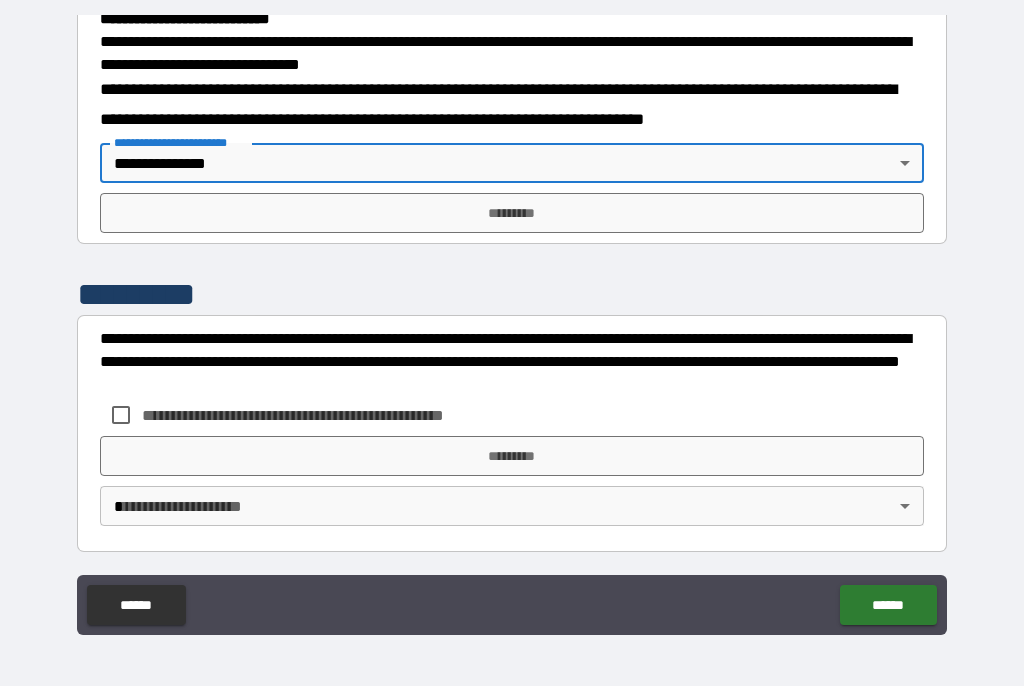 click on "*********" at bounding box center (512, 214) 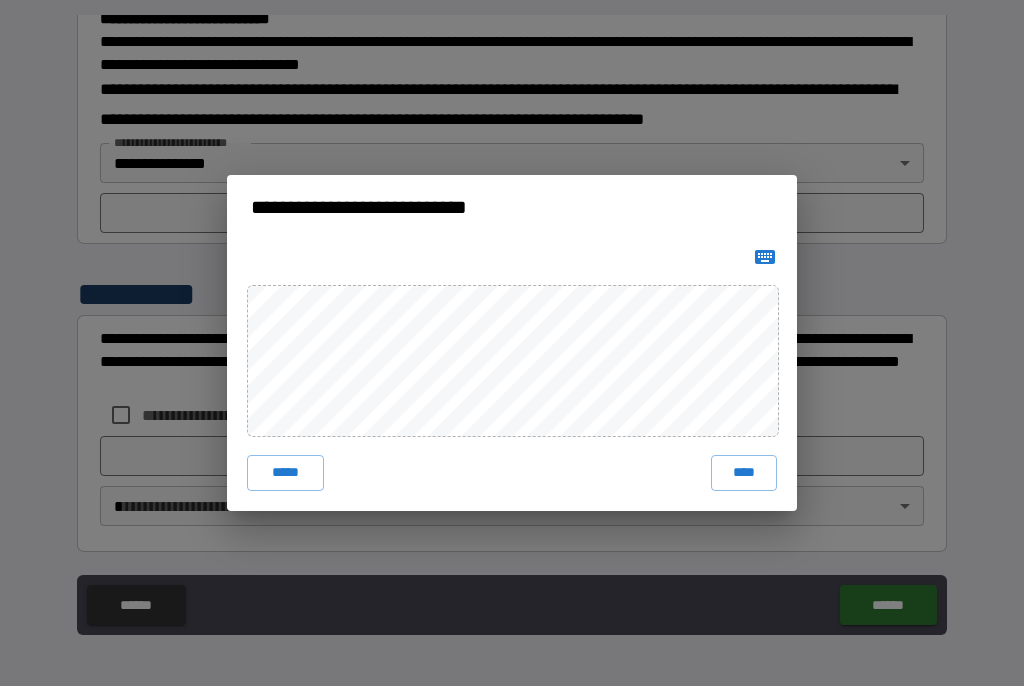 click on "****" at bounding box center (744, 474) 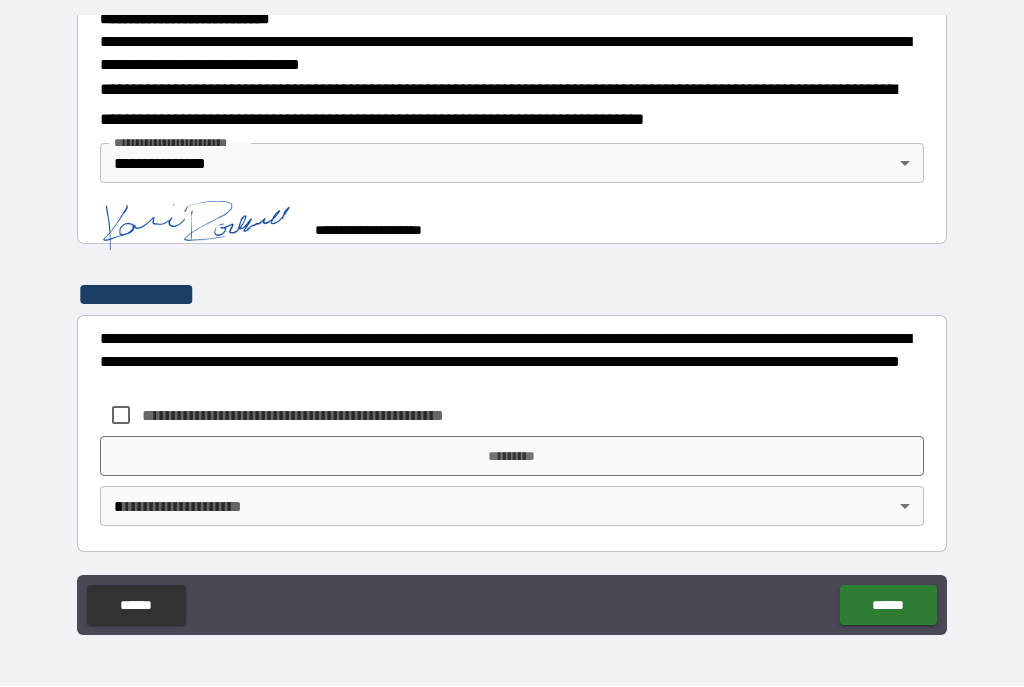 scroll, scrollTop: 669, scrollLeft: 0, axis: vertical 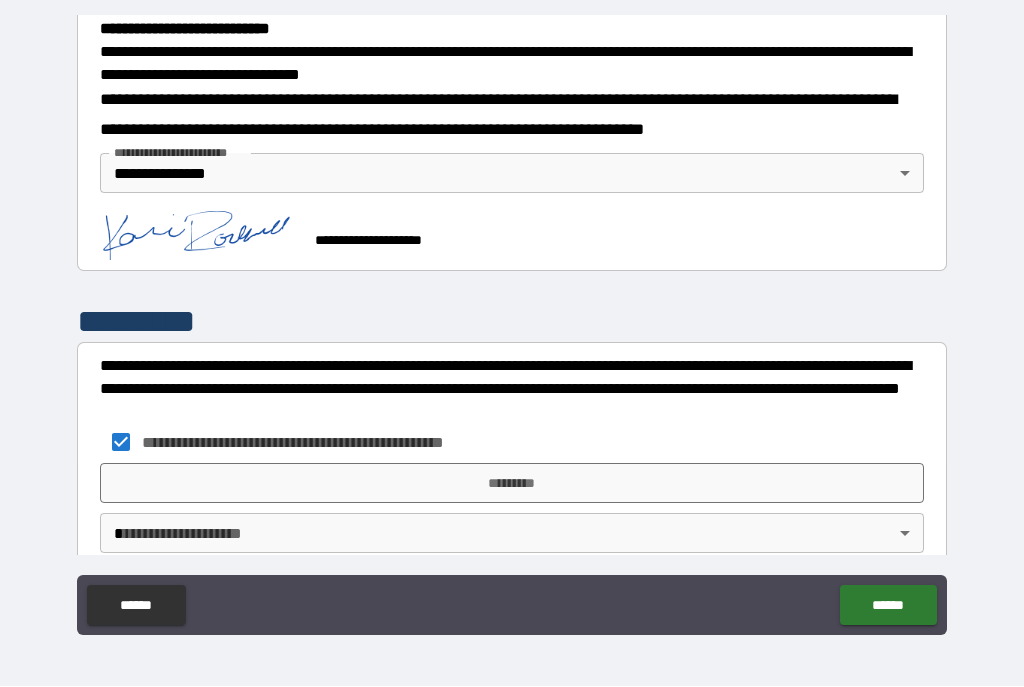 click on "*********" at bounding box center [512, 484] 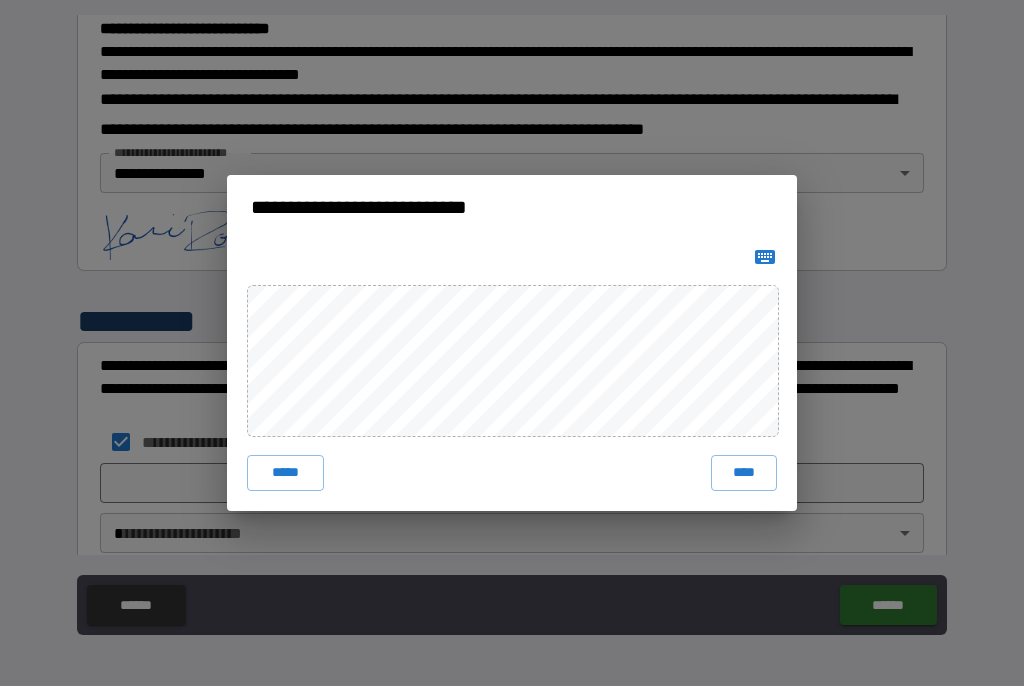 click on "****" at bounding box center (744, 474) 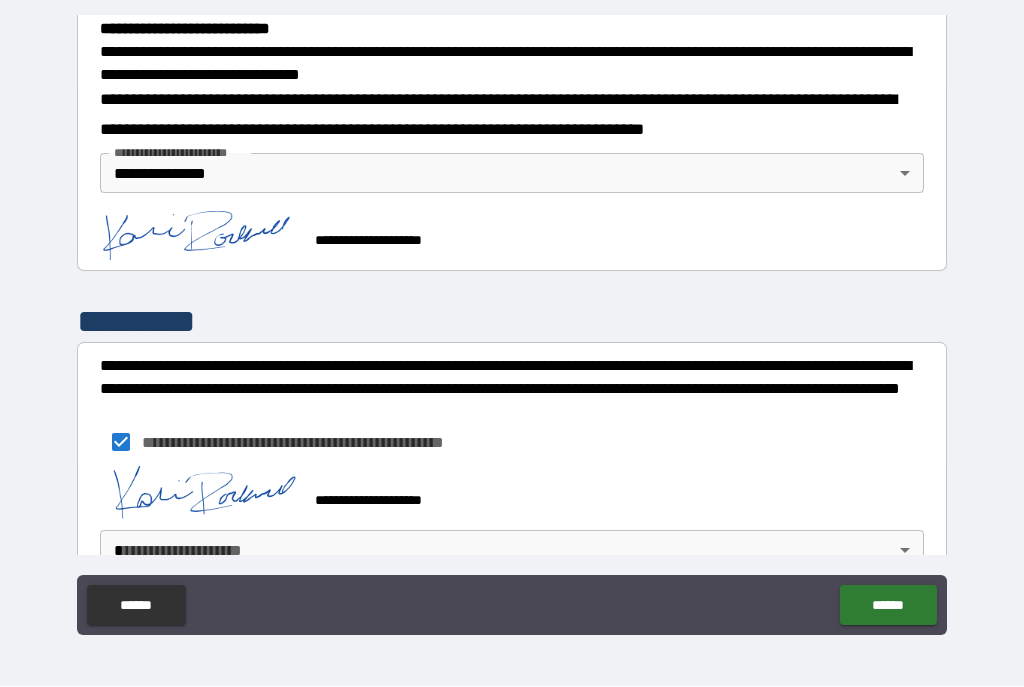 click on "**********" at bounding box center (512, 325) 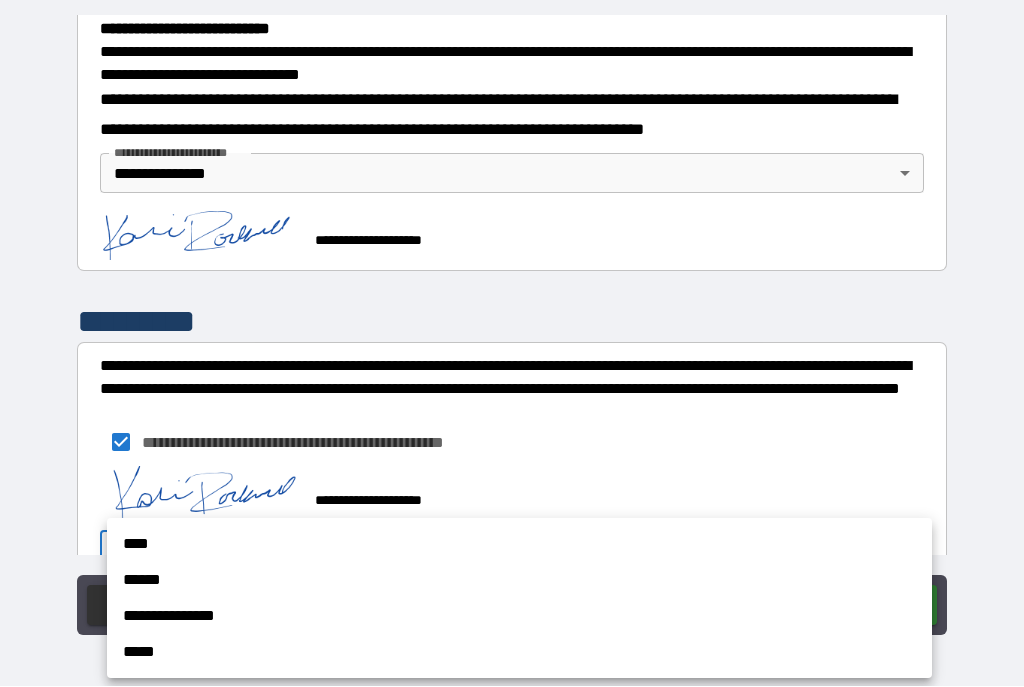 click on "**********" at bounding box center (519, 617) 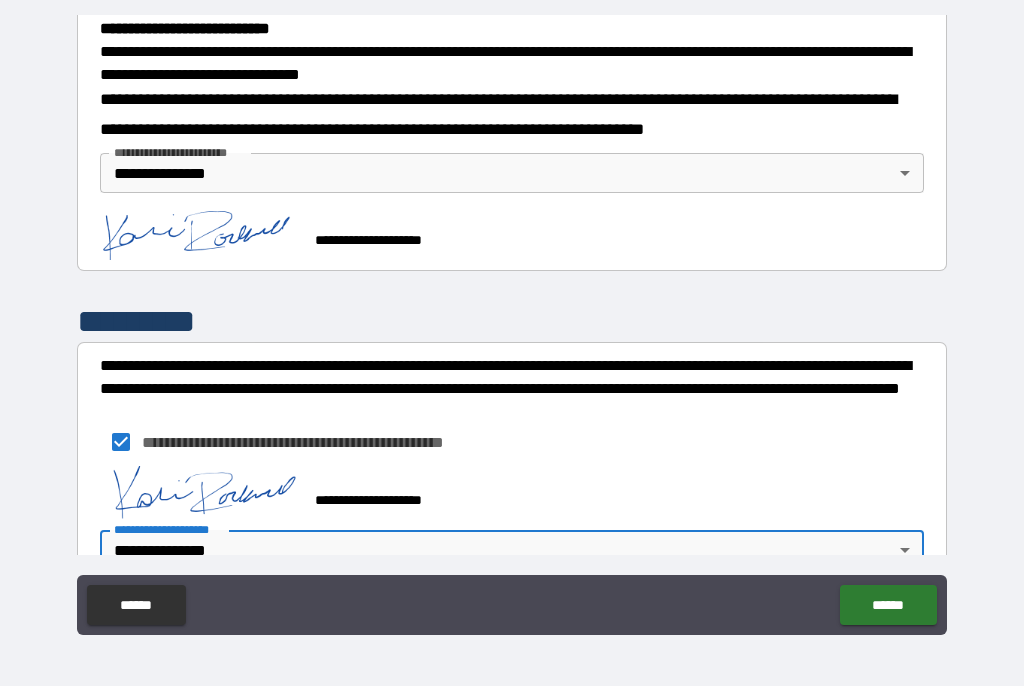 scroll, scrollTop: 683, scrollLeft: 0, axis: vertical 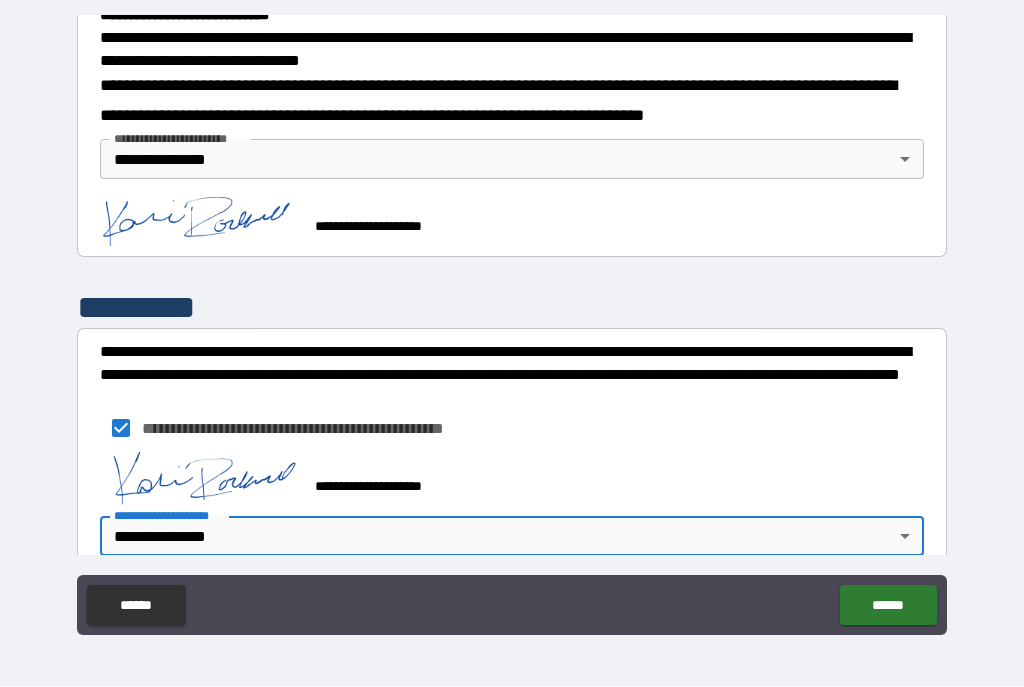 click on "******" at bounding box center [888, 606] 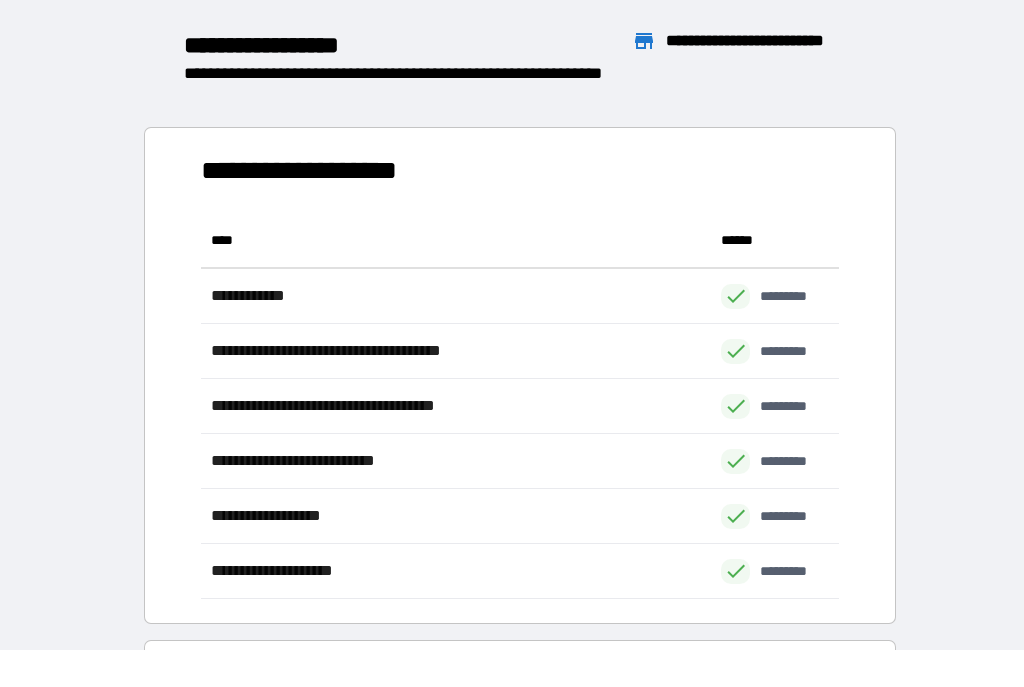 scroll, scrollTop: 386, scrollLeft: 638, axis: both 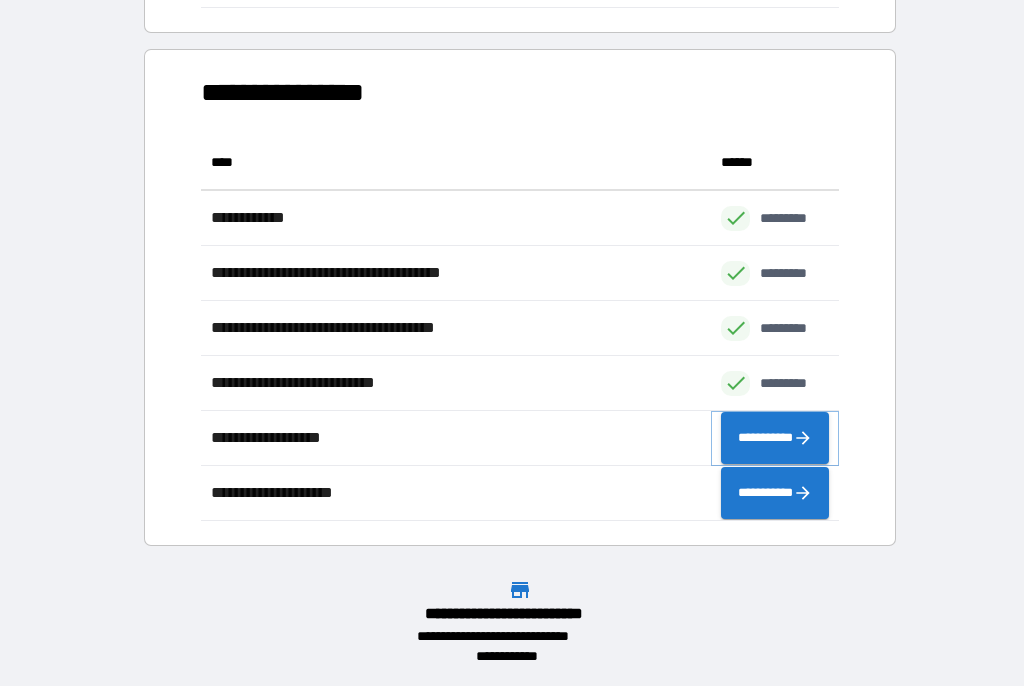 click on "**********" at bounding box center (775, 439) 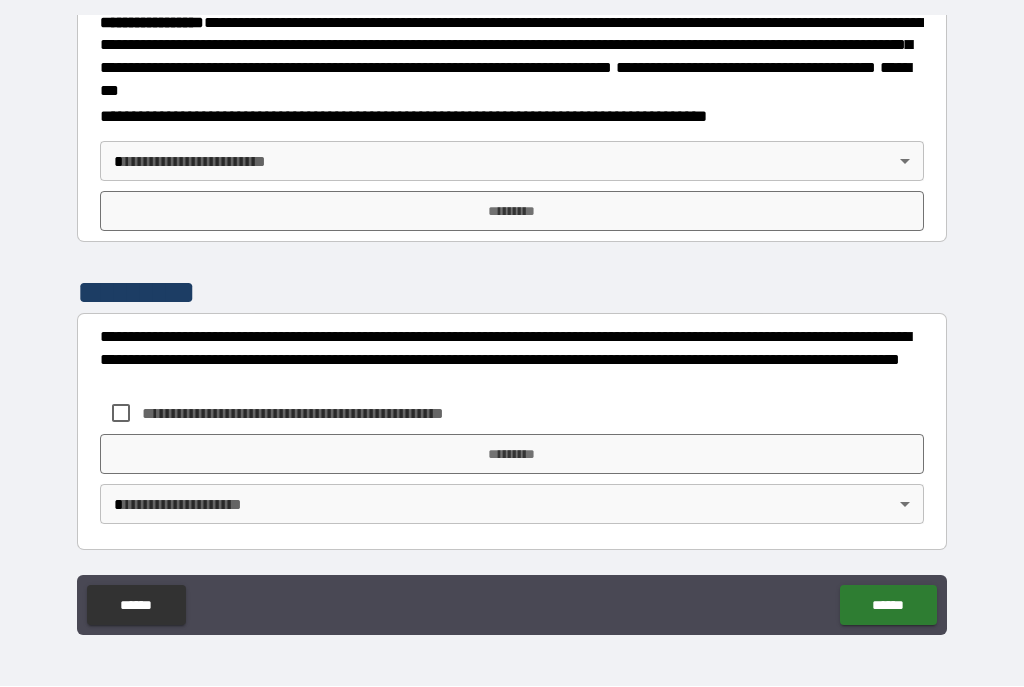 scroll, scrollTop: 2327, scrollLeft: 0, axis: vertical 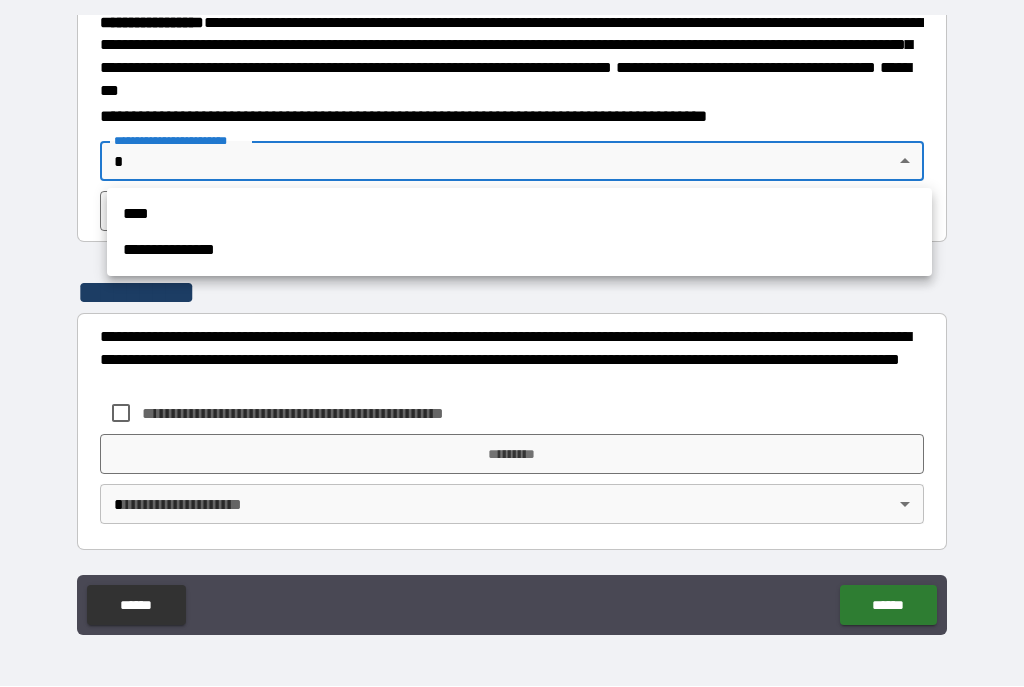 click on "**********" at bounding box center (519, 251) 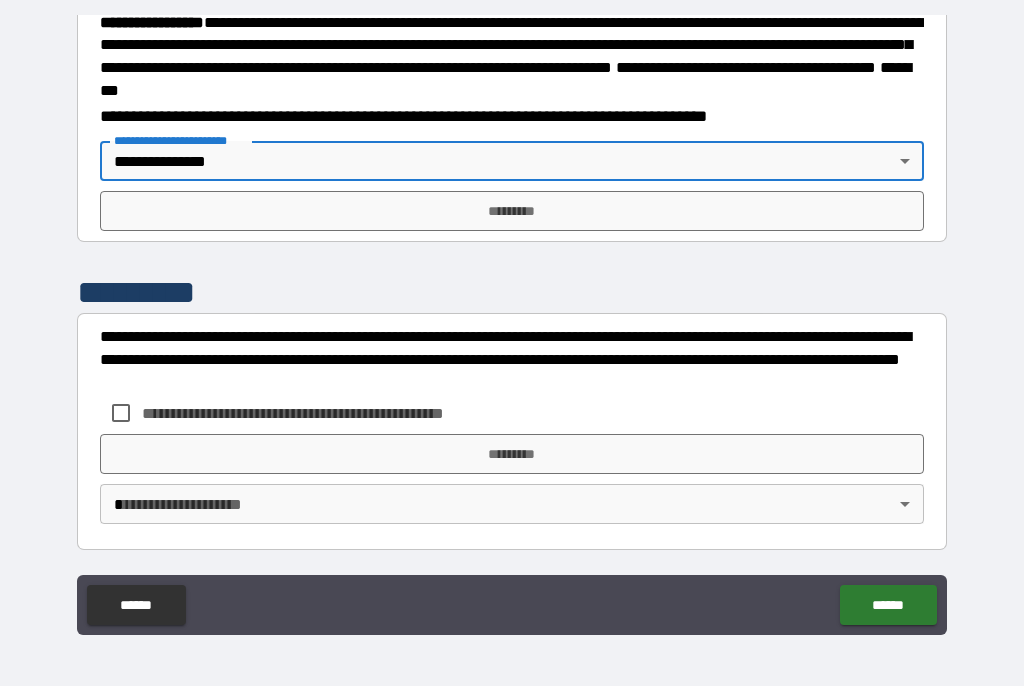 click on "*********" at bounding box center [512, 212] 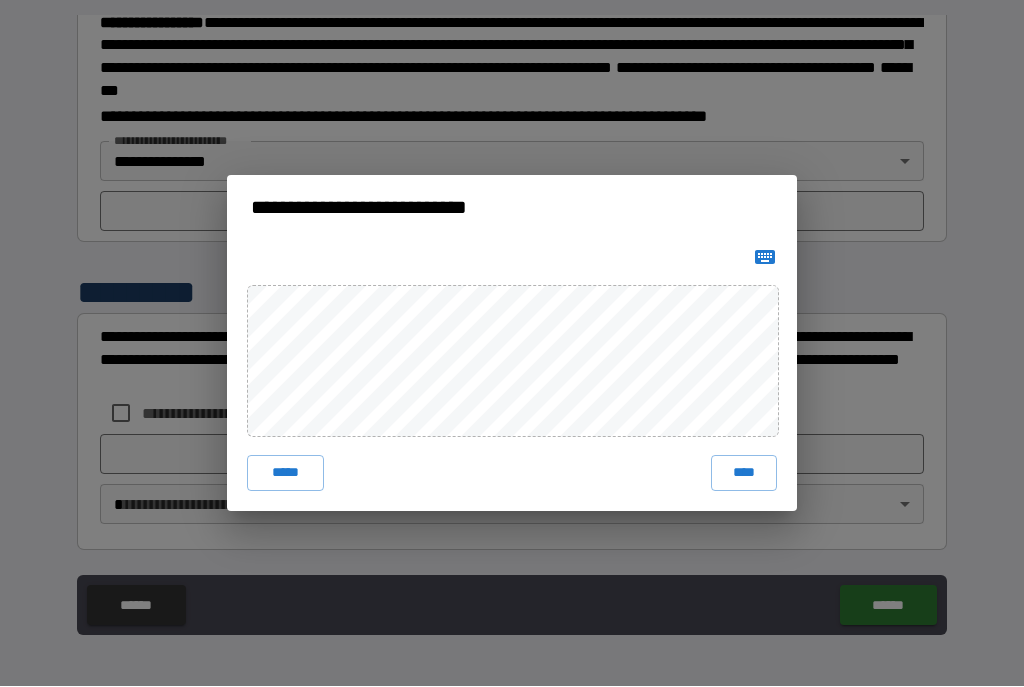 click on "****" at bounding box center (744, 474) 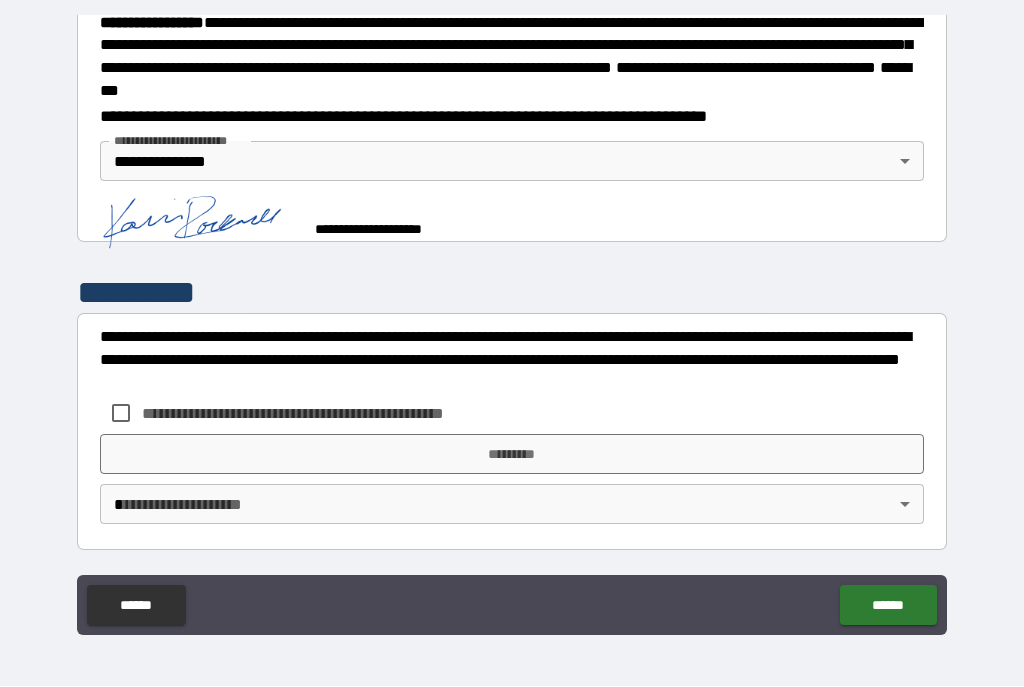 scroll, scrollTop: 2317, scrollLeft: 0, axis: vertical 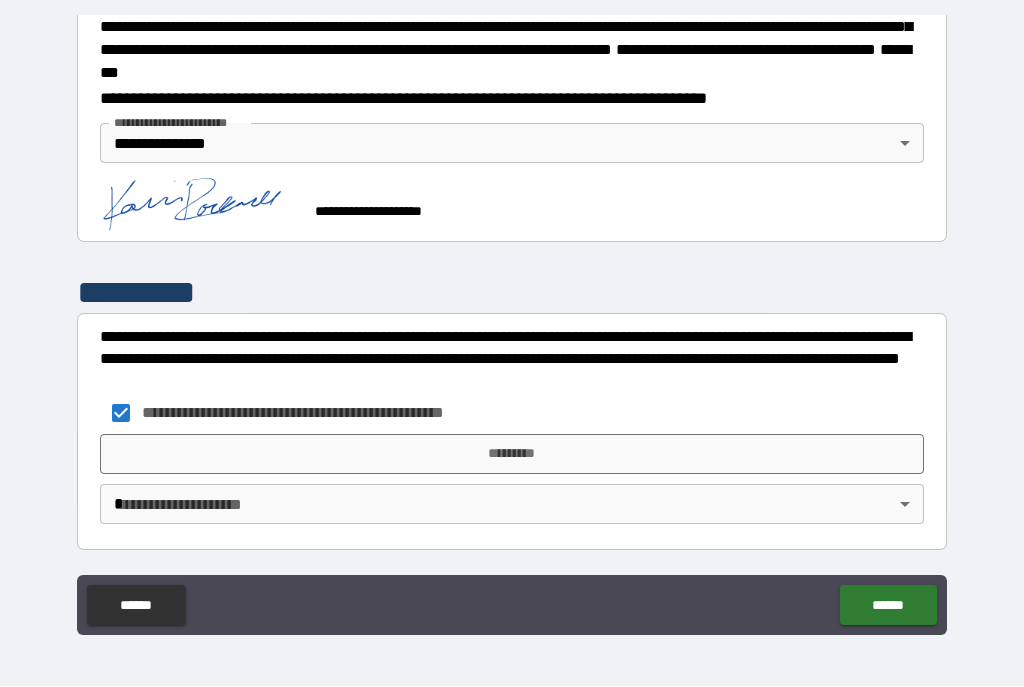 click on "*********" at bounding box center [512, 455] 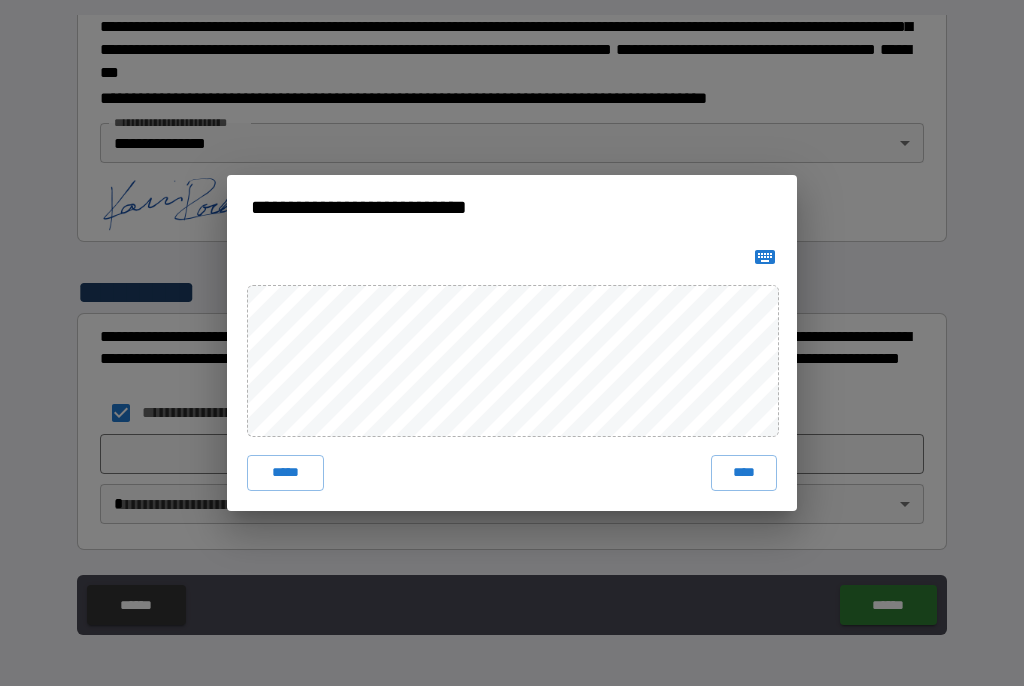 click on "****" at bounding box center (744, 474) 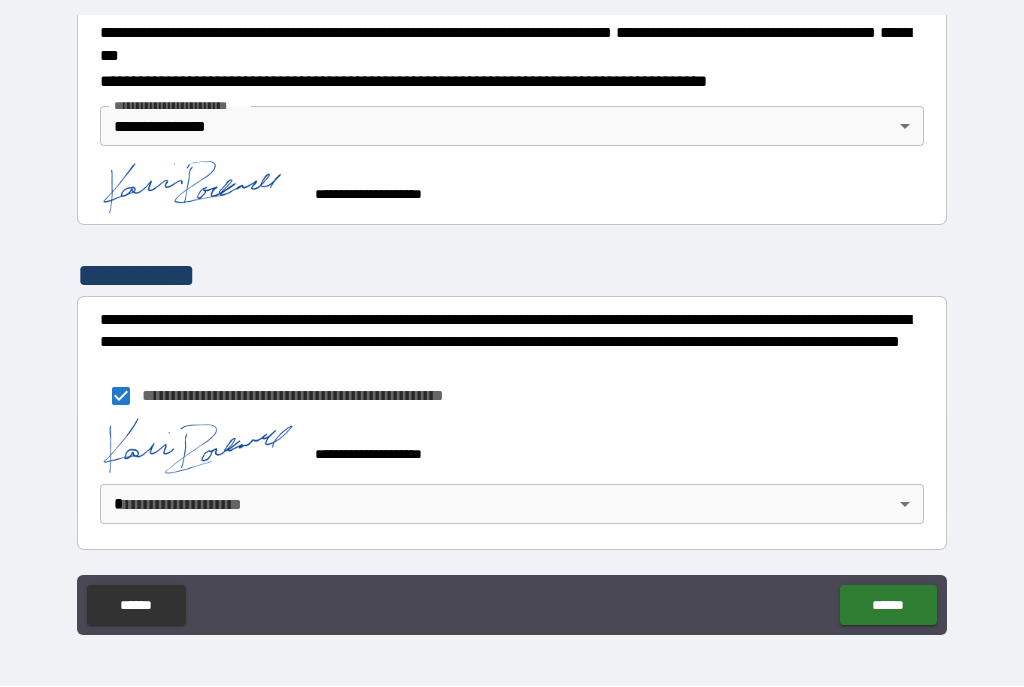 click on "**********" at bounding box center (512, 325) 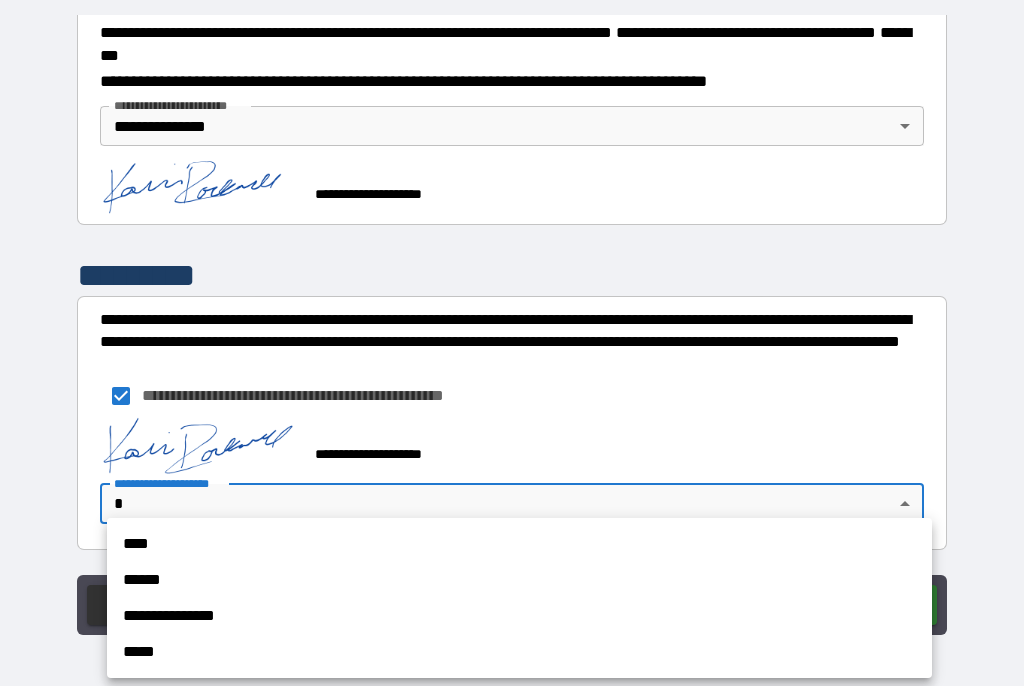 click on "**********" at bounding box center (519, 617) 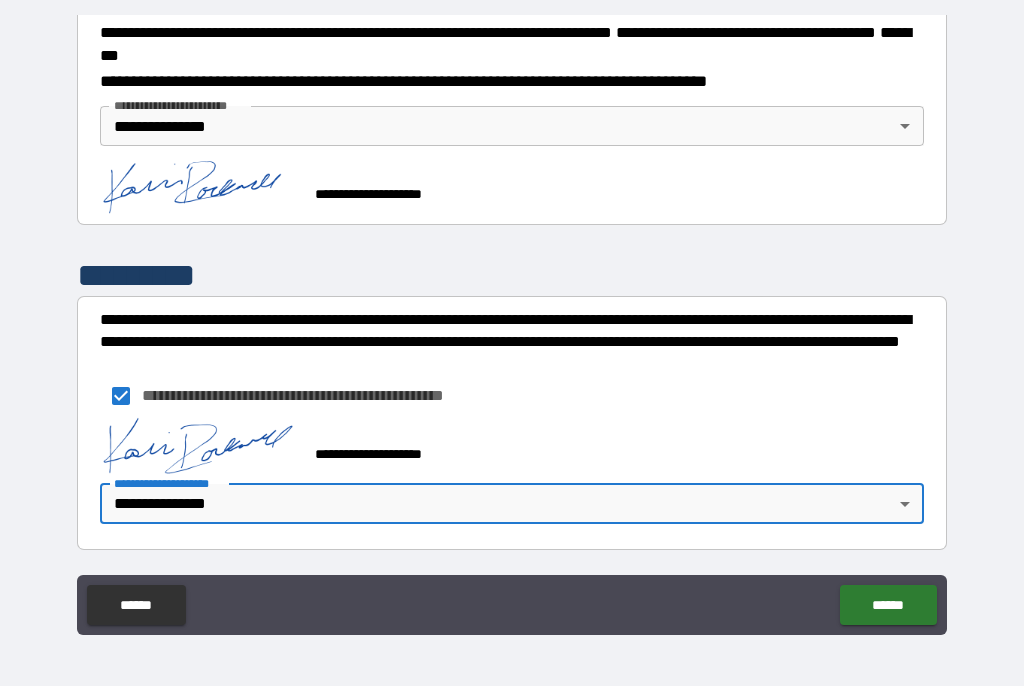click on "******" at bounding box center (888, 606) 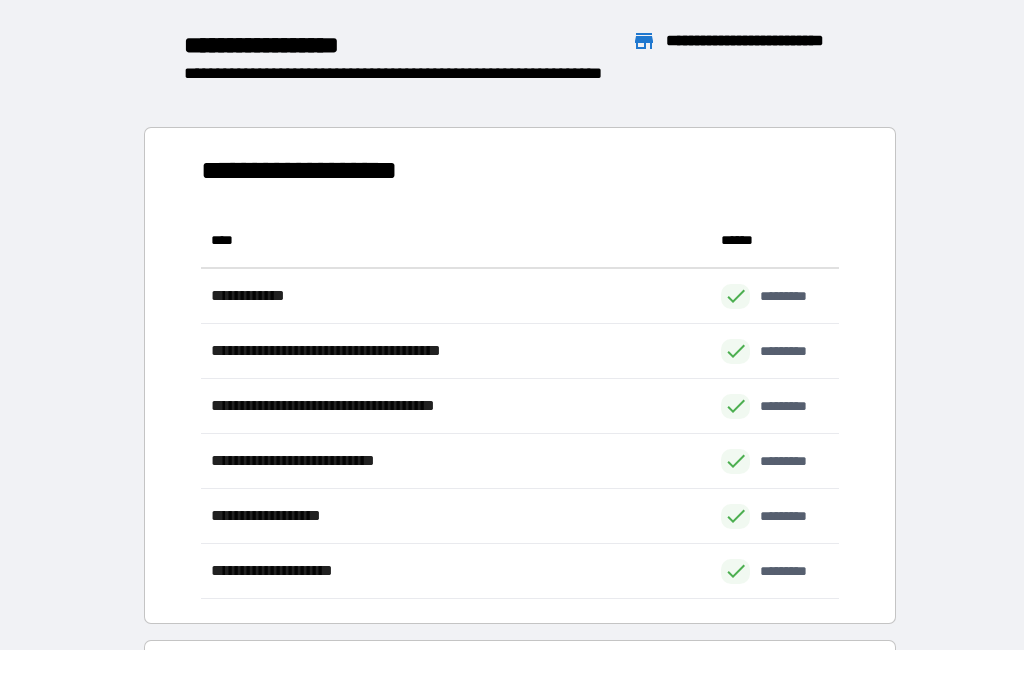 scroll, scrollTop: 386, scrollLeft: 638, axis: both 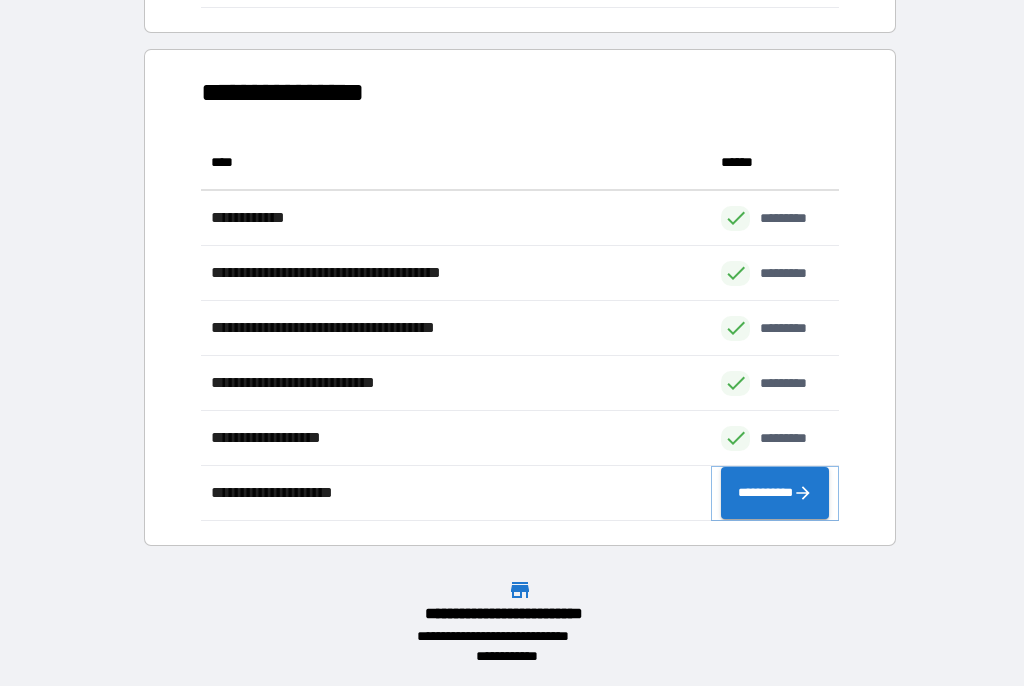 click on "**********" at bounding box center (775, 494) 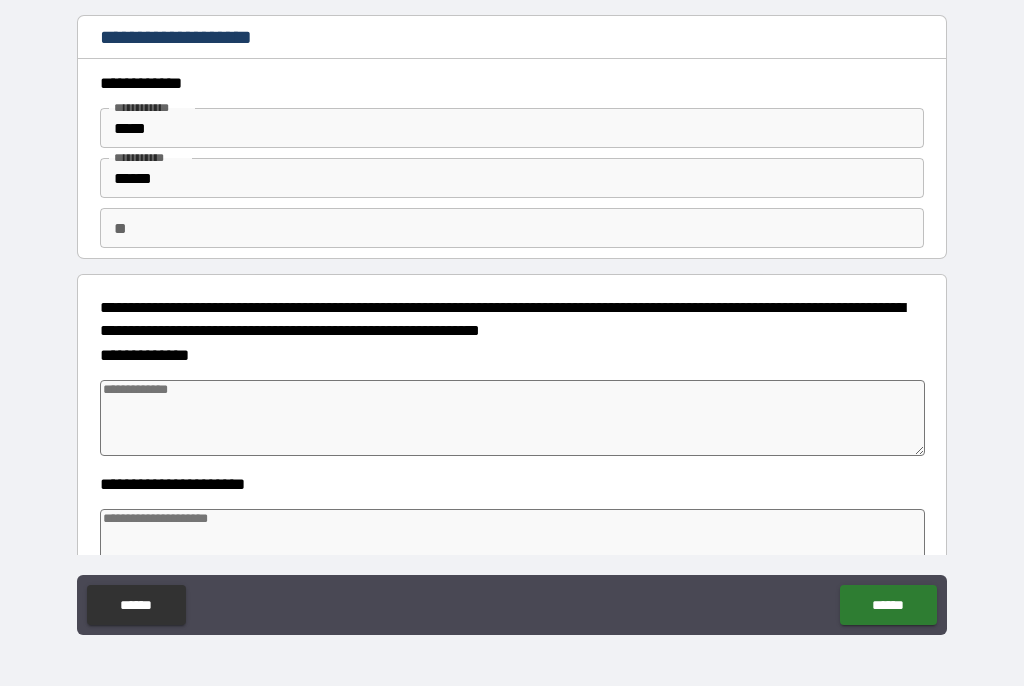 scroll, scrollTop: 117, scrollLeft: 0, axis: vertical 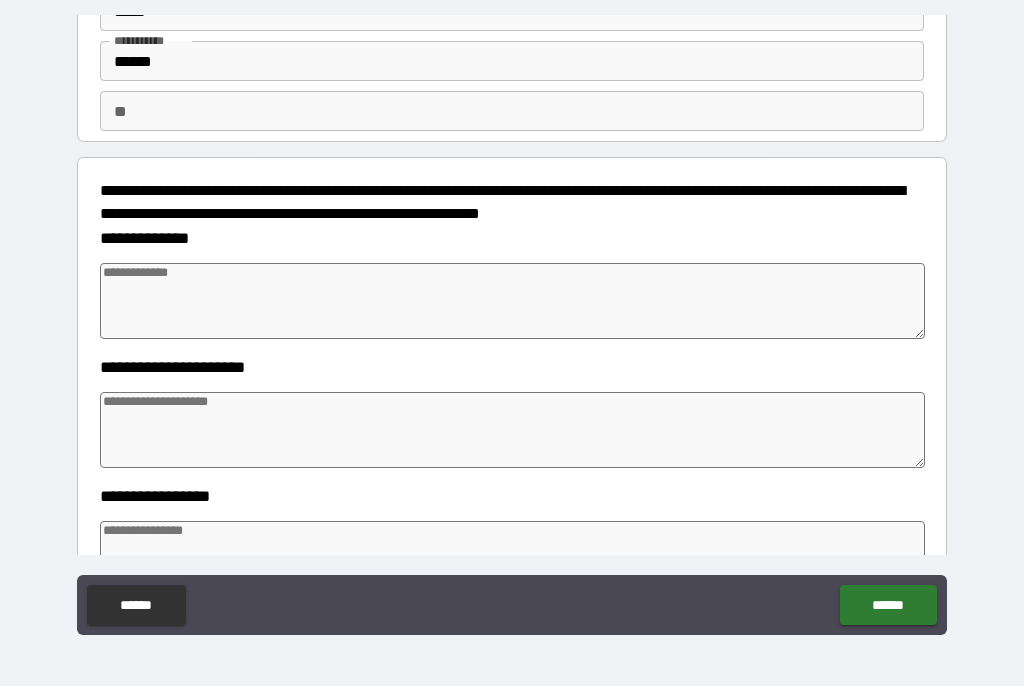 click at bounding box center (513, 302) 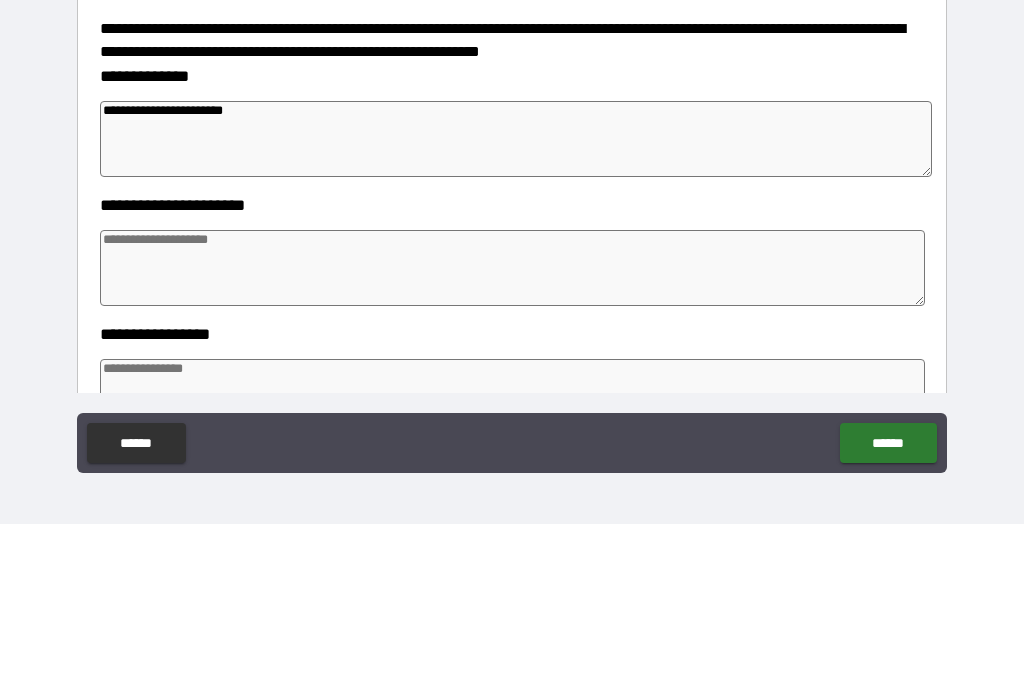 click at bounding box center [513, 431] 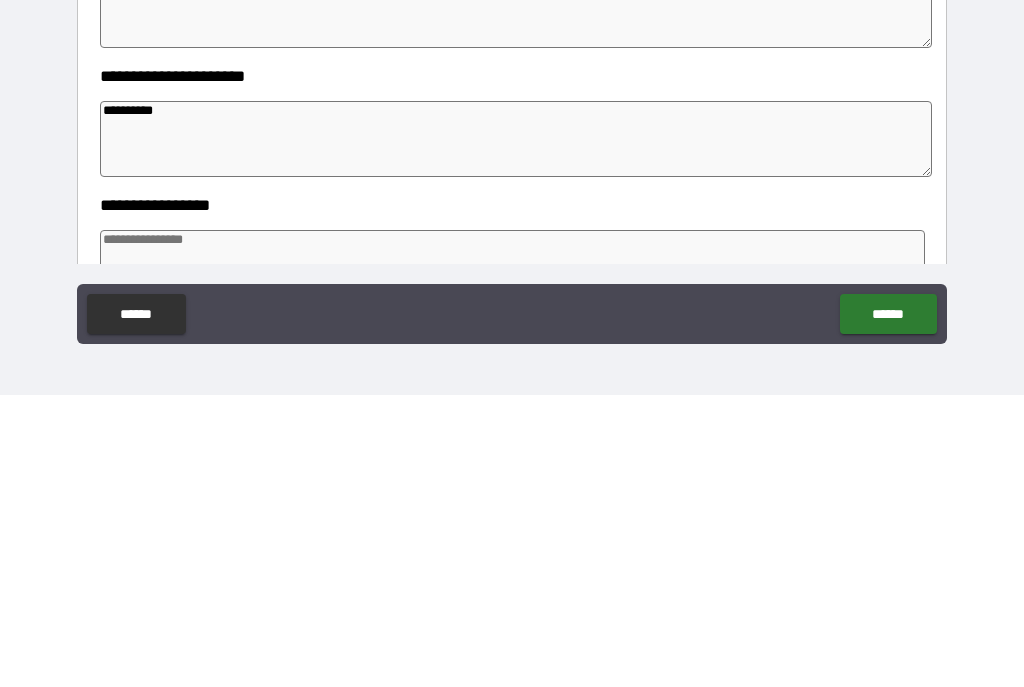 click at bounding box center [513, 560] 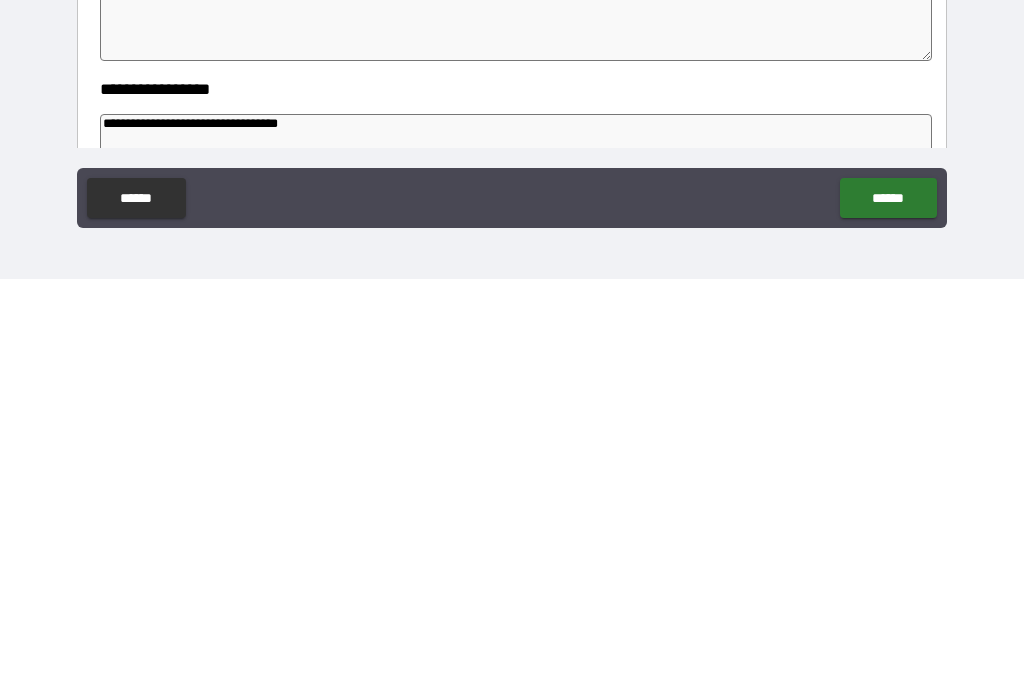 click on "******" at bounding box center [888, 606] 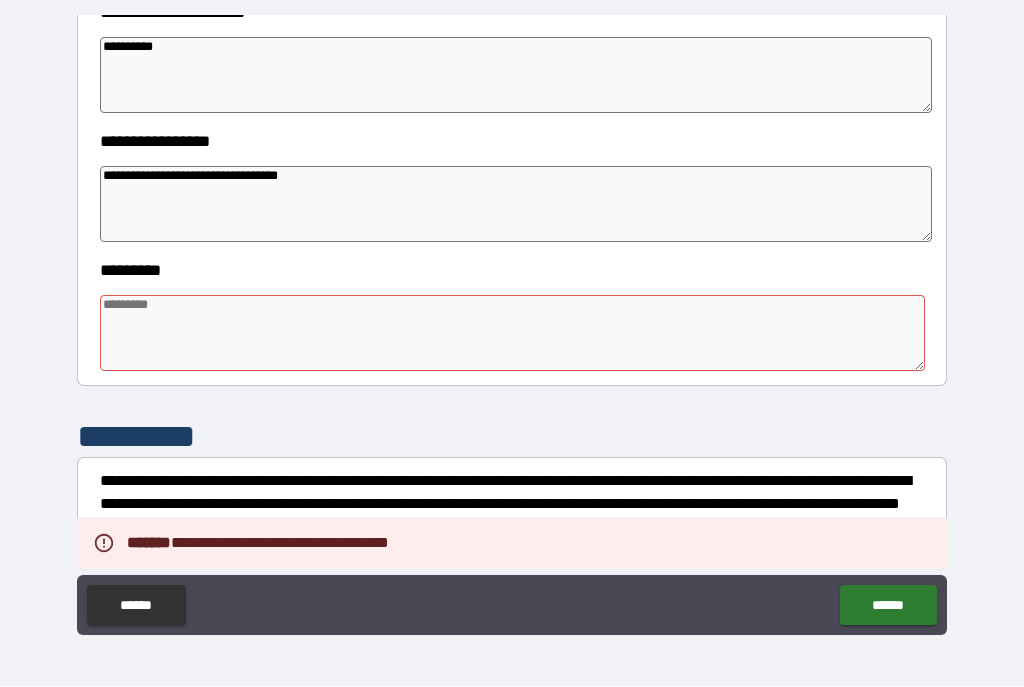 scroll, scrollTop: 534, scrollLeft: 0, axis: vertical 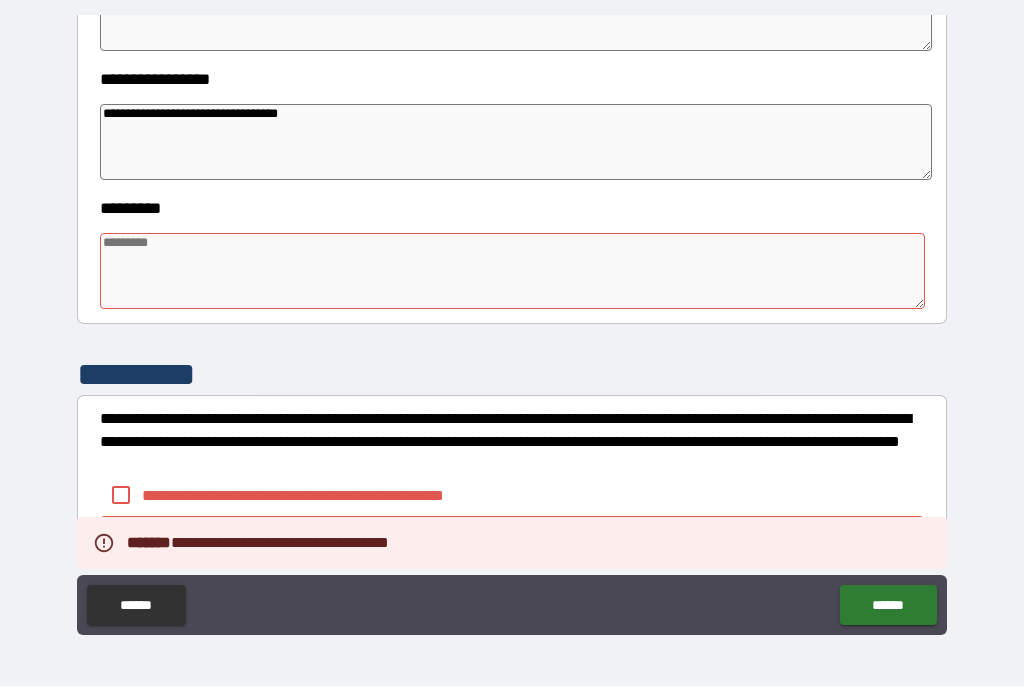click at bounding box center [513, 272] 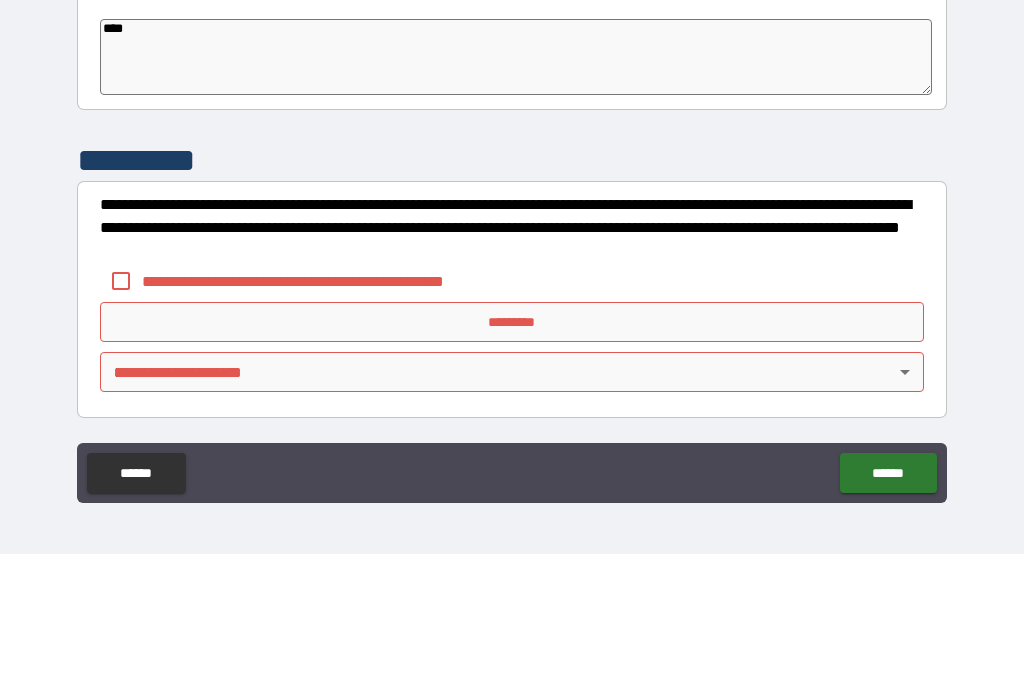 scroll, scrollTop: 616, scrollLeft: 0, axis: vertical 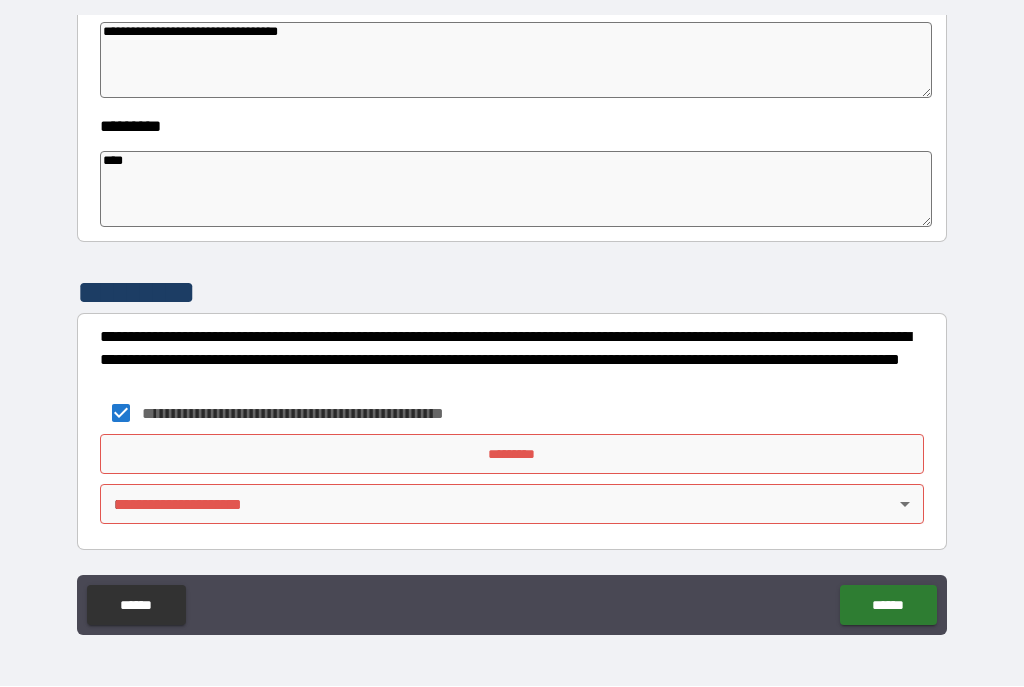 click on "*********" at bounding box center [512, 455] 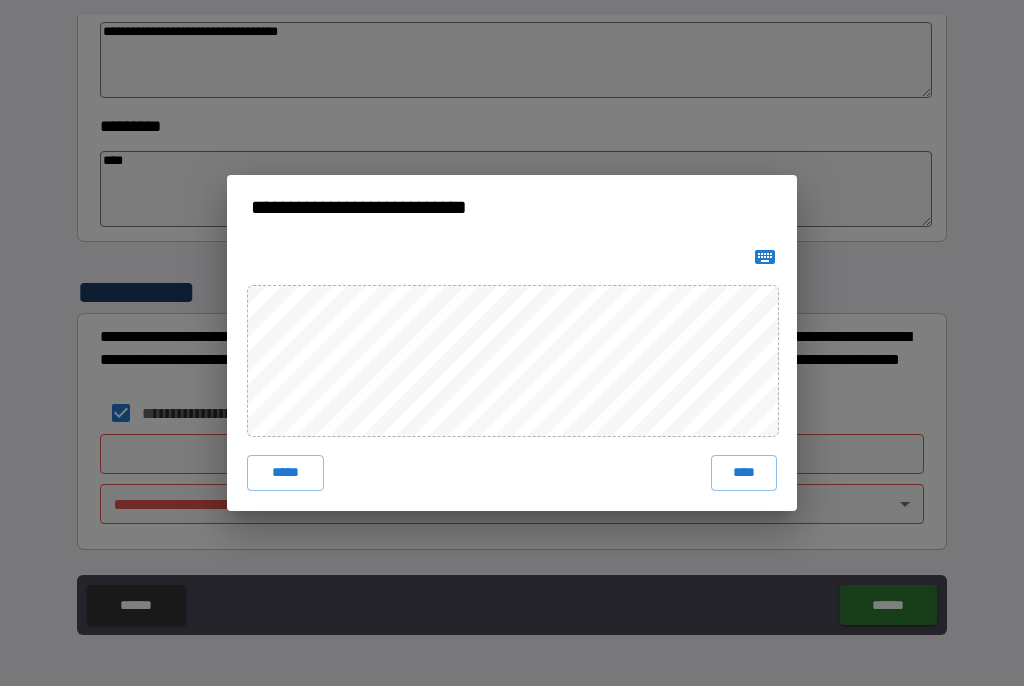 click on "****" at bounding box center (744, 474) 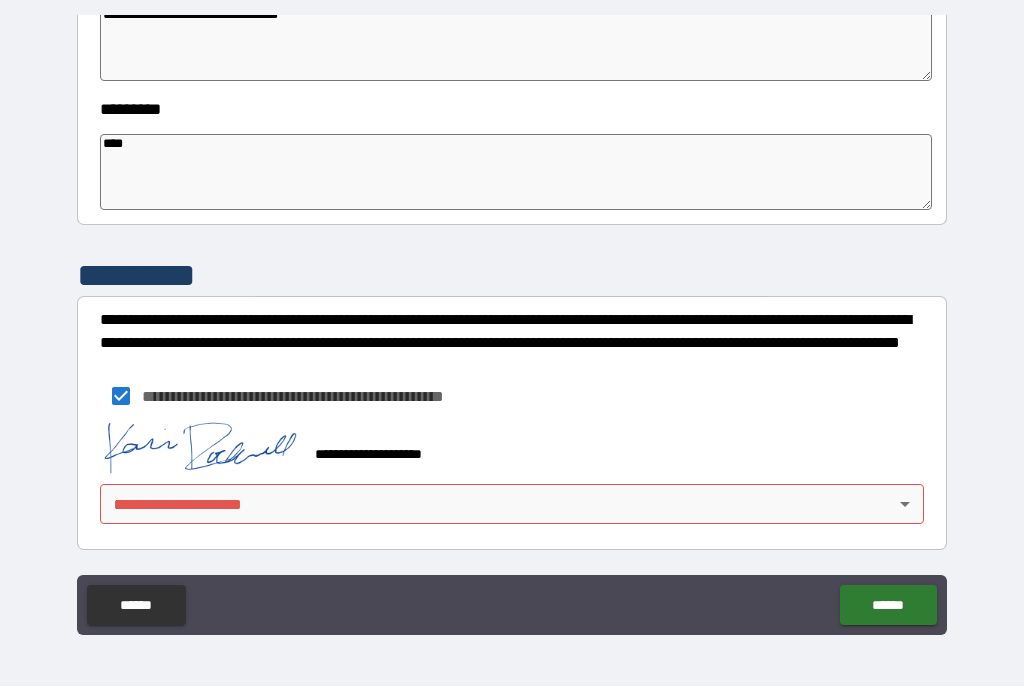 scroll, scrollTop: 633, scrollLeft: 0, axis: vertical 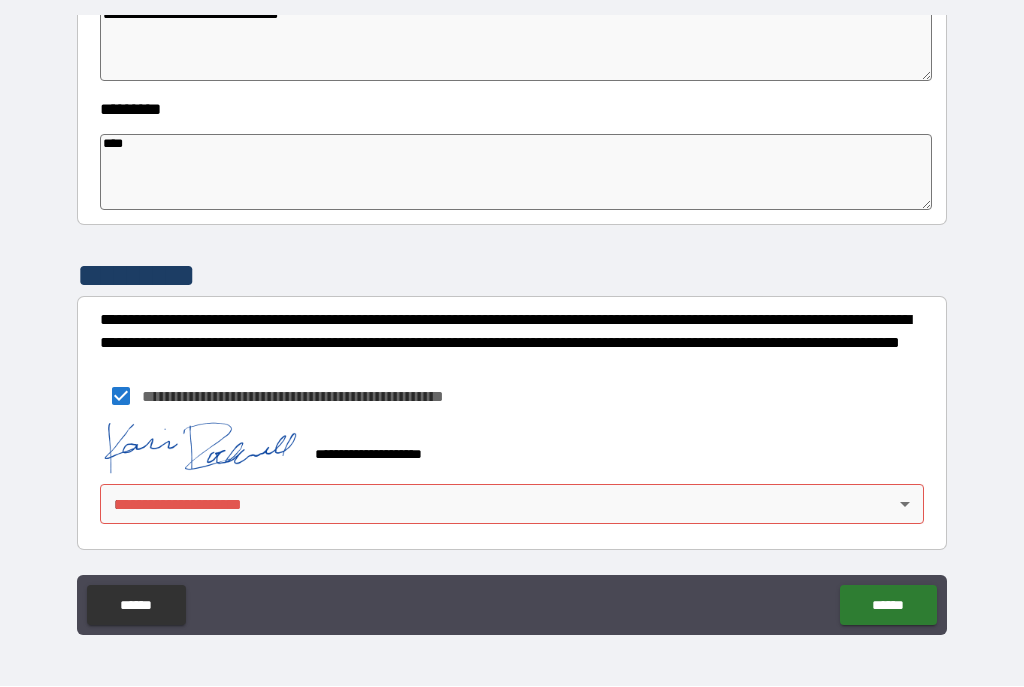 click on "**********" at bounding box center [512, 325] 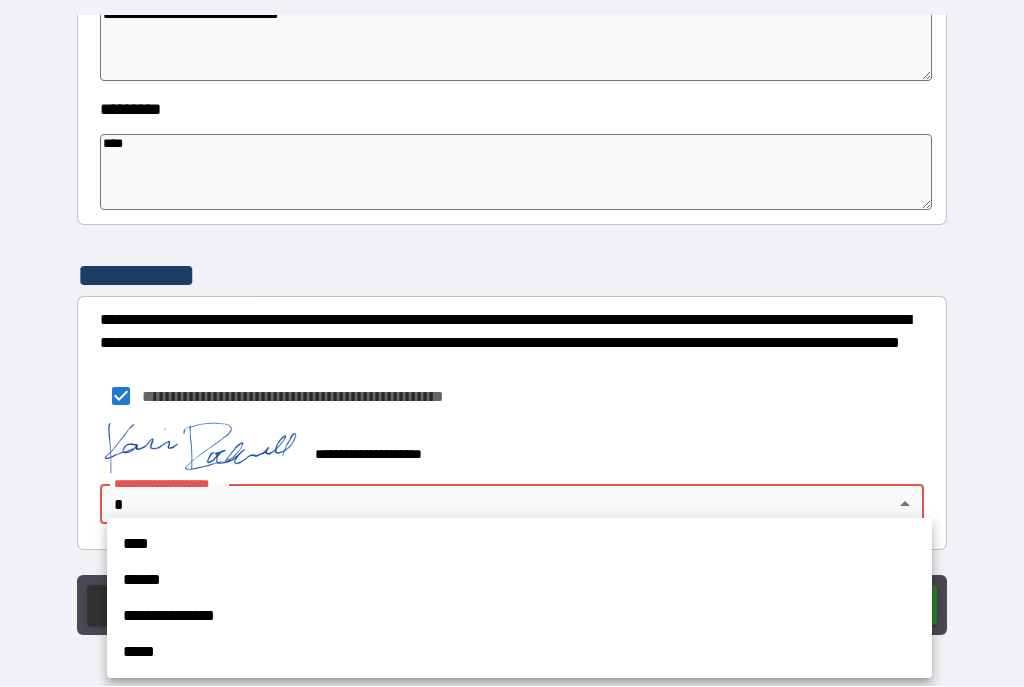 click on "**********" at bounding box center [519, 617] 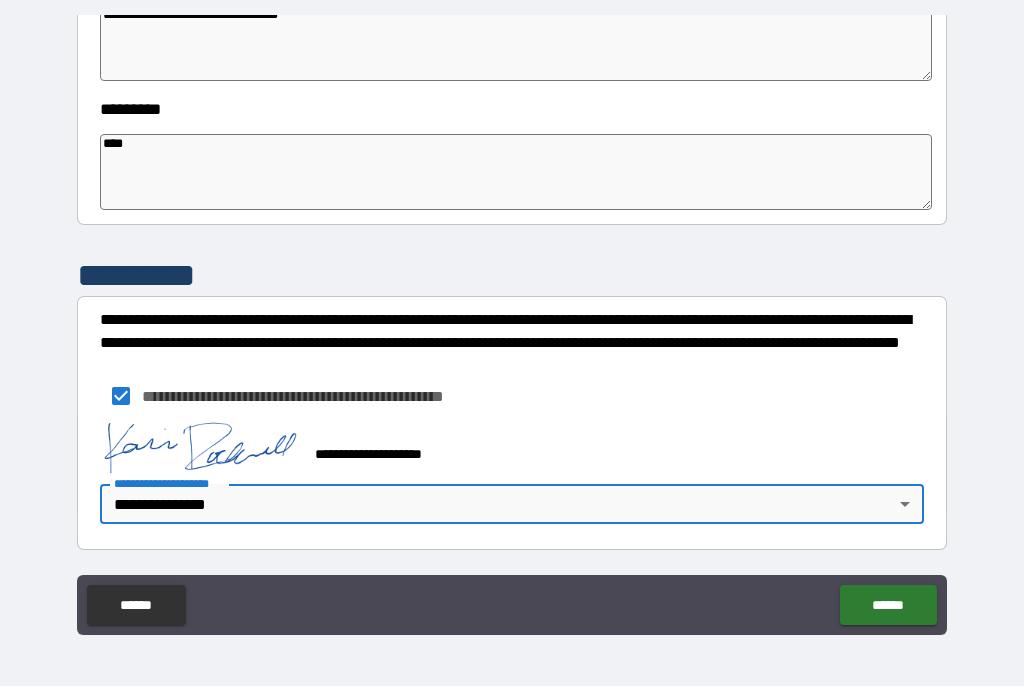click on "******" at bounding box center (888, 606) 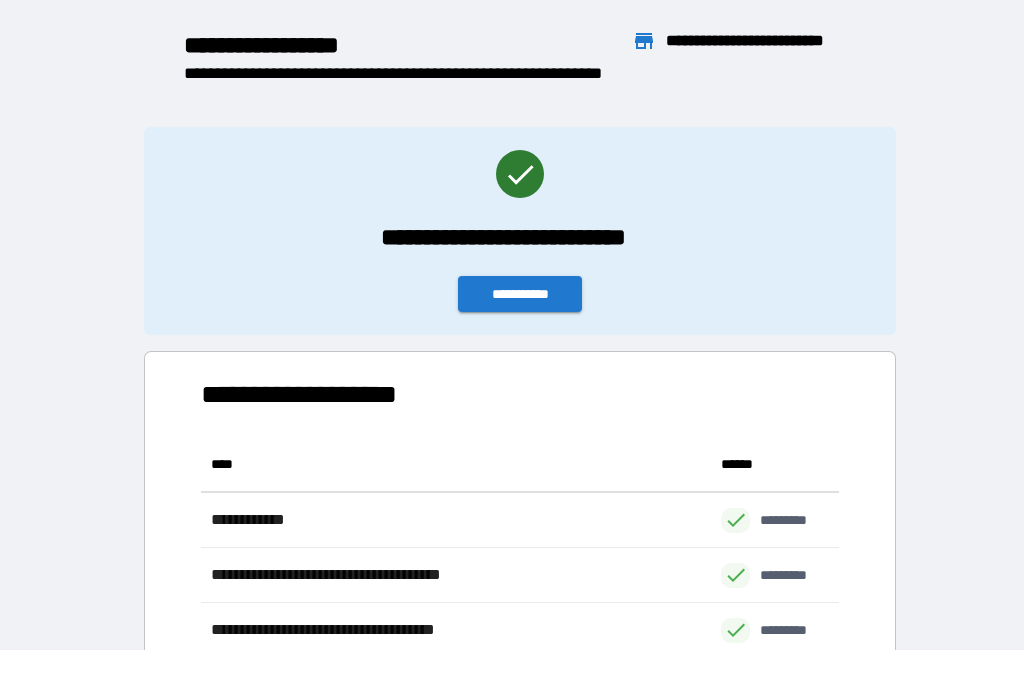scroll, scrollTop: 386, scrollLeft: 638, axis: both 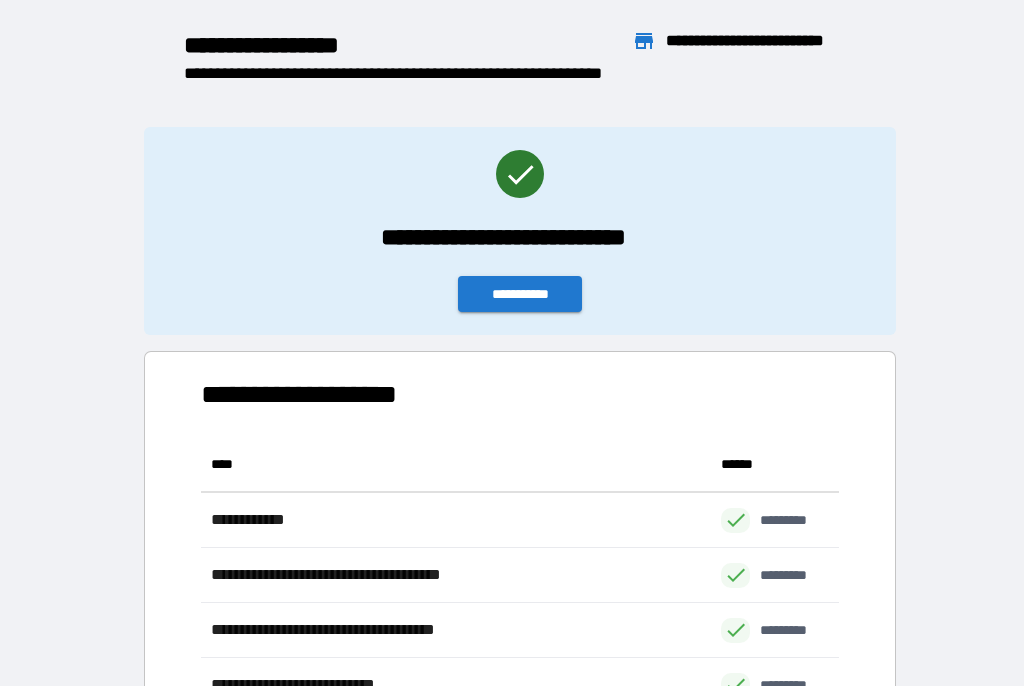 click on "**********" at bounding box center [520, 295] 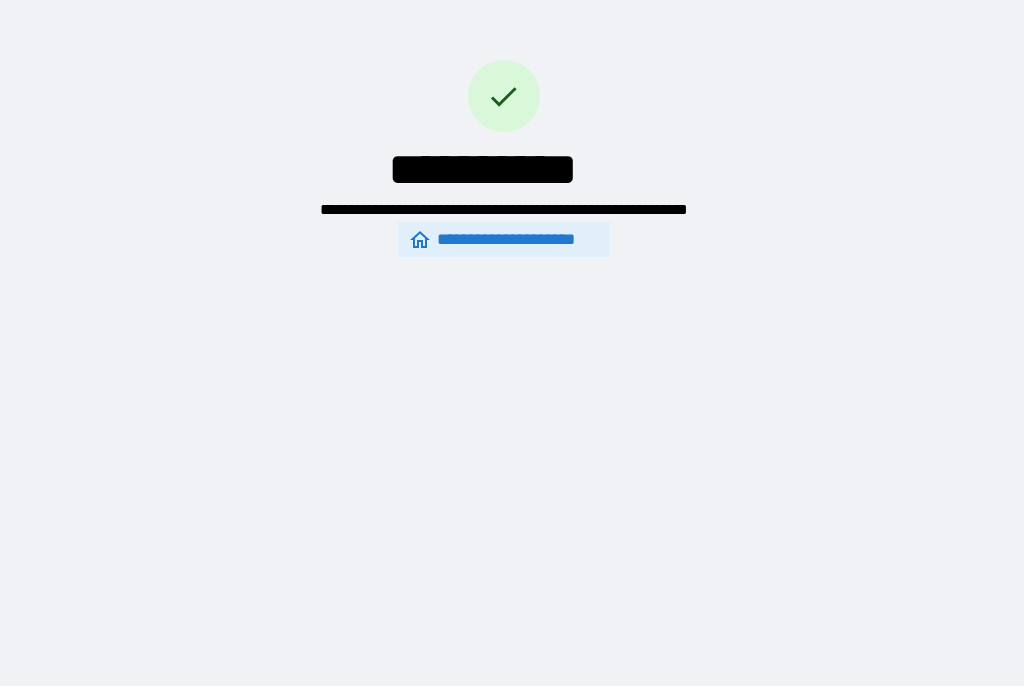 click on "**********" at bounding box center [504, 240] 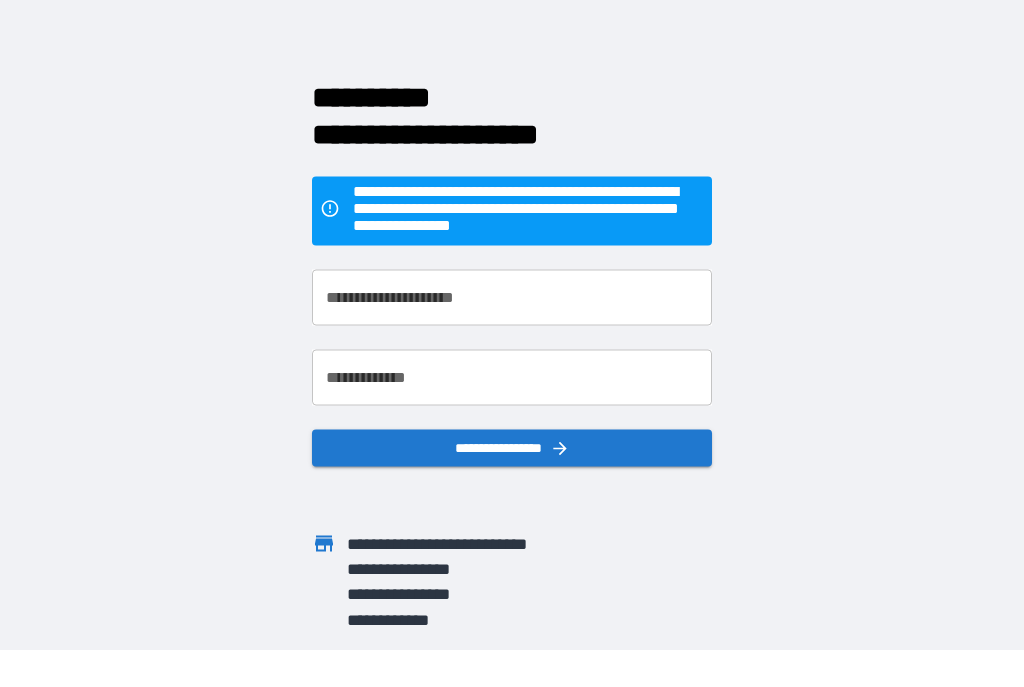 click on "**********" at bounding box center [512, 298] 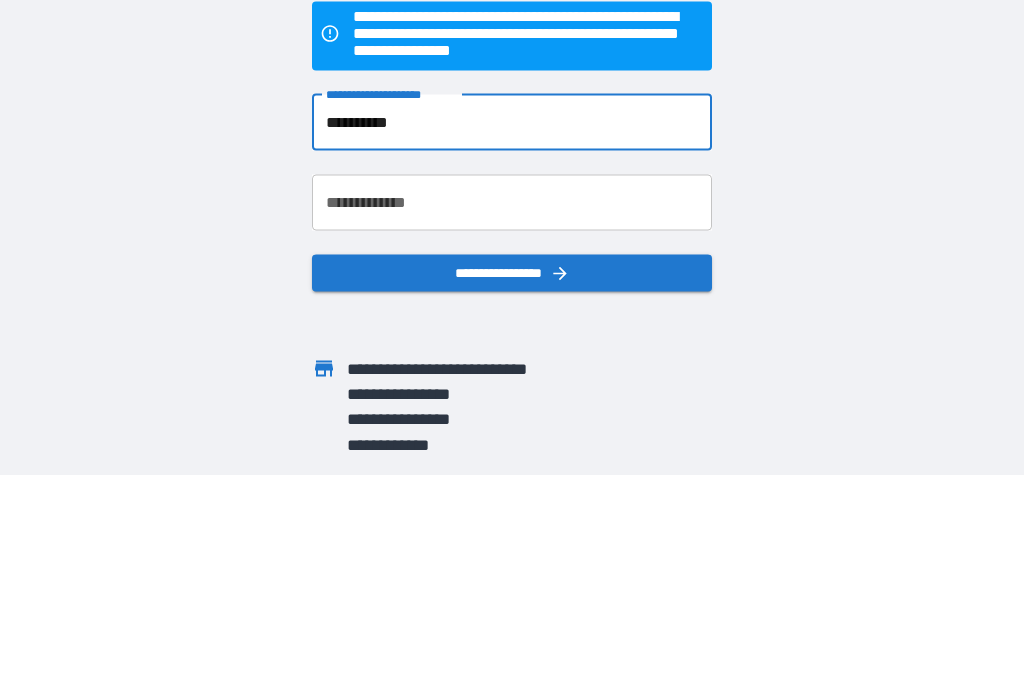 click on "**********" at bounding box center [512, 378] 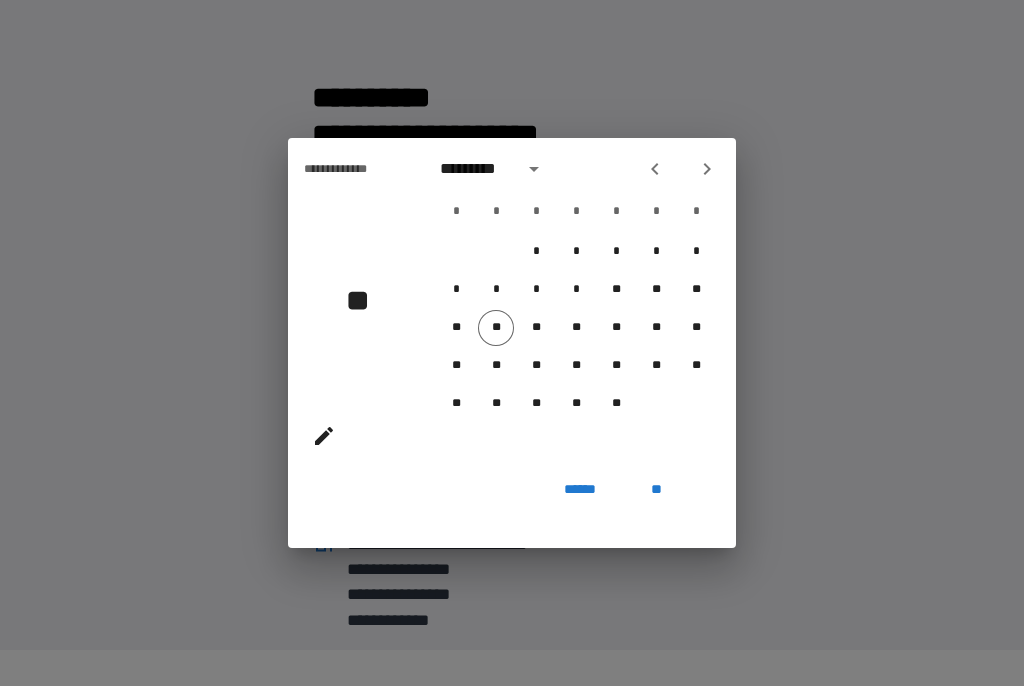 click on "*********" at bounding box center (475, 170) 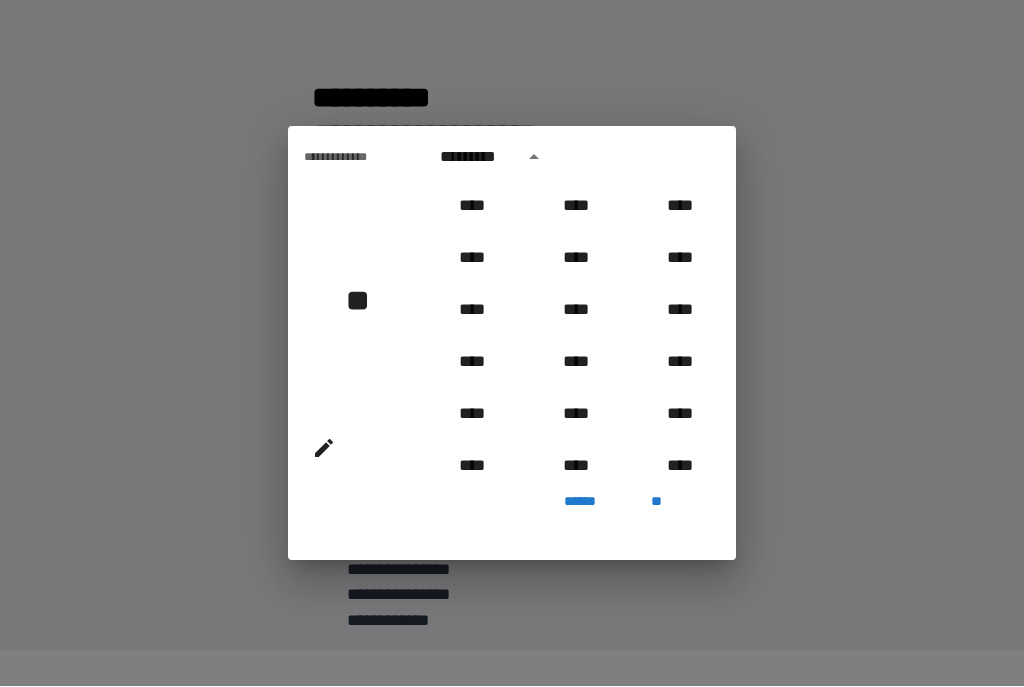scroll, scrollTop: 2006, scrollLeft: 0, axis: vertical 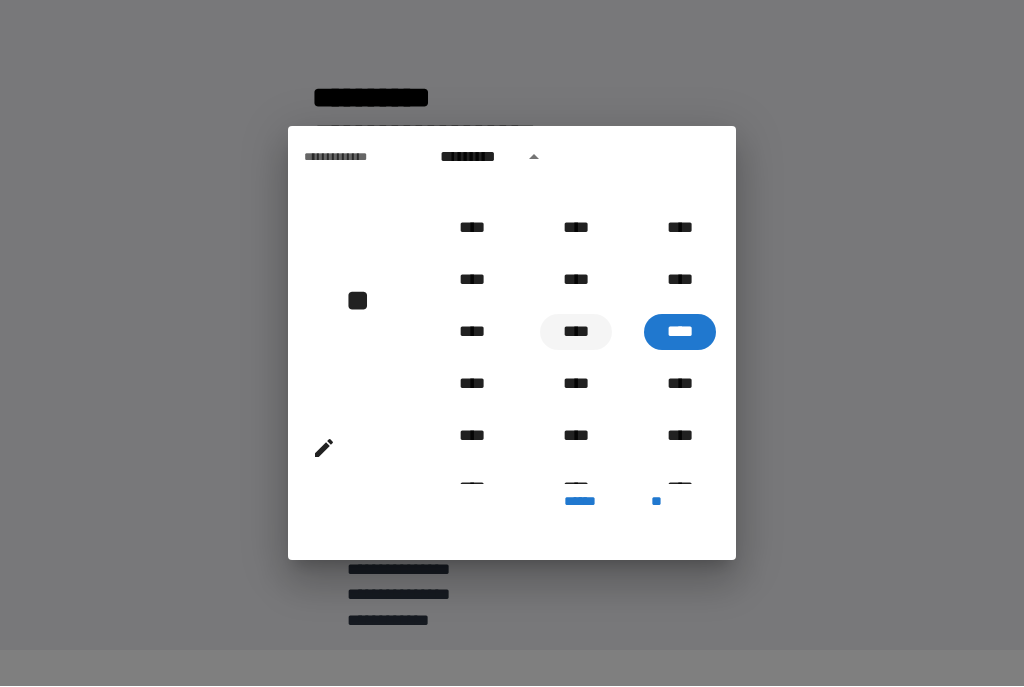 click on "****" at bounding box center [576, 333] 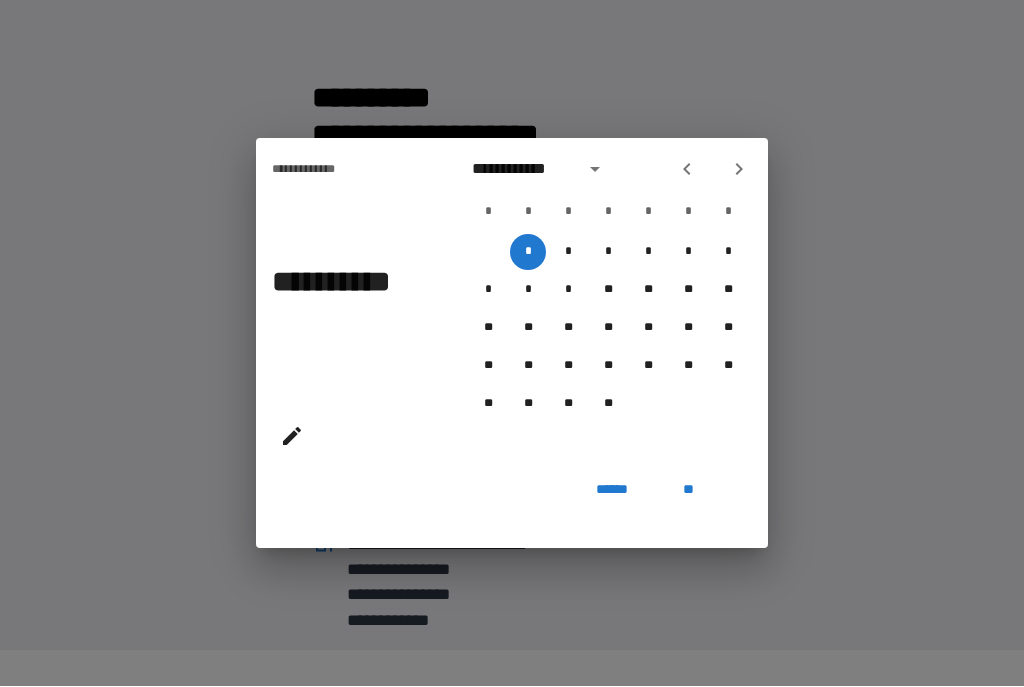 click on "**********" at bounding box center [522, 170] 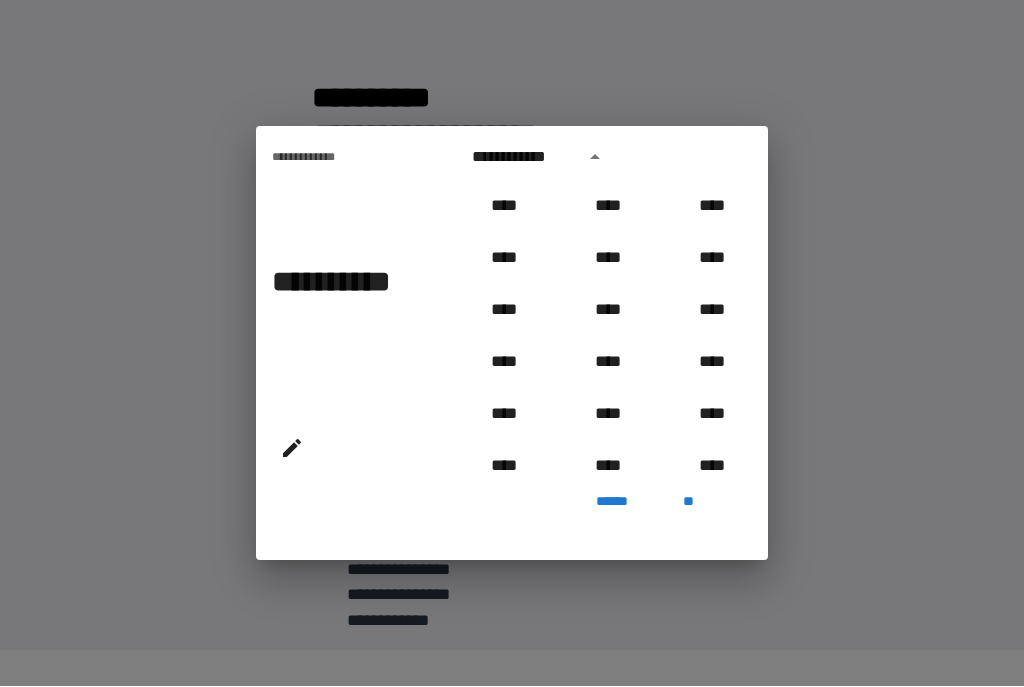 scroll, scrollTop: 2006, scrollLeft: 0, axis: vertical 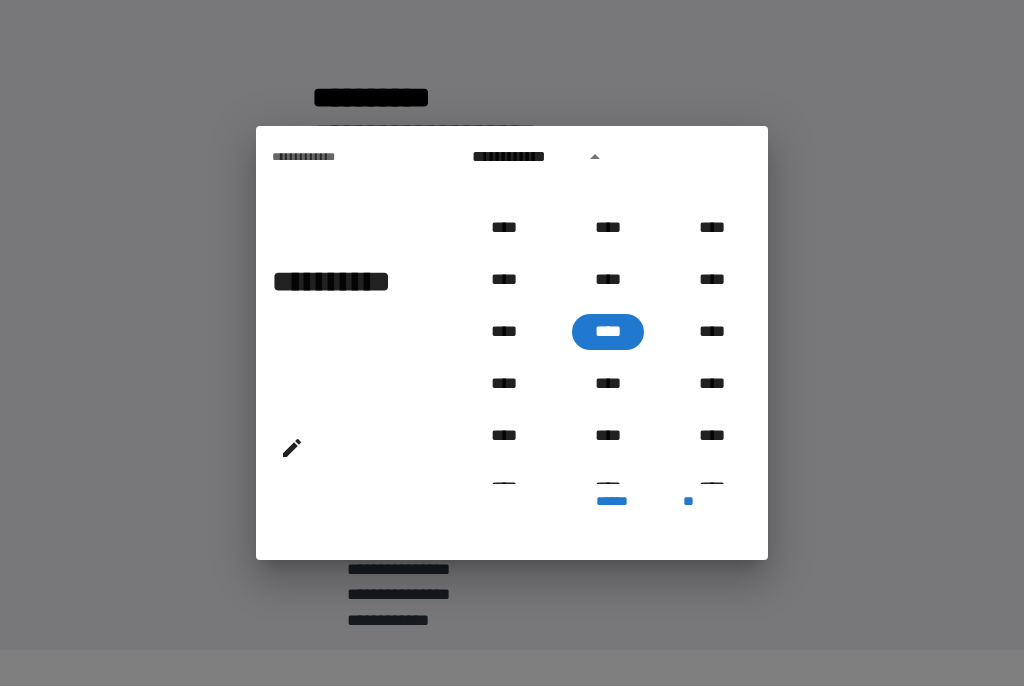 click on "**********" at bounding box center (522, 158) 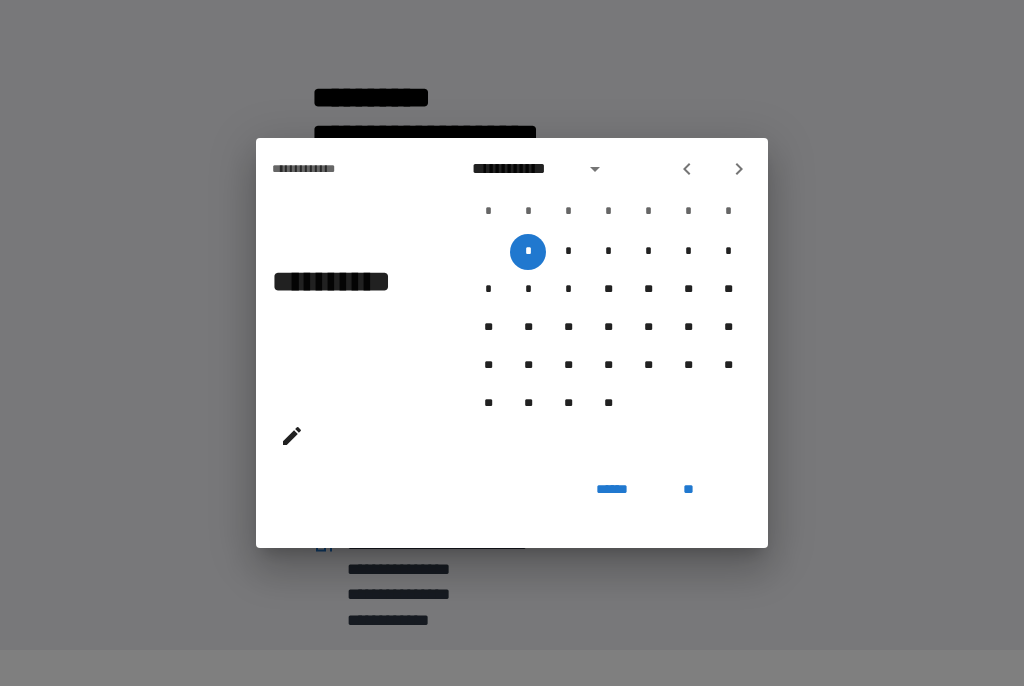 click 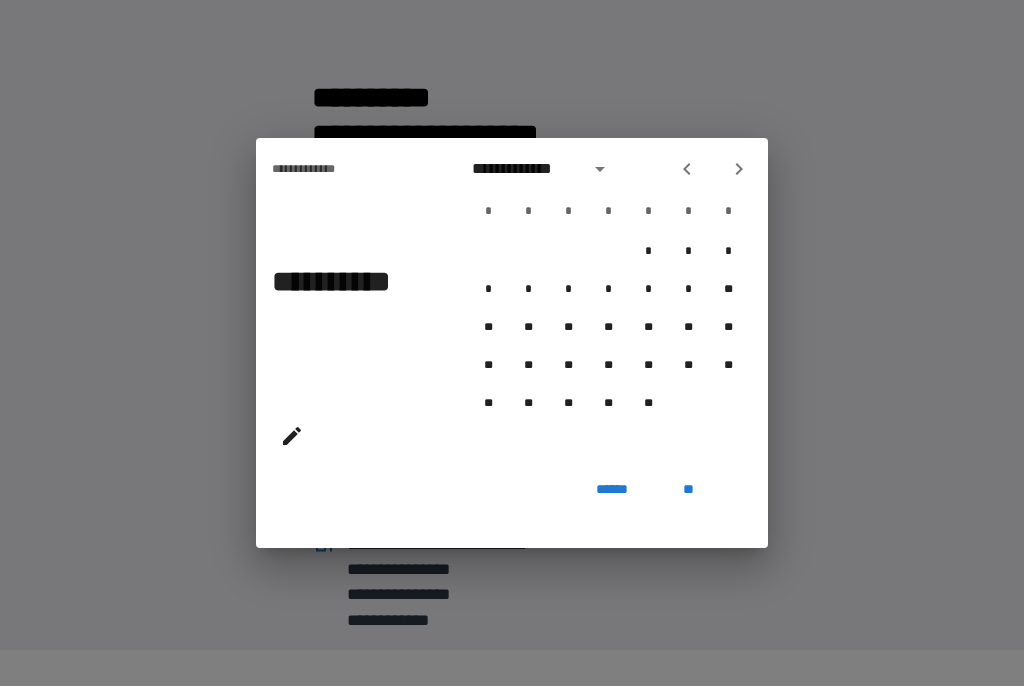 click 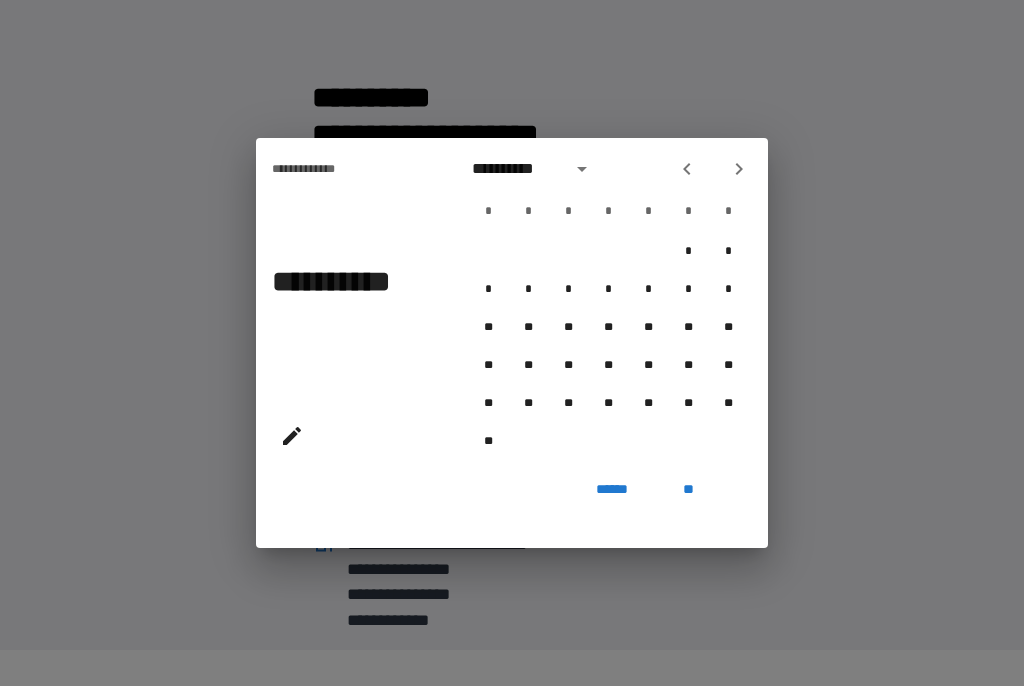 click 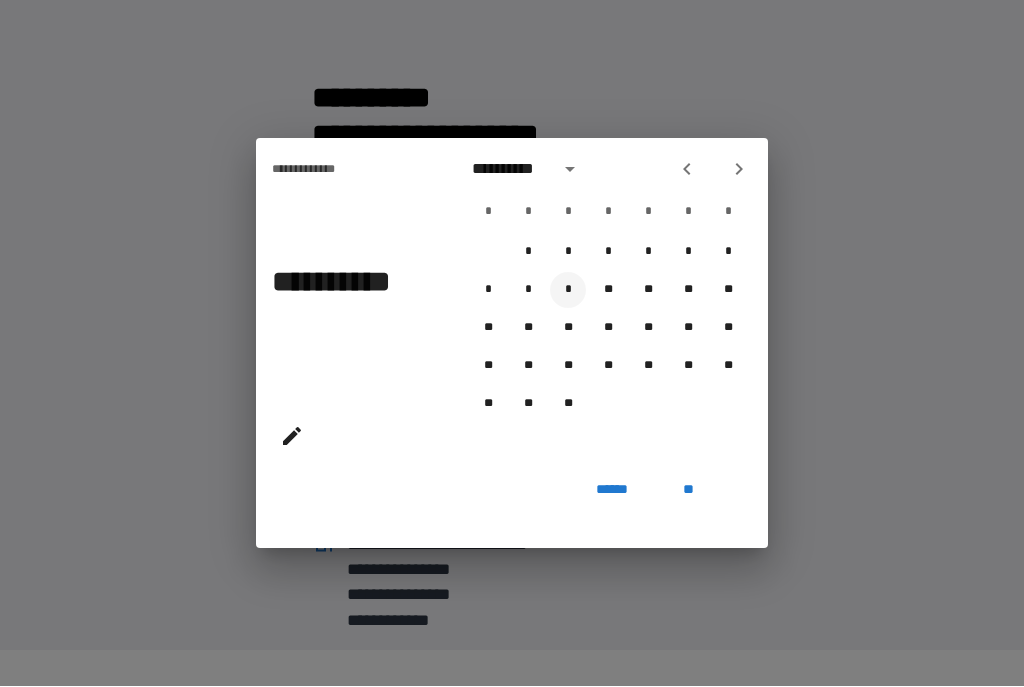click on "*" at bounding box center (568, 291) 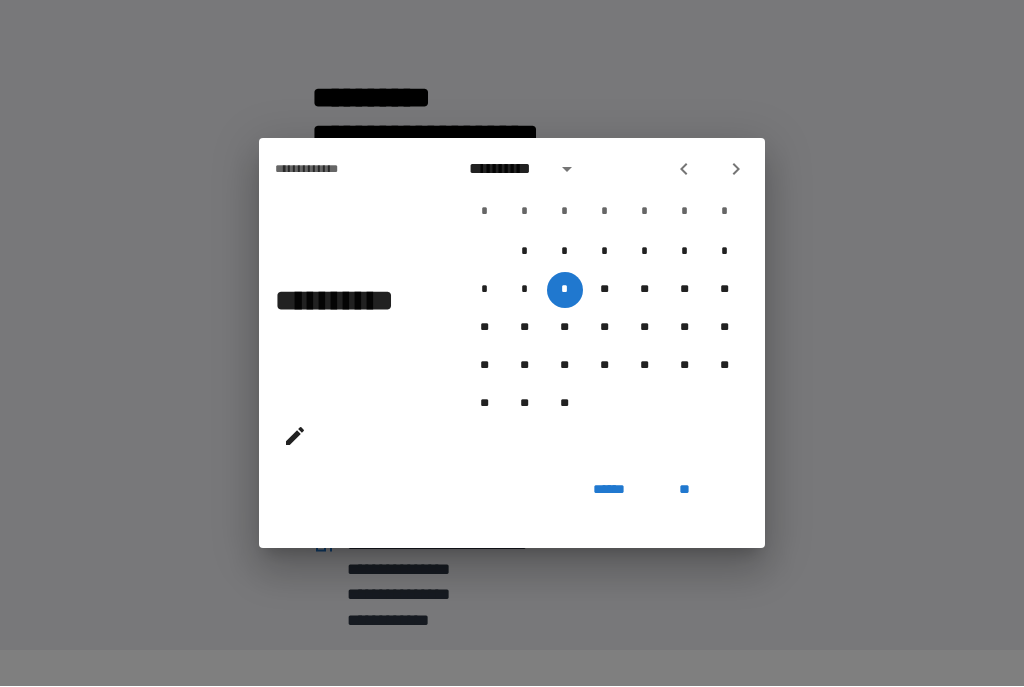 click on "**" at bounding box center [685, 491] 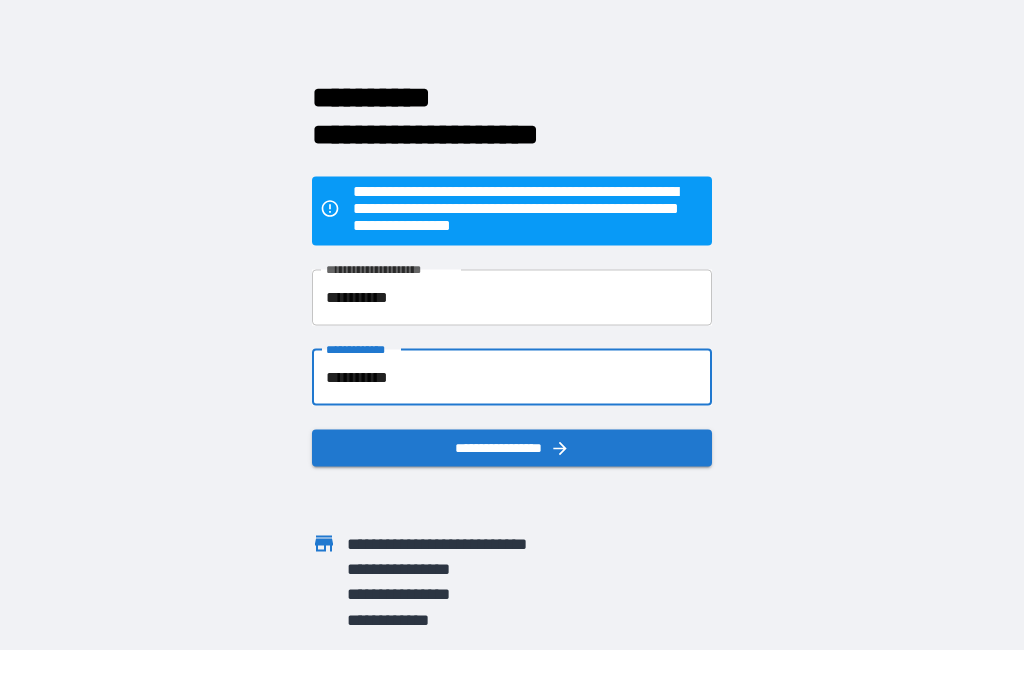 click on "**********" at bounding box center [512, 448] 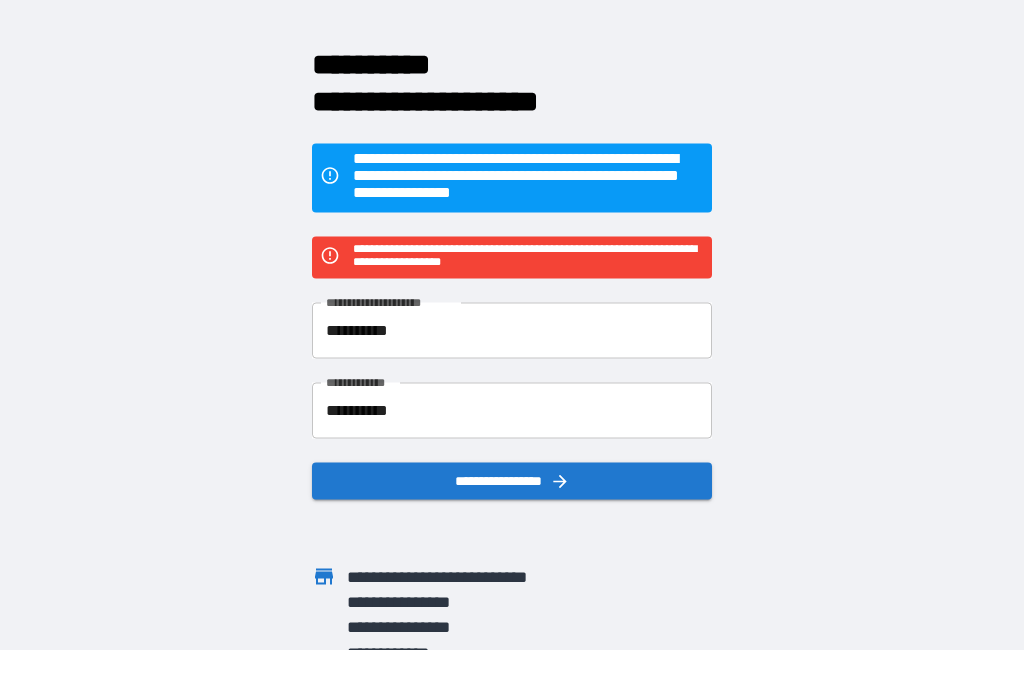 click on "**********" at bounding box center [512, 481] 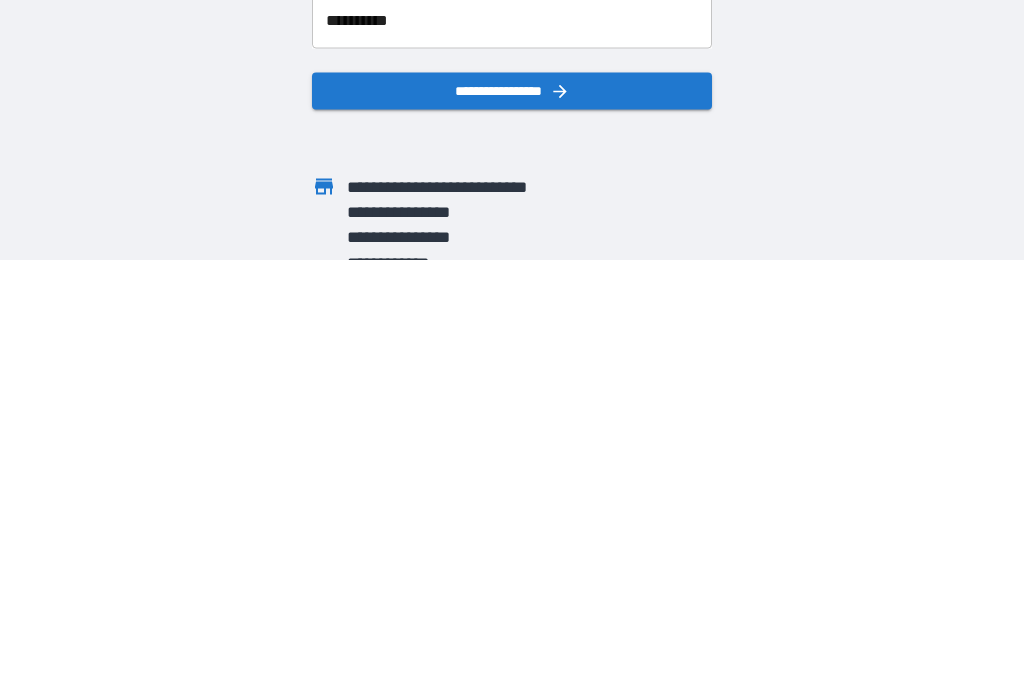 click on "**********" at bounding box center (512, 481) 